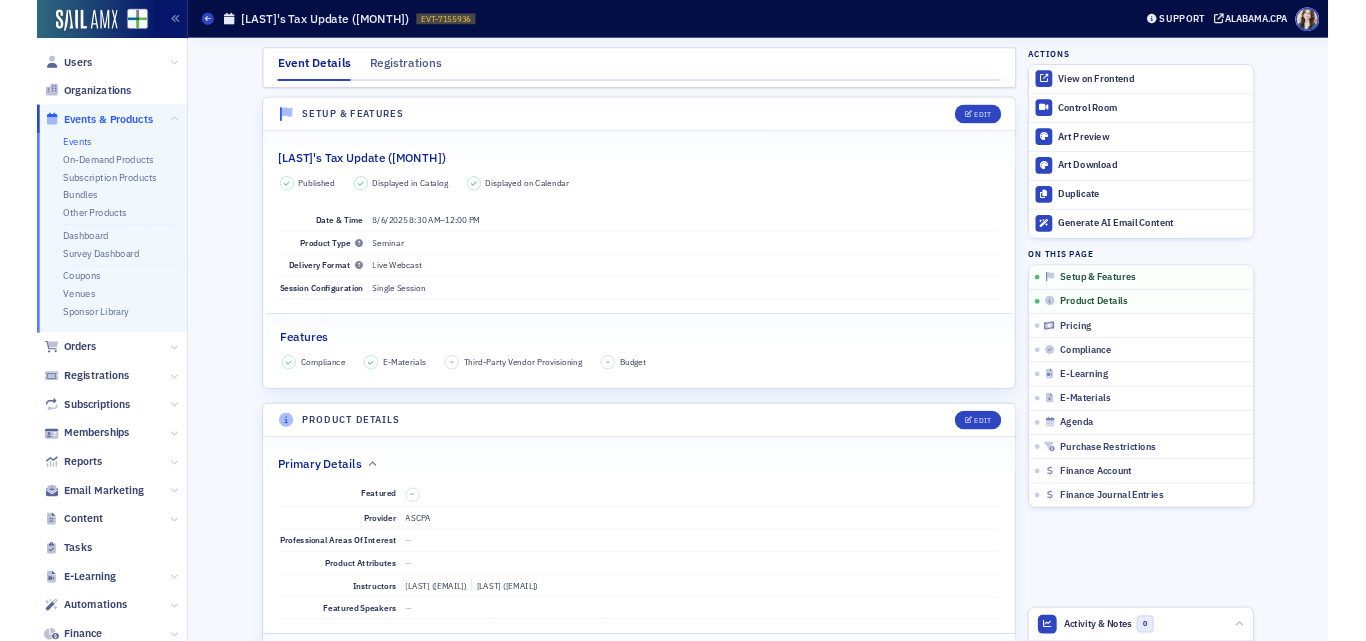 scroll, scrollTop: 0, scrollLeft: 0, axis: both 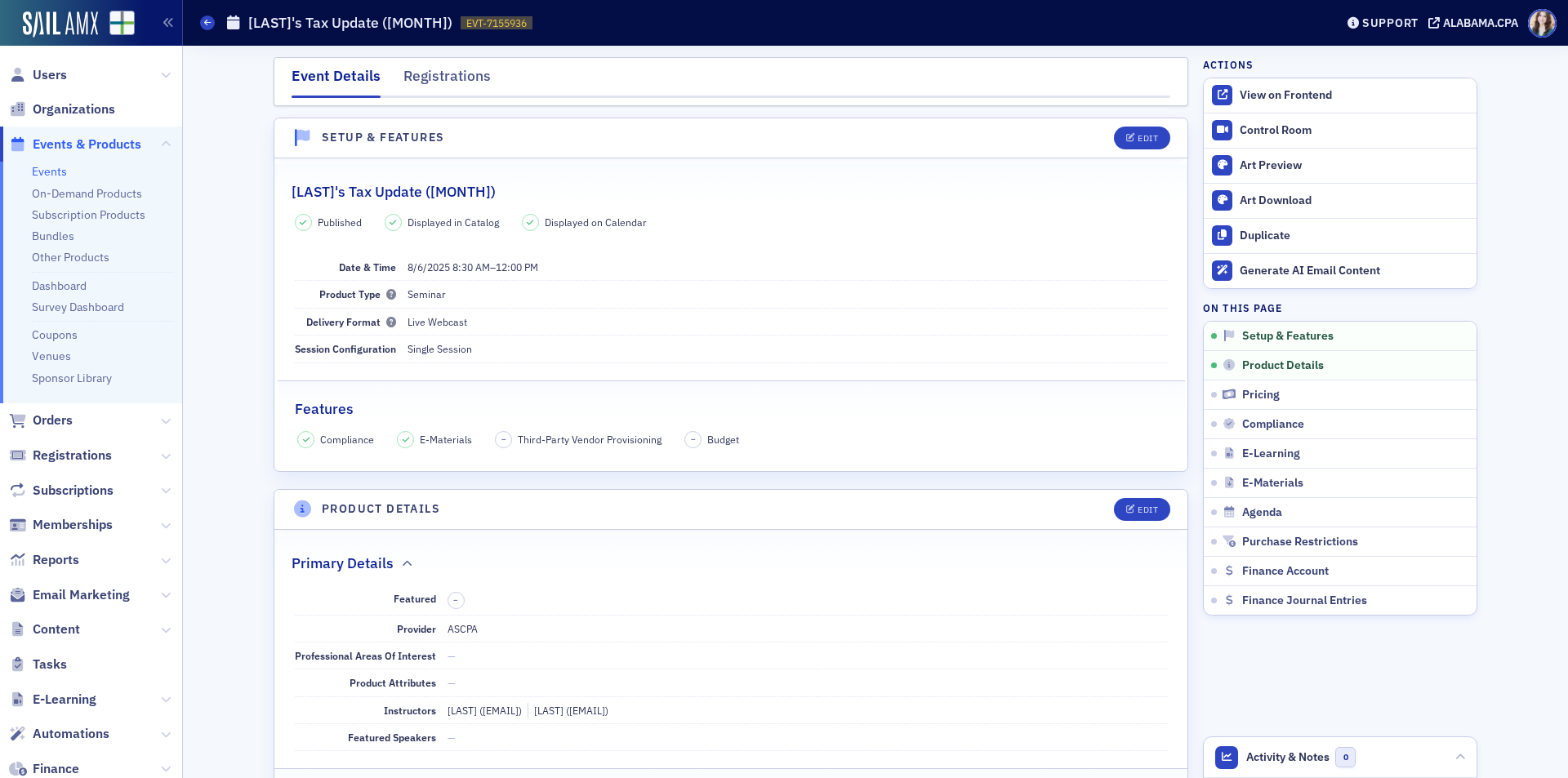 click on "Events" 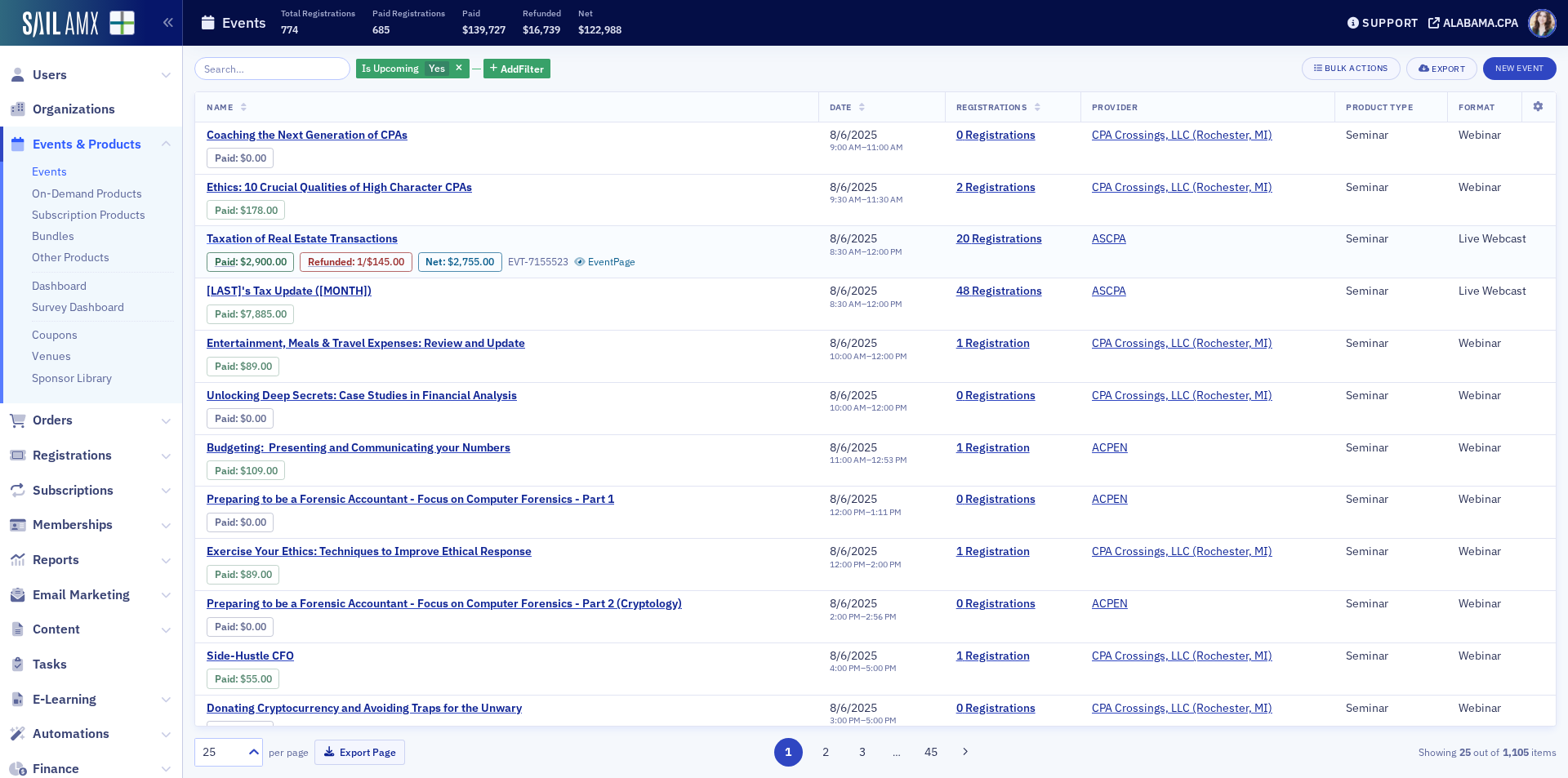 click on "Taxation of Real Estate Transactions" 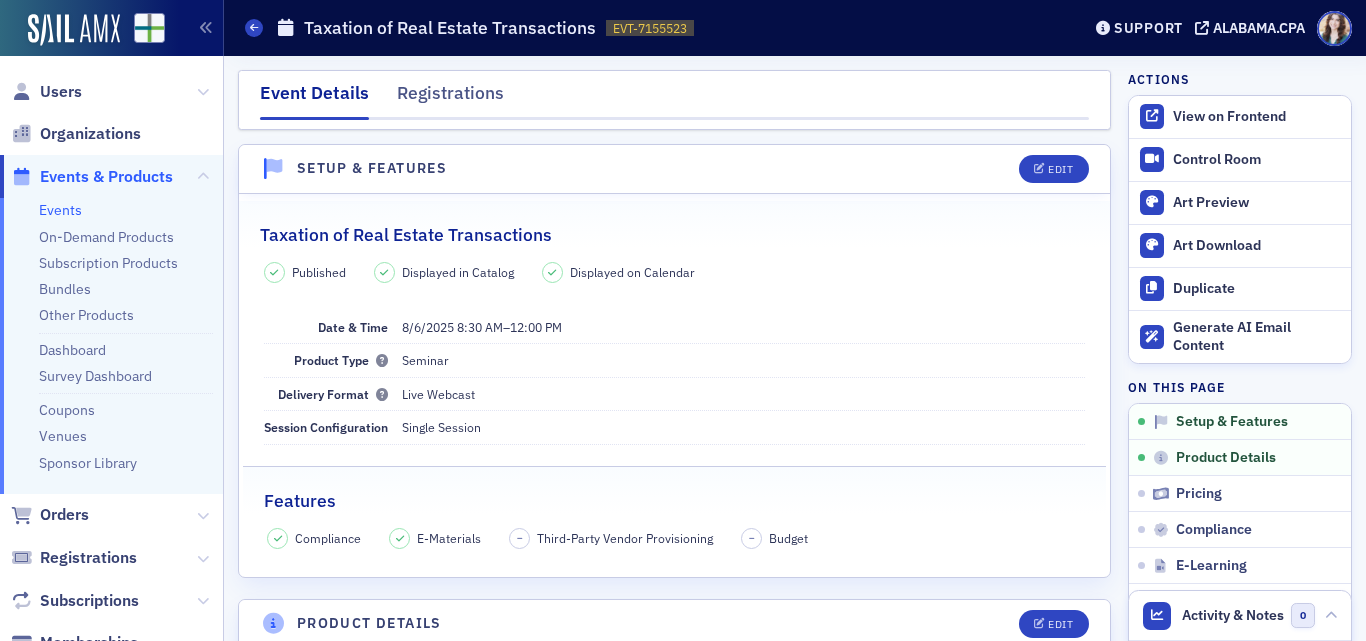 click on "Events Taxation of Real Estate Transactions EVT-7155523 7155523" 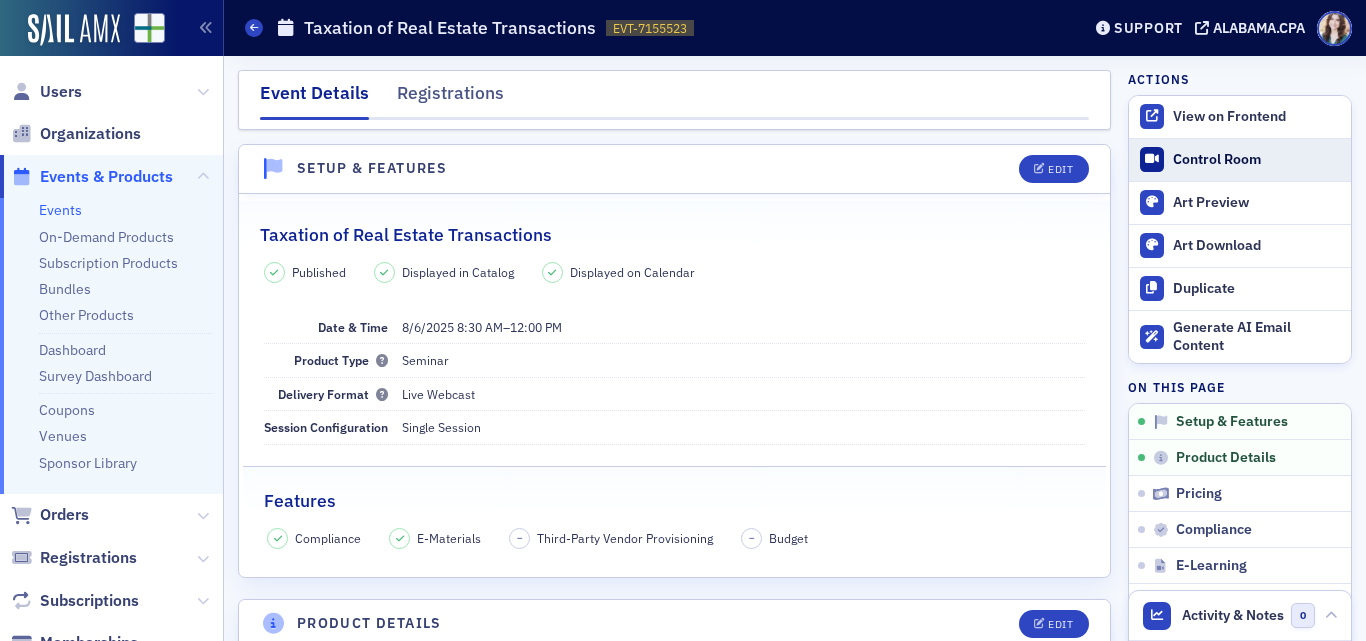 click on "Control Room" 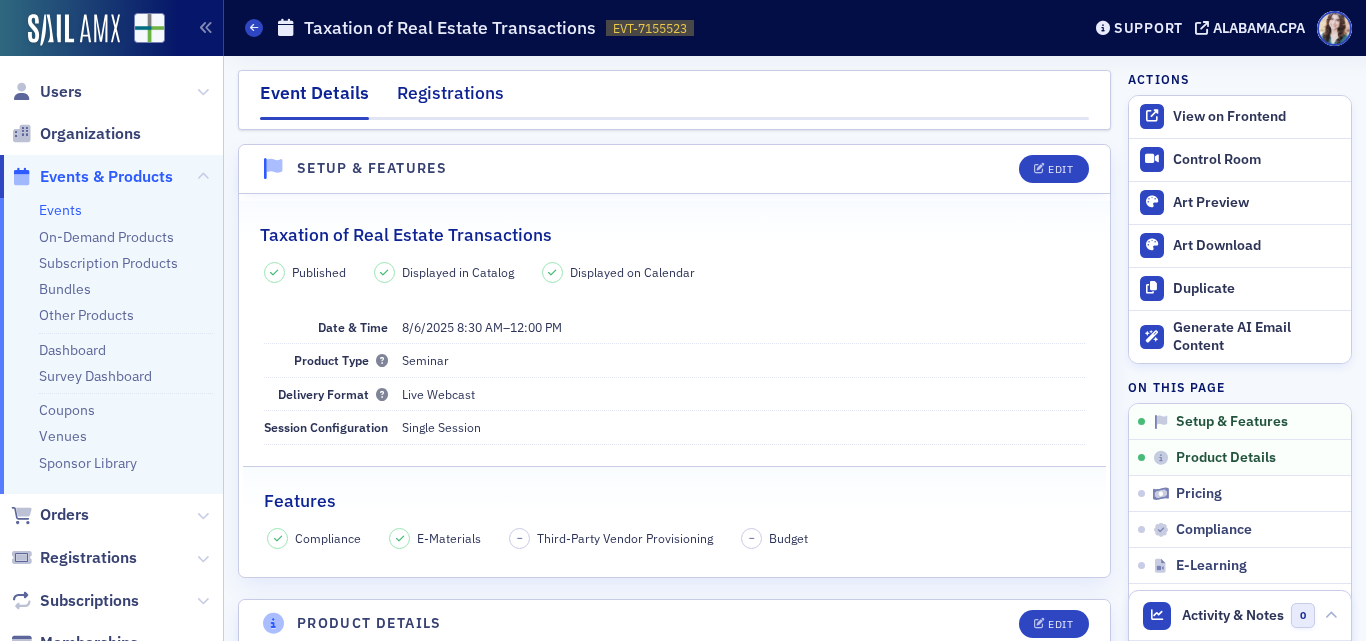 click on "Registrations" 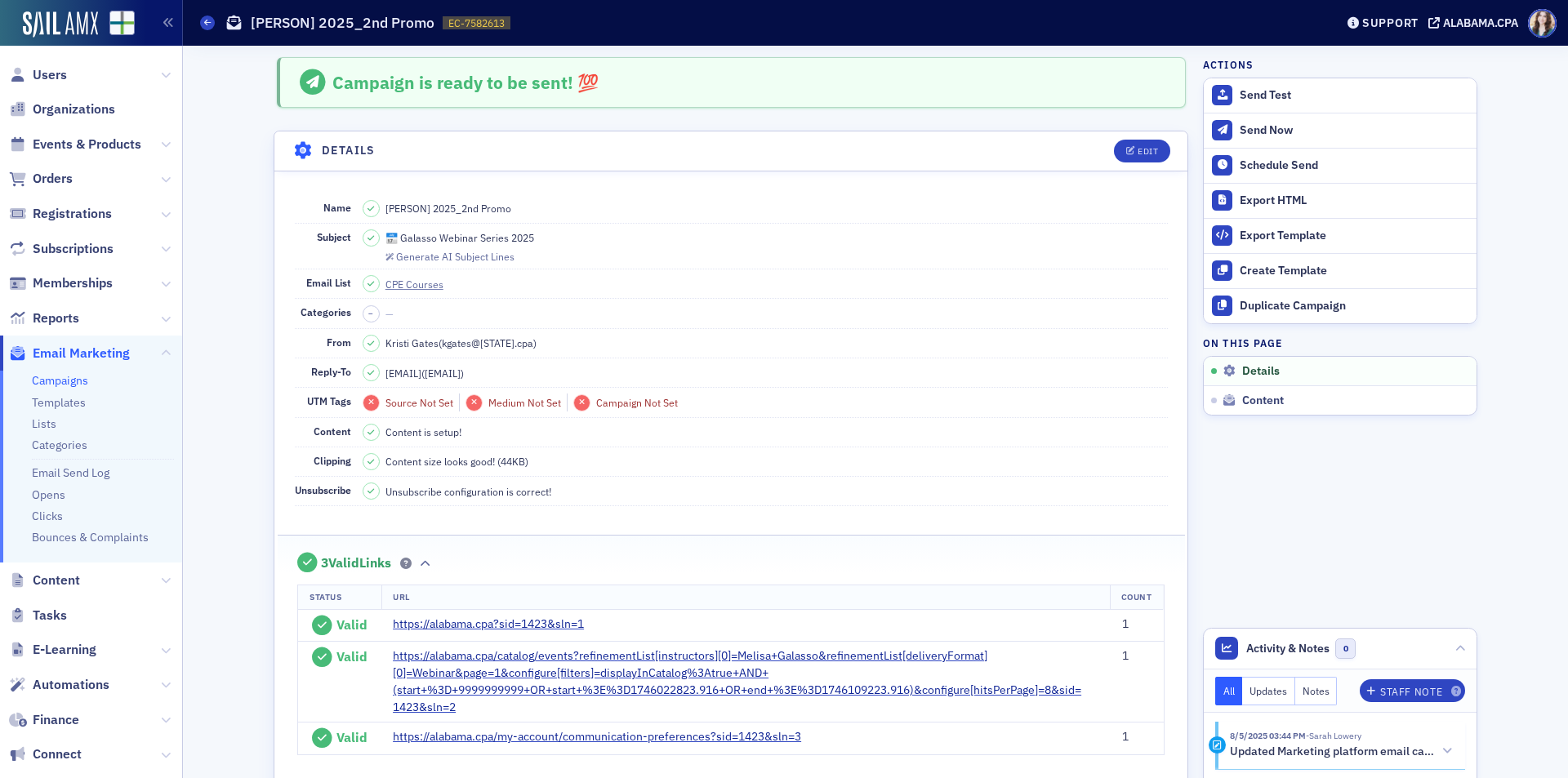 scroll, scrollTop: 0, scrollLeft: 0, axis: both 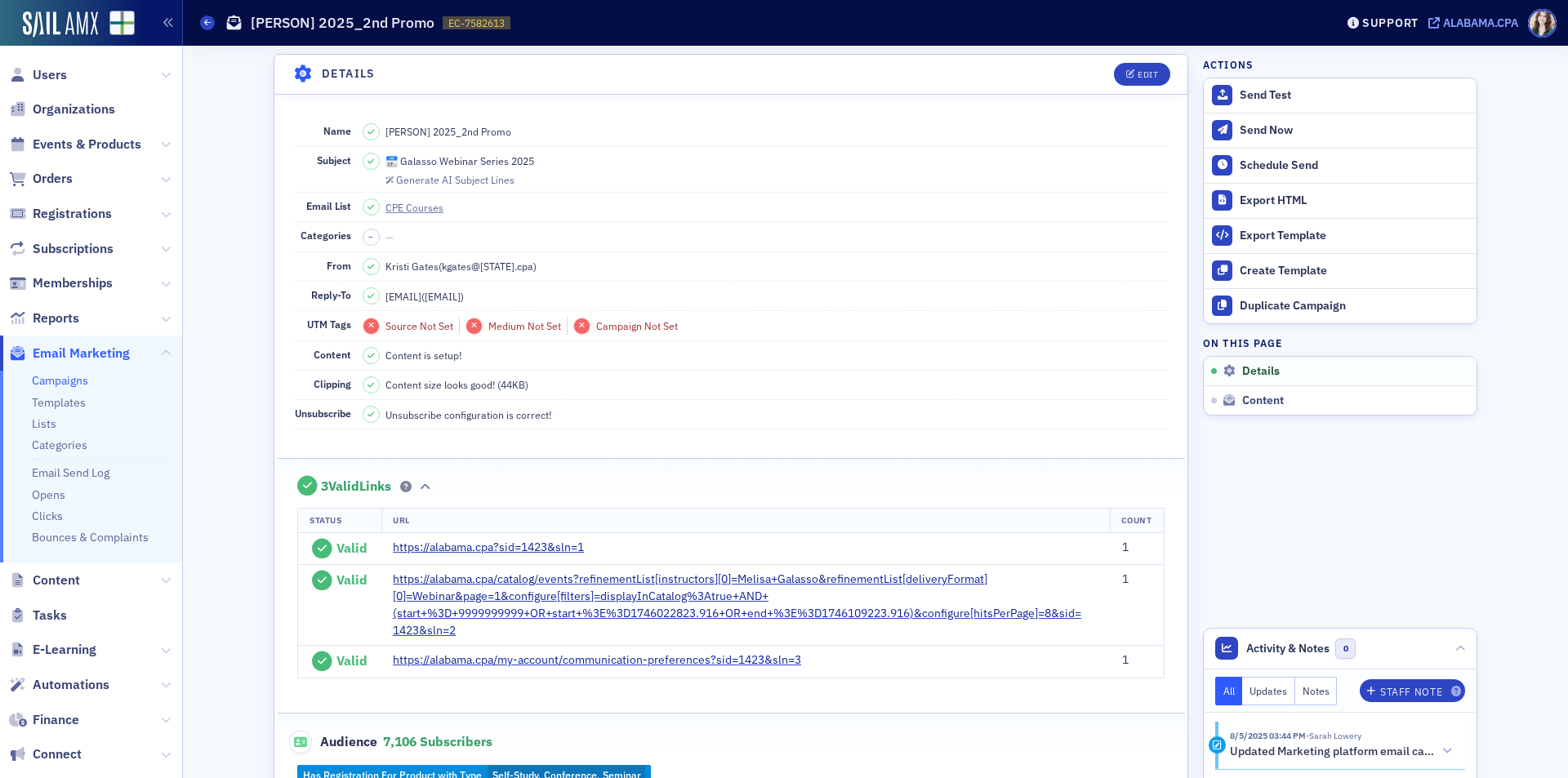 click on "alabama.cpa" 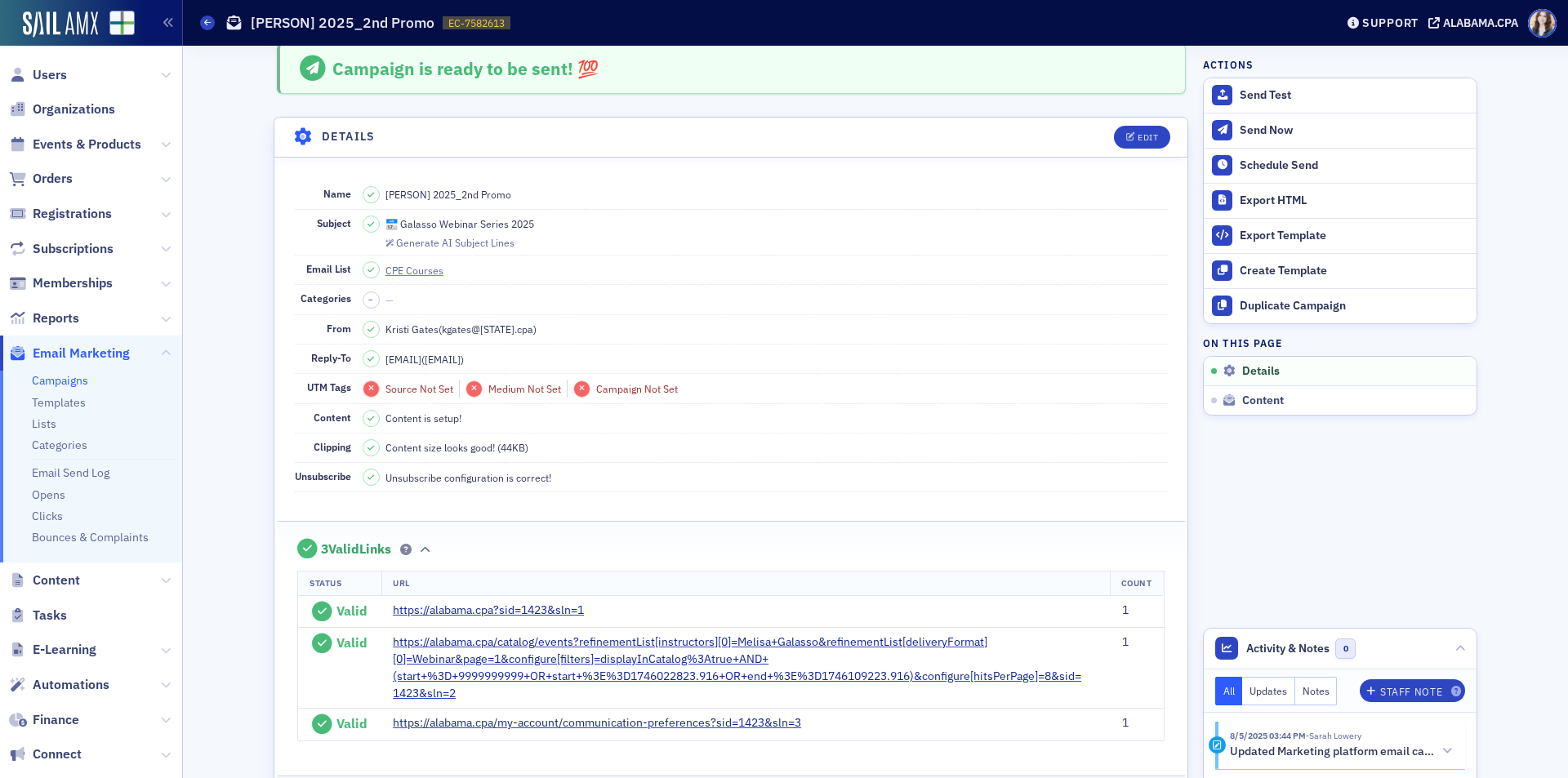 scroll, scrollTop: 0, scrollLeft: 0, axis: both 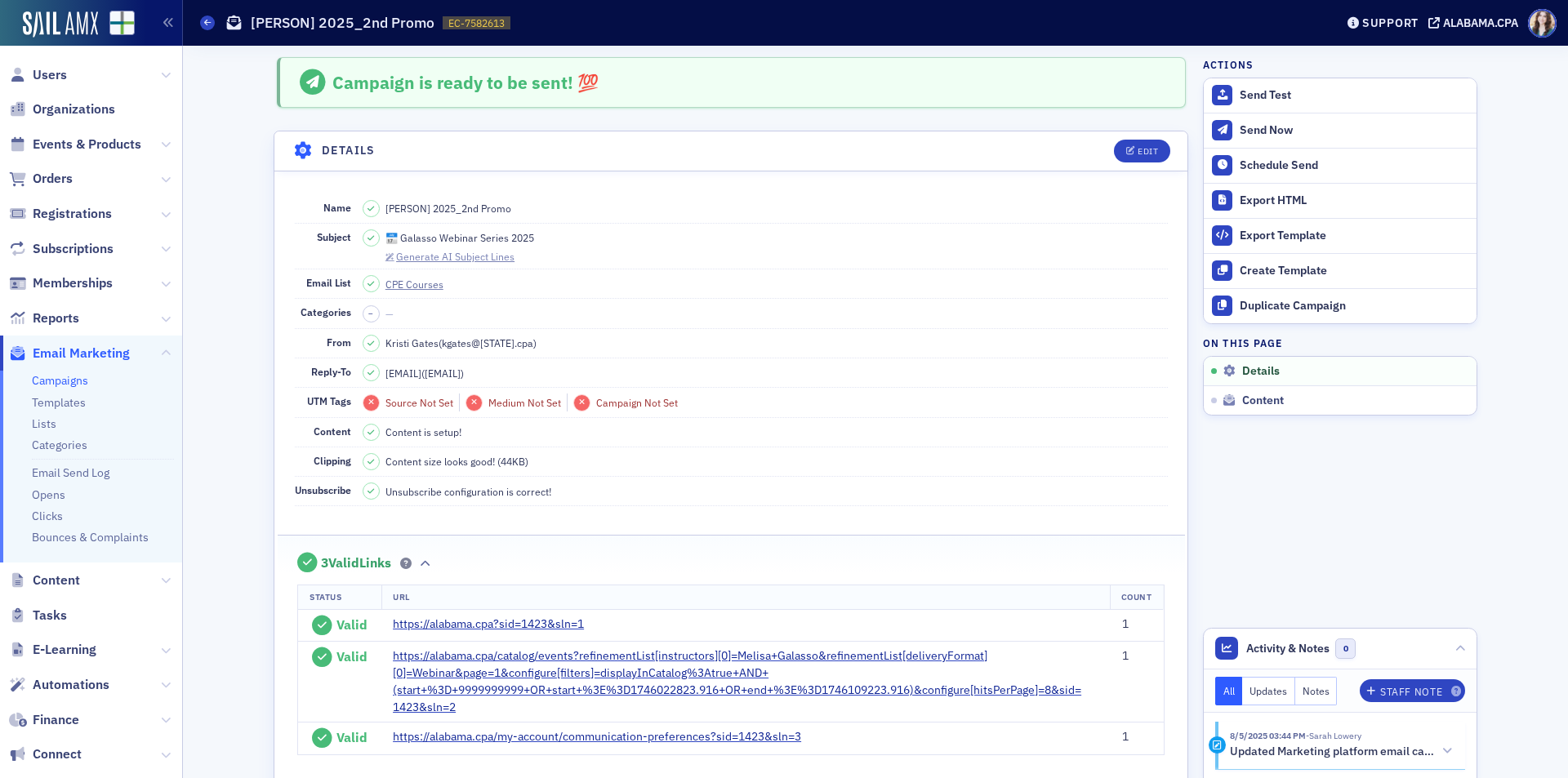 click on "Generate AI Subject Lines" 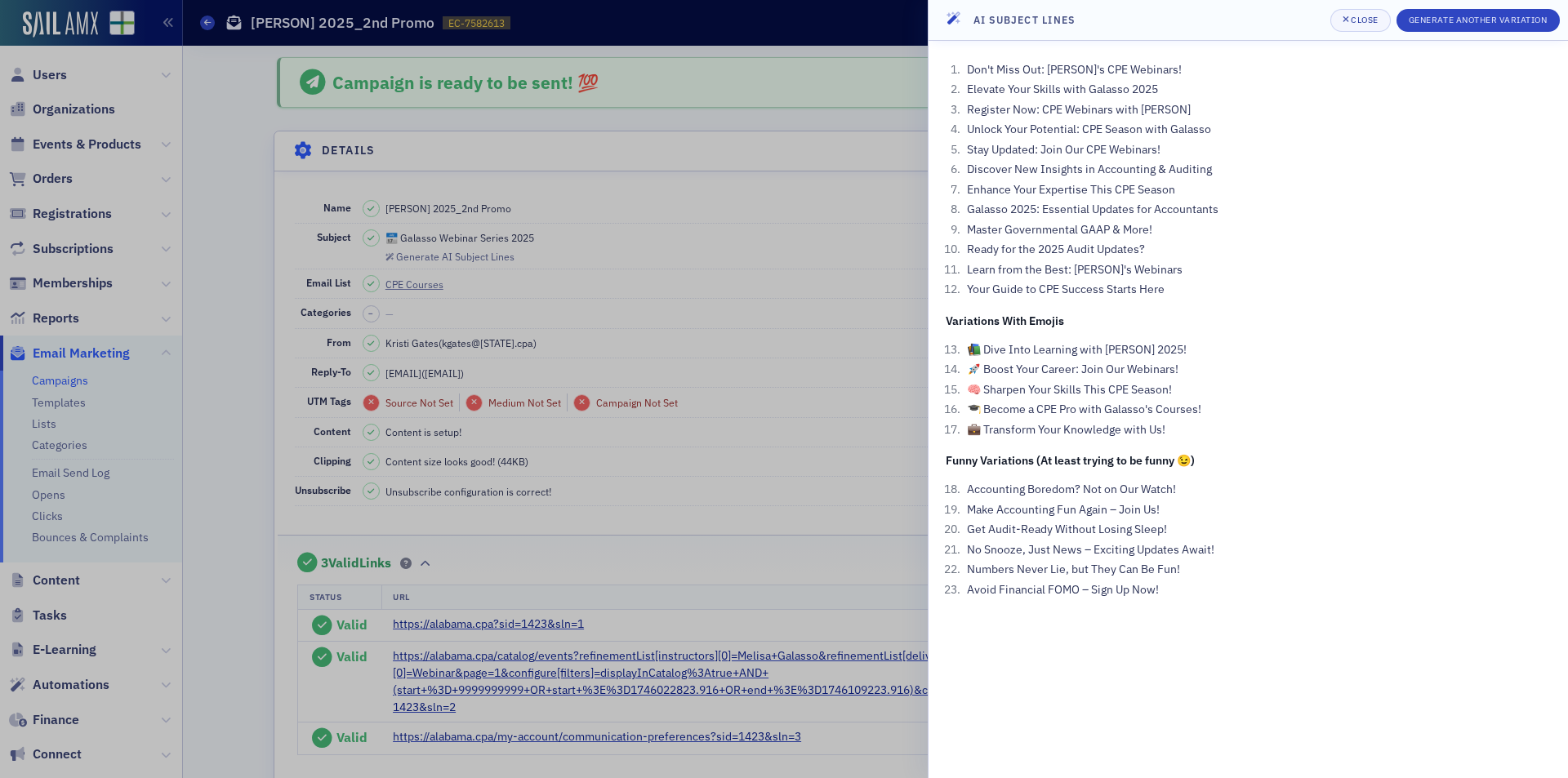click at bounding box center [784, 389] 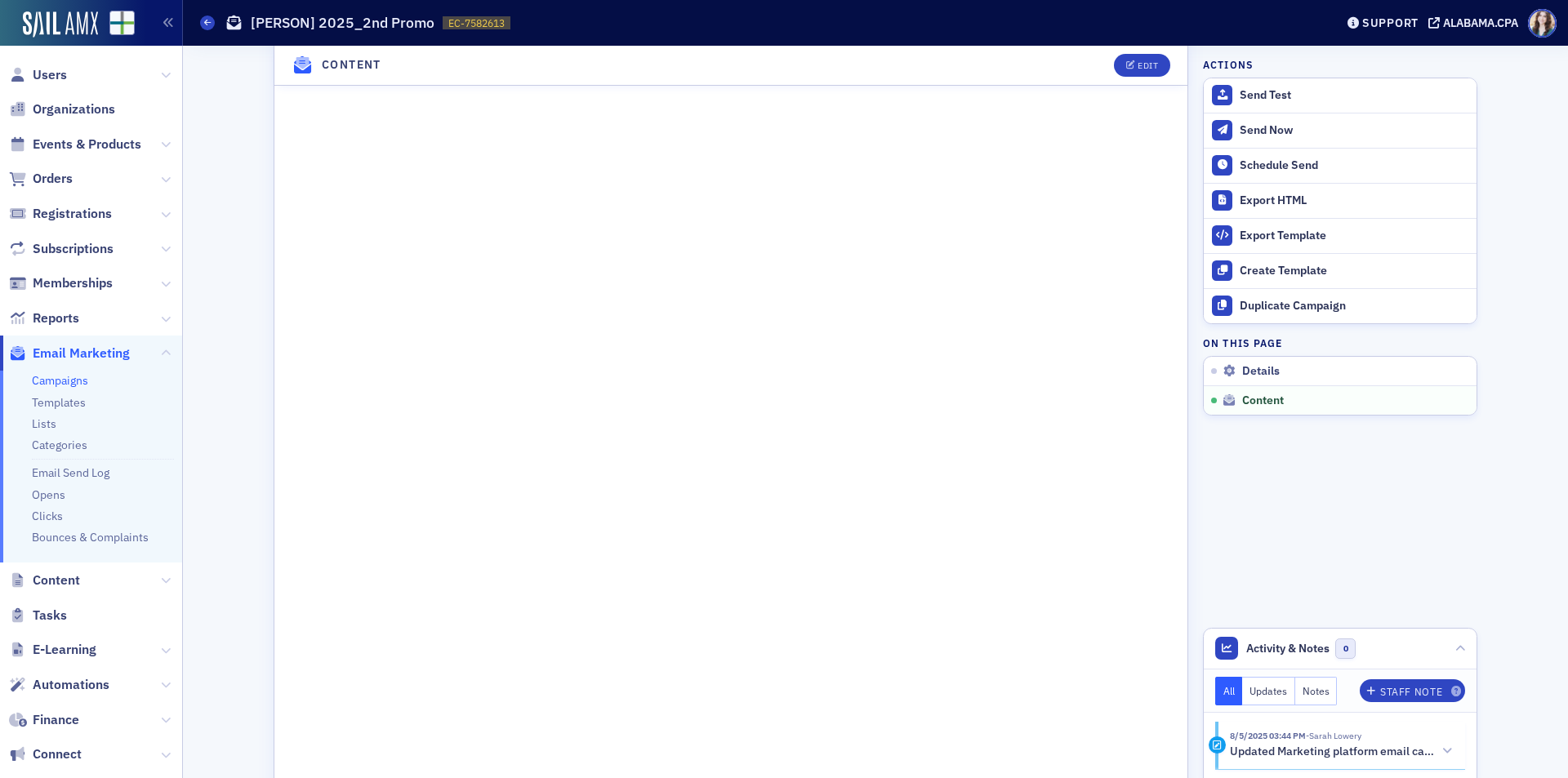 scroll, scrollTop: 980, scrollLeft: 0, axis: vertical 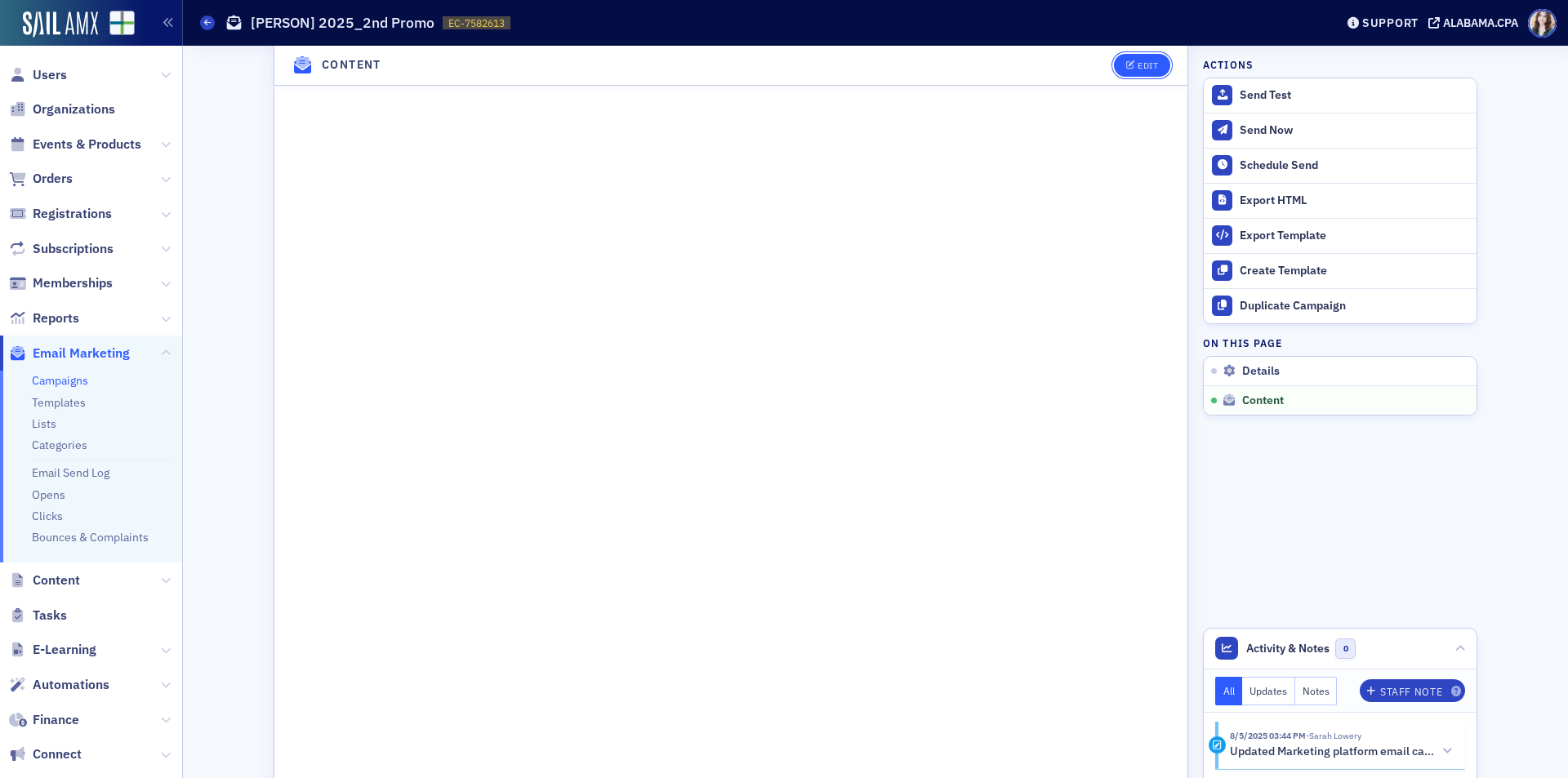 click on "Edit" 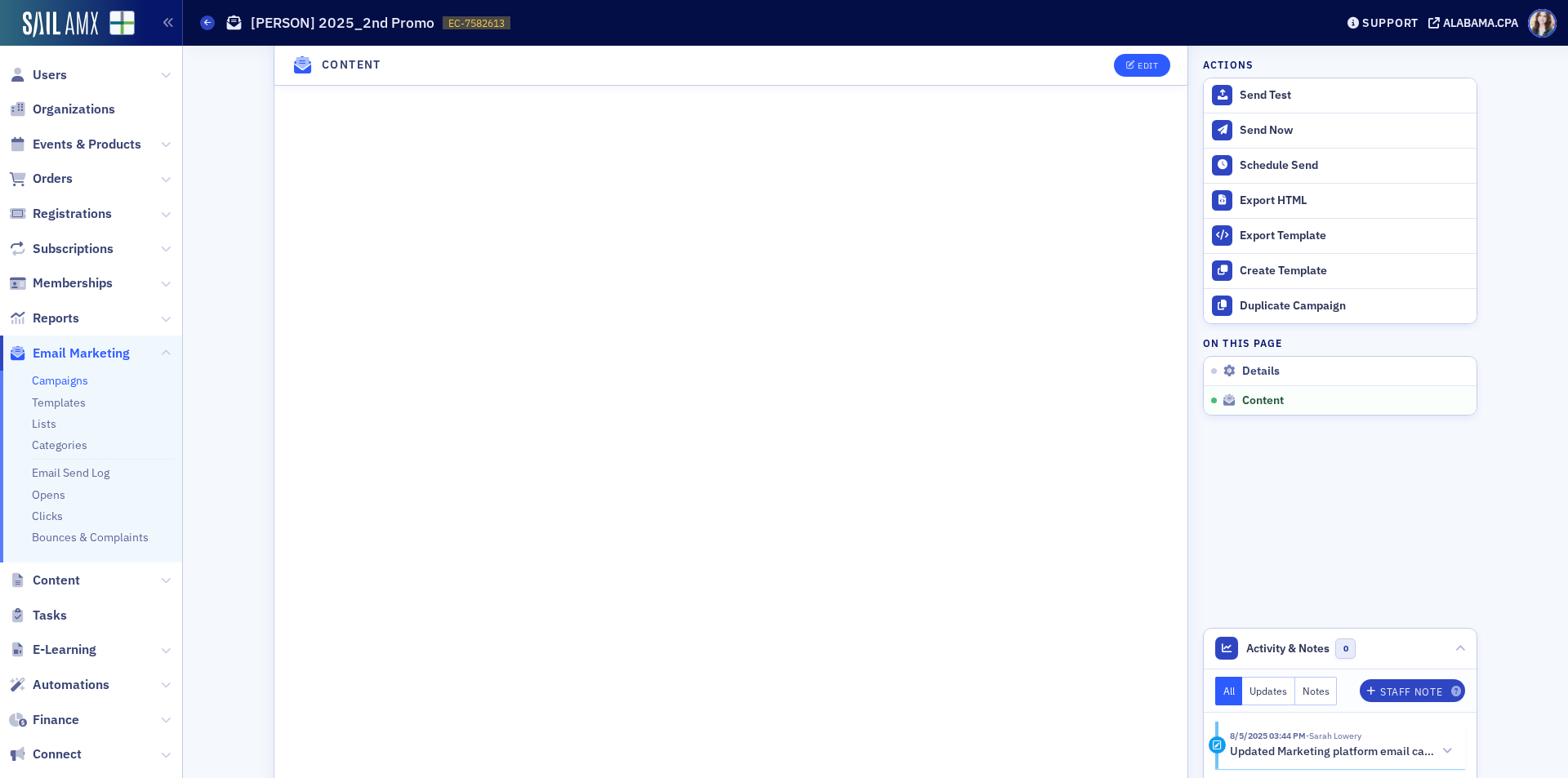 scroll, scrollTop: 189, scrollLeft: 0, axis: vertical 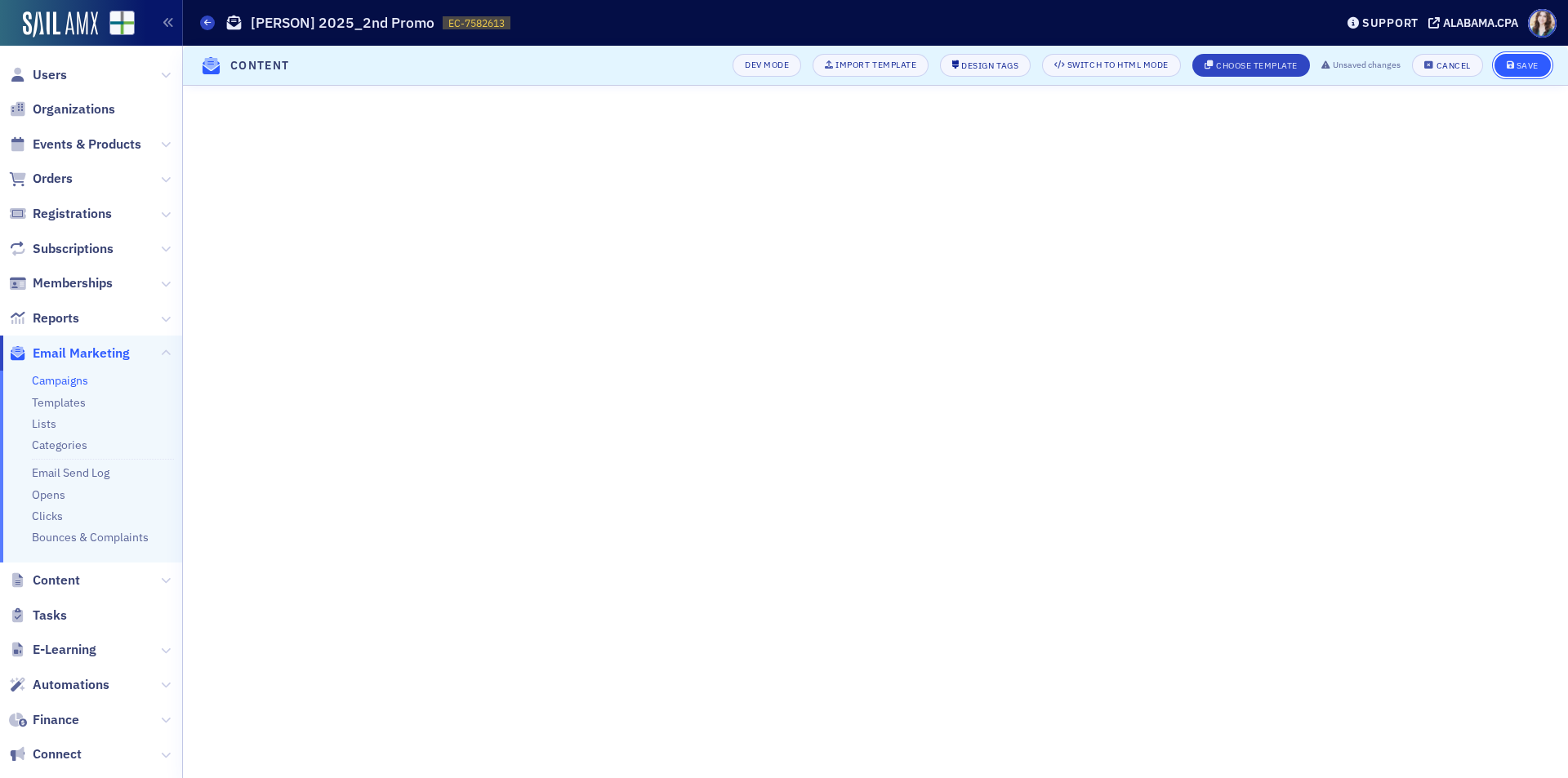 click 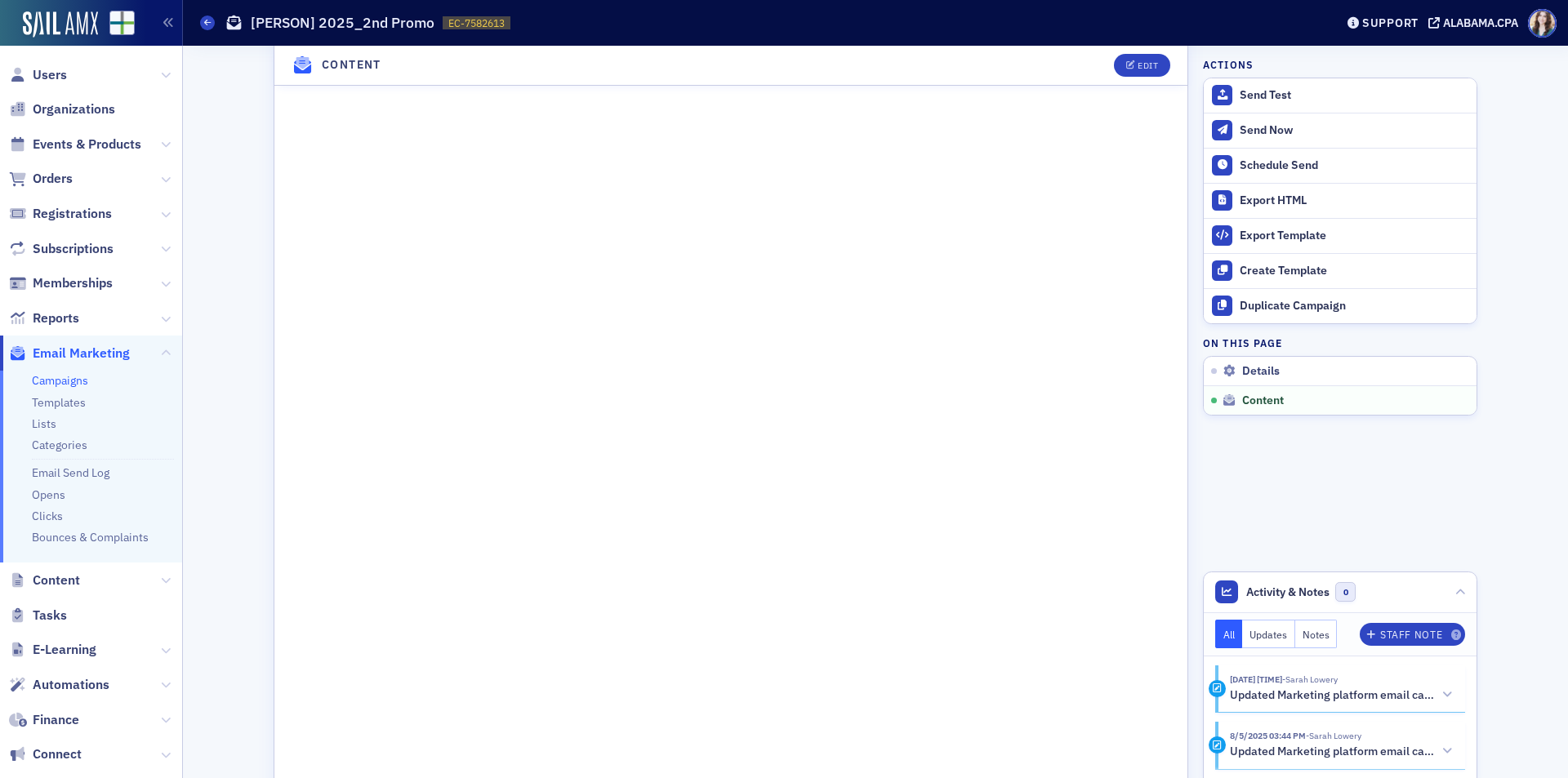 scroll, scrollTop: 1065, scrollLeft: 0, axis: vertical 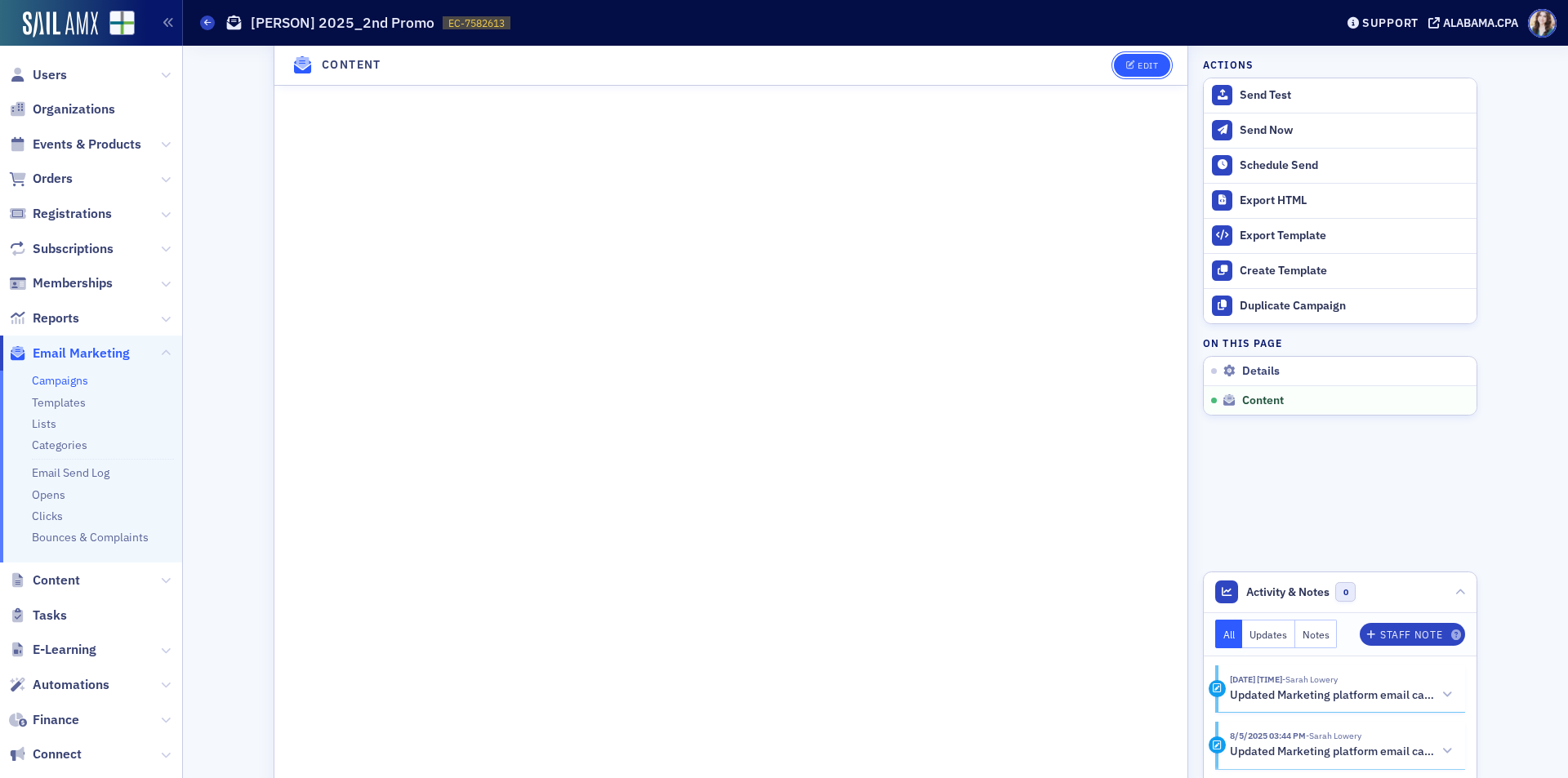 click on "Edit" 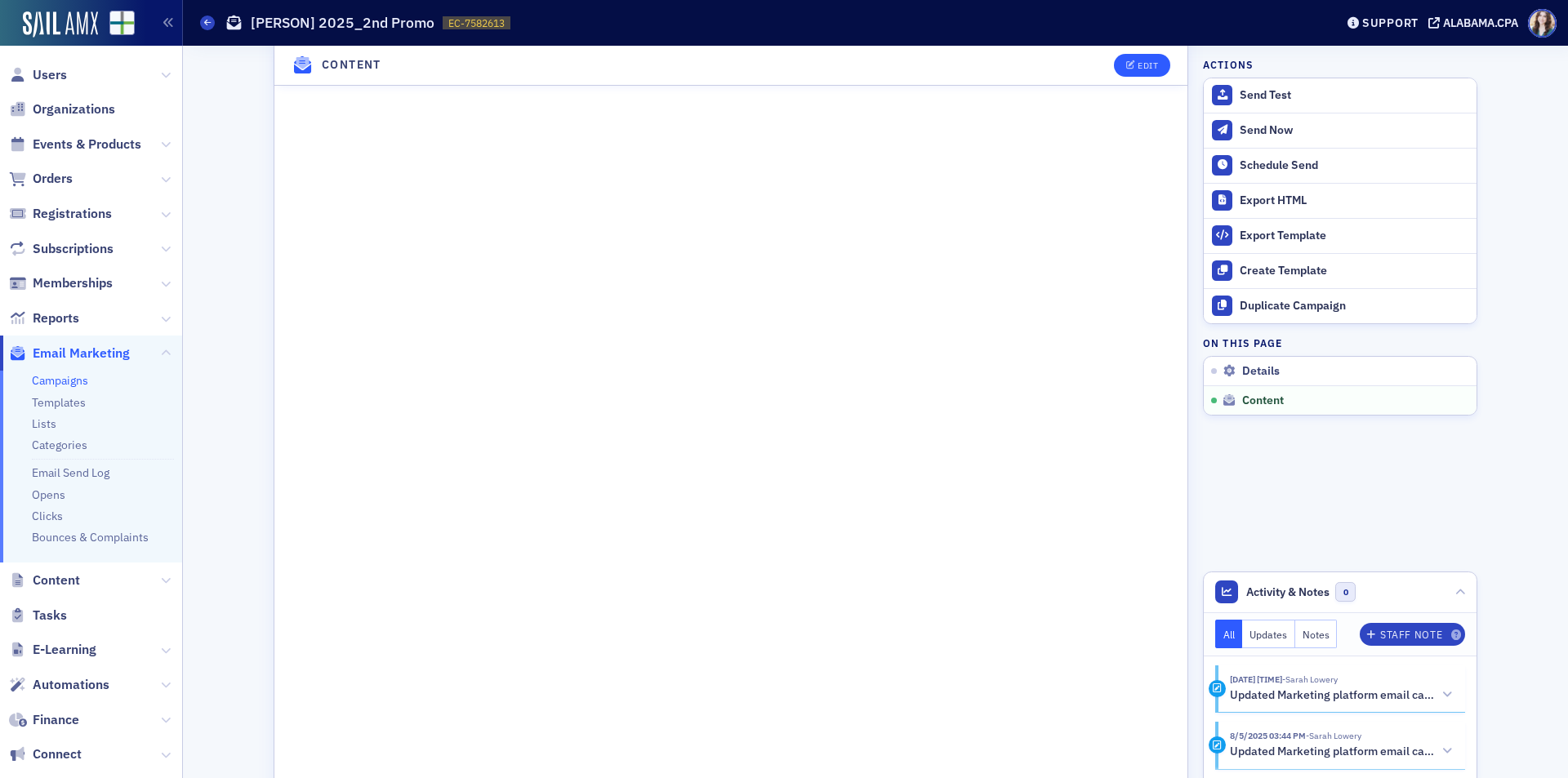 scroll, scrollTop: 189, scrollLeft: 0, axis: vertical 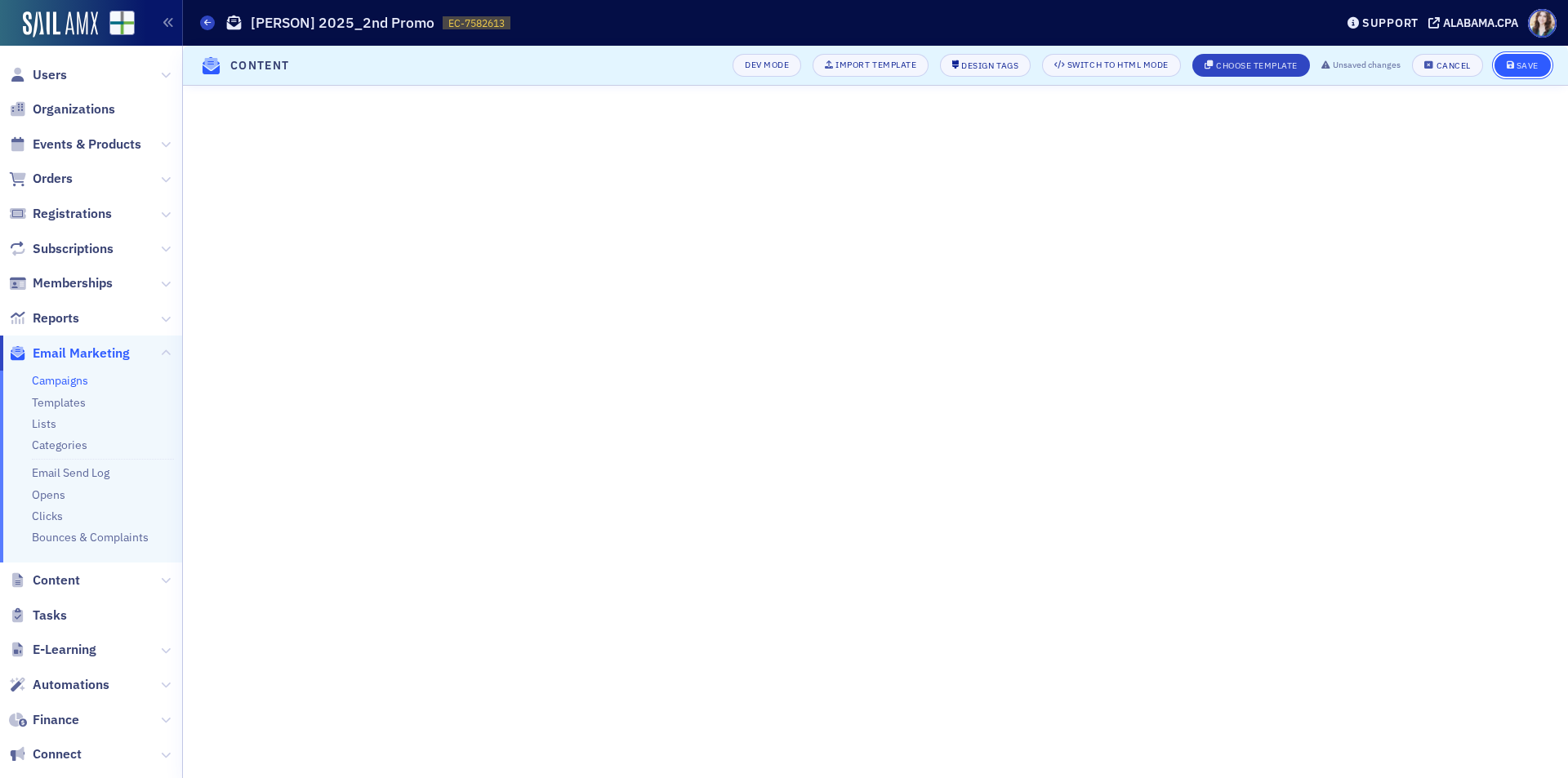 click on "Save" 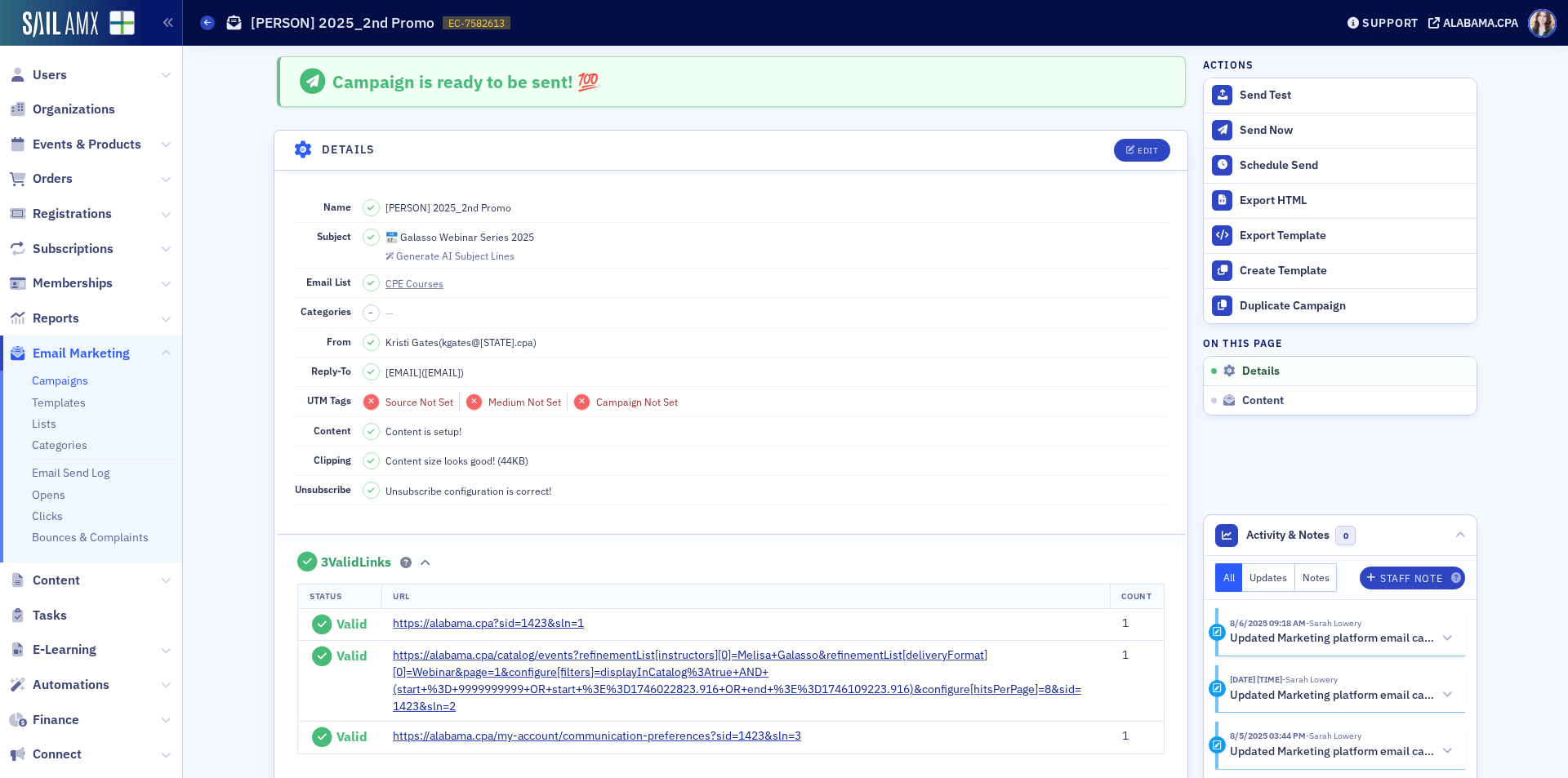 scroll, scrollTop: 0, scrollLeft: 0, axis: both 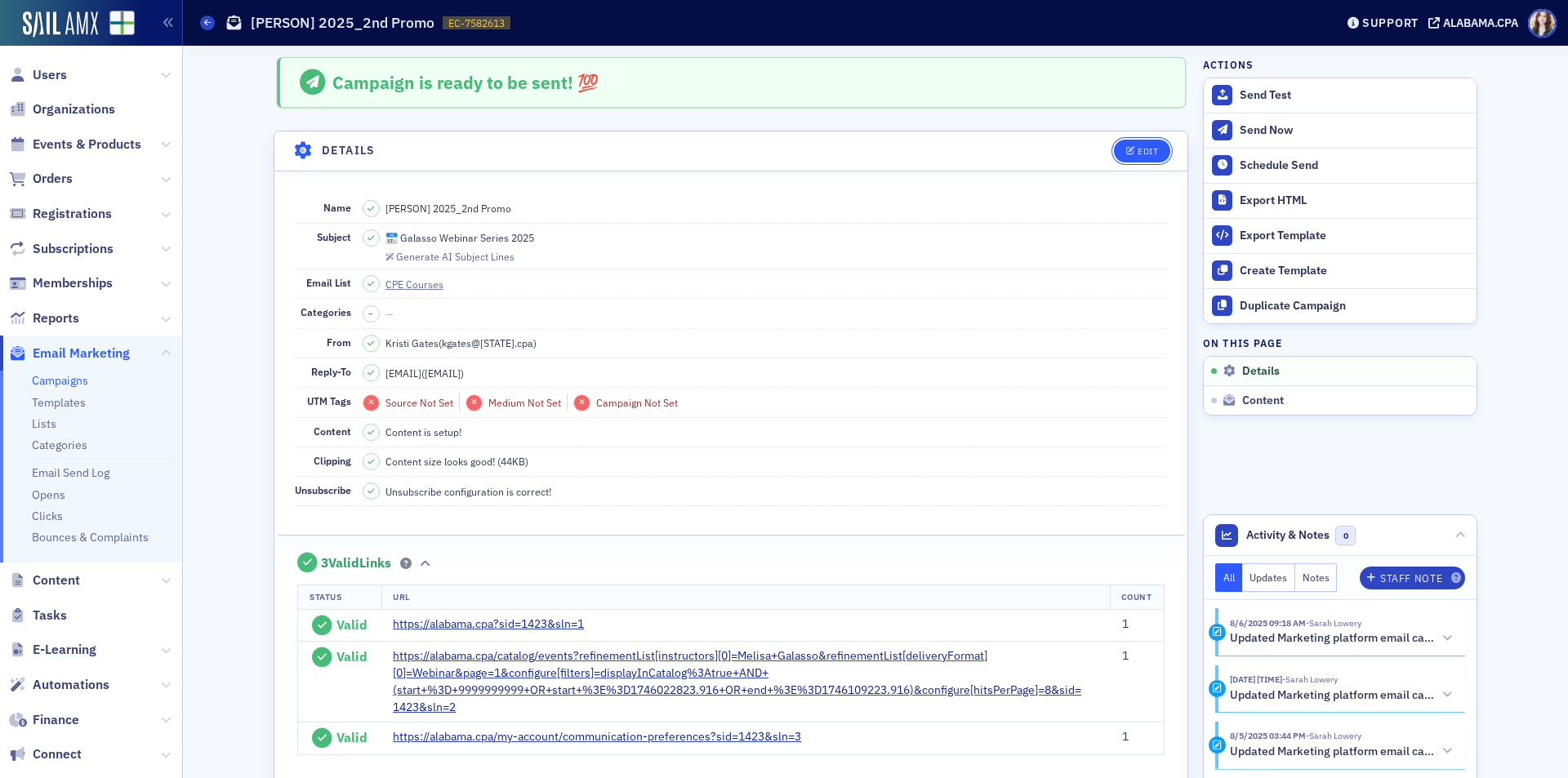 click on "Edit" 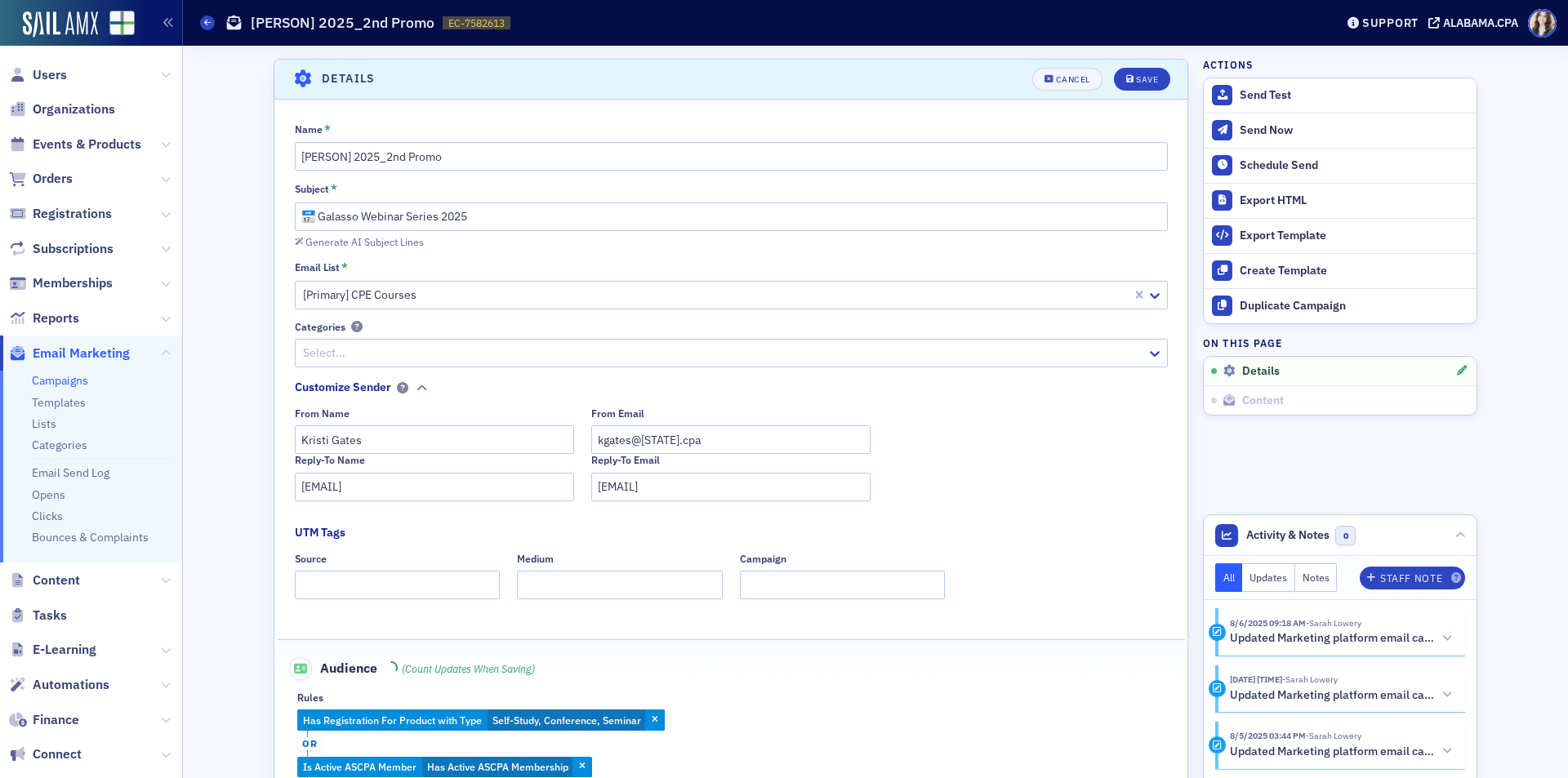 scroll, scrollTop: 77, scrollLeft: 0, axis: vertical 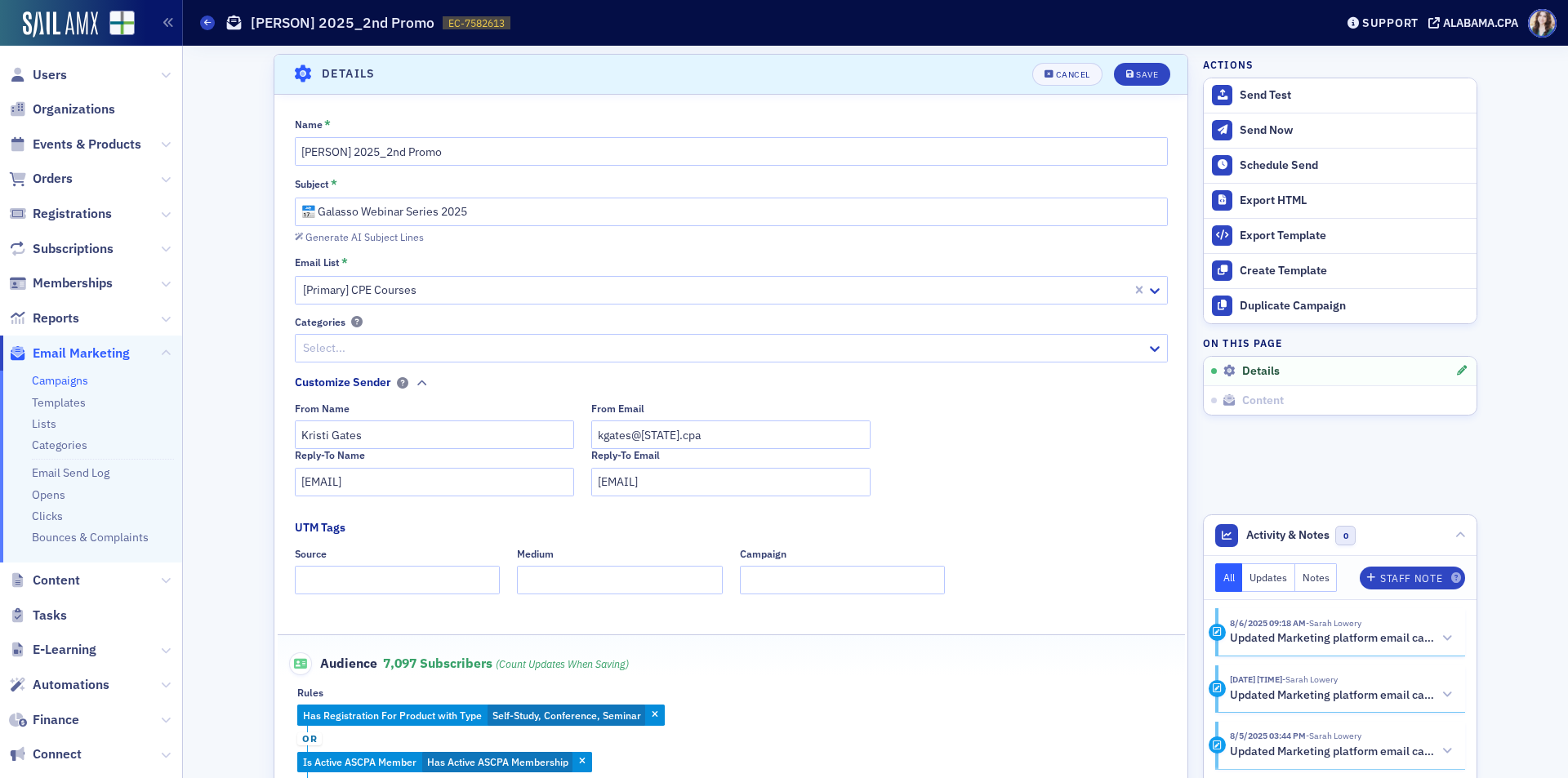 click on "Name * Galasso 2025_2nd Promo Subject * 📅 Galasso Webinar Series 2025 Generate AI Subject Lines Email List * [Primary] CPE Courses Categories Select... Customize Sender From Name Kristi Gates From Email kgates@alabama.cpa Reply-To Name info@alabama.cpa Reply-To Email info@alabama.cpa UTM Tags Source Medium Campaign Audience 7,097   Subscribers  (count updates when saving) Rules Has Registration For Product with Type Self-Study, Conference, Seminar or Is Active ASCPA Member Has Active ASCPA Membership Add  Condition" 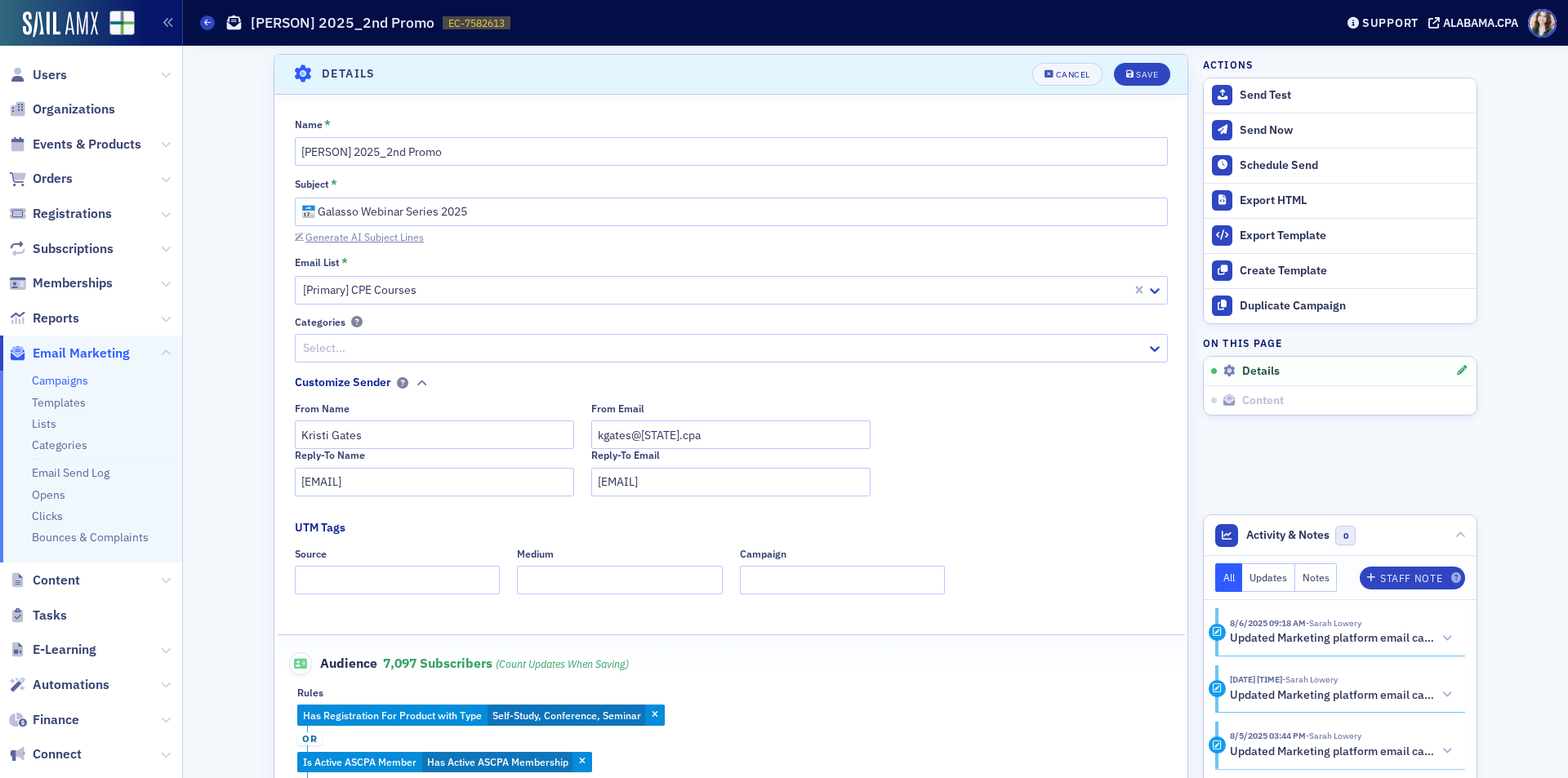 click on "Generate AI Subject Lines" 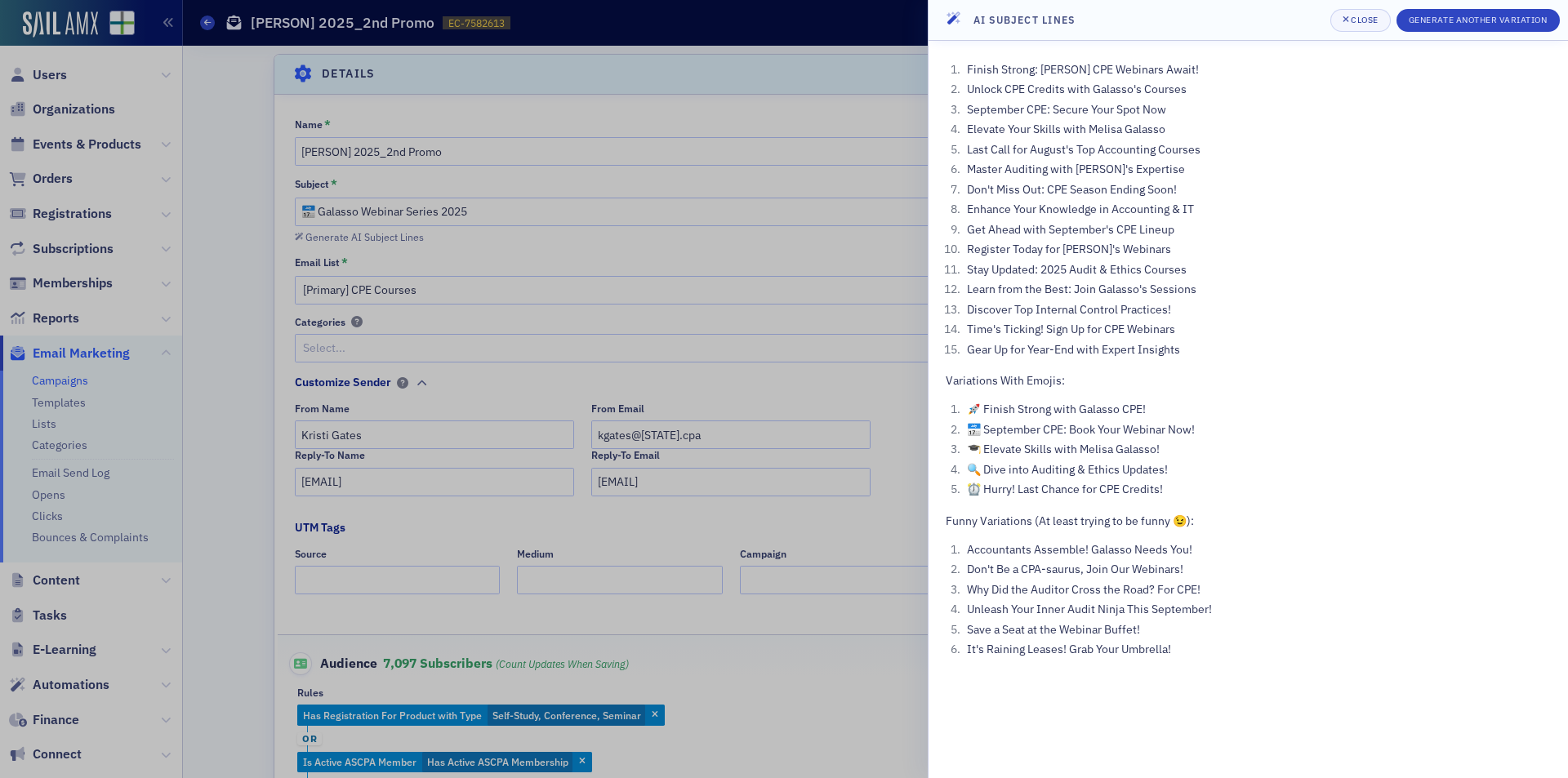 click at bounding box center (784, 389) 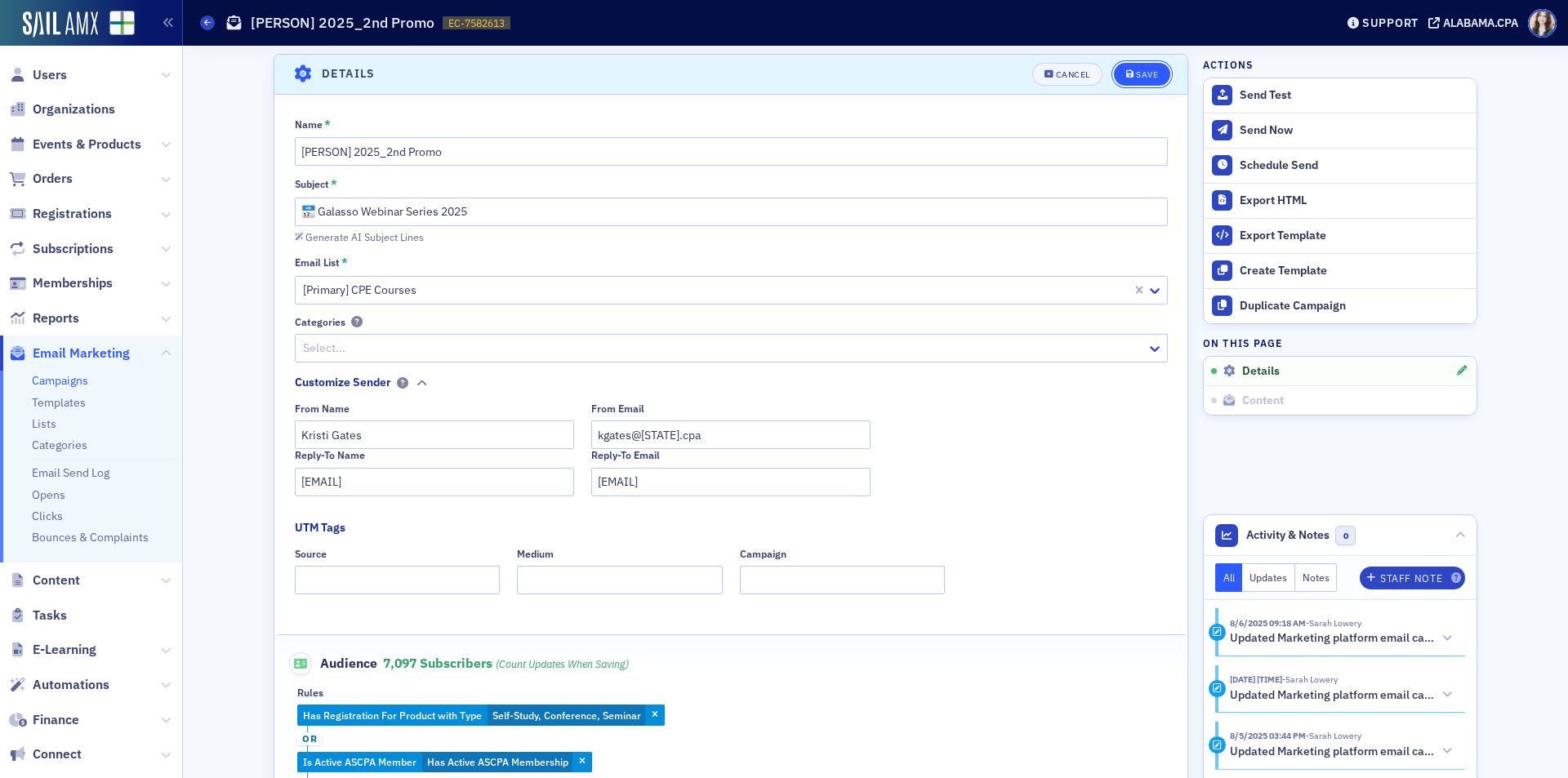 click on "Save" 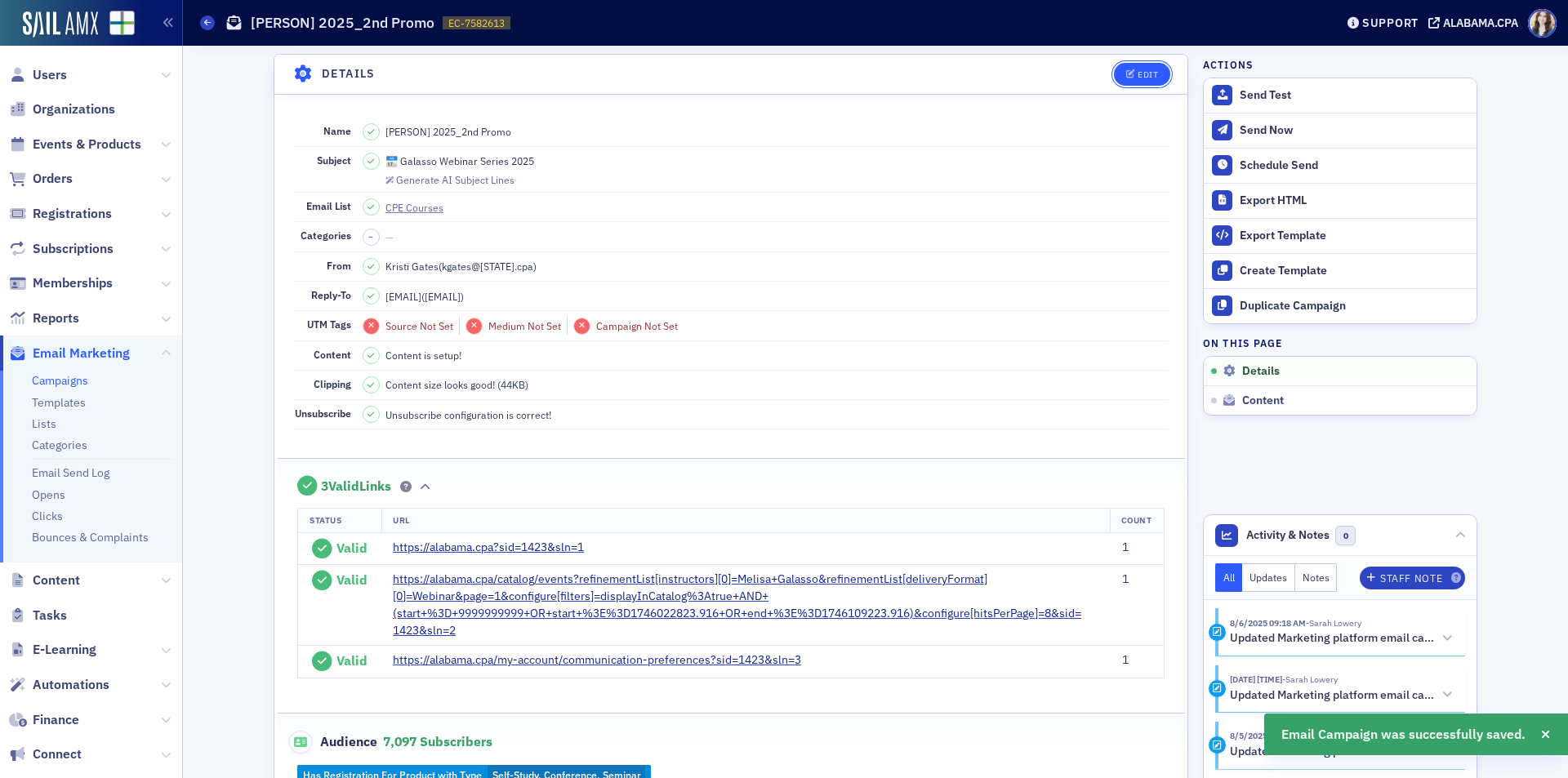 click on "Edit" 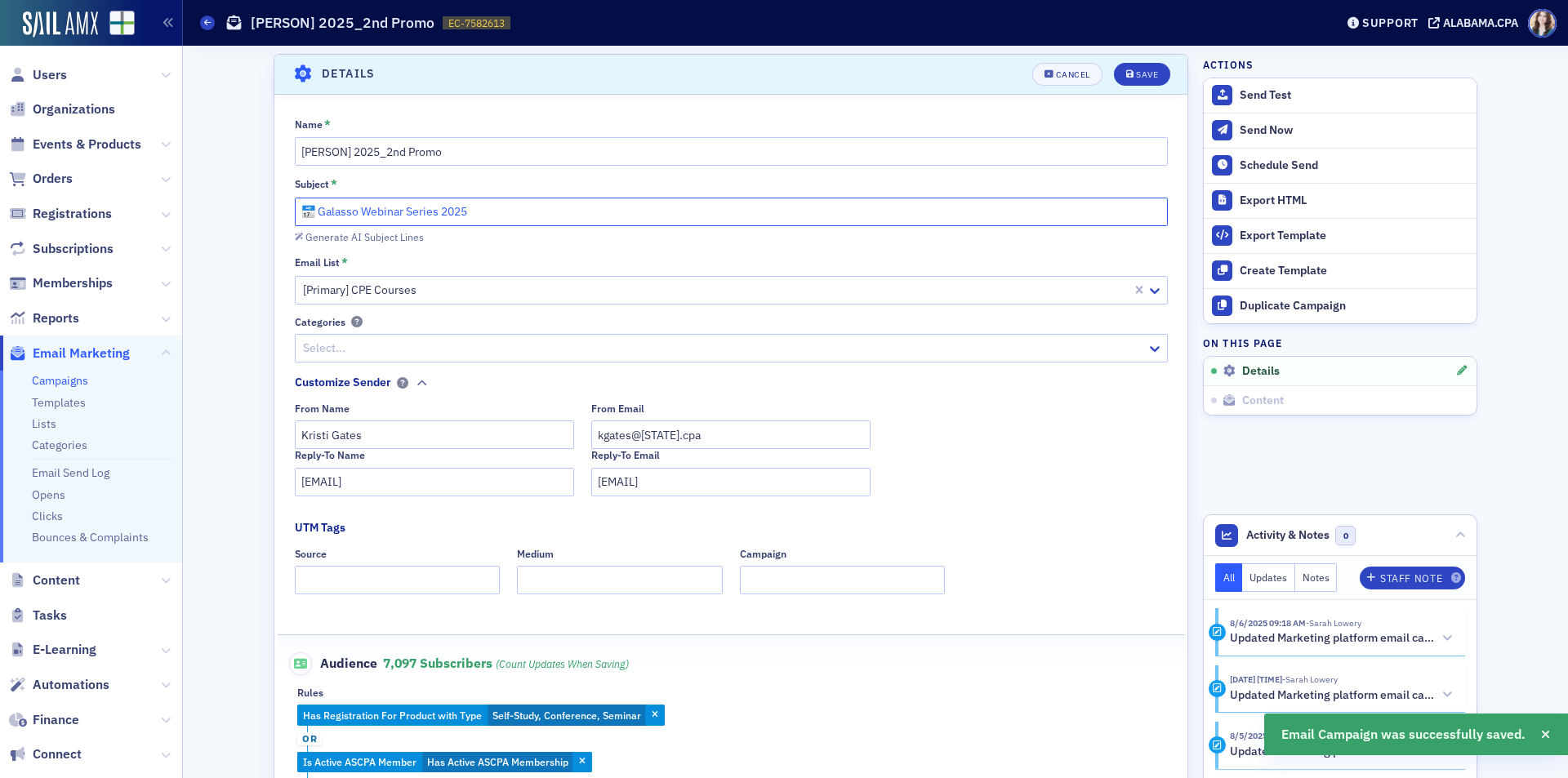 drag, startPoint x: 322, startPoint y: 211, endPoint x: 467, endPoint y: 221, distance: 145.34442 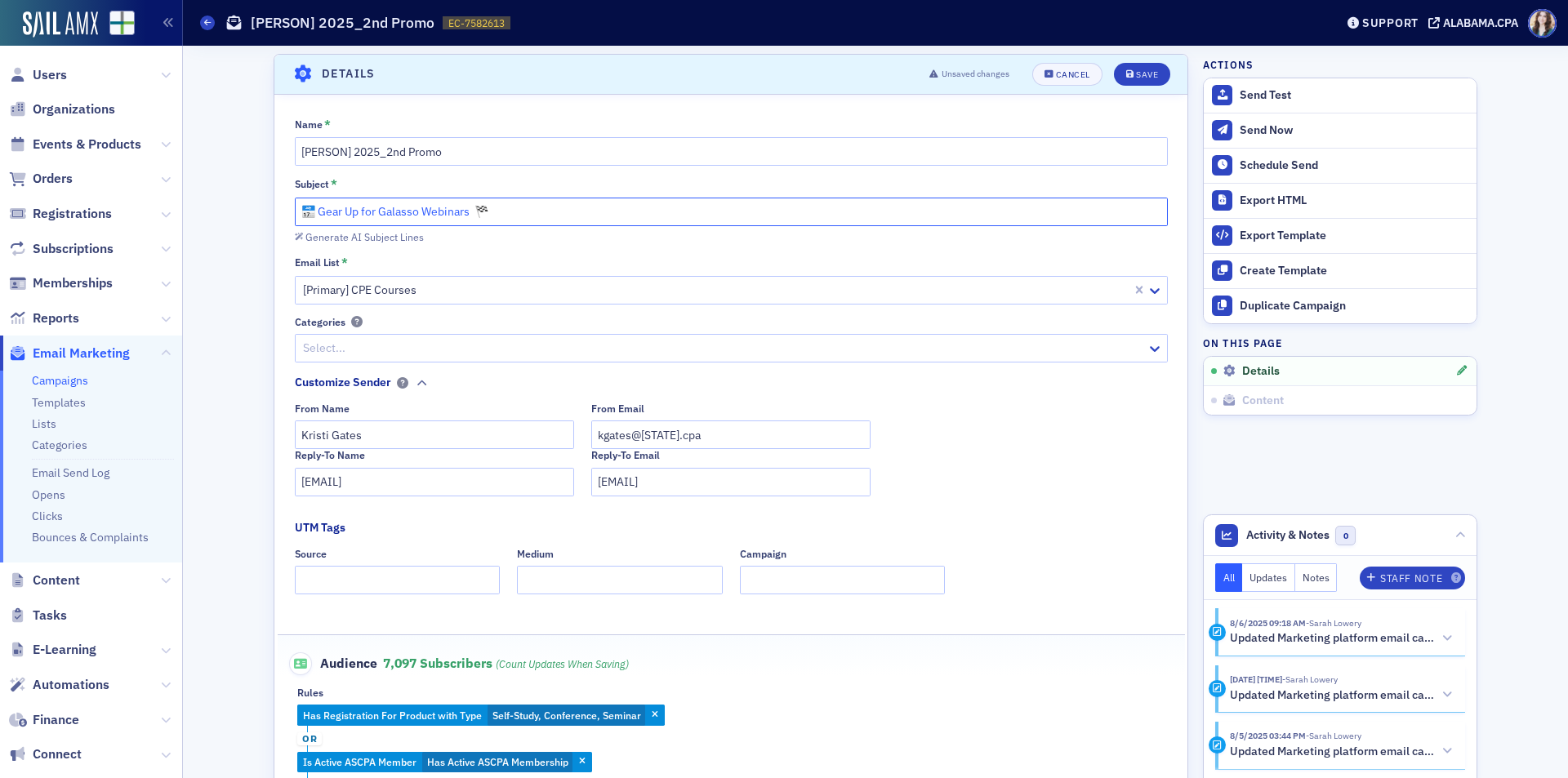 drag, startPoint x: 470, startPoint y: 211, endPoint x: 488, endPoint y: 211, distance: 18 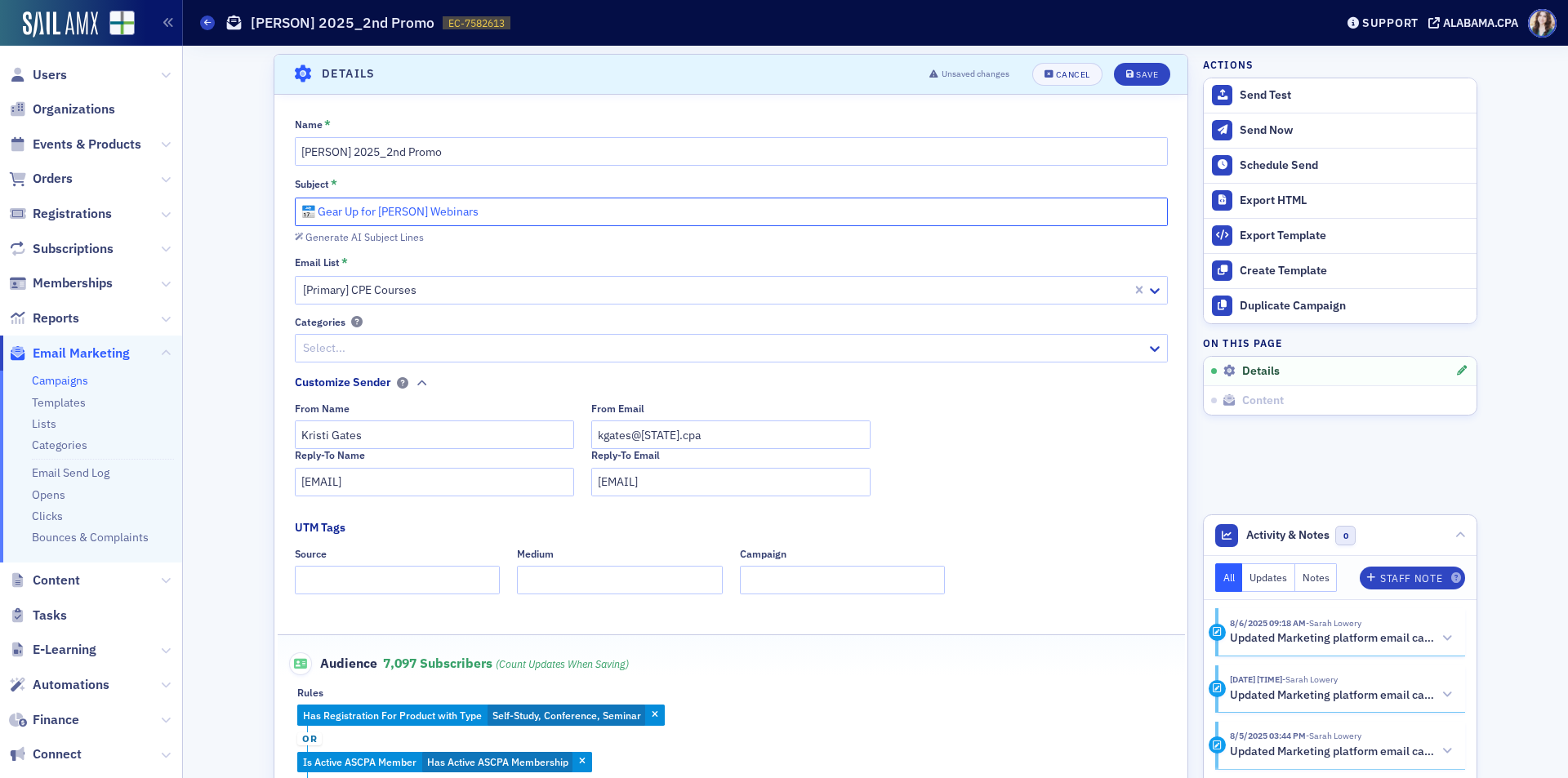 drag, startPoint x: 310, startPoint y: 214, endPoint x: 287, endPoint y: 215, distance: 23.02173 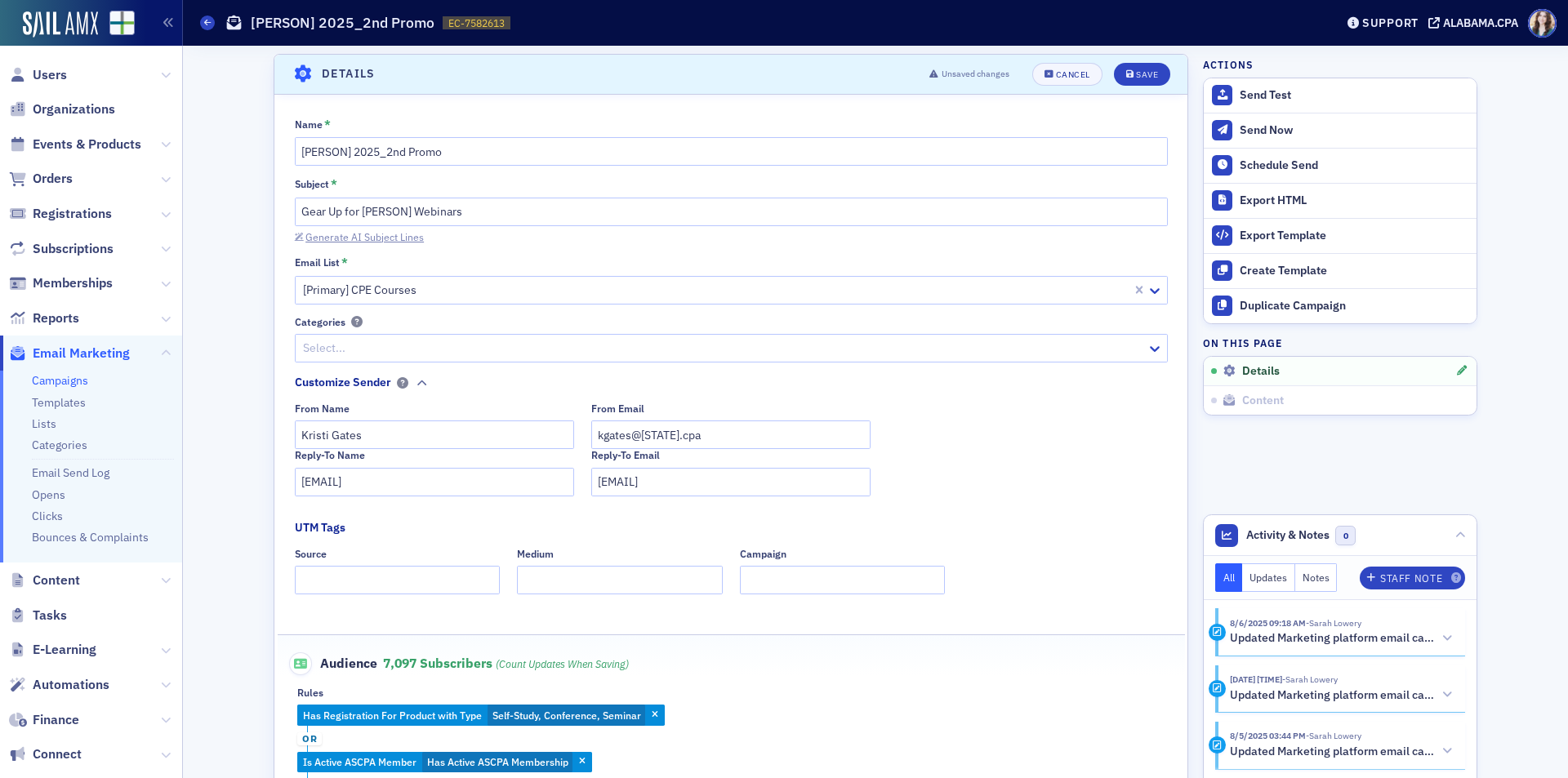 click on "Generate AI Subject Lines" 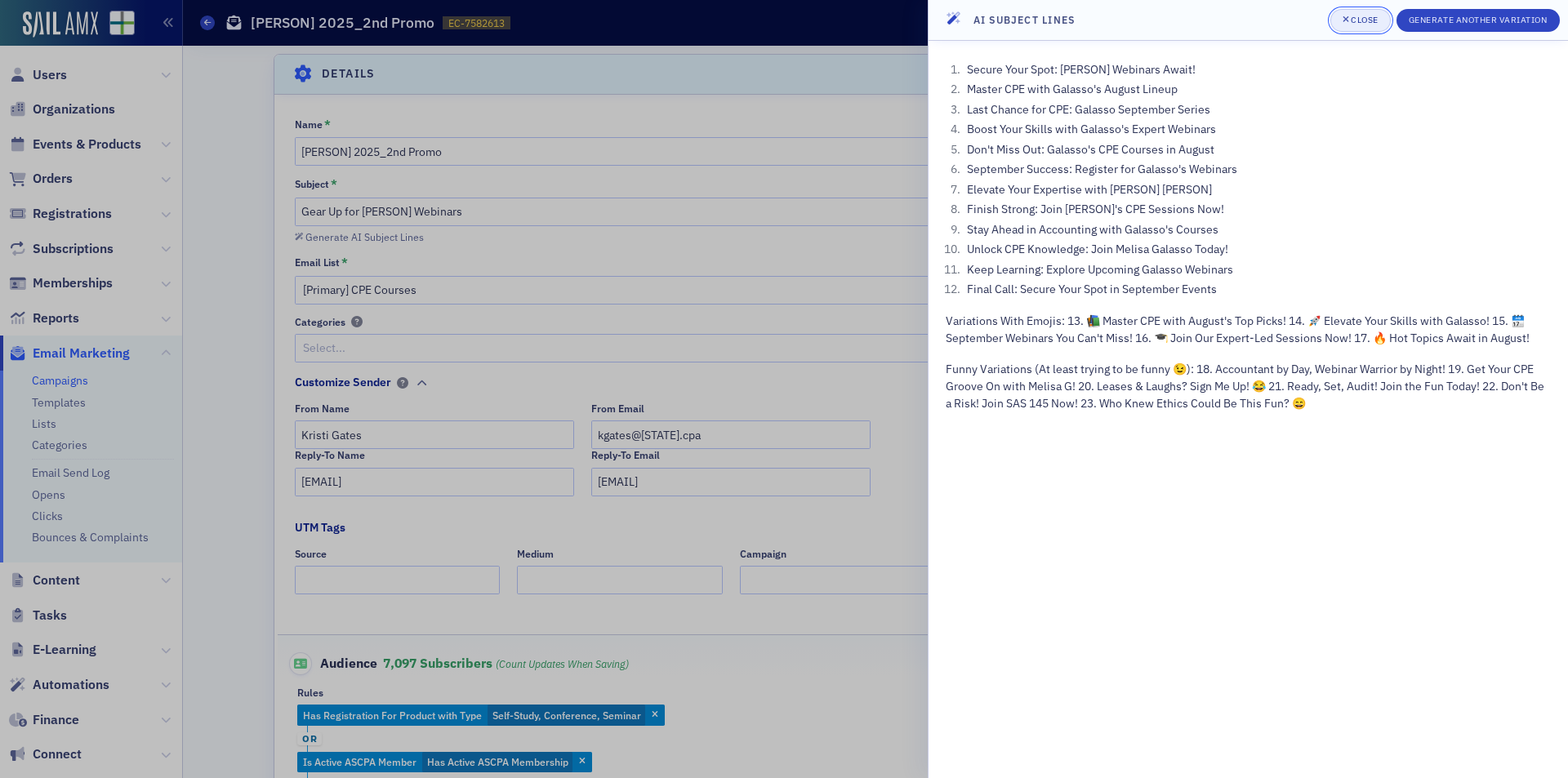 click 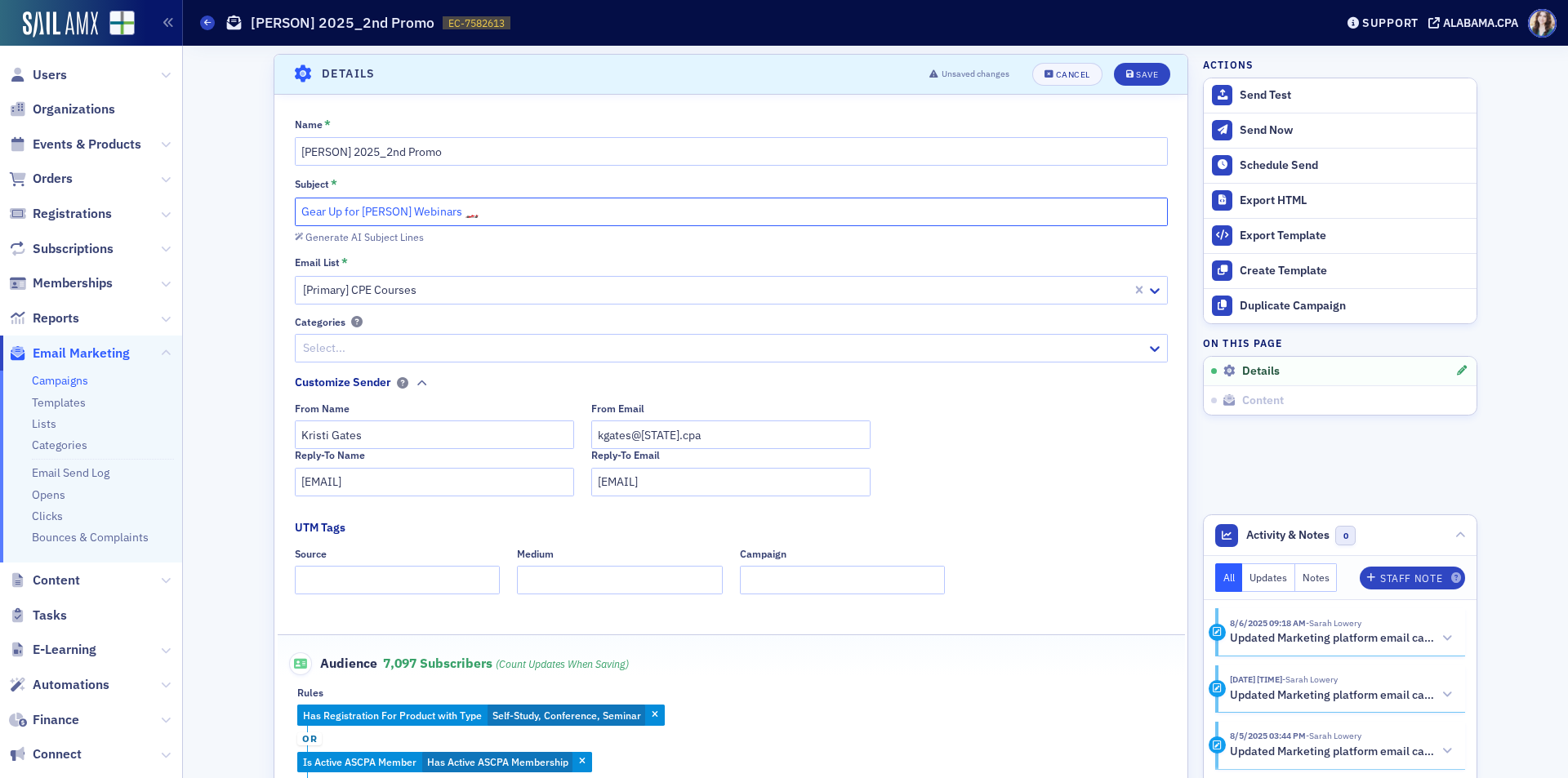 drag, startPoint x: 456, startPoint y: 213, endPoint x: 466, endPoint y: 213, distance: 10 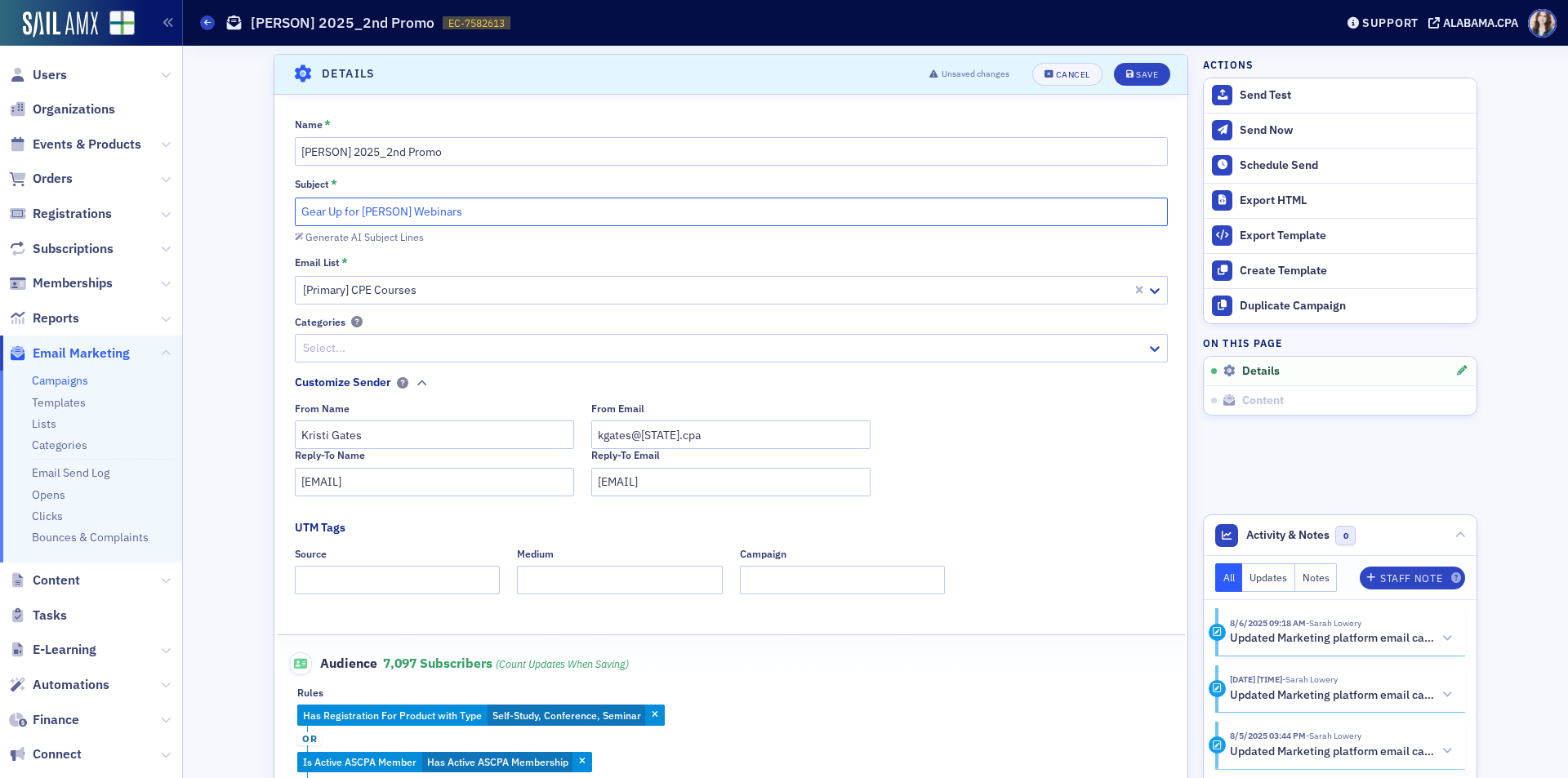 click on "Gear Up for Galasso Webinars" 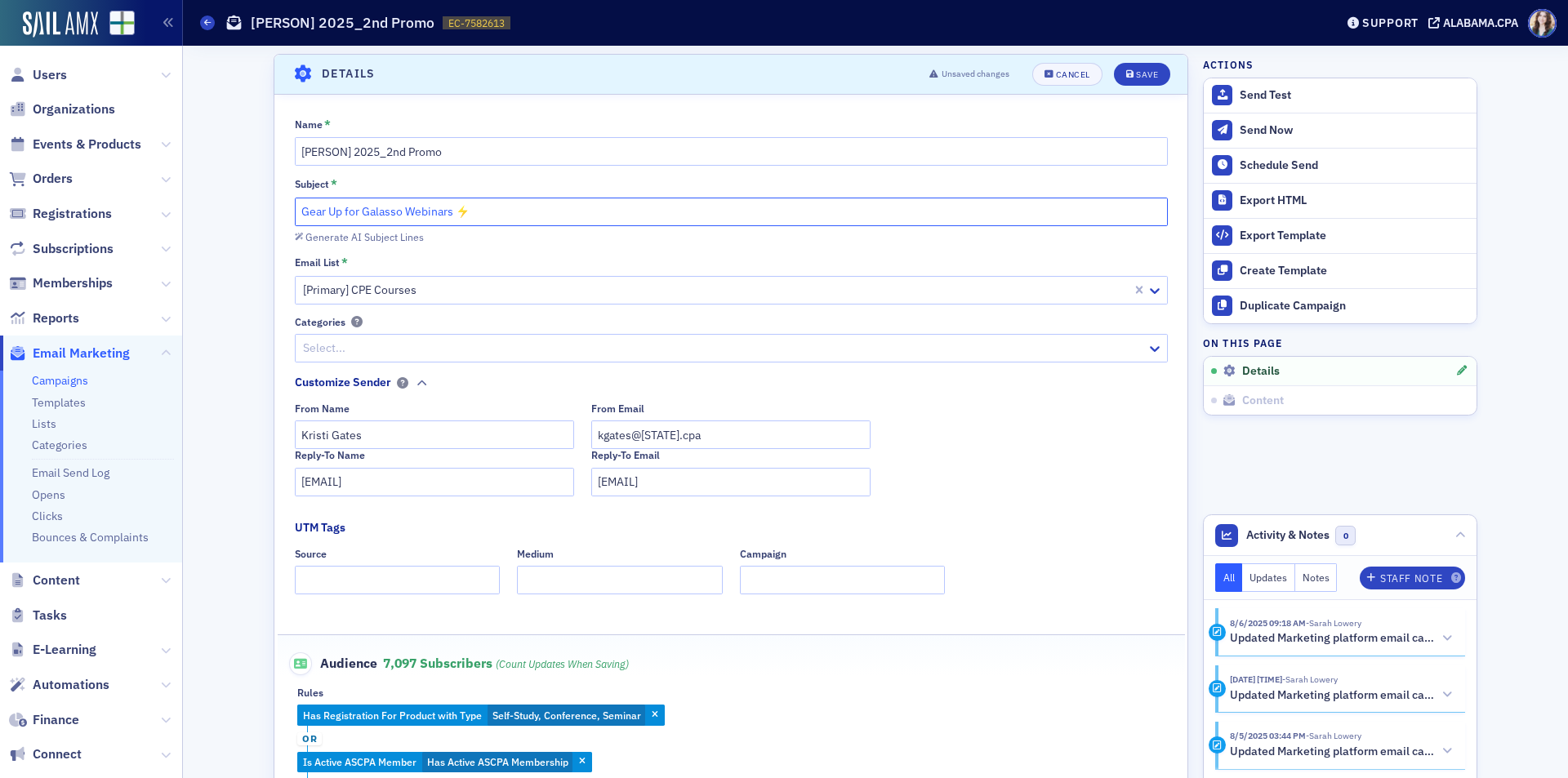 drag, startPoint x: 454, startPoint y: 216, endPoint x: 467, endPoint y: 214, distance: 13.152946 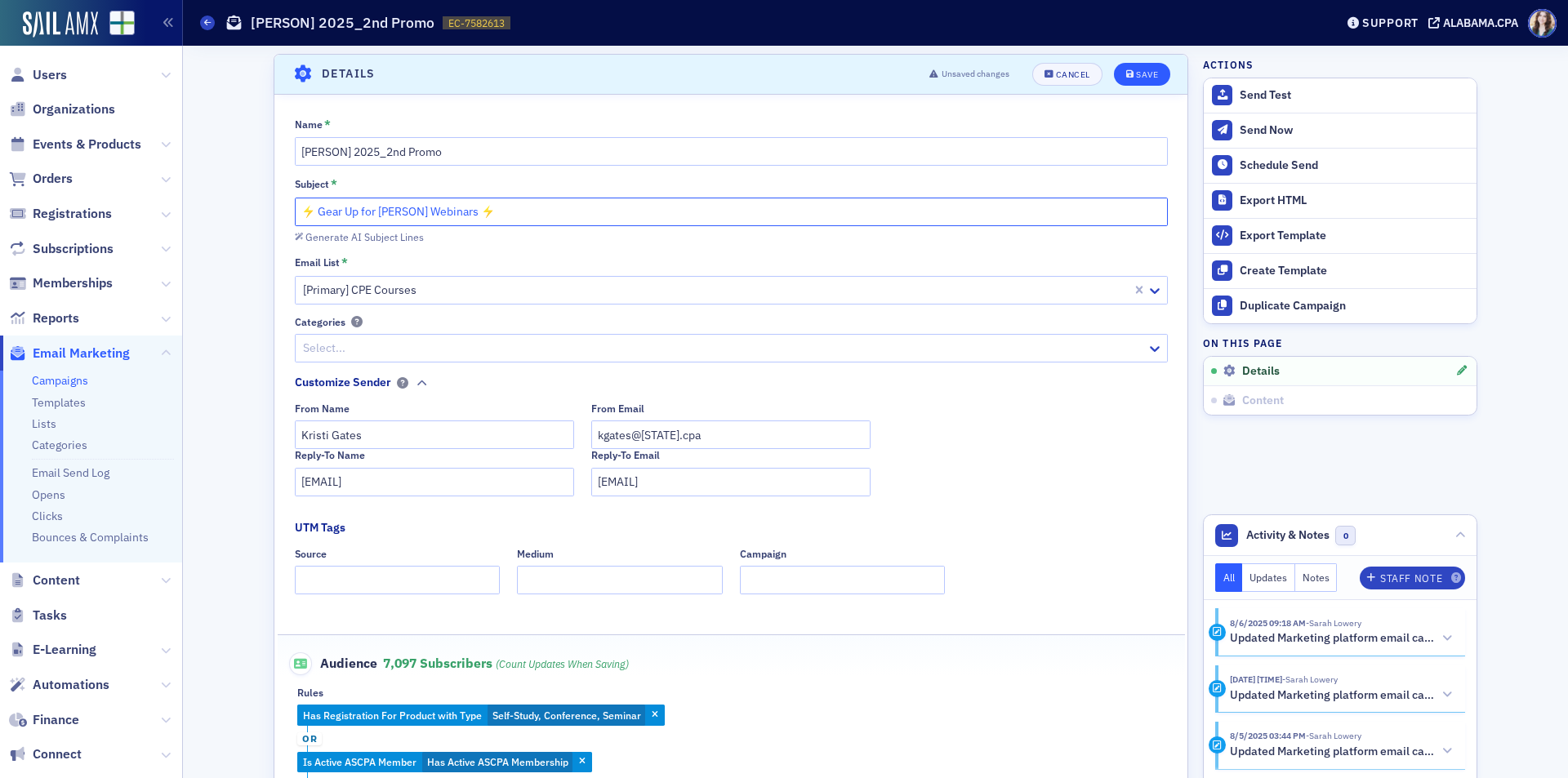 type on "⚡ Gear Up for Galasso Webinars ⚡" 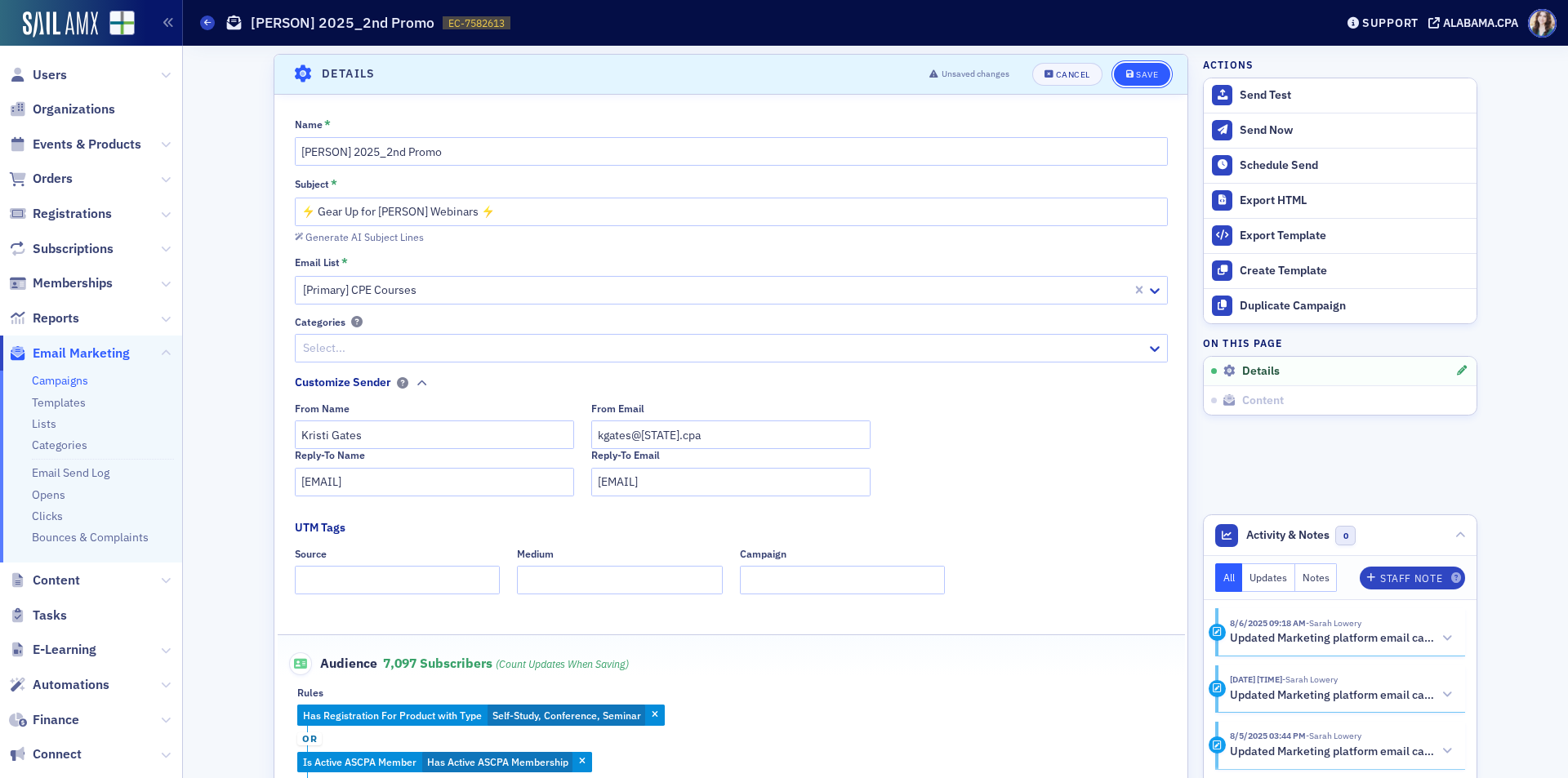 click on "Save" 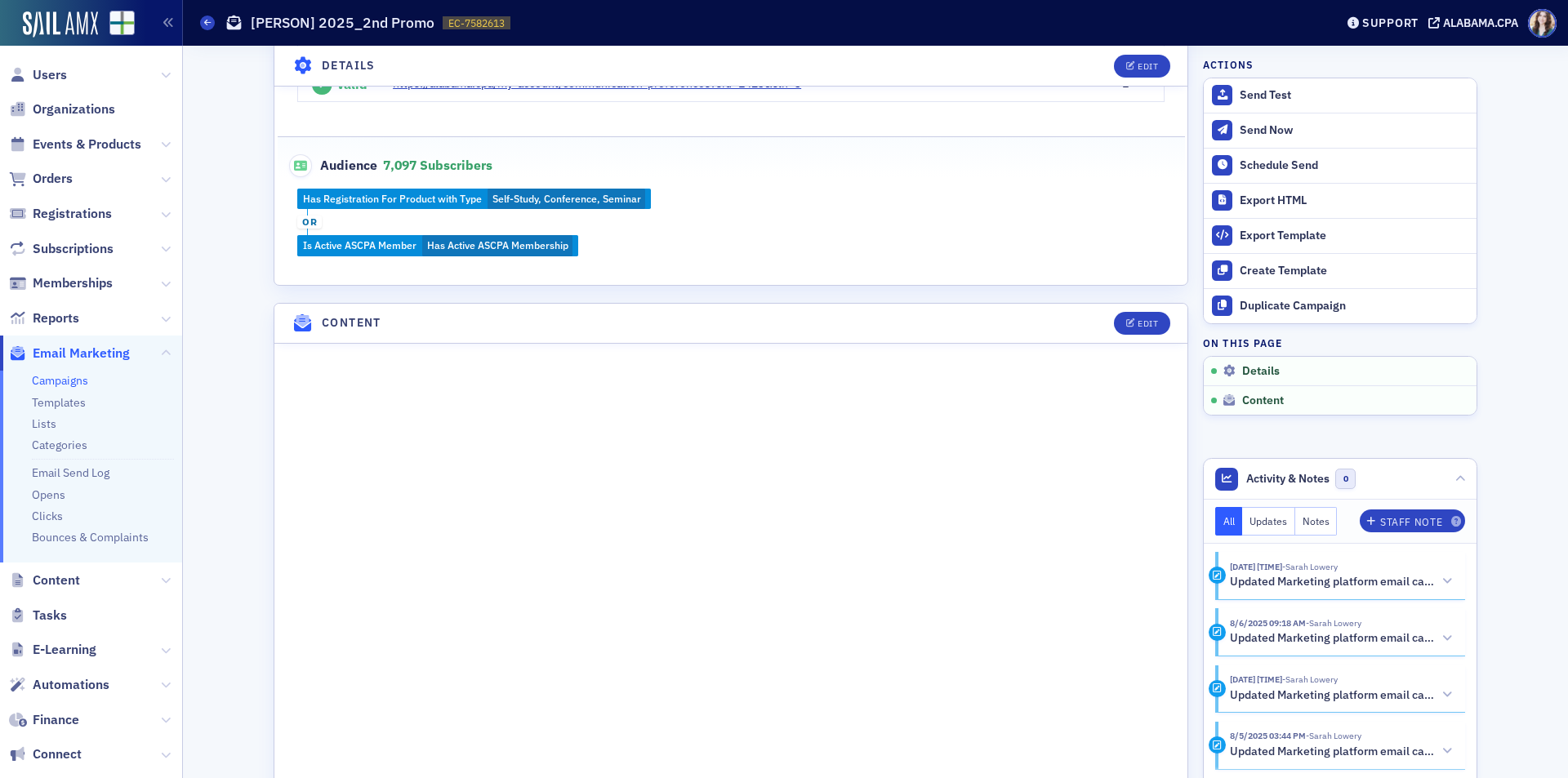 scroll, scrollTop: 980, scrollLeft: 0, axis: vertical 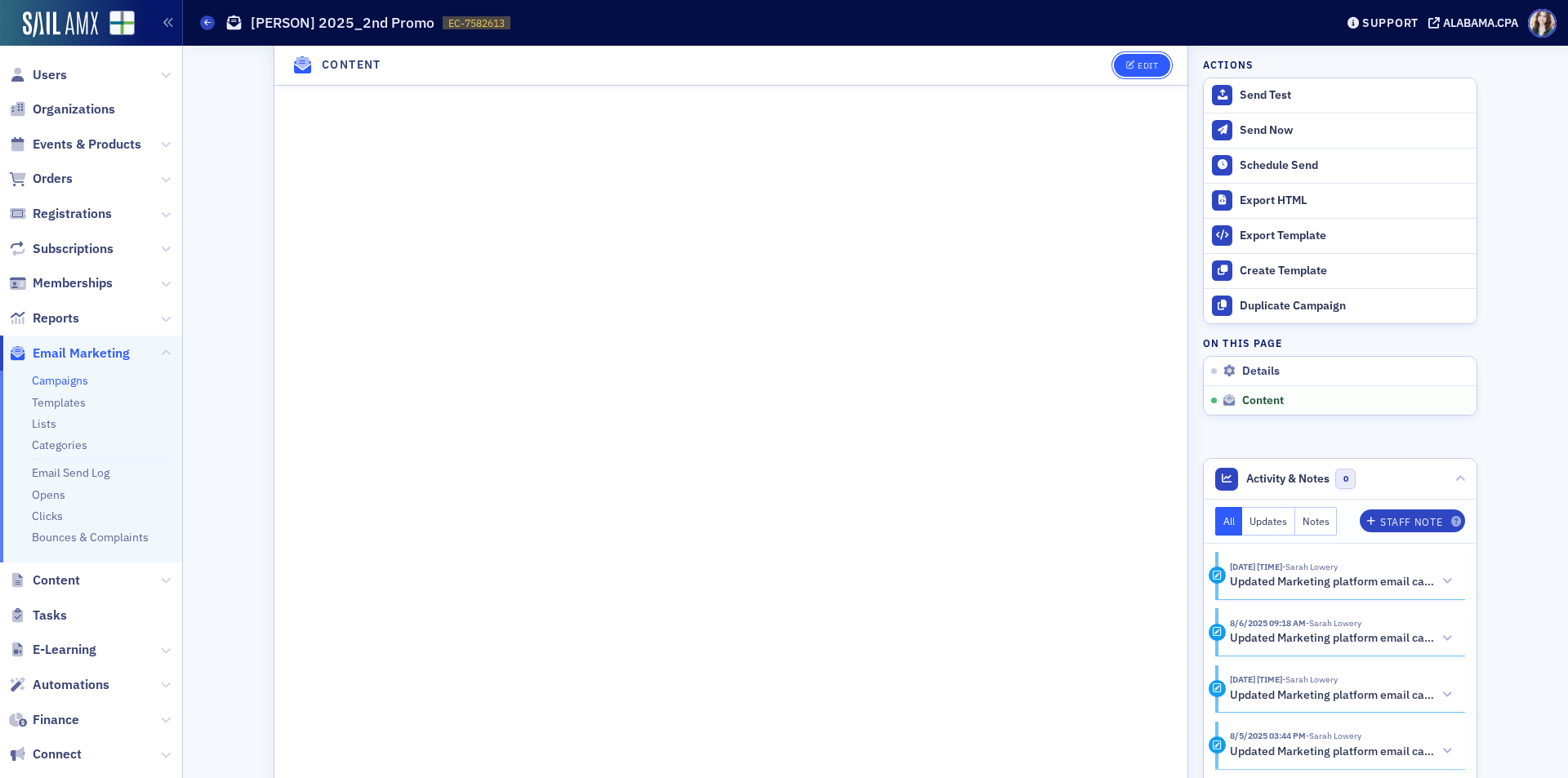 click on "Edit" 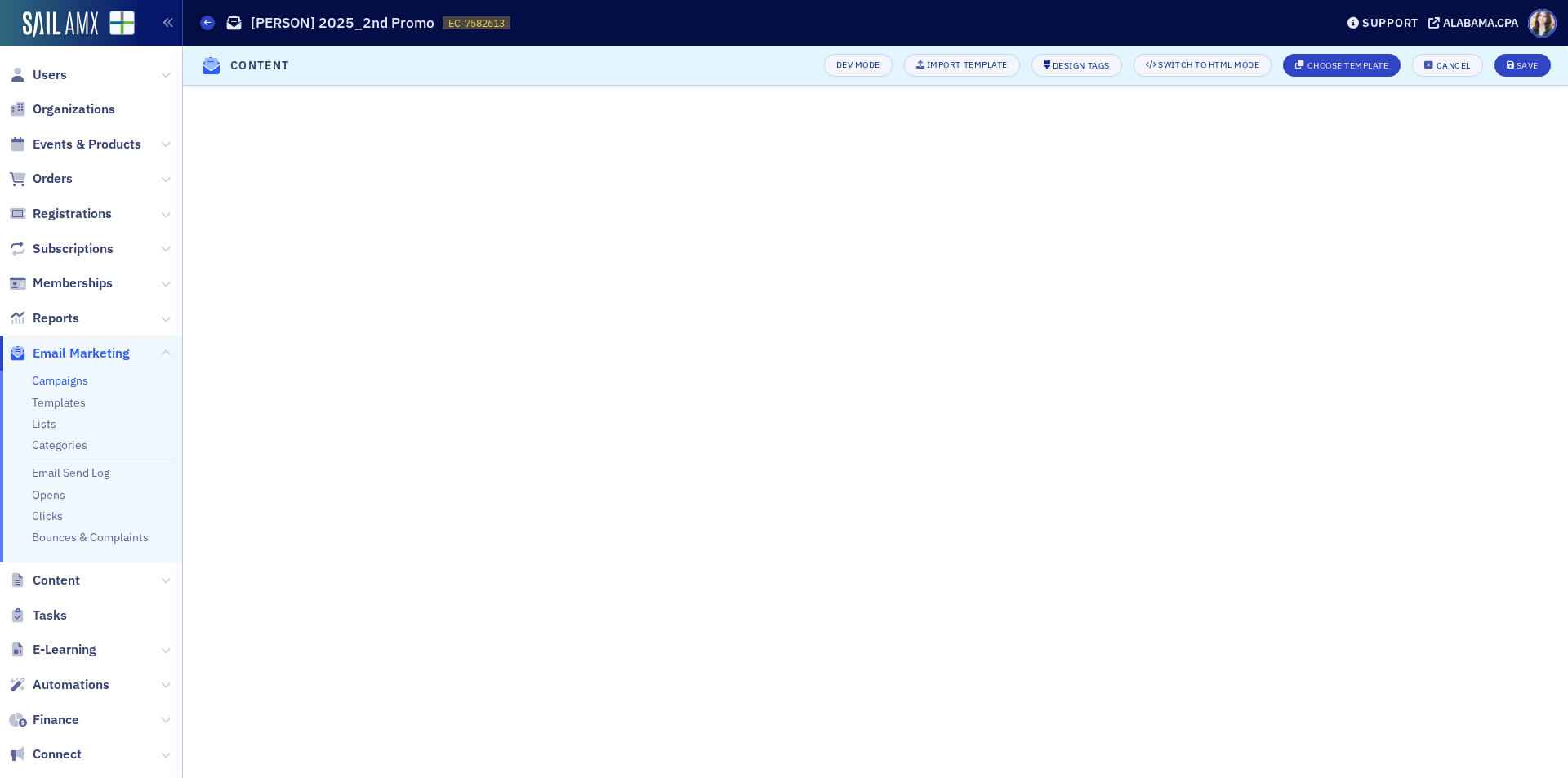scroll, scrollTop: 189, scrollLeft: 0, axis: vertical 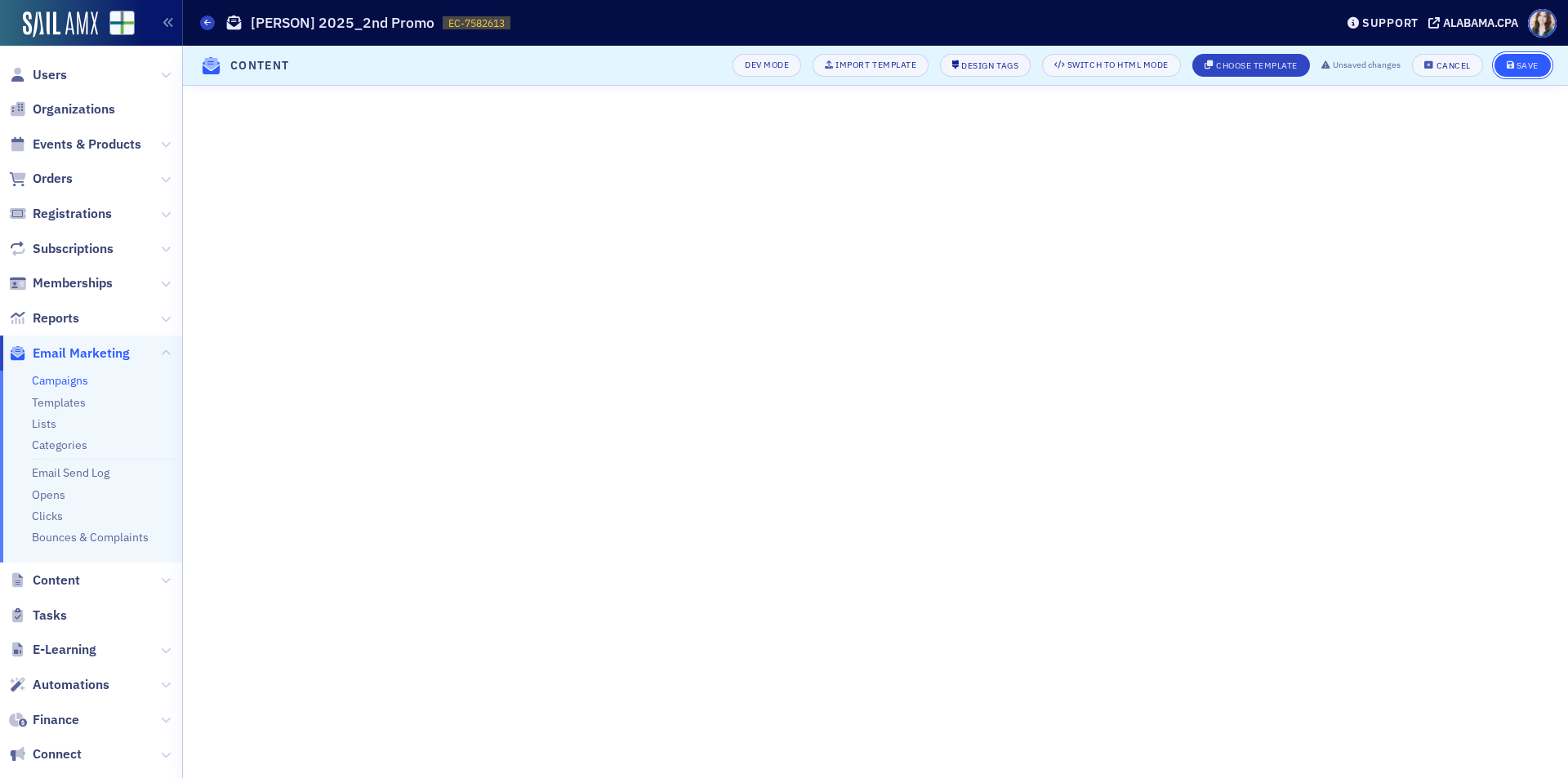click on "Save" 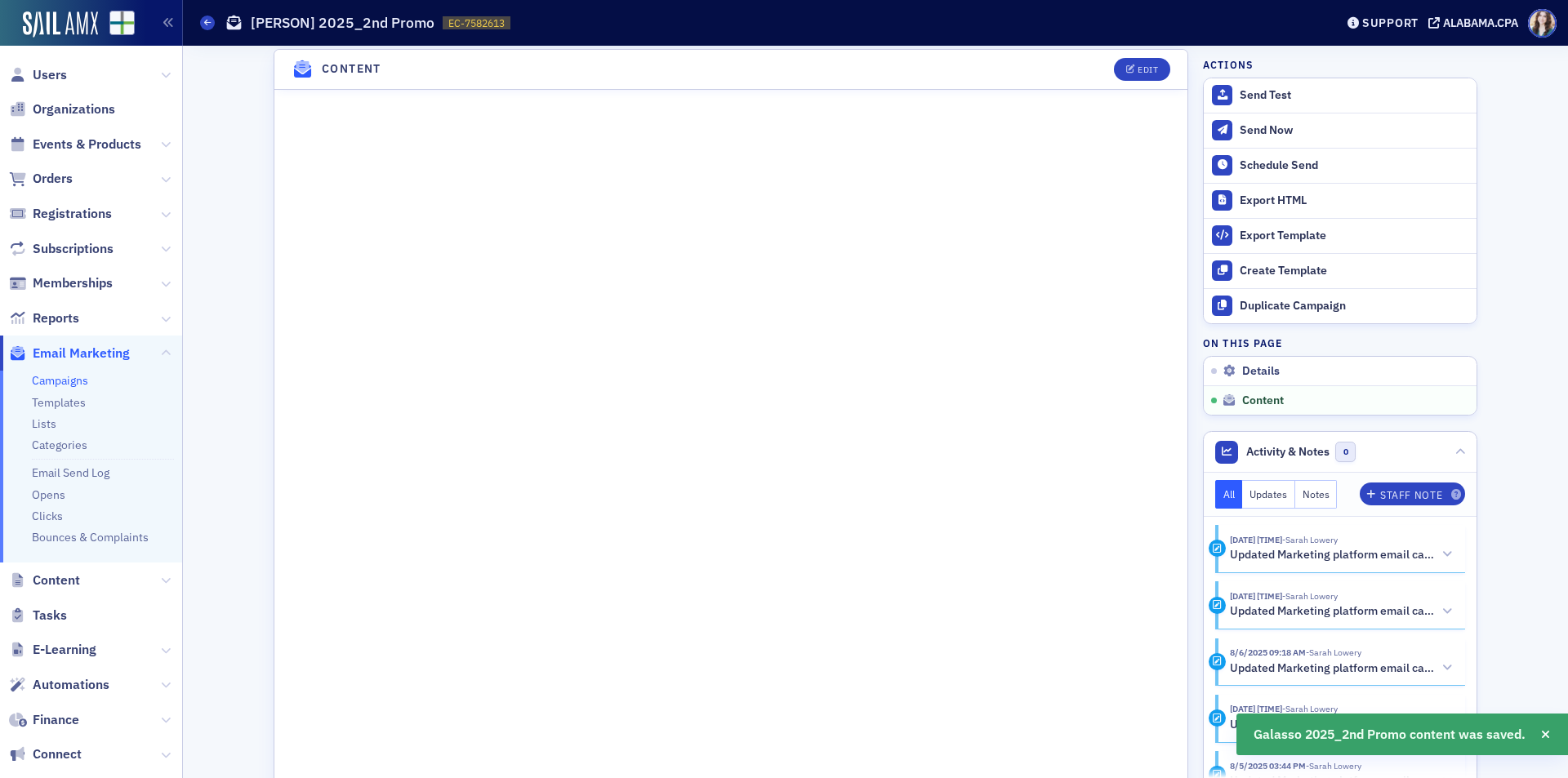 scroll, scrollTop: 1228, scrollLeft: 0, axis: vertical 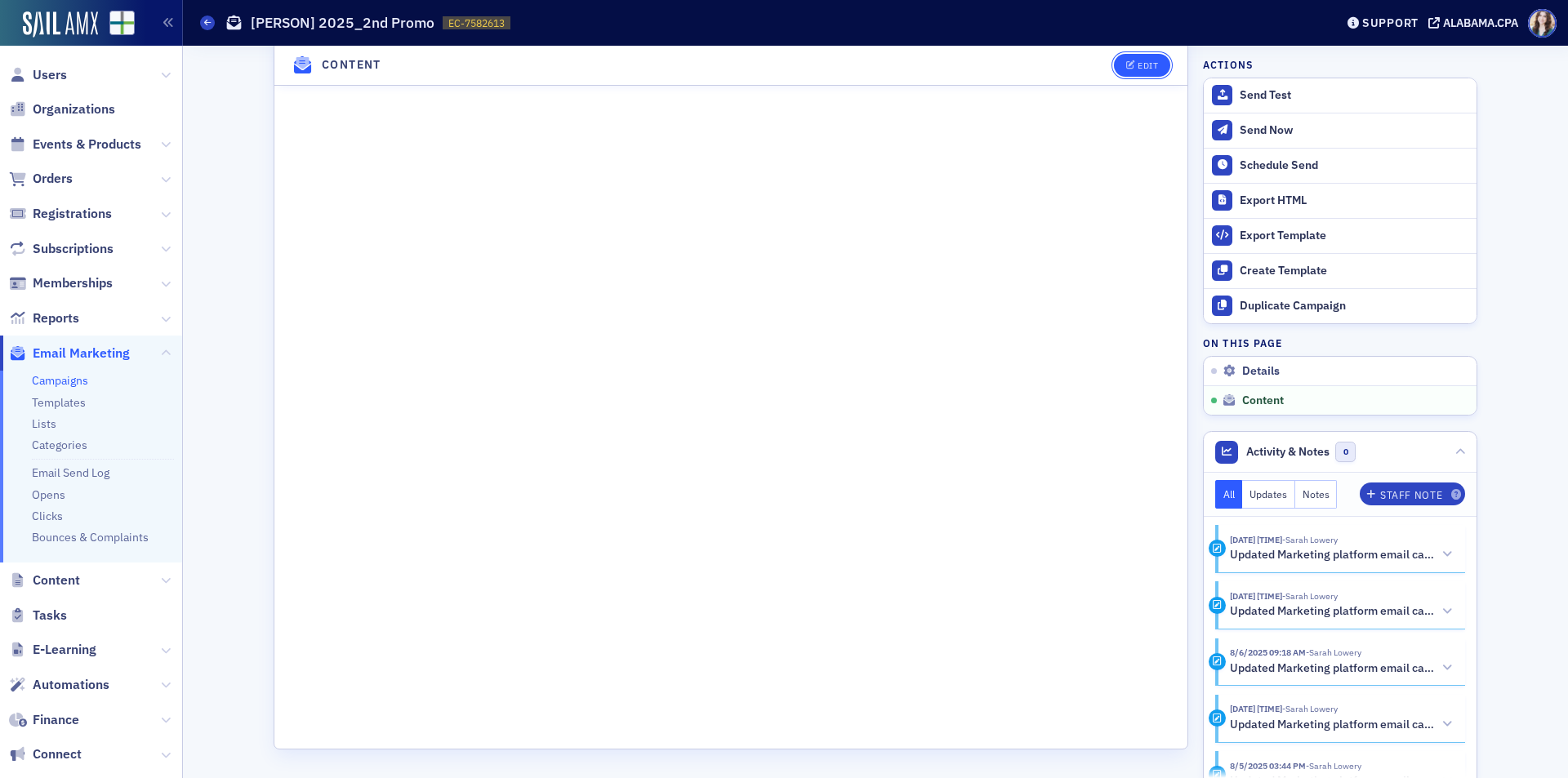 click on "Edit" 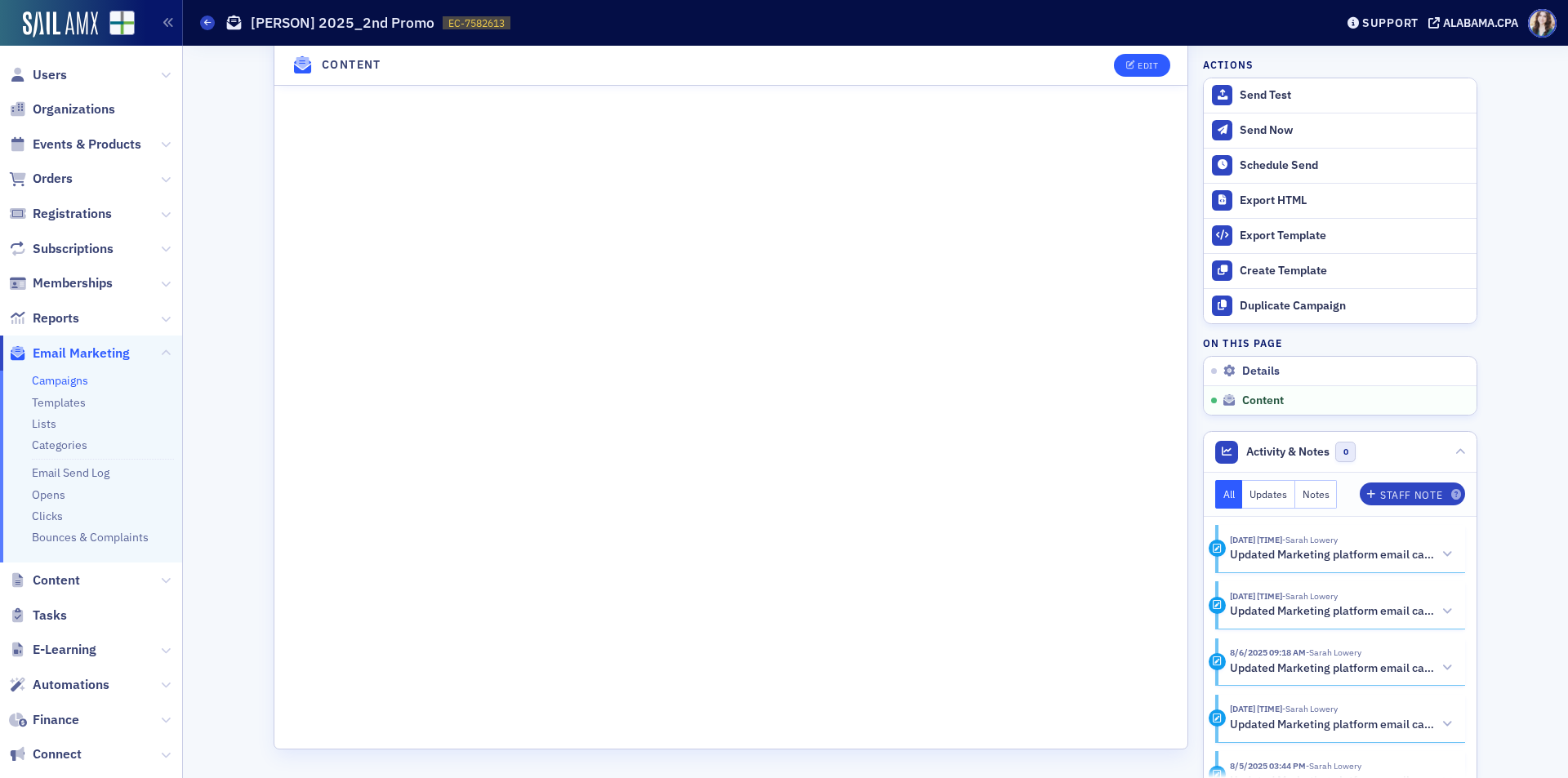 scroll, scrollTop: 189, scrollLeft: 0, axis: vertical 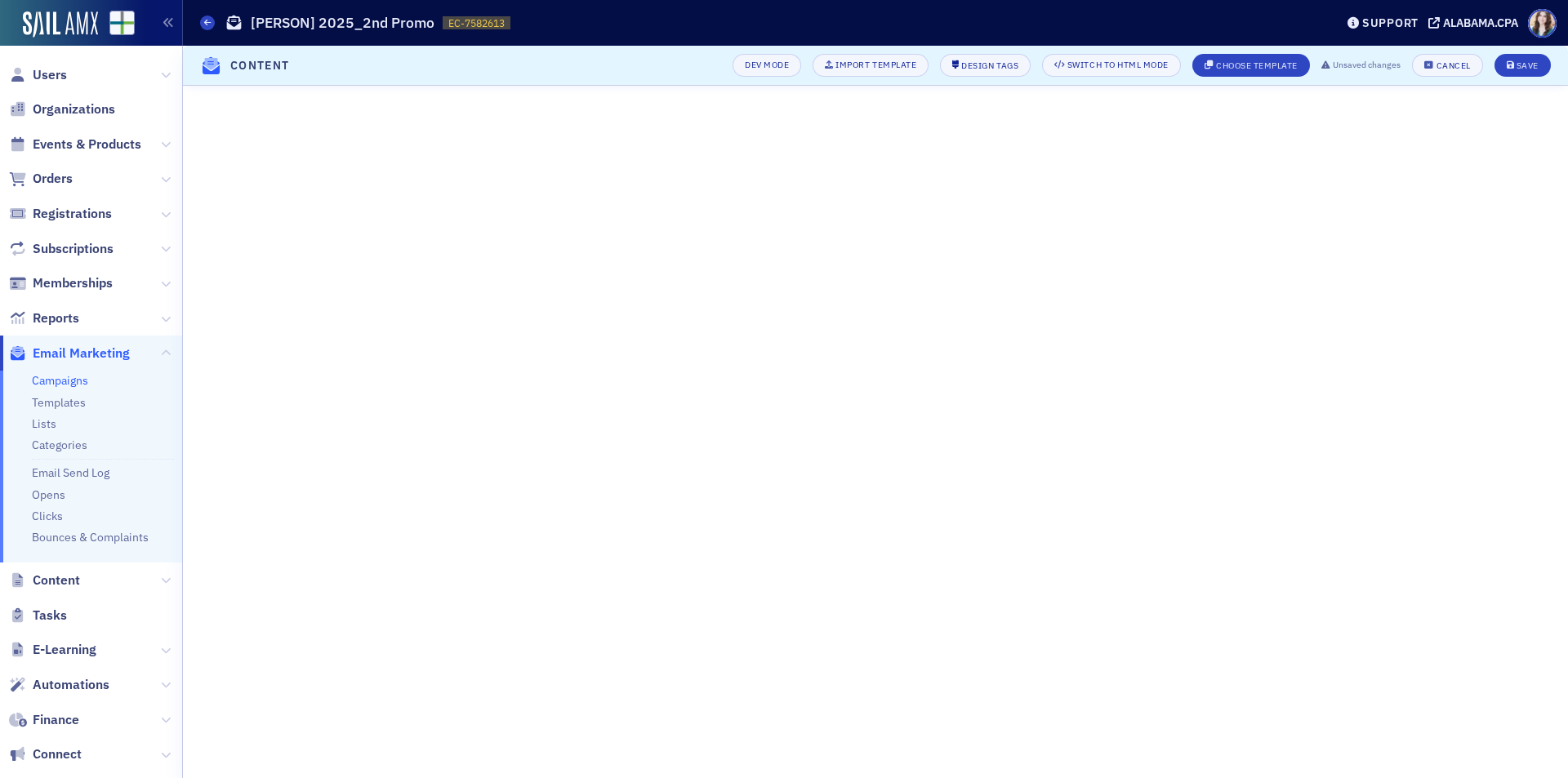 click on "Content Dev Mode Import Template Design Tags Switch to HTML Mode Choose Template Unsaved changes Cancel Save" 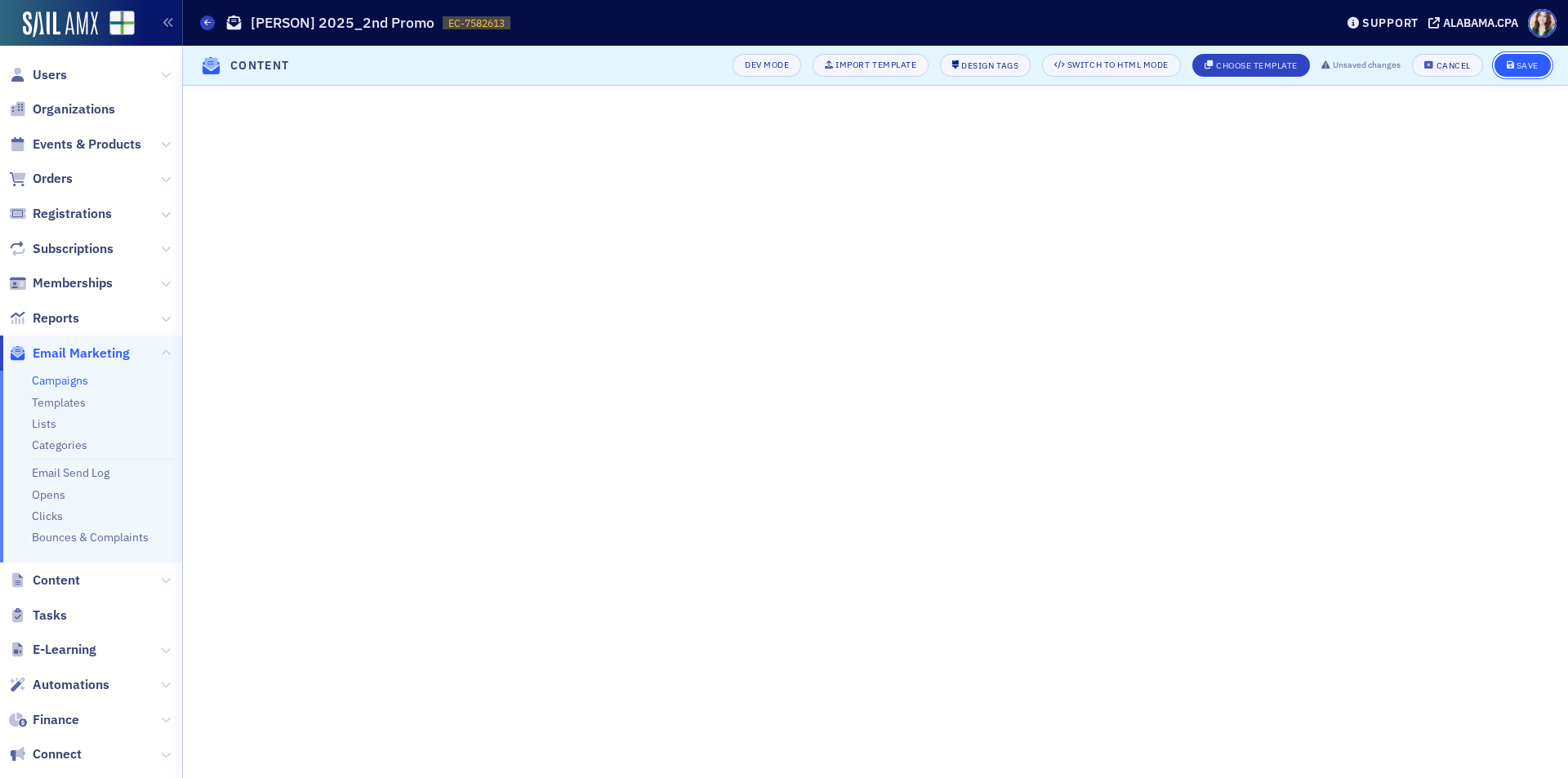 click on "Save" 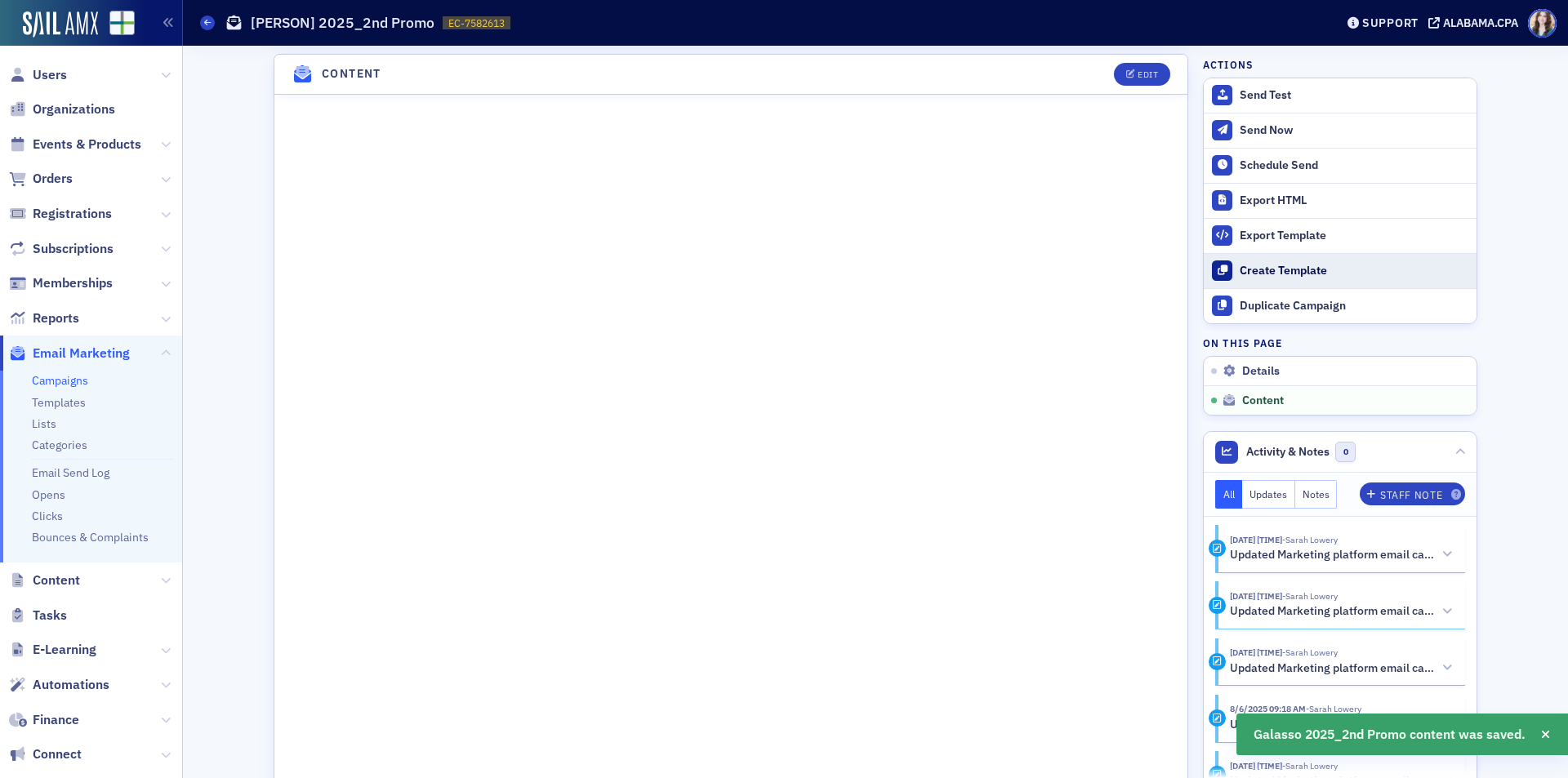 scroll, scrollTop: 1228, scrollLeft: 0, axis: vertical 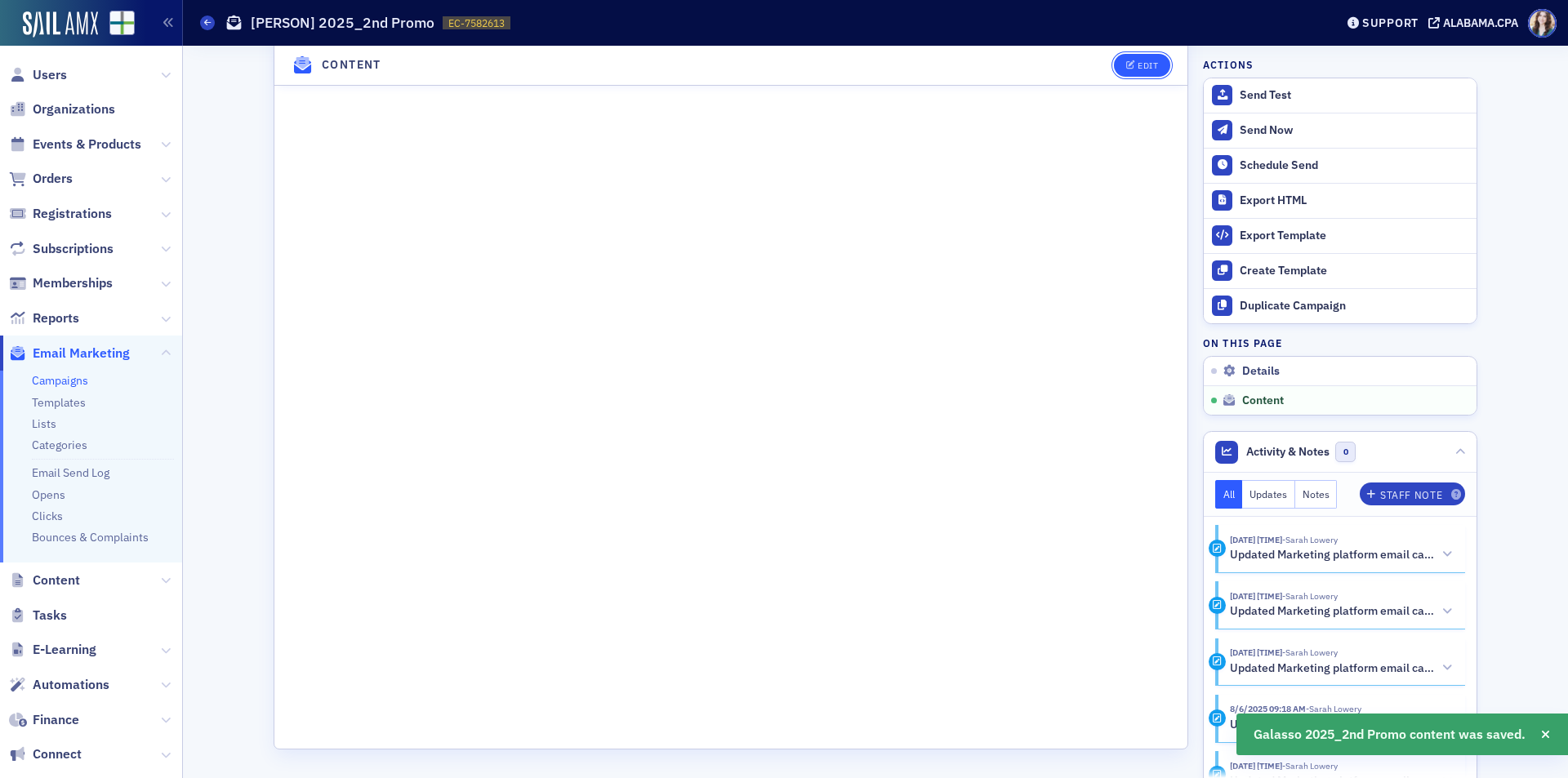 click on "Edit" 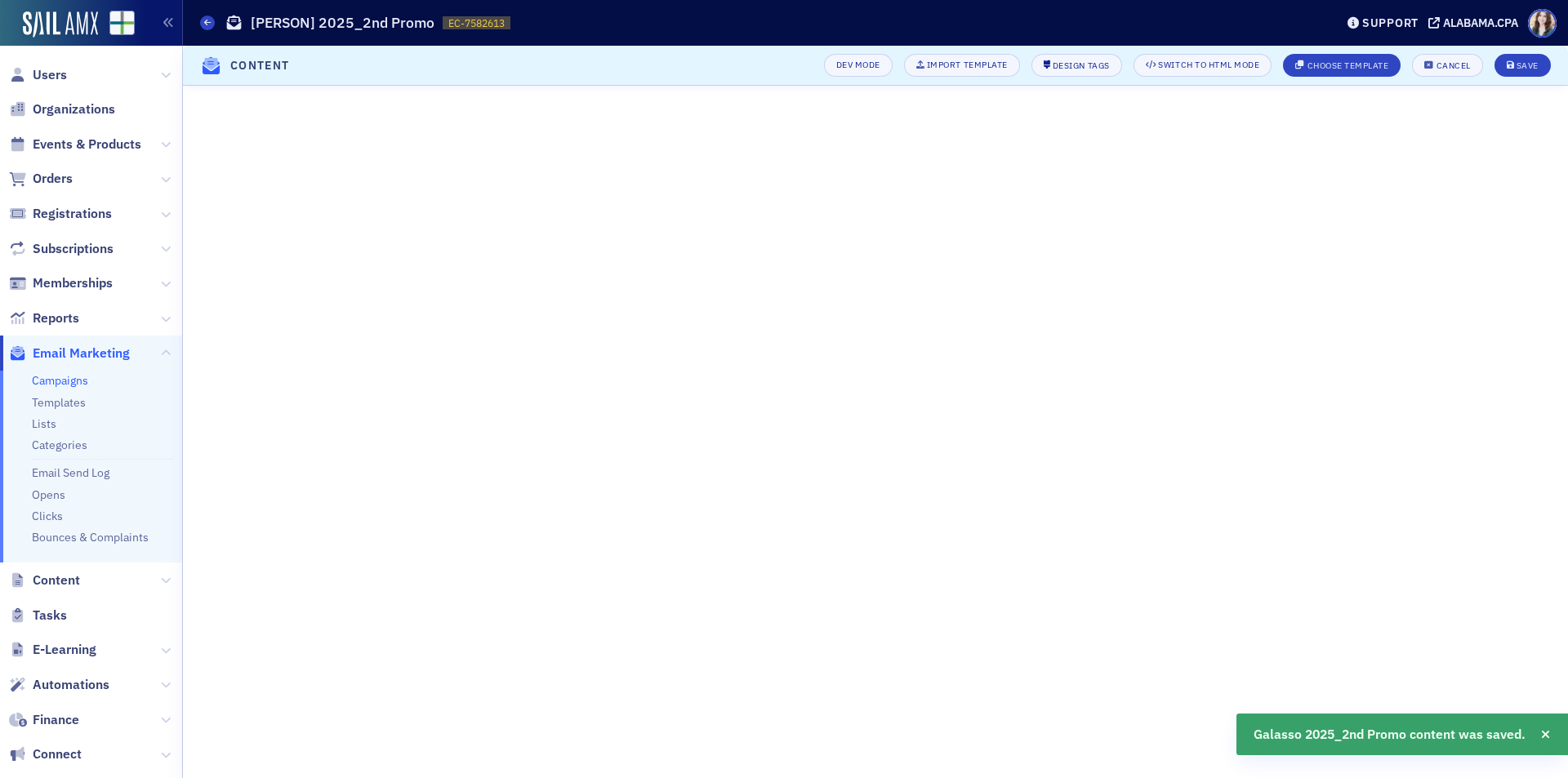 scroll, scrollTop: 189, scrollLeft: 0, axis: vertical 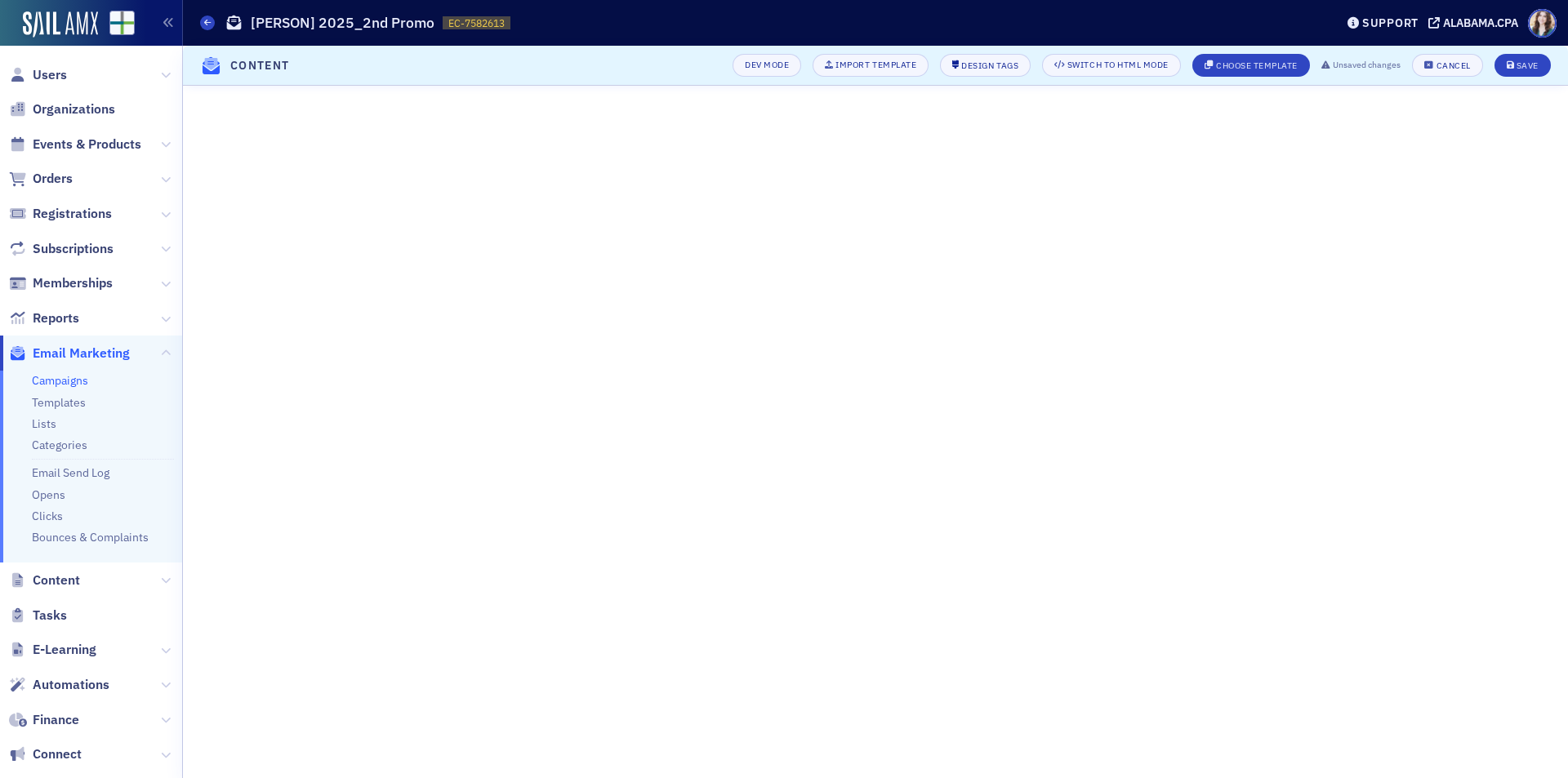 click on "Campaigns Galasso 2025_2nd Promo EC-7582613 7582613" 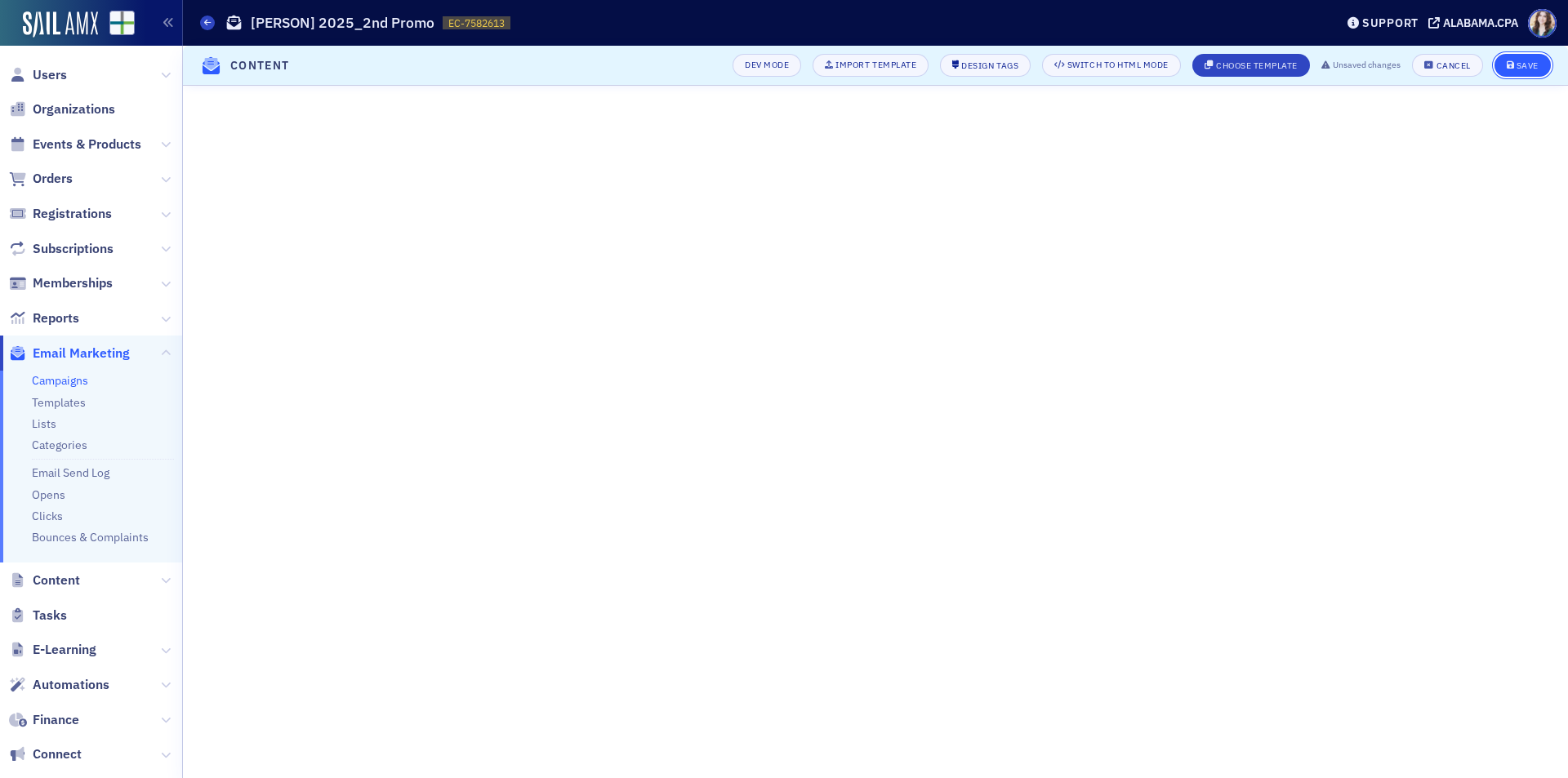 click on "Save" 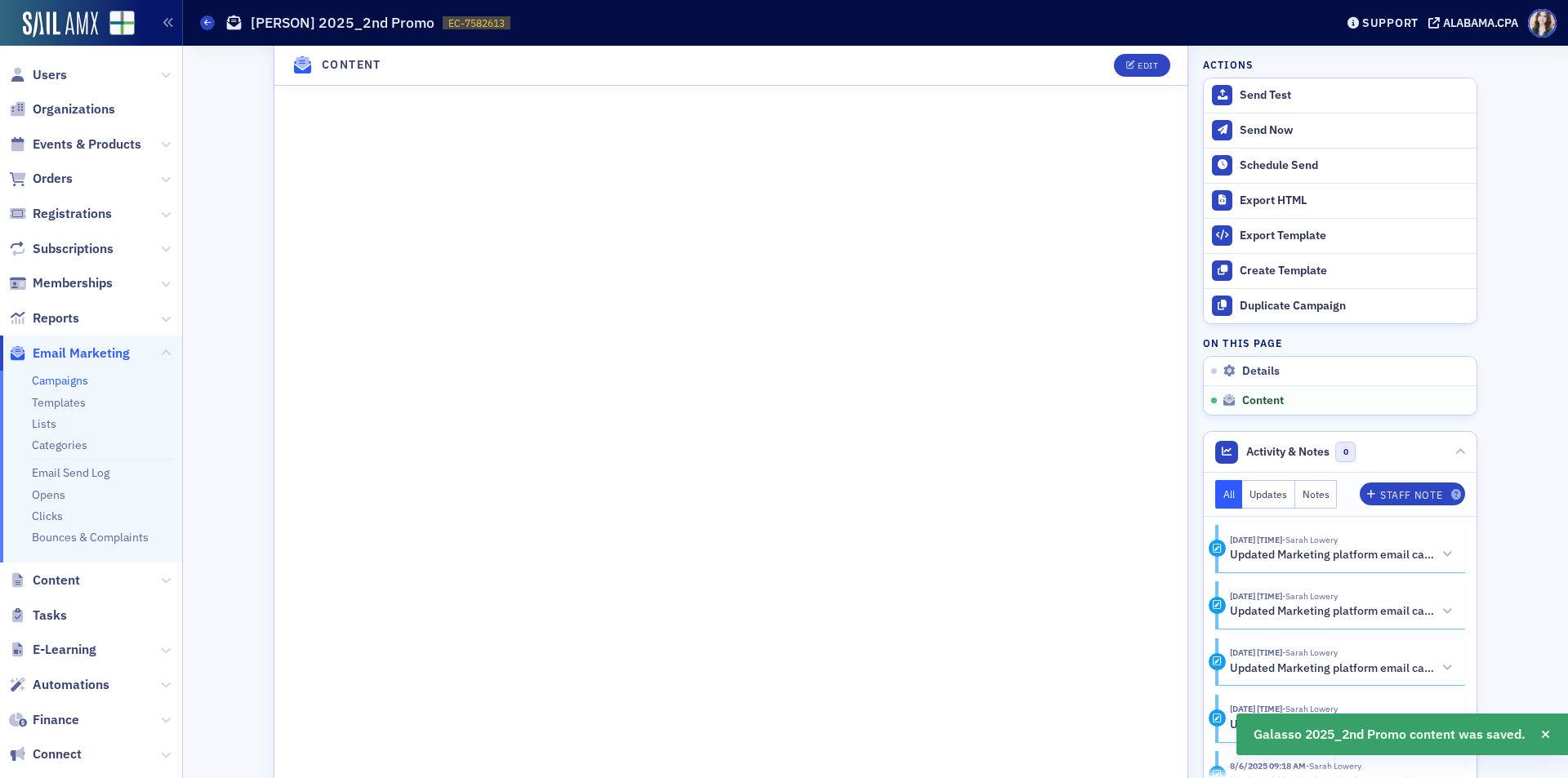 scroll, scrollTop: 1065, scrollLeft: 0, axis: vertical 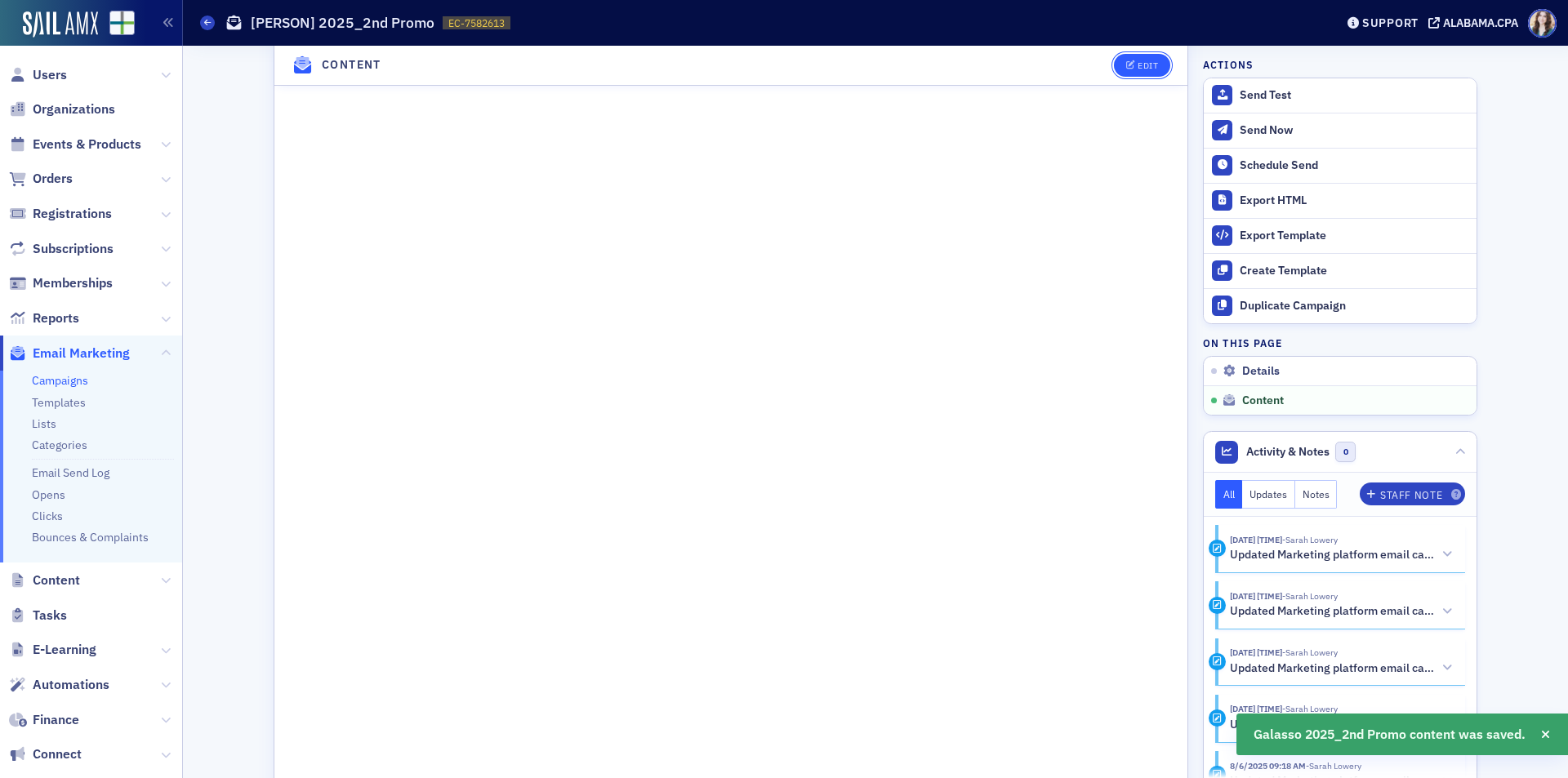 click on "Edit" 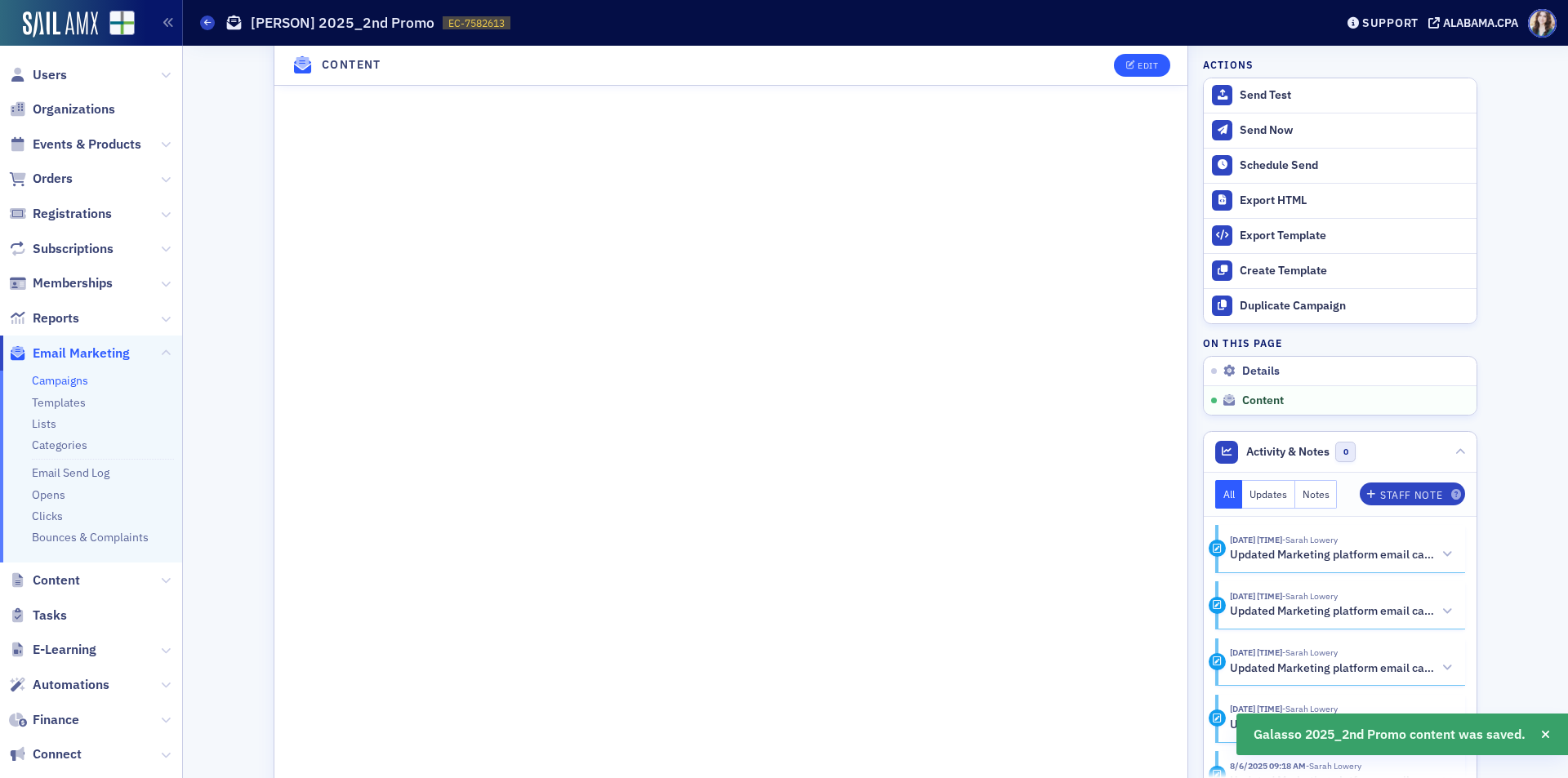 scroll, scrollTop: 189, scrollLeft: 0, axis: vertical 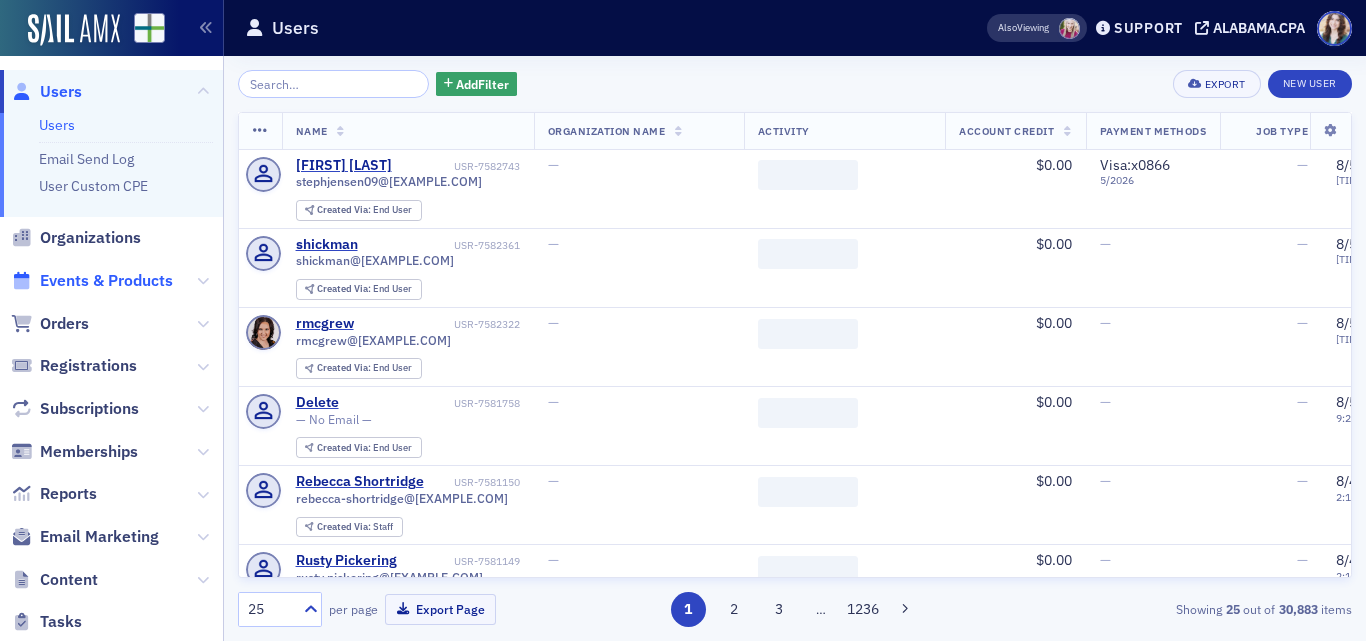 click on "Events & Products" 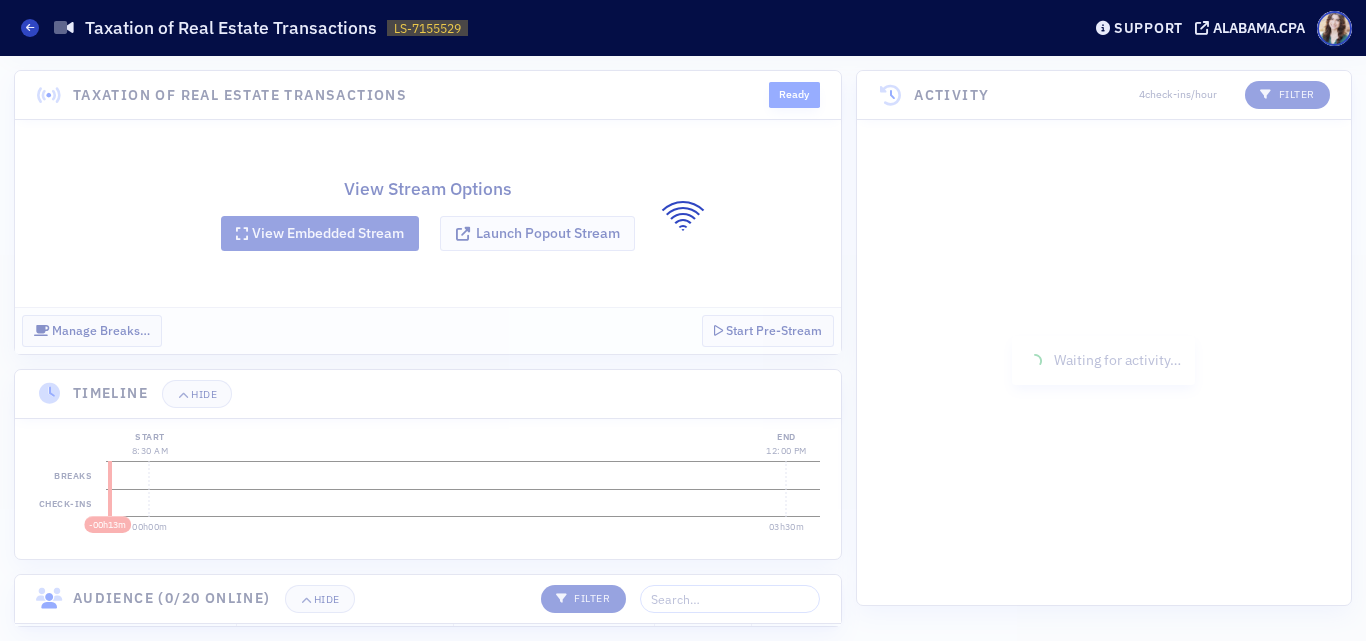 scroll, scrollTop: 0, scrollLeft: 0, axis: both 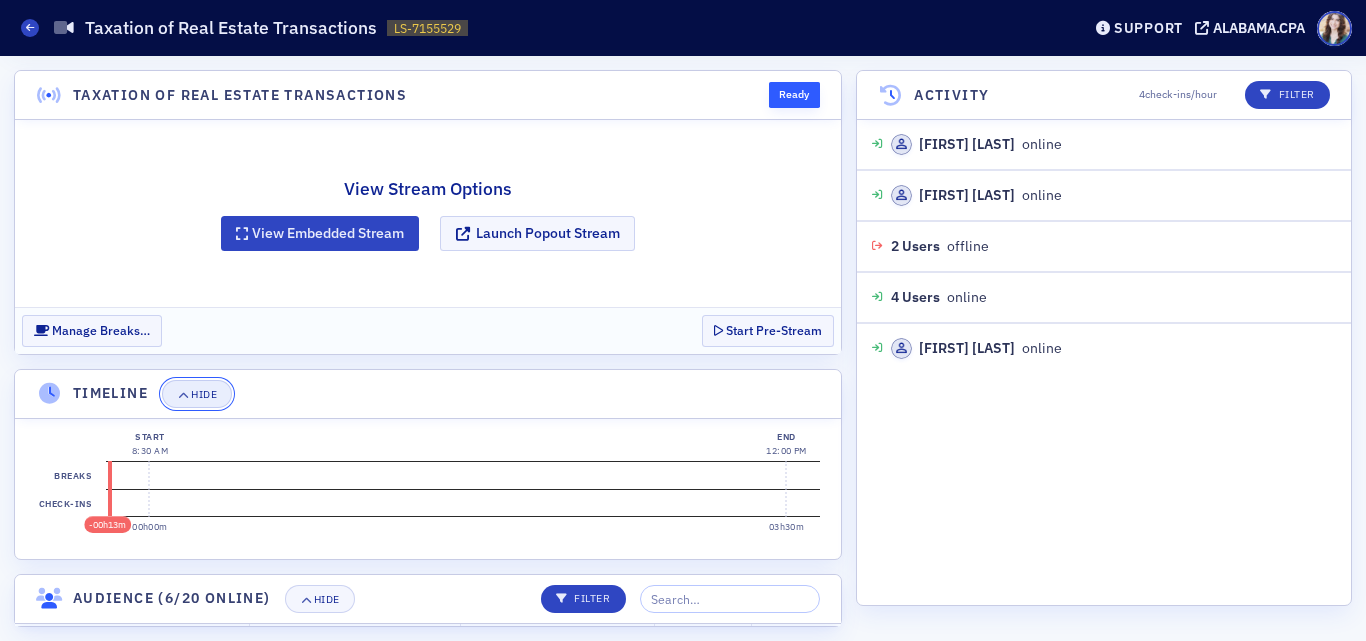 click on "Hide" 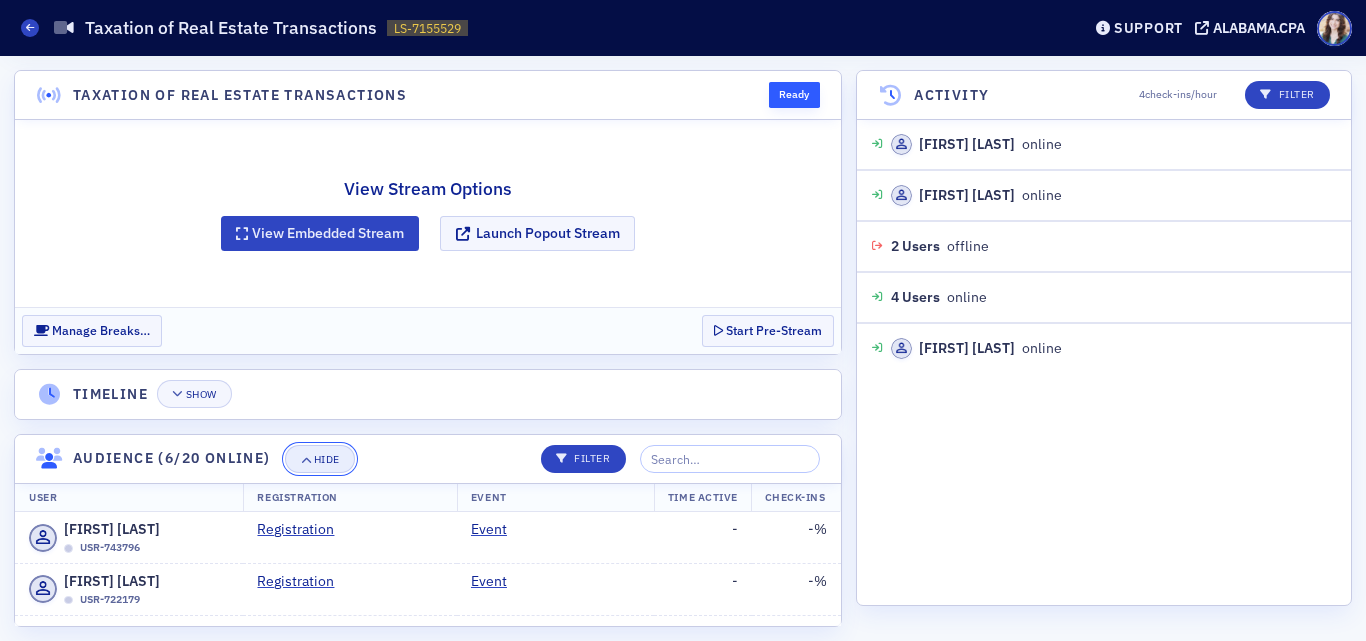 click on "Hide" 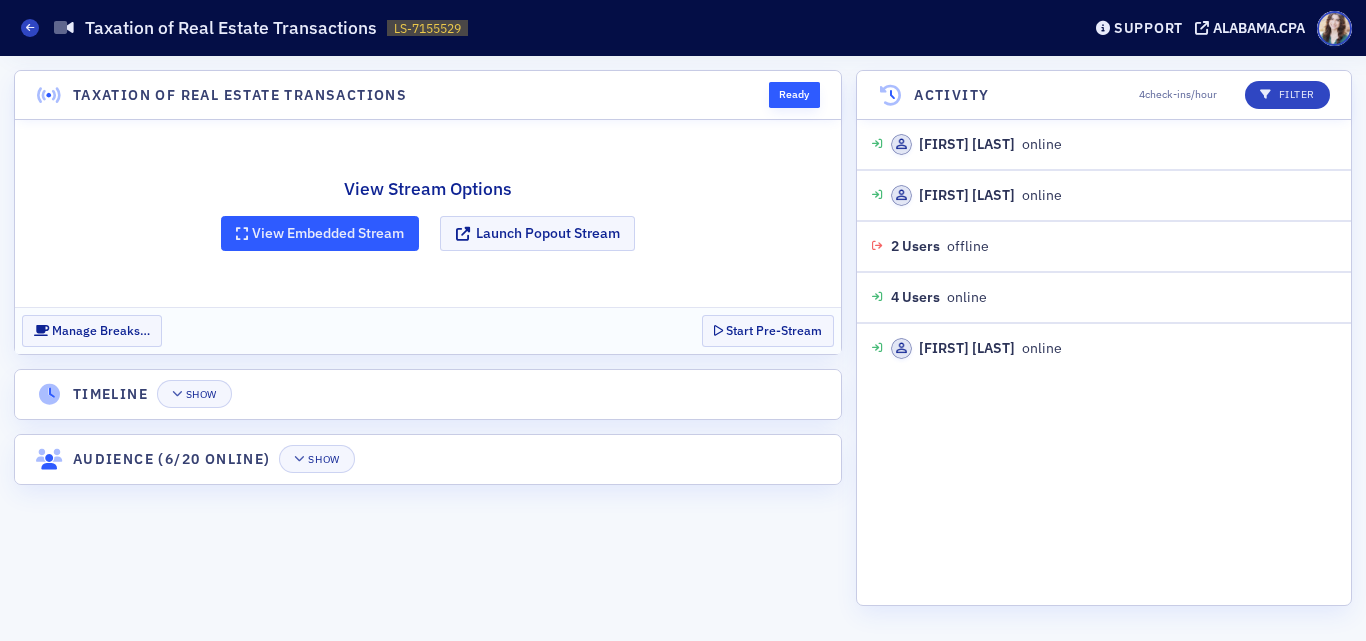 click on "View Embedded Stream" 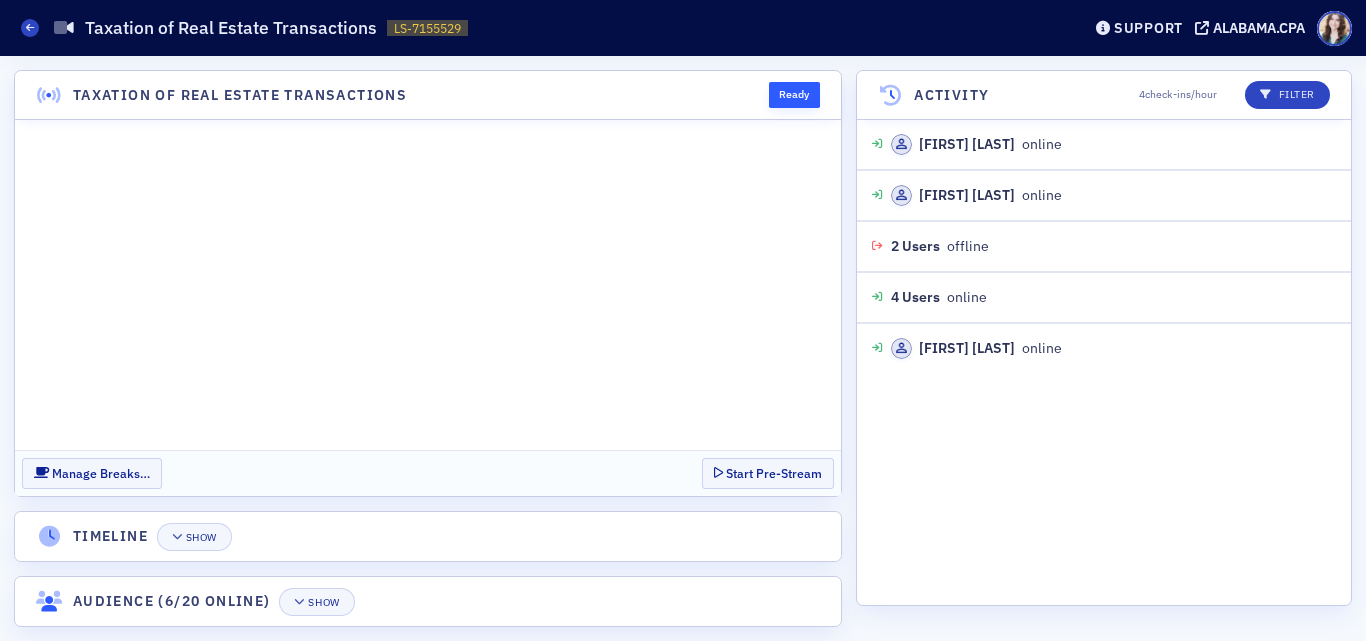 scroll, scrollTop: 0, scrollLeft: 0, axis: both 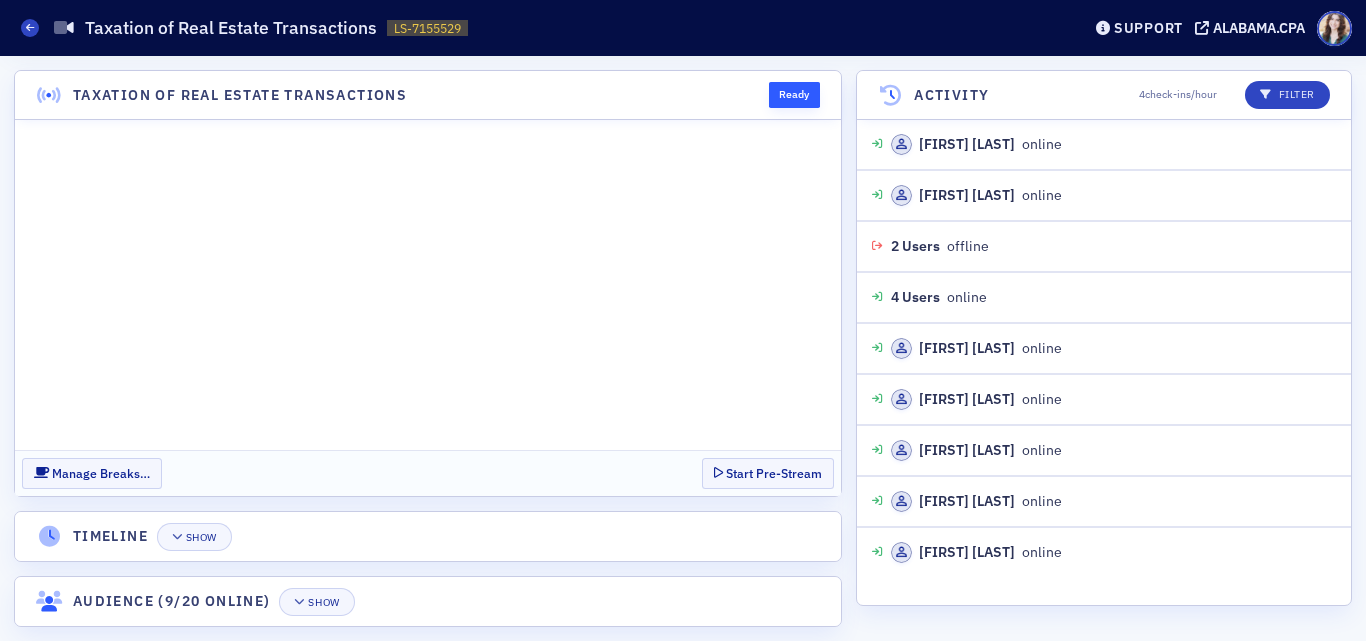 click on "Taxation of Real Estate Transactions Ready" 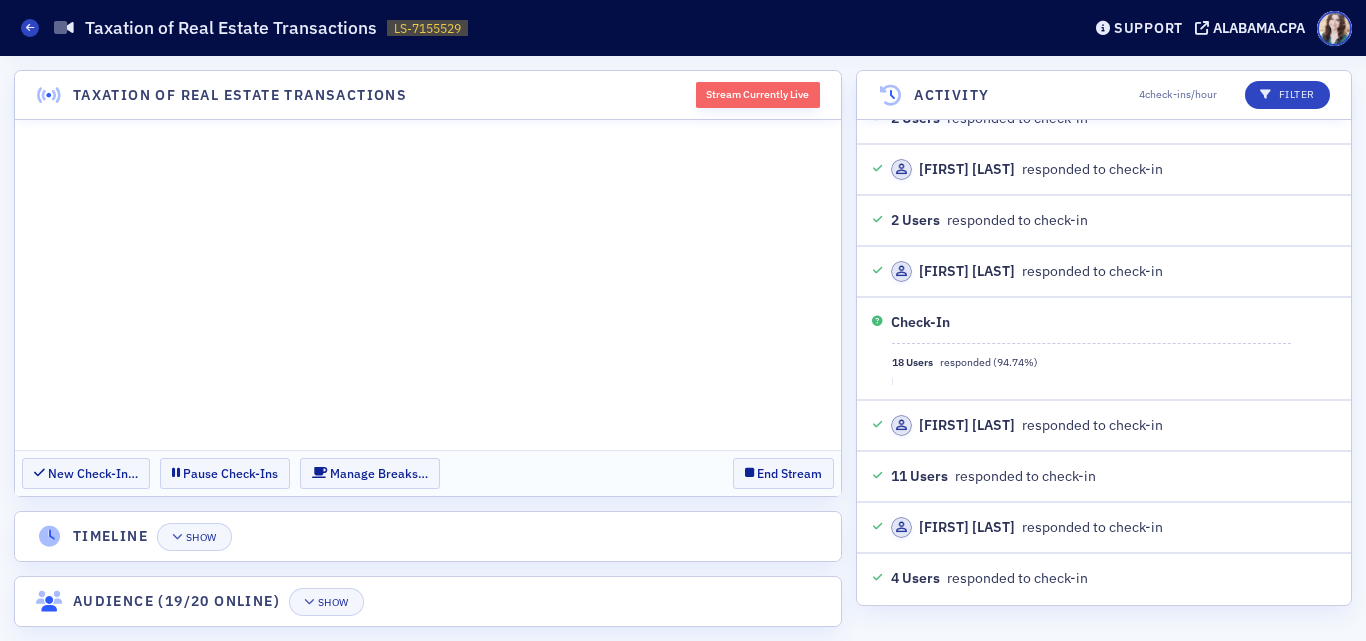 scroll, scrollTop: 4264, scrollLeft: 0, axis: vertical 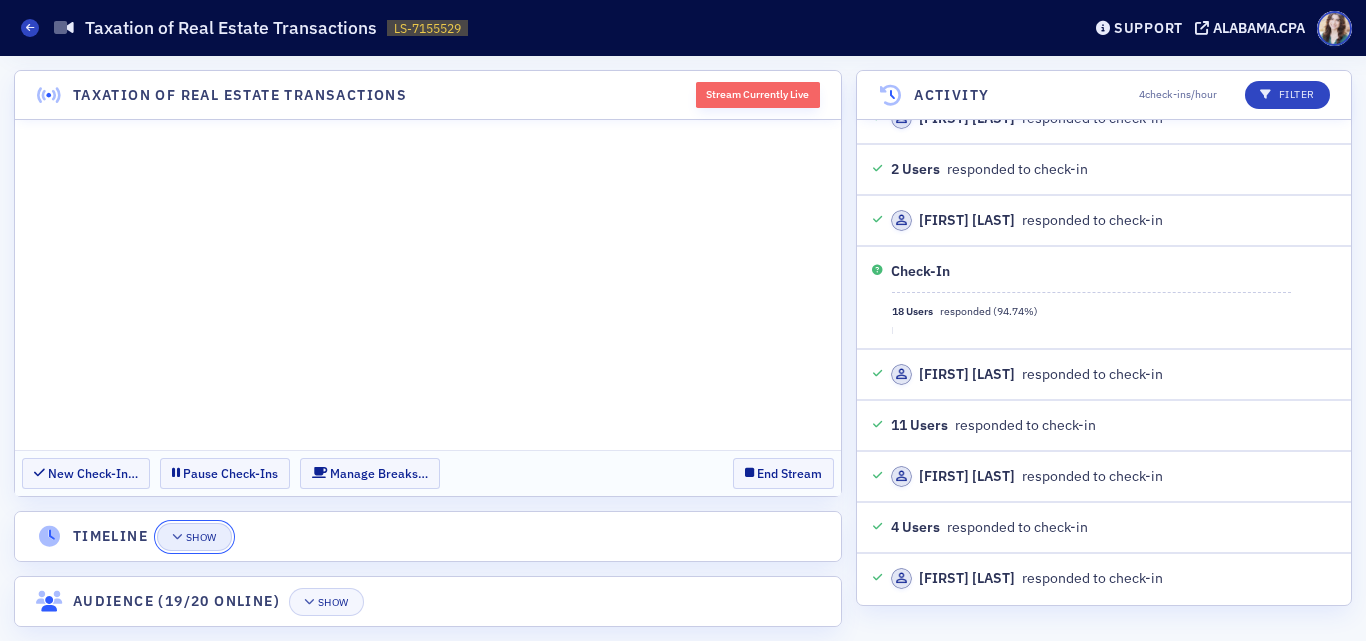 click on "Show" 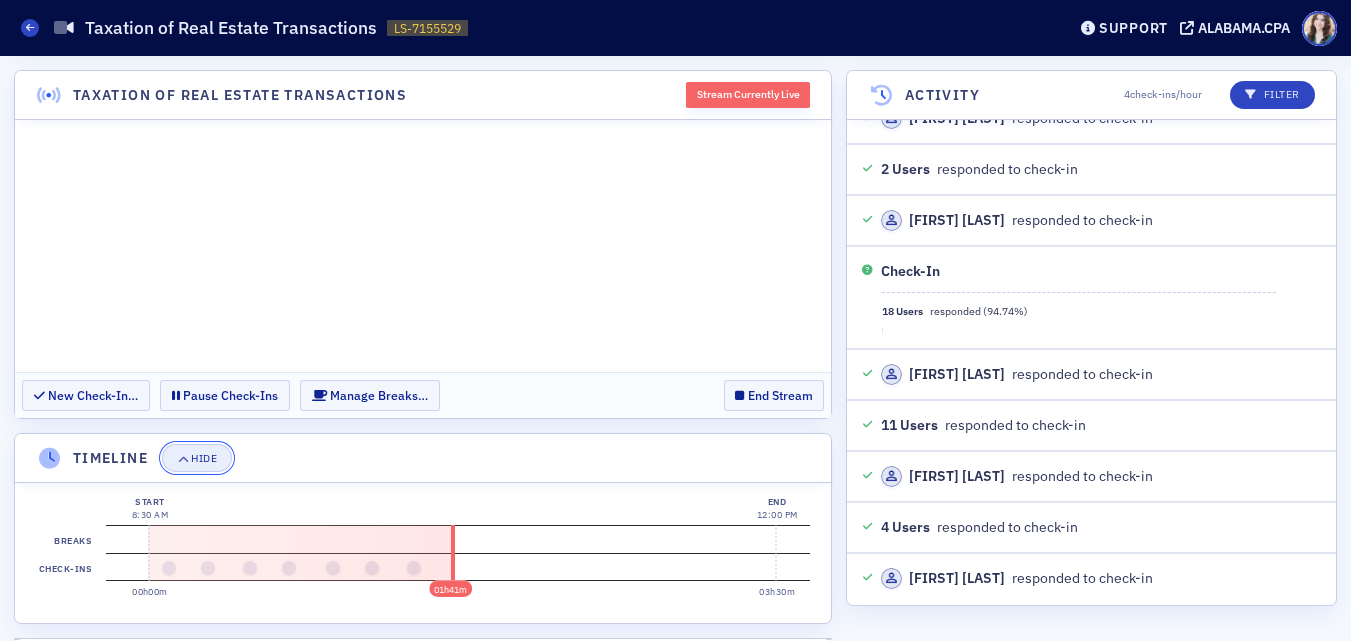 click on "Hide" 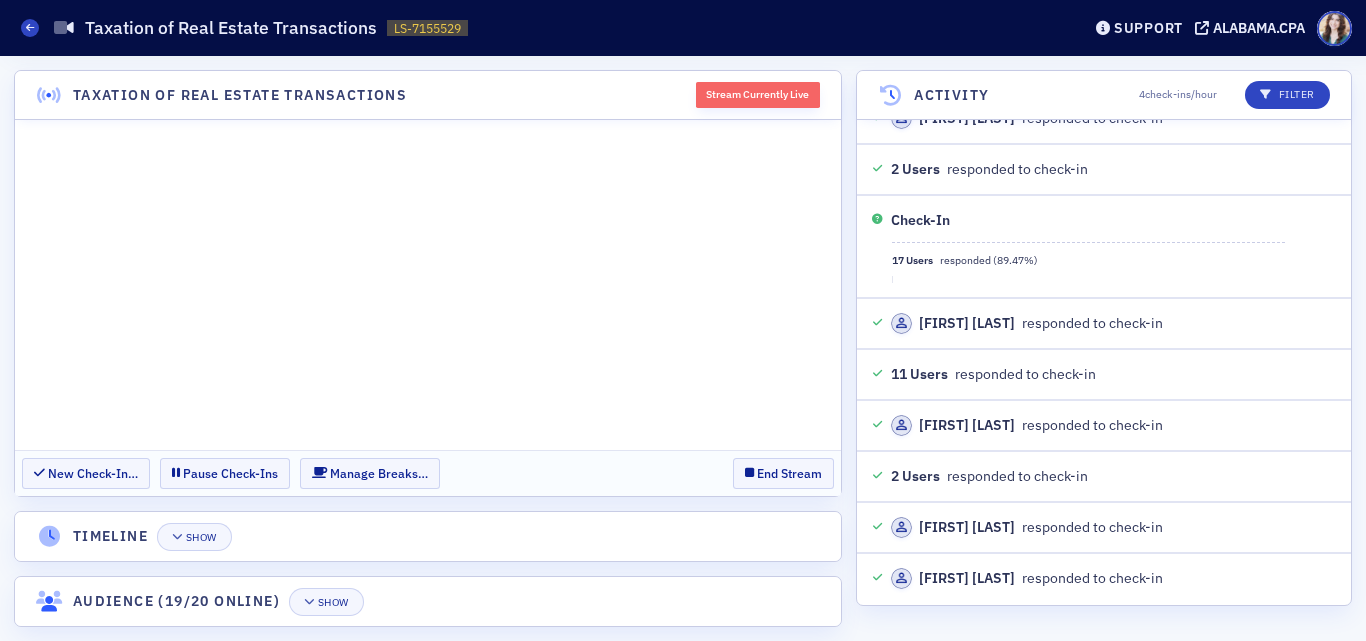 scroll, scrollTop: 5133, scrollLeft: 0, axis: vertical 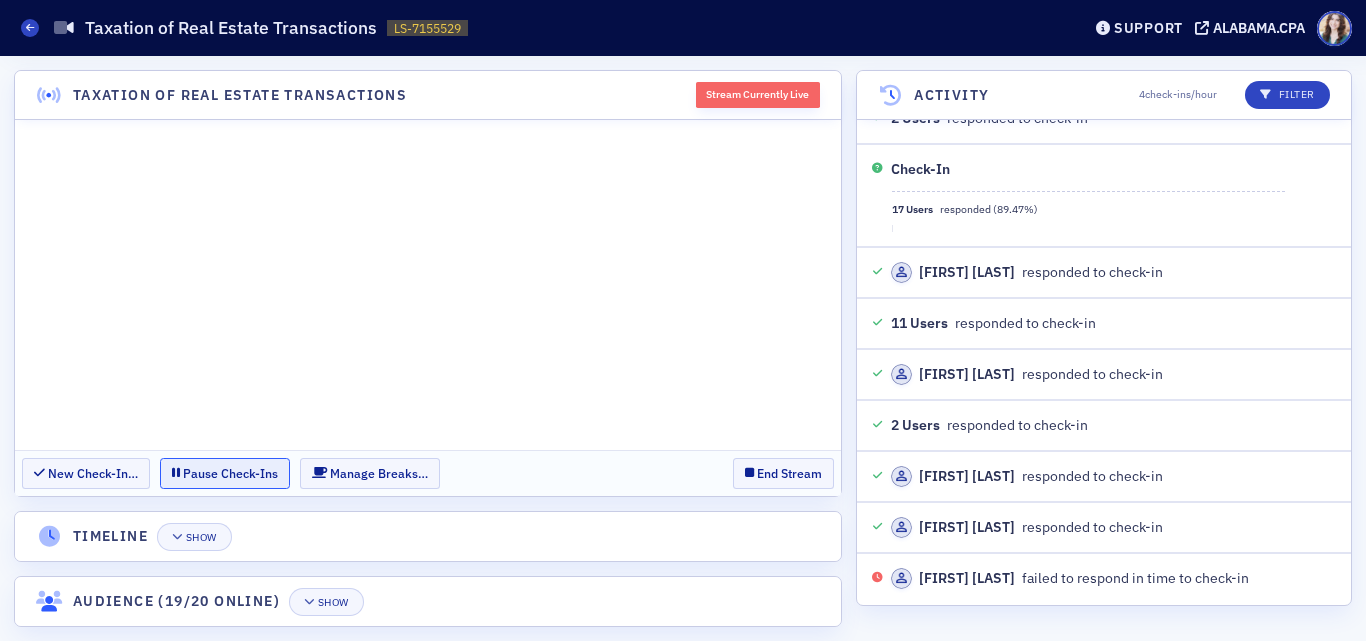 click on "Pause Check-Ins" 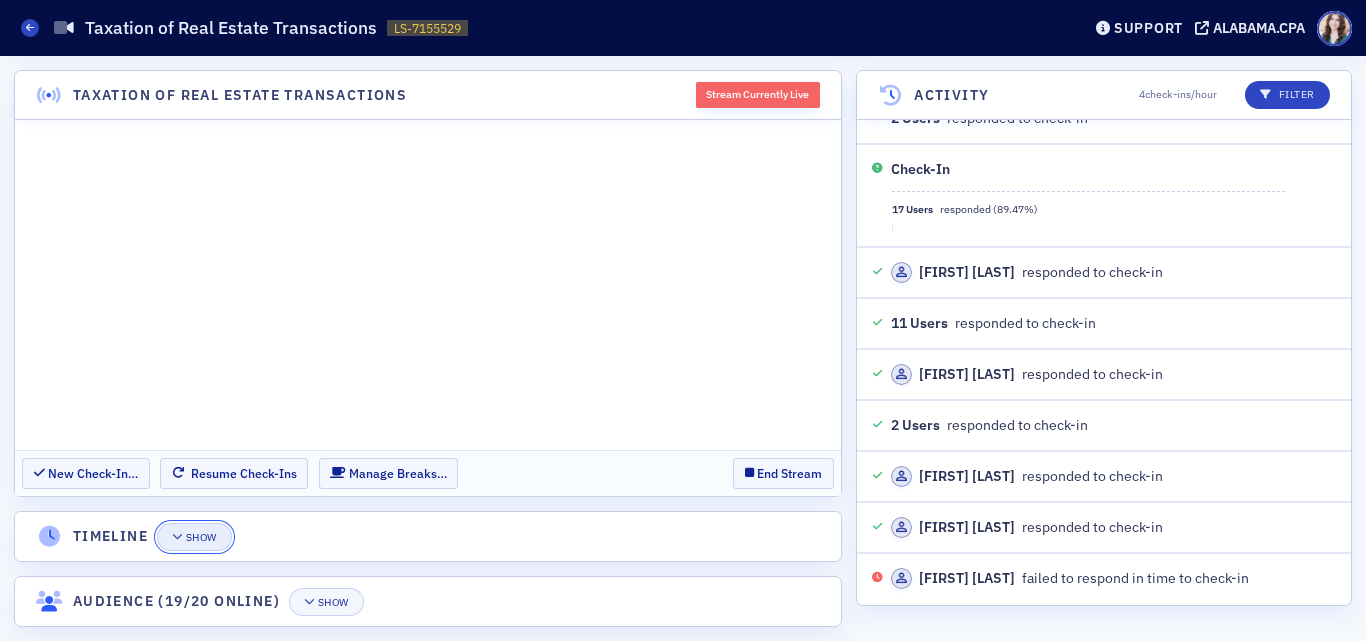 click on "Show" 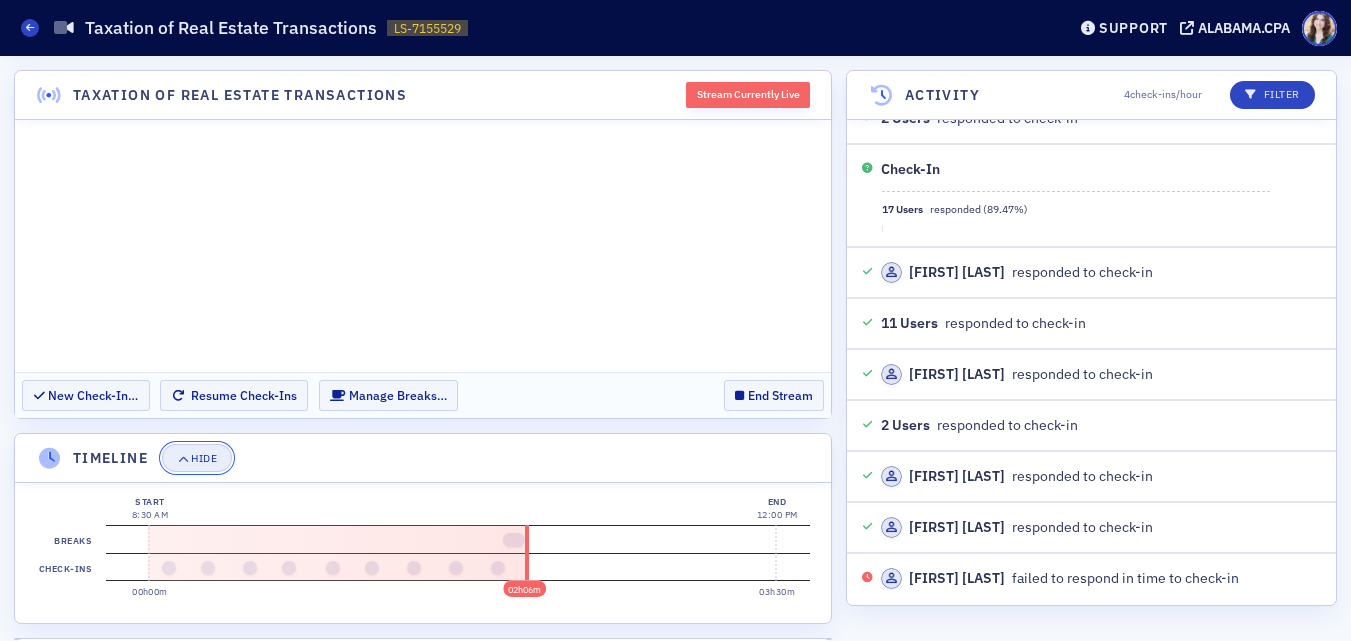 click on "Hide" 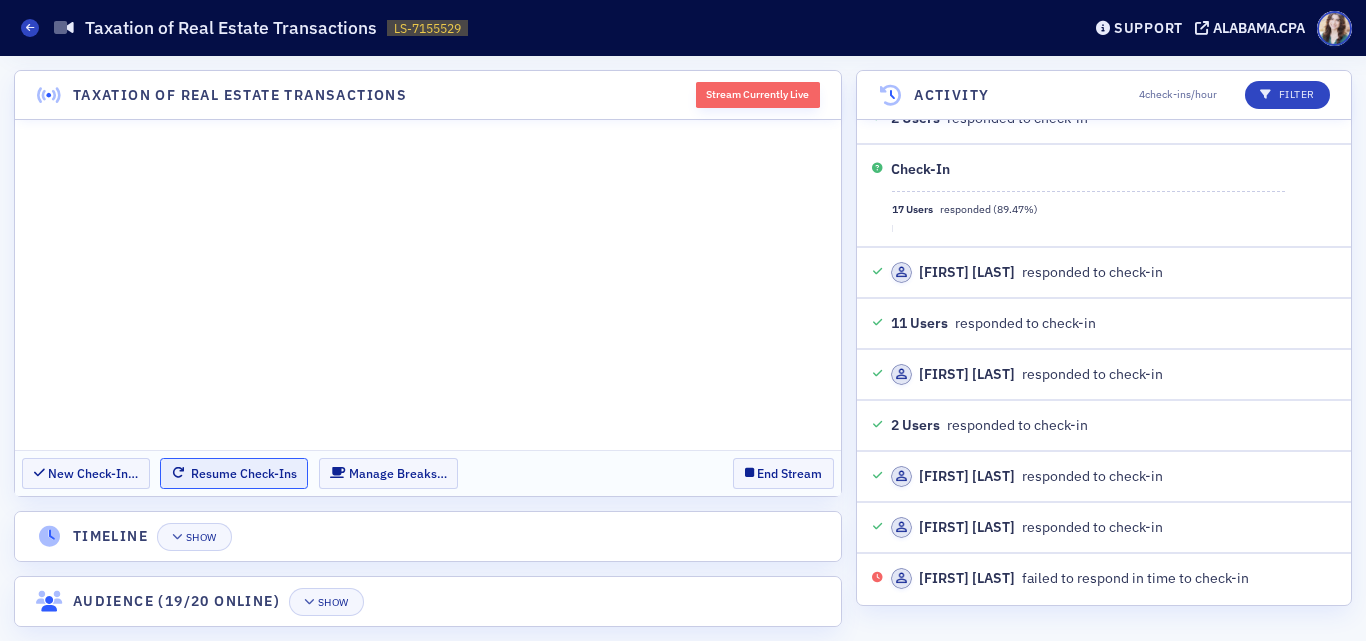 click on "Resume Check-Ins" 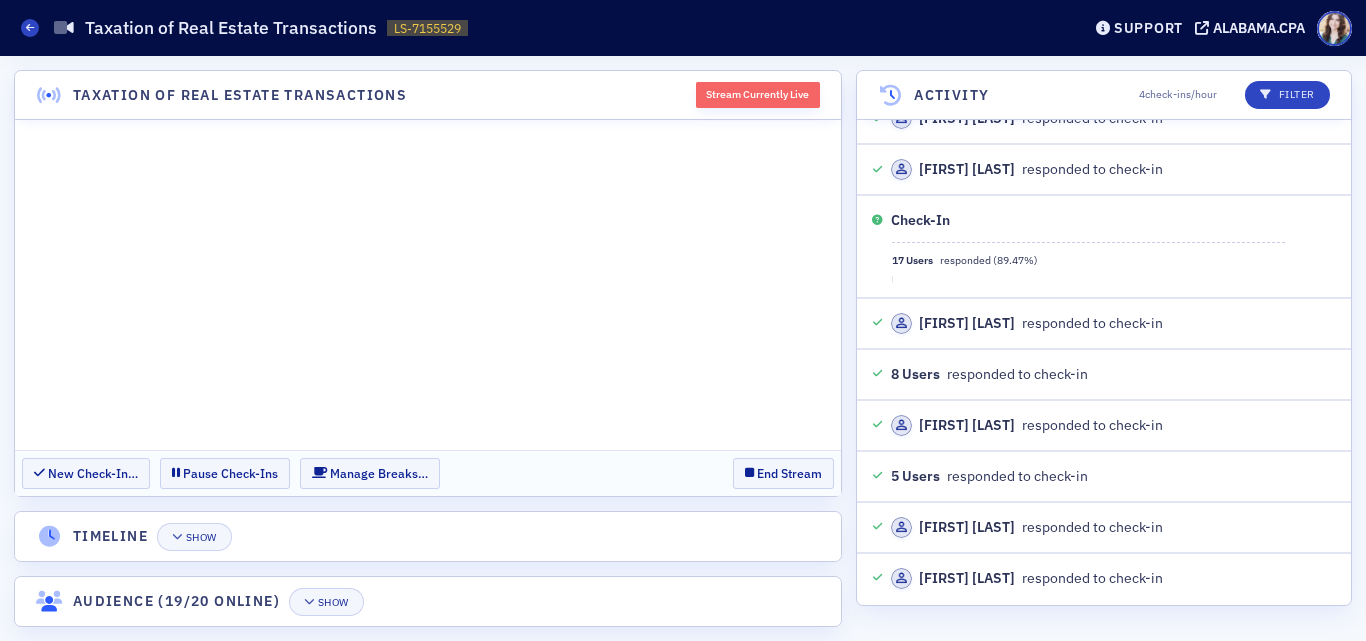 scroll, scrollTop: 8169, scrollLeft: 0, axis: vertical 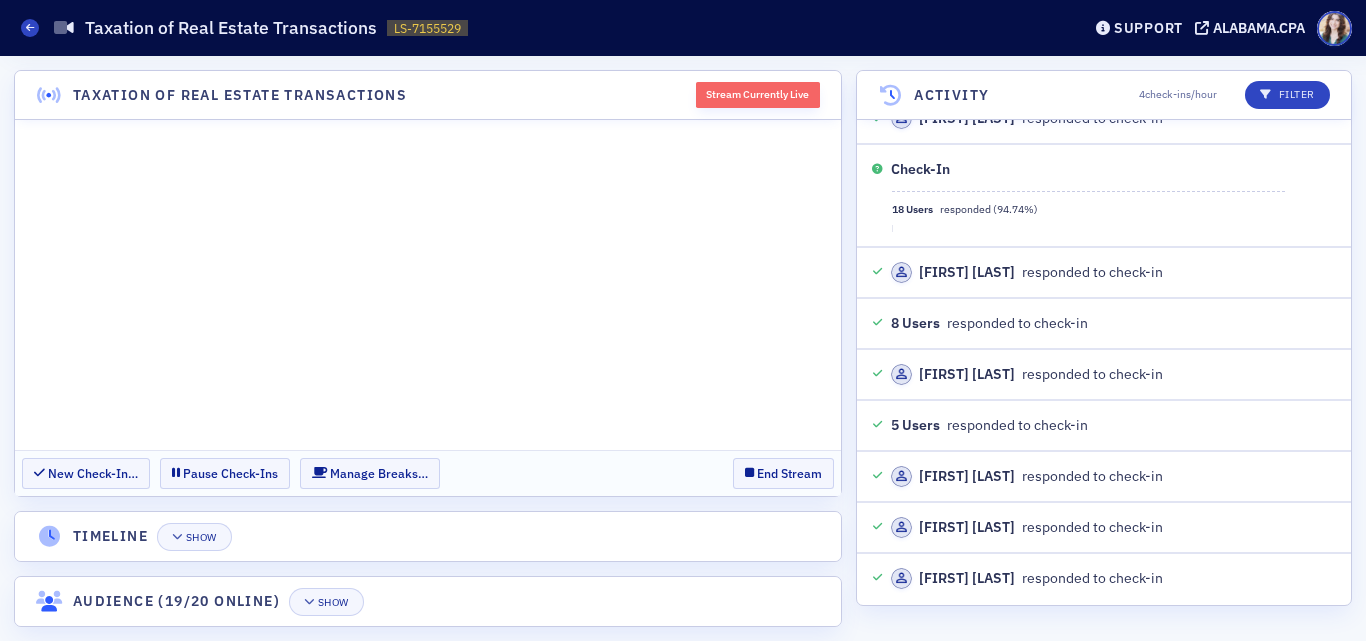 click on "New Check-In…  Pause Check-Ins  Manage Breaks…  End Stream" 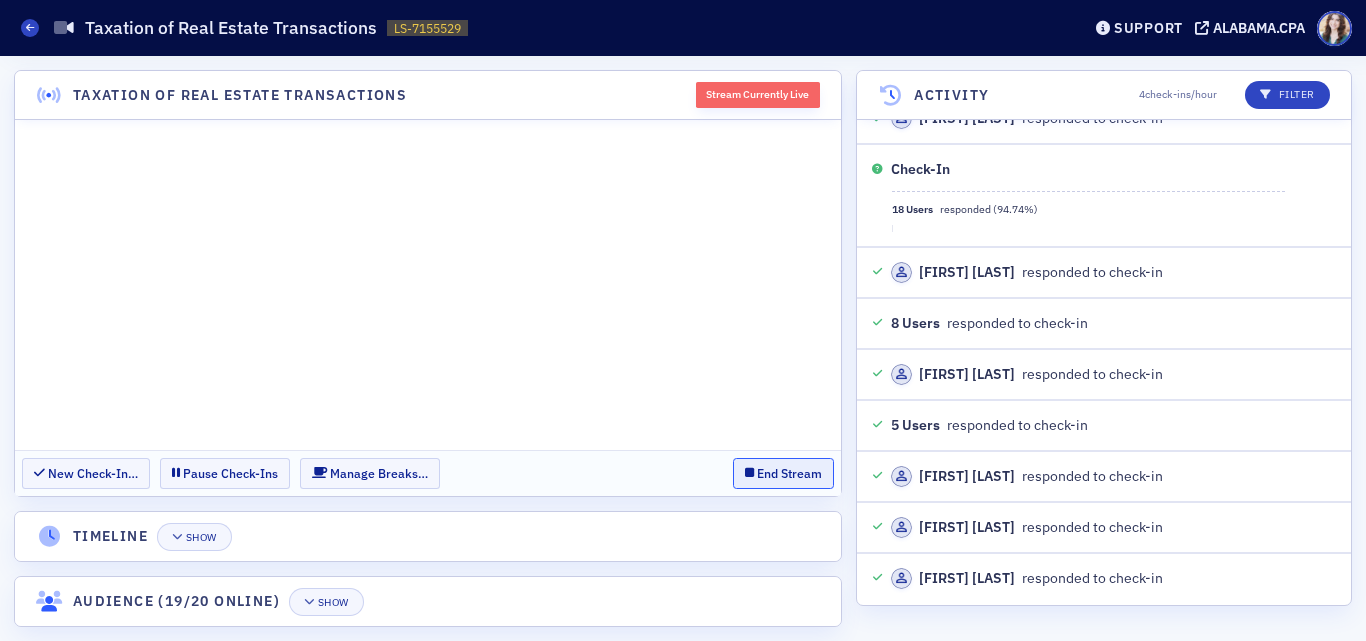 click on "End Stream" 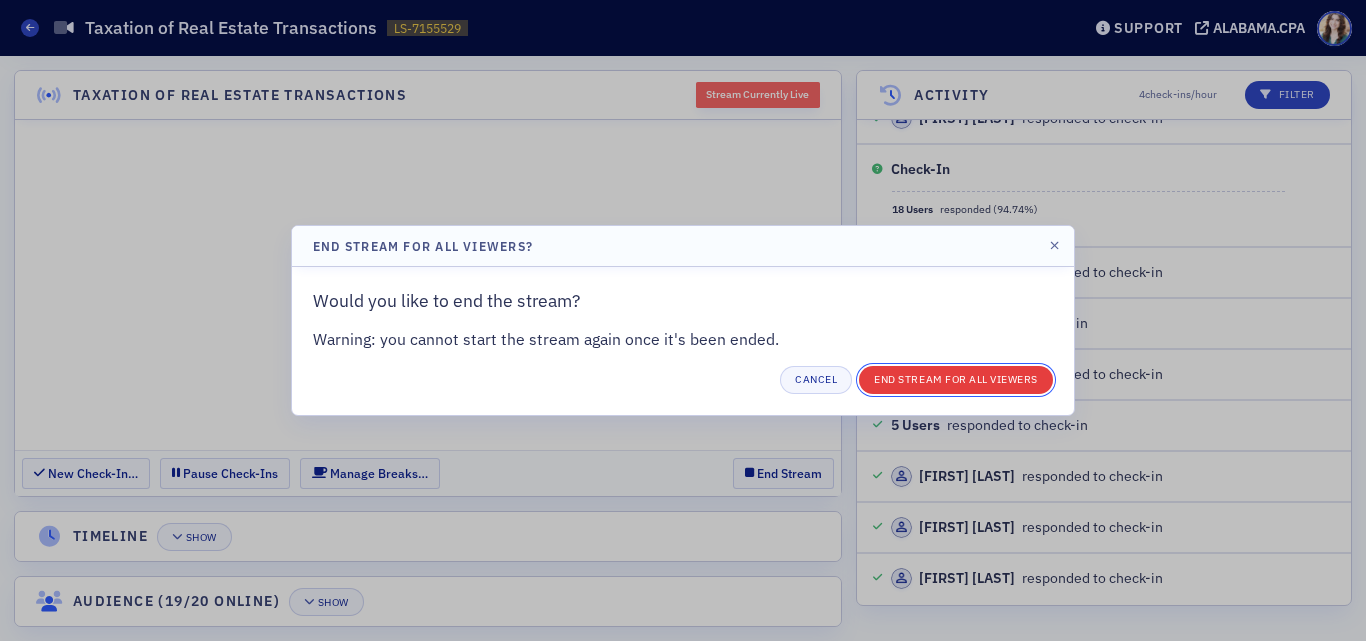 click on "End Stream for all Viewers" at bounding box center [956, 380] 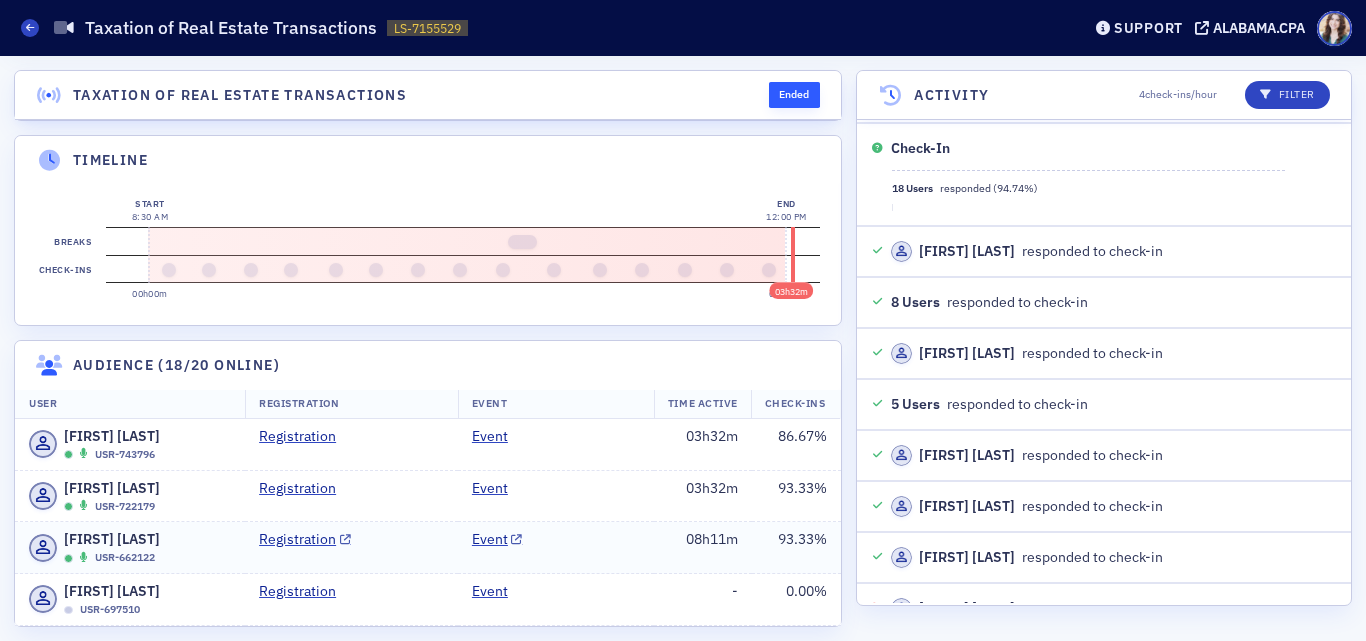 scroll, scrollTop: 8220, scrollLeft: 0, axis: vertical 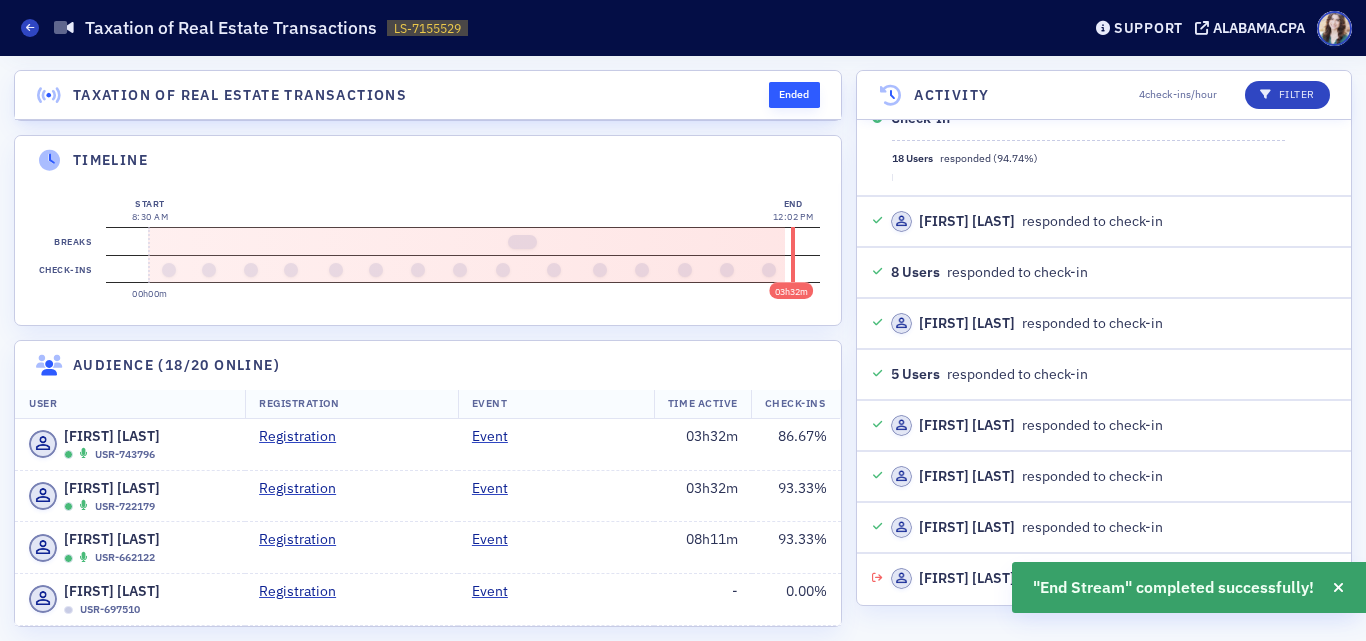 click on "Taxation of Real Estate Transactions Ended" 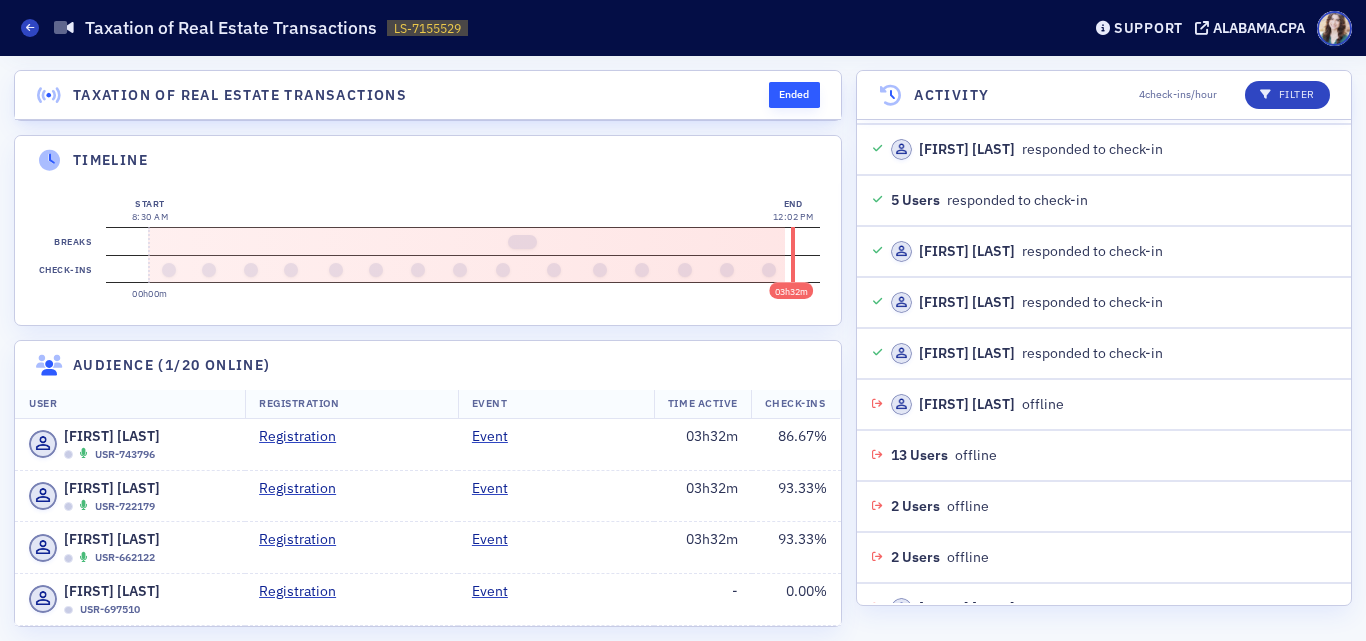 scroll, scrollTop: 8424, scrollLeft: 0, axis: vertical 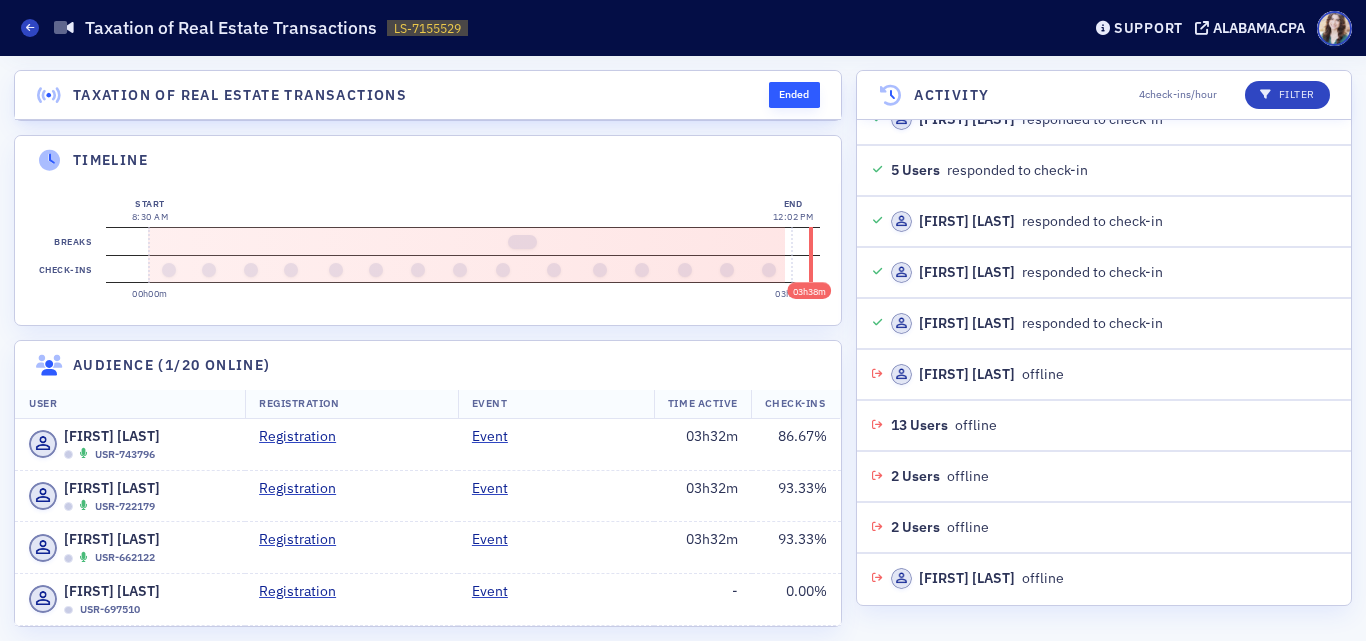 click on "Taxation of Real Estate Transactions Ended" 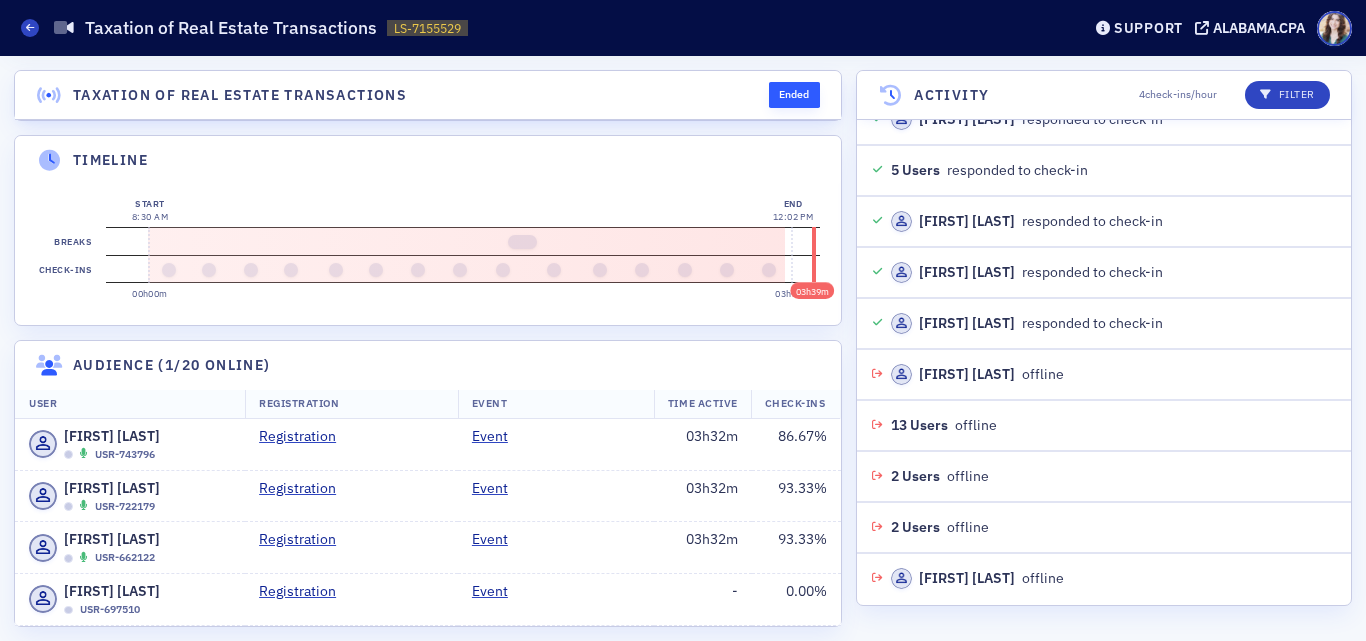 click on "Taxation of Real Estate Transactions Ended" 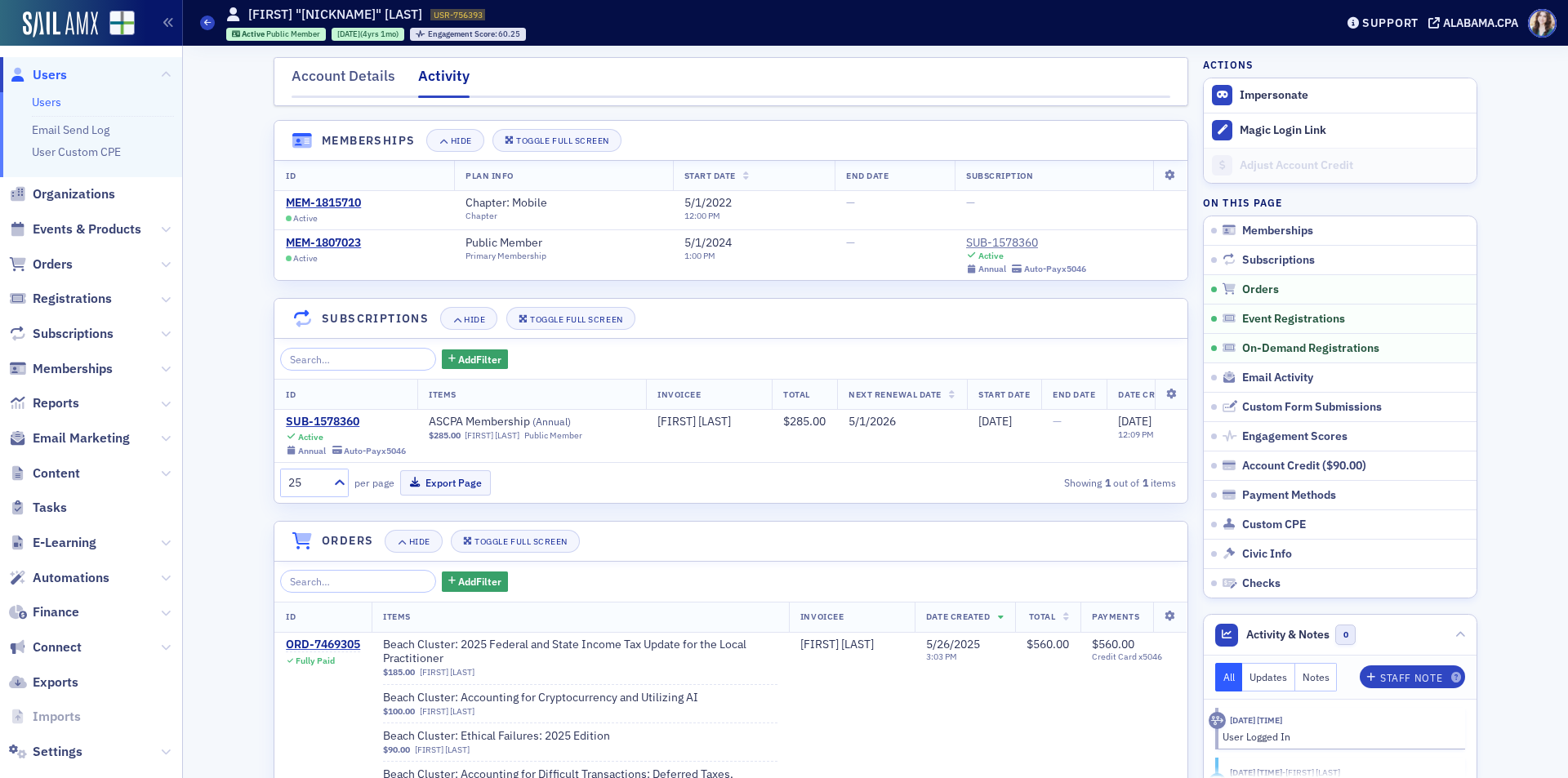 scroll, scrollTop: 0, scrollLeft: 0, axis: both 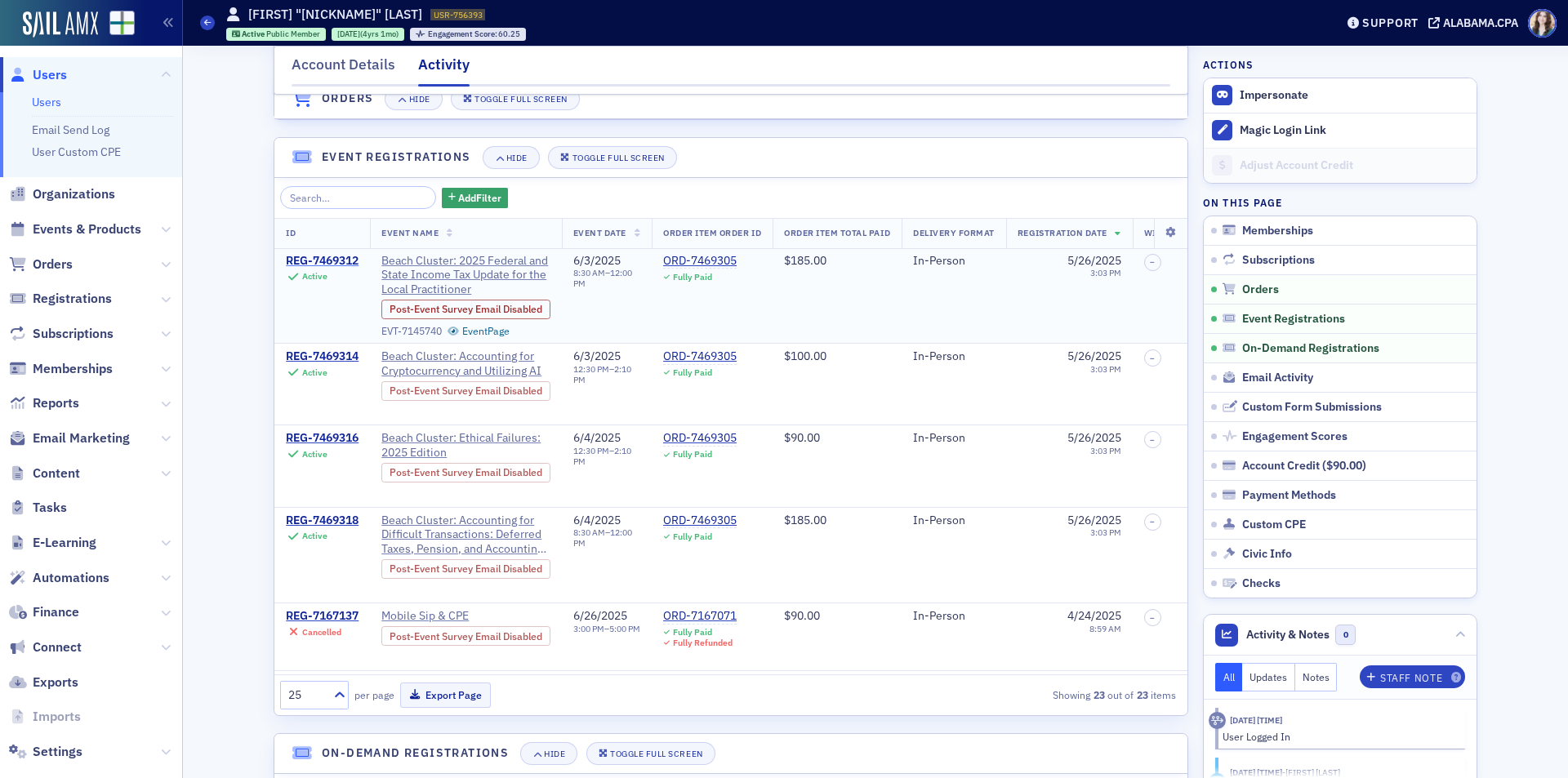 click on "REG-7469312" 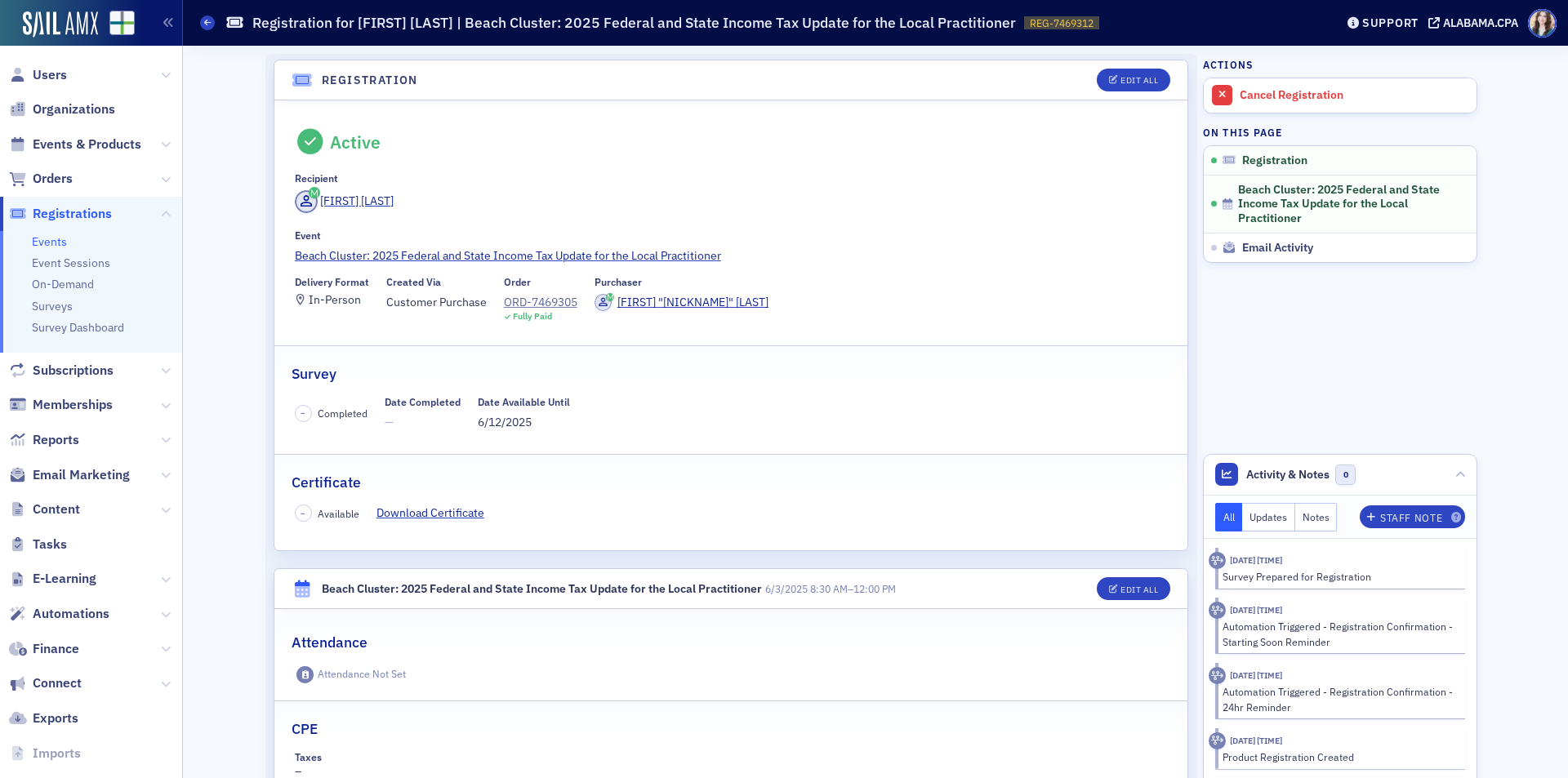 scroll, scrollTop: 0, scrollLeft: 0, axis: both 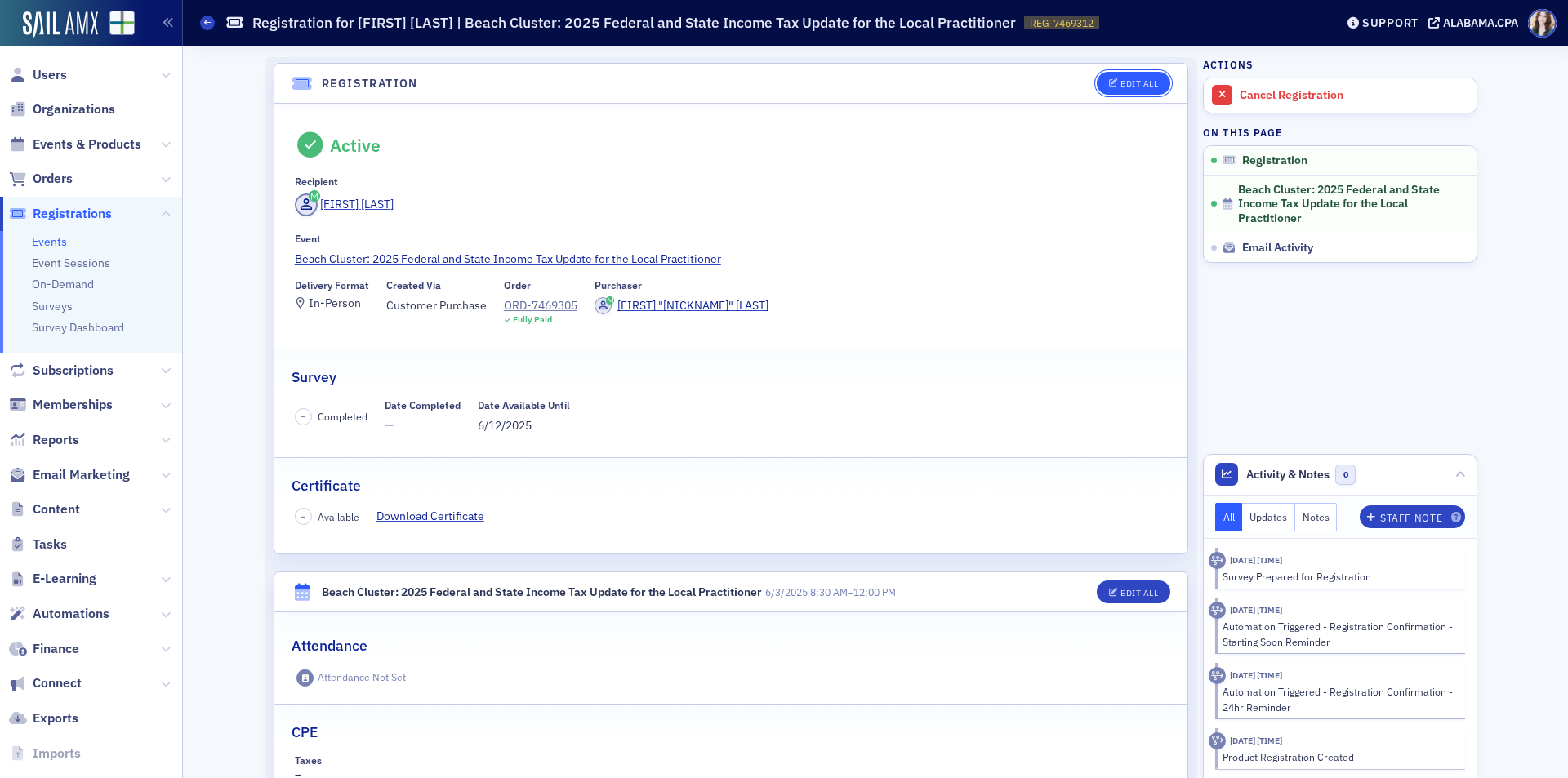 click on "Edit All" 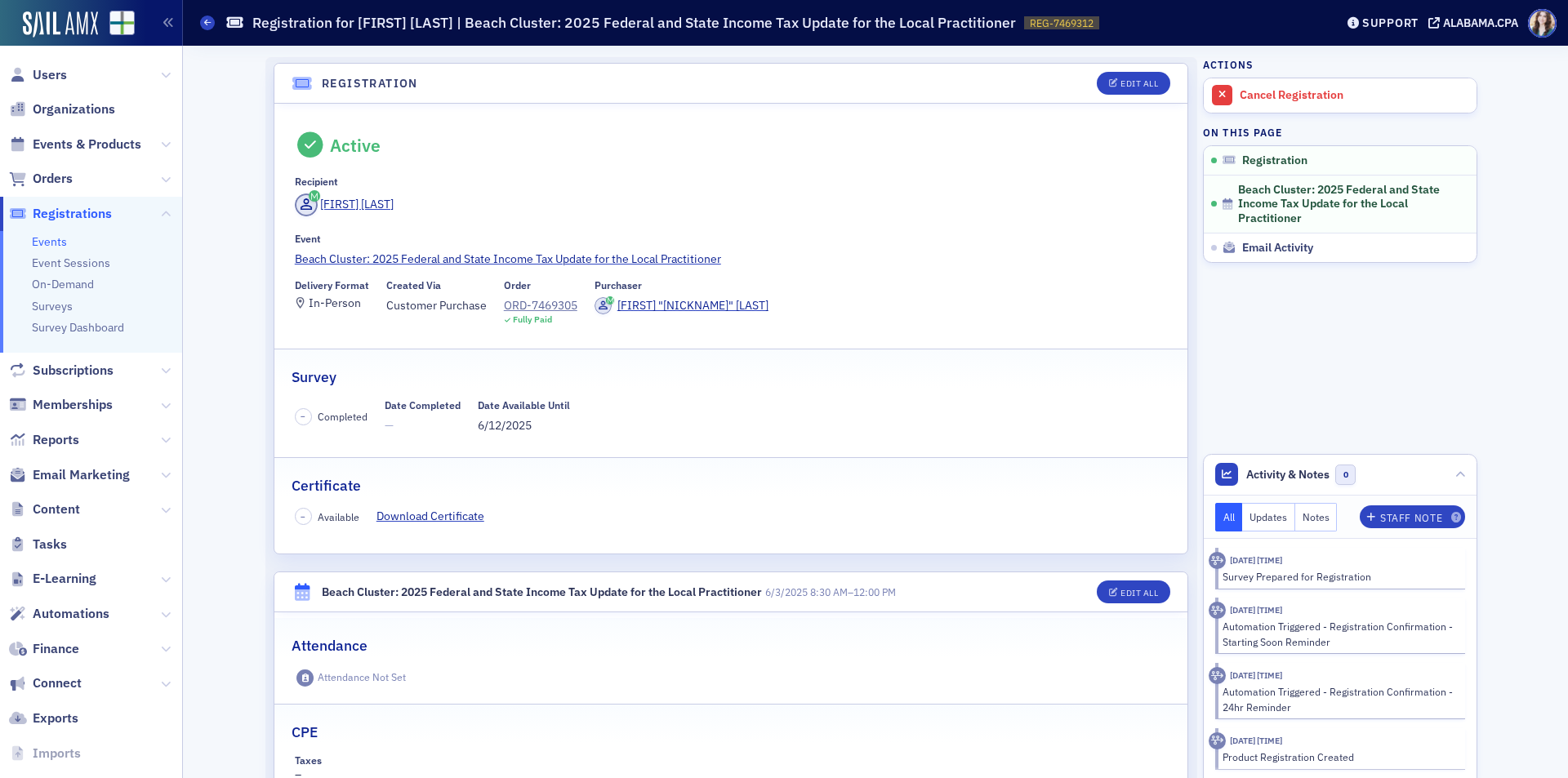 scroll, scrollTop: 43, scrollLeft: 0, axis: vertical 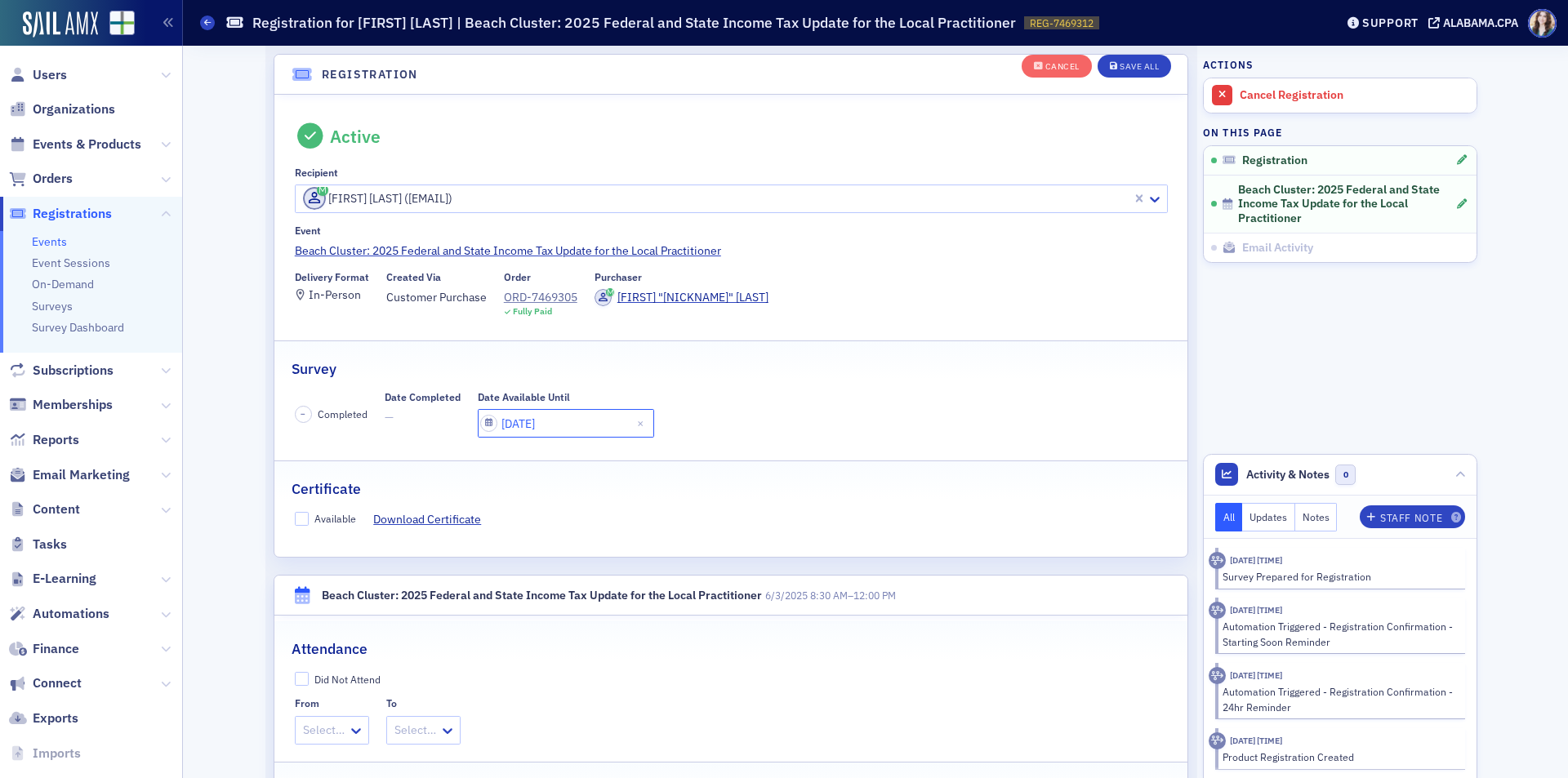 click on "06/12/2025" 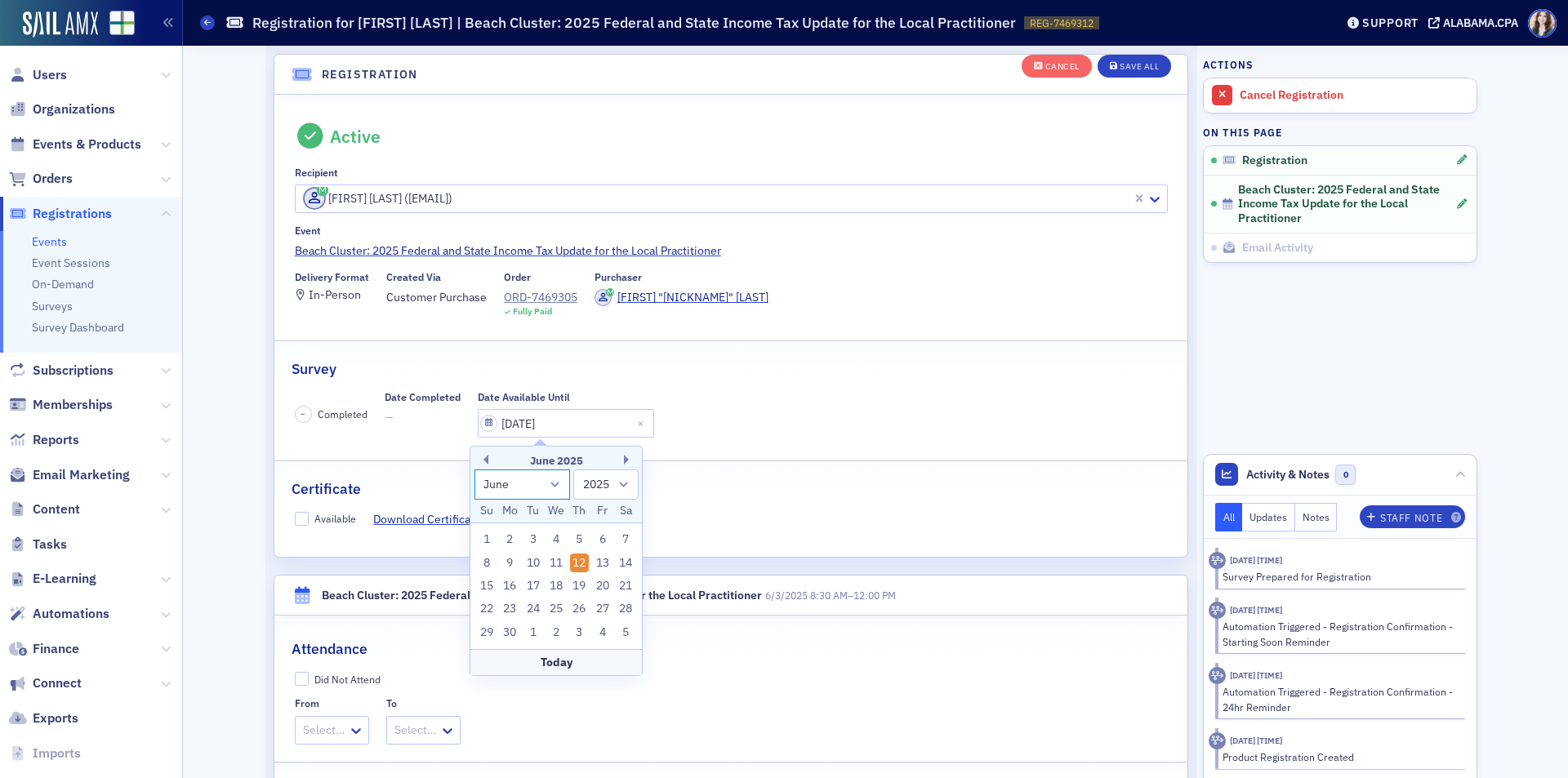 click on "January February March April May June July August September October November December" at bounding box center [523, 484] 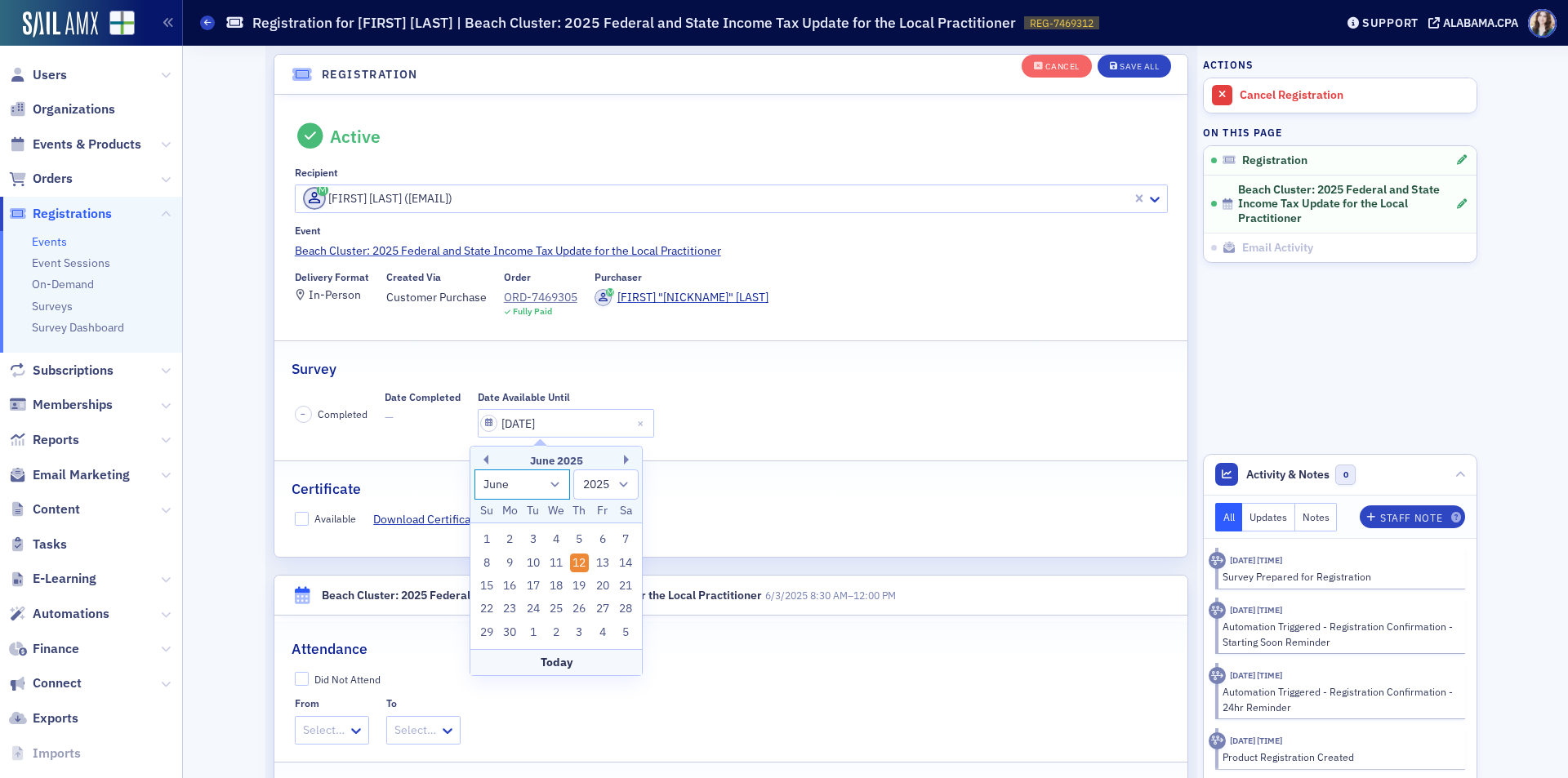 select on "7" 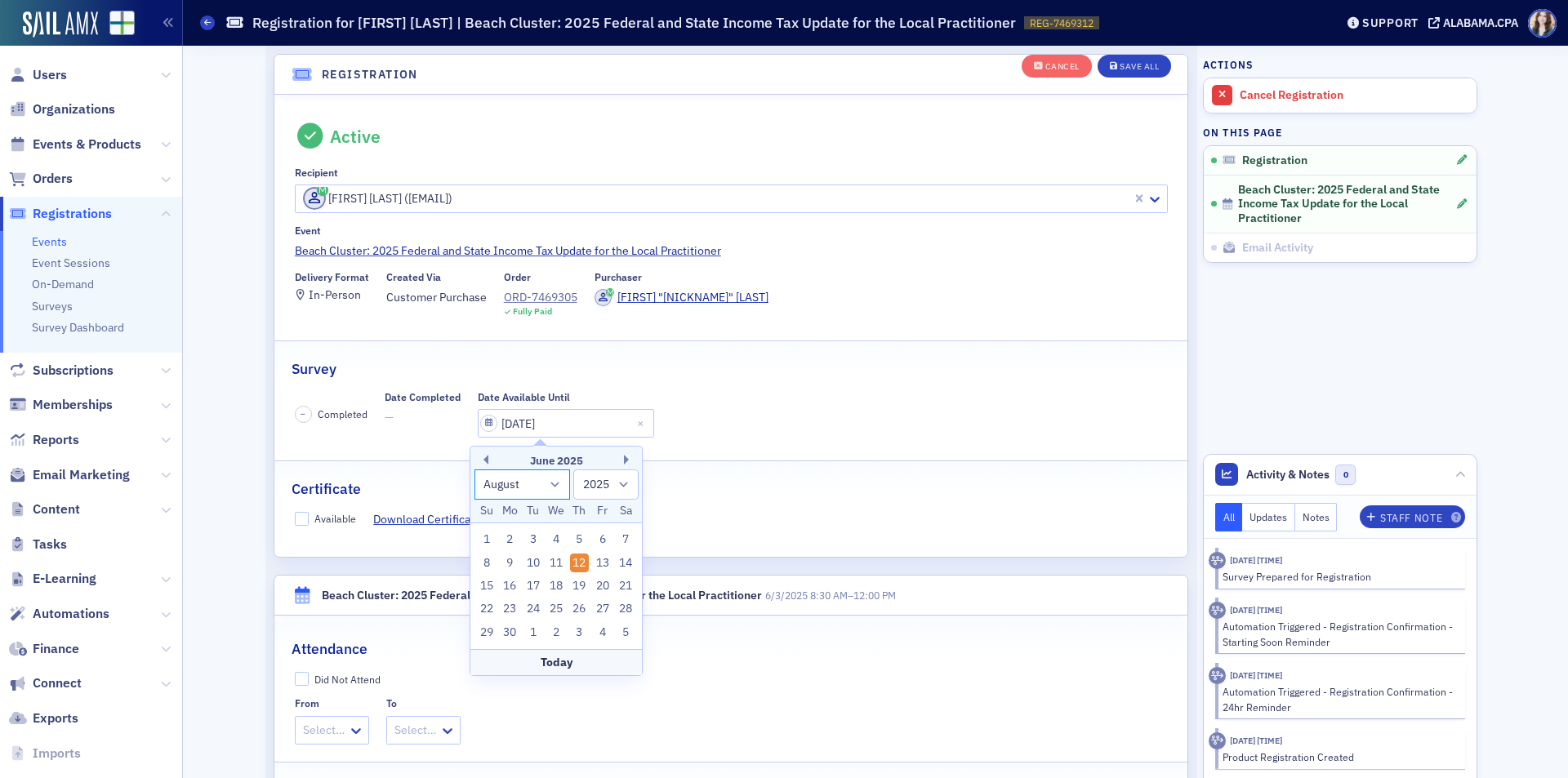 click on "January February March April May June July August September October November December" at bounding box center [523, 484] 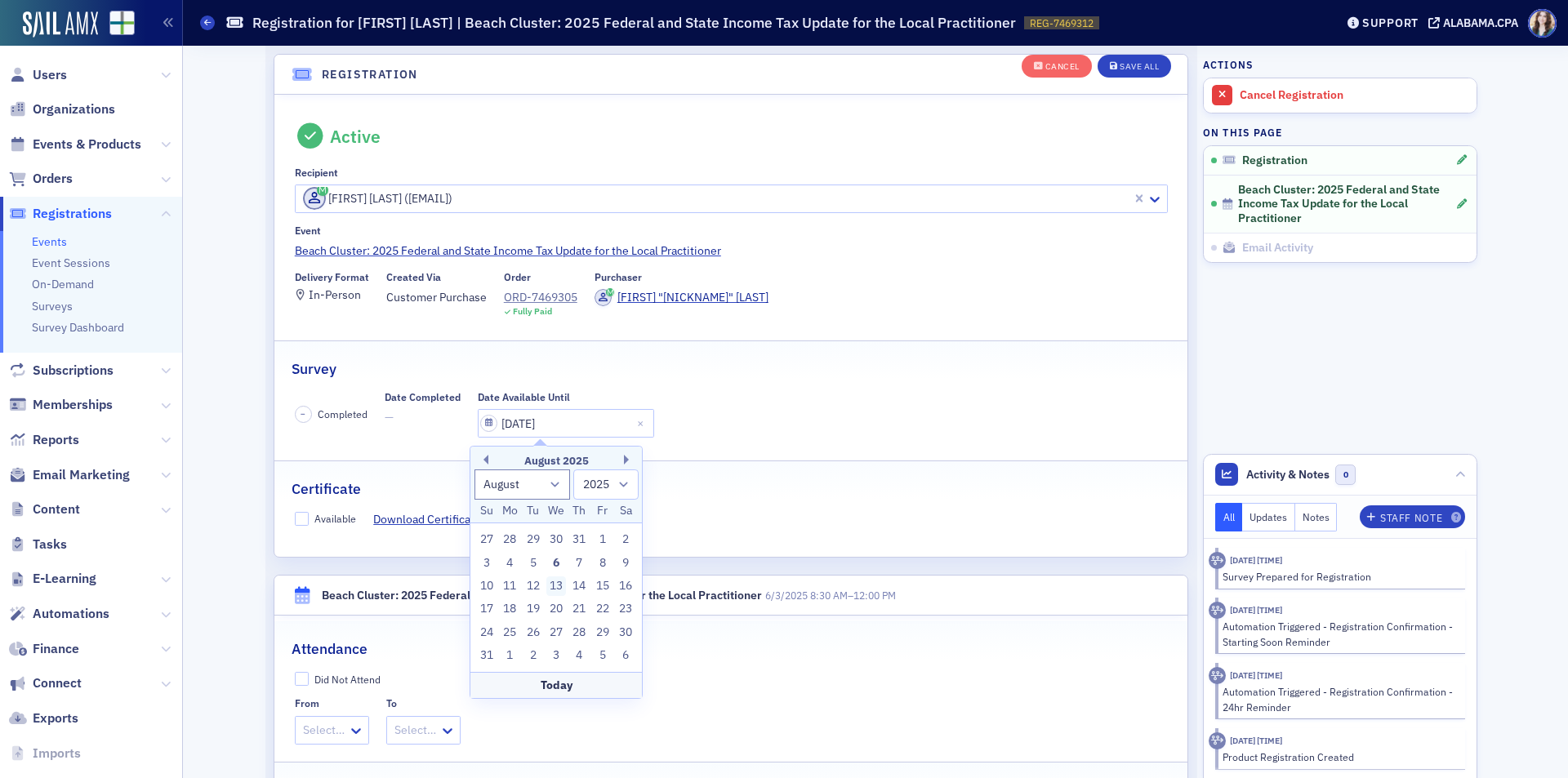 click on "13" at bounding box center [556, 586] 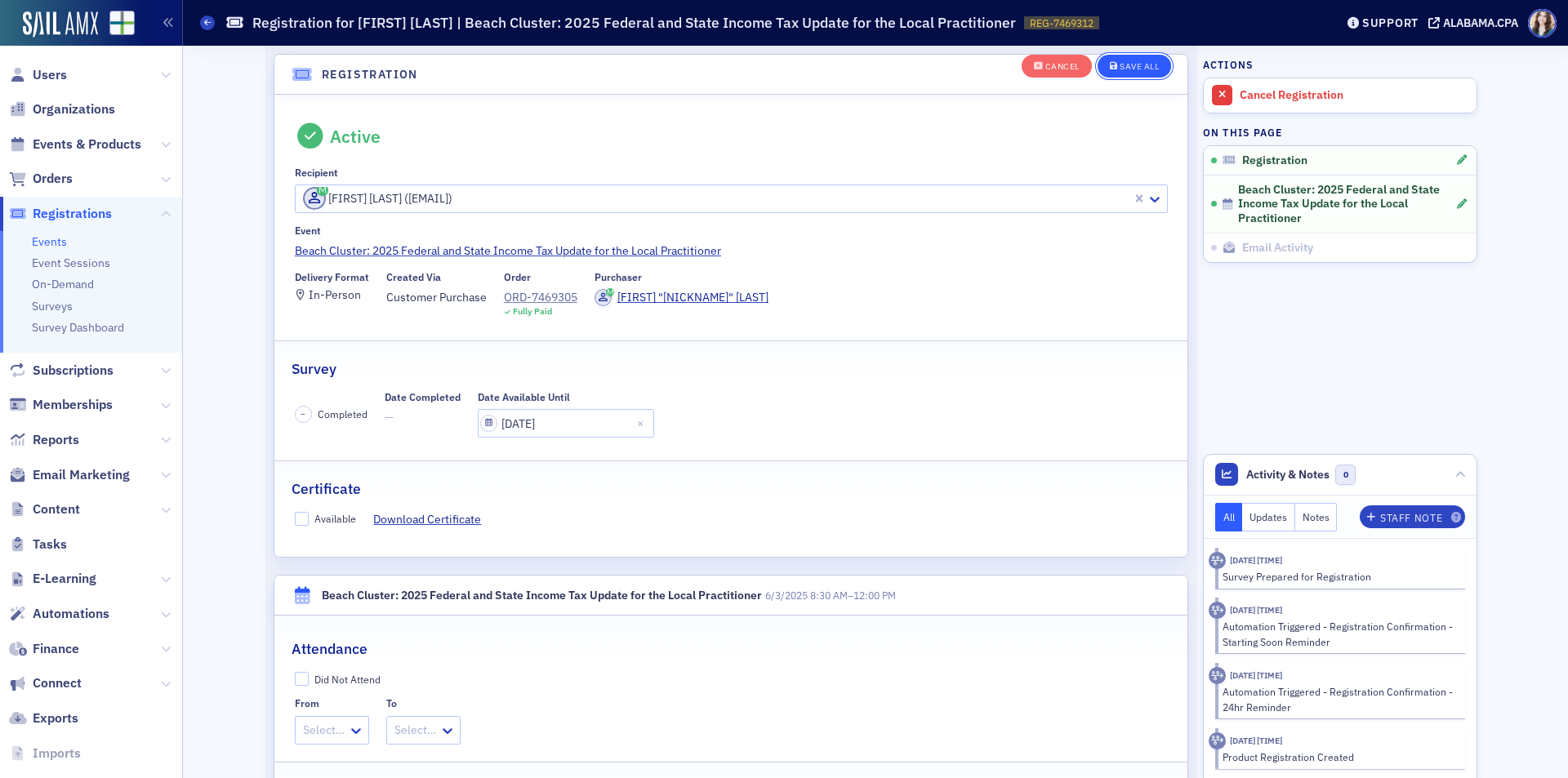click on "Save All" 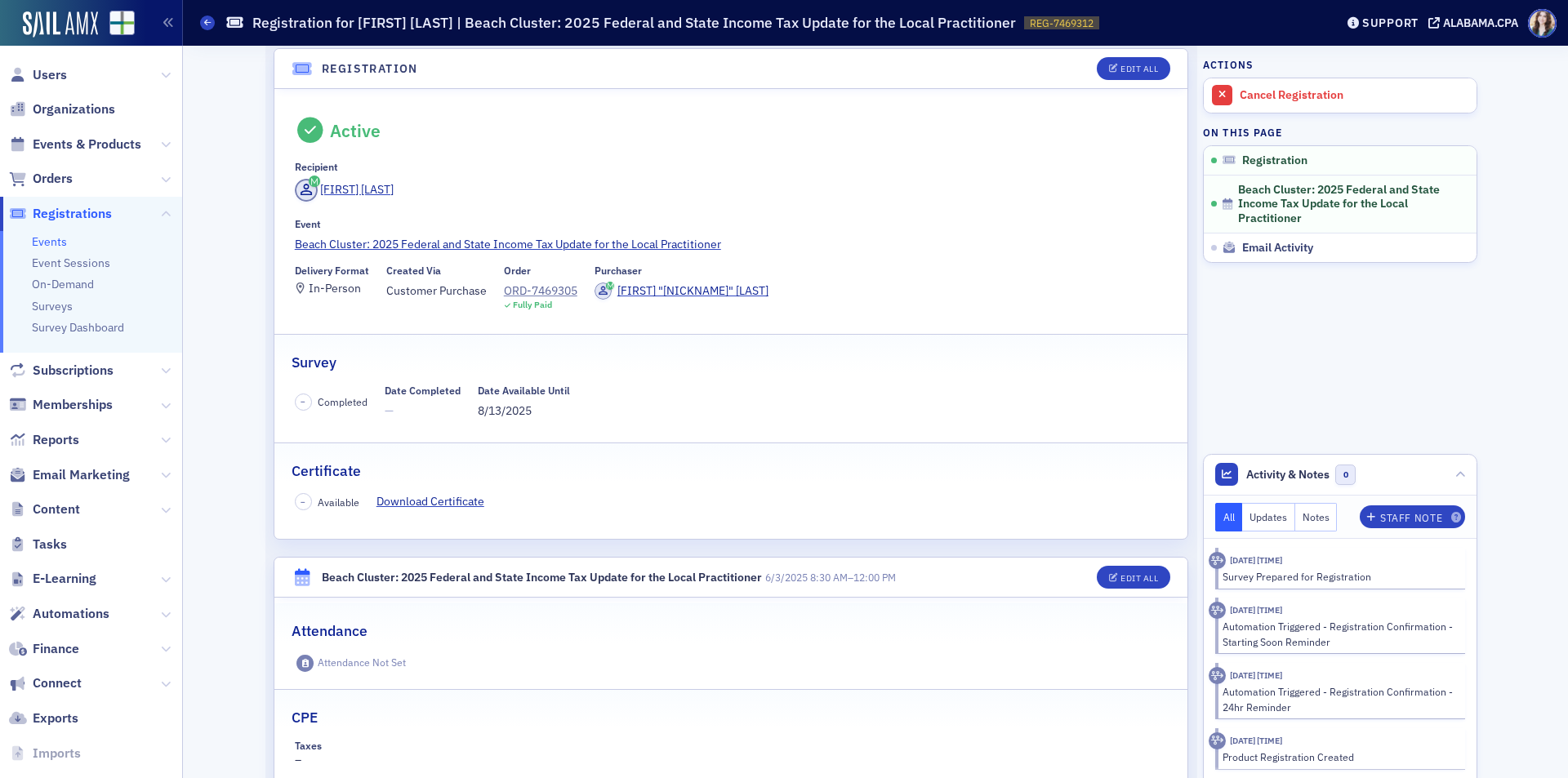 scroll, scrollTop: 0, scrollLeft: 0, axis: both 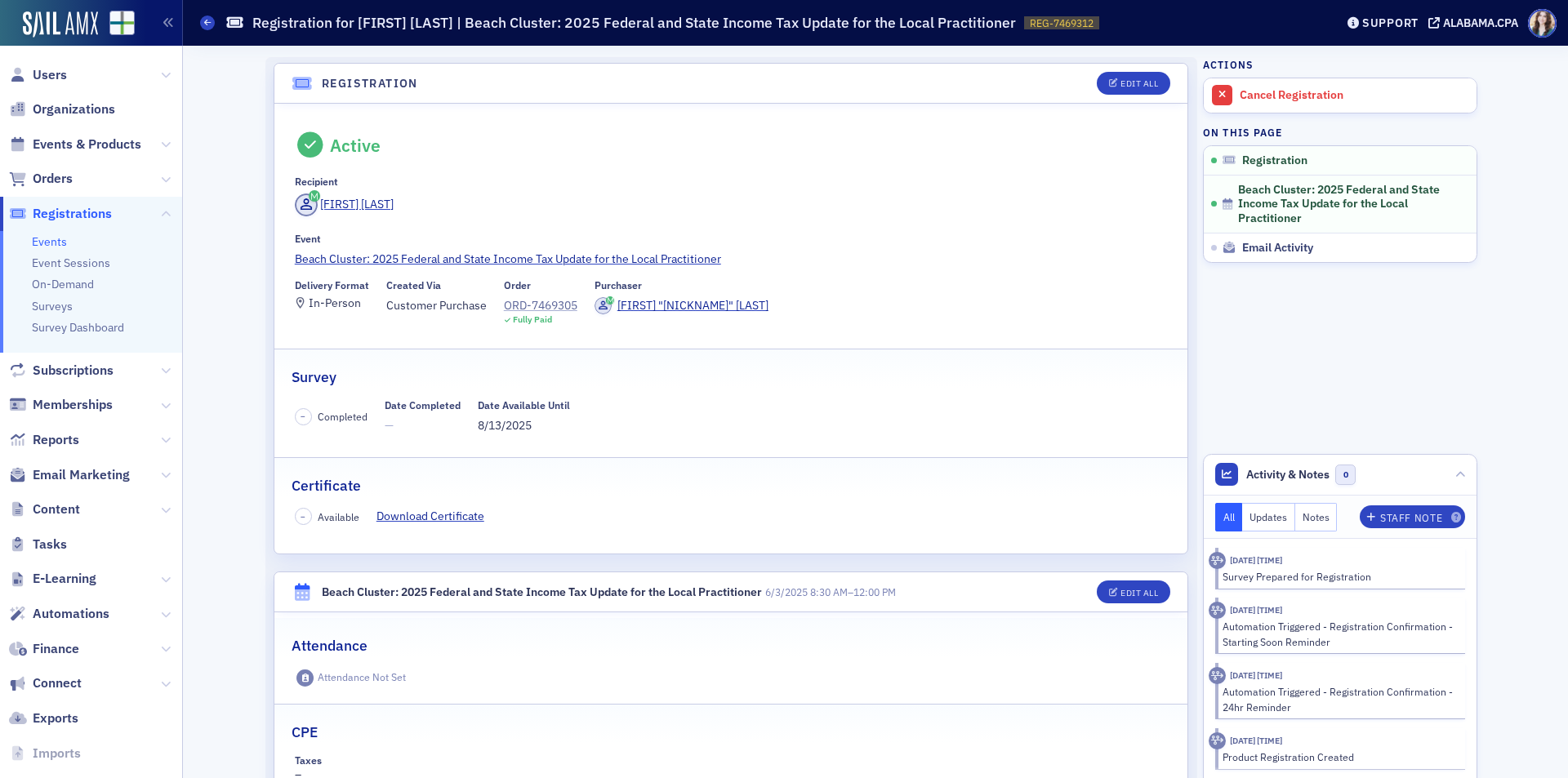 click on "ORD-7469305" 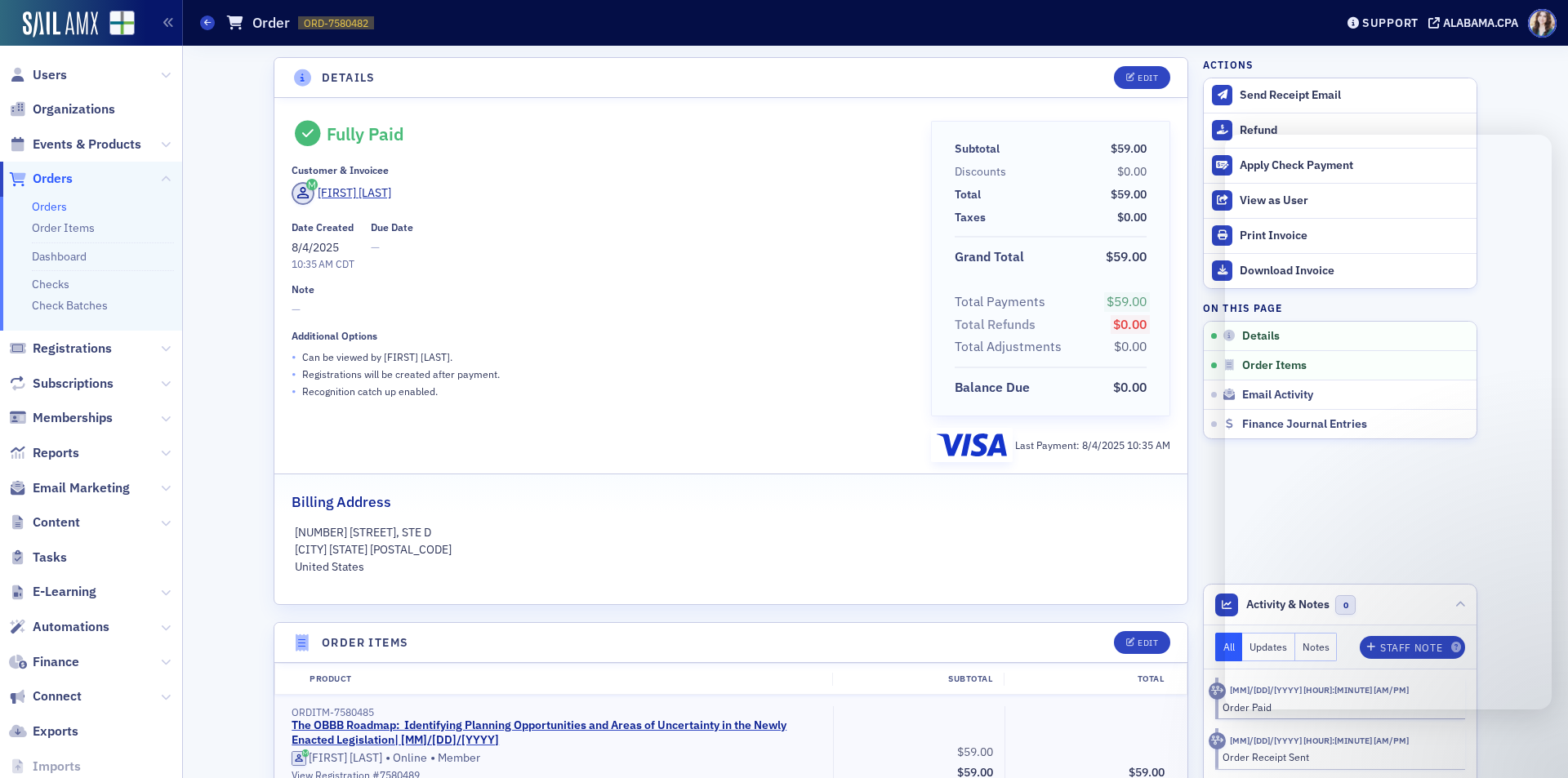 scroll, scrollTop: 0, scrollLeft: 0, axis: both 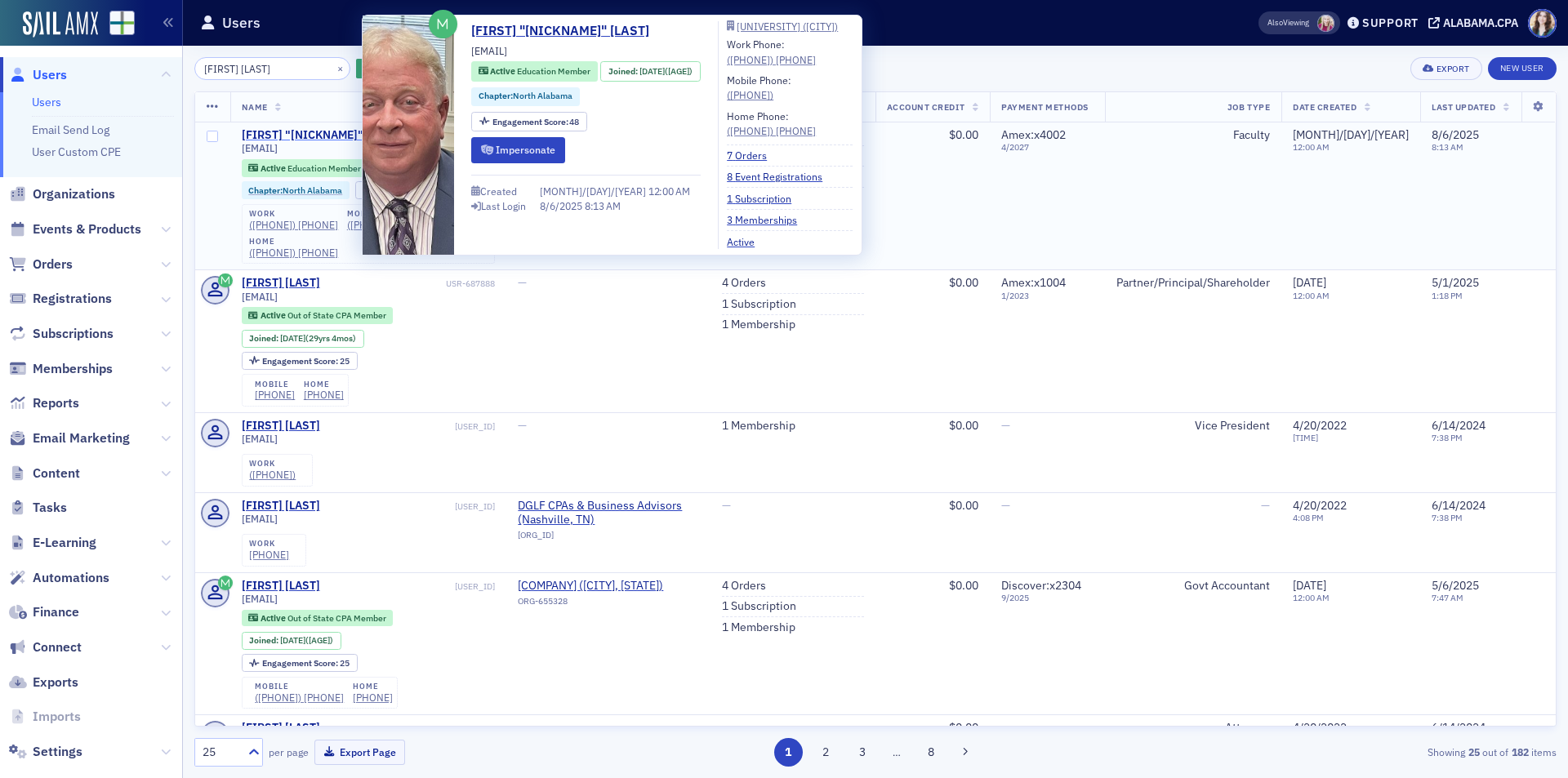 type on "[FIRST] [LAST]" 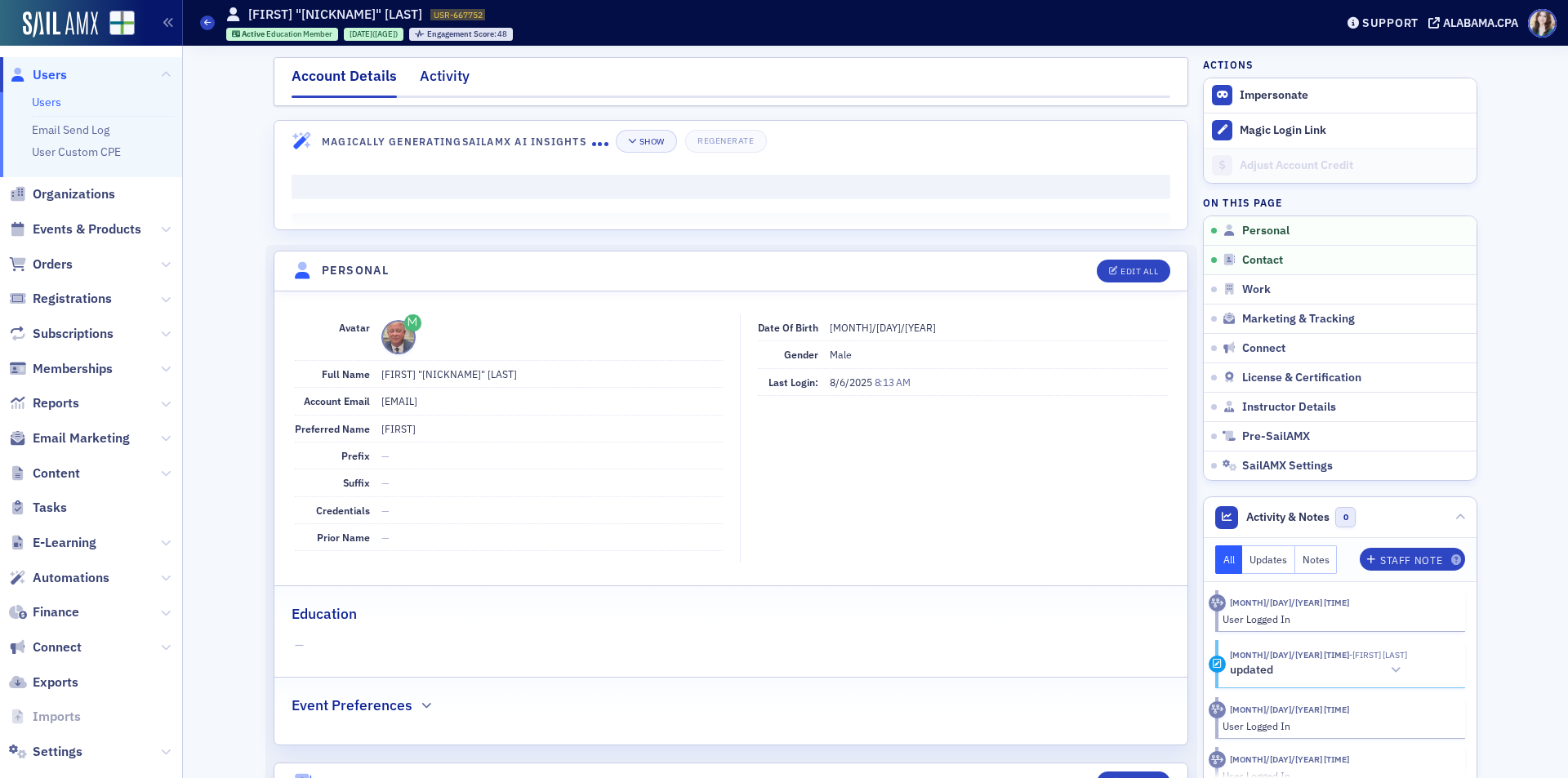 click on "Activity" 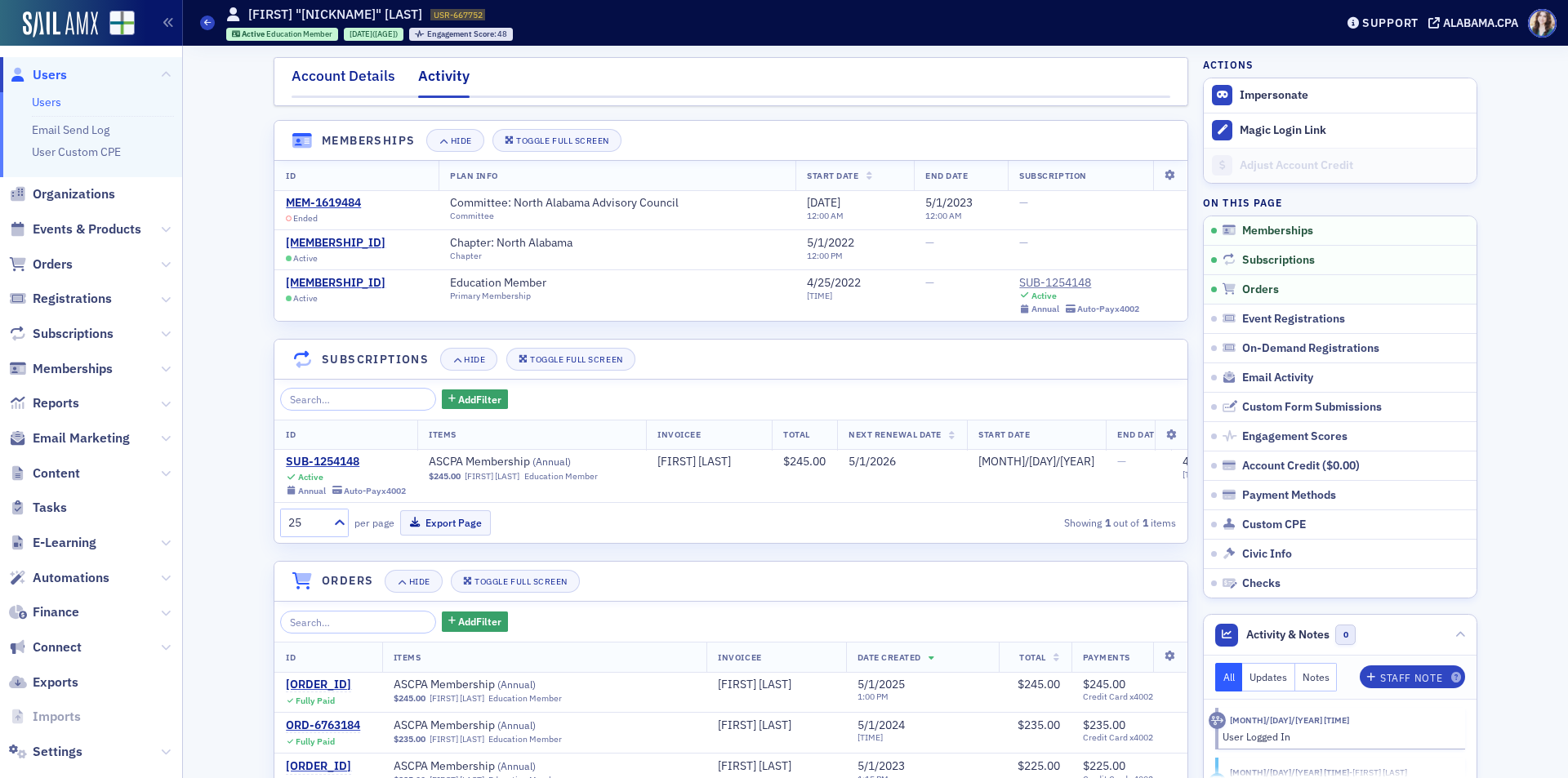 click on "Account Details" 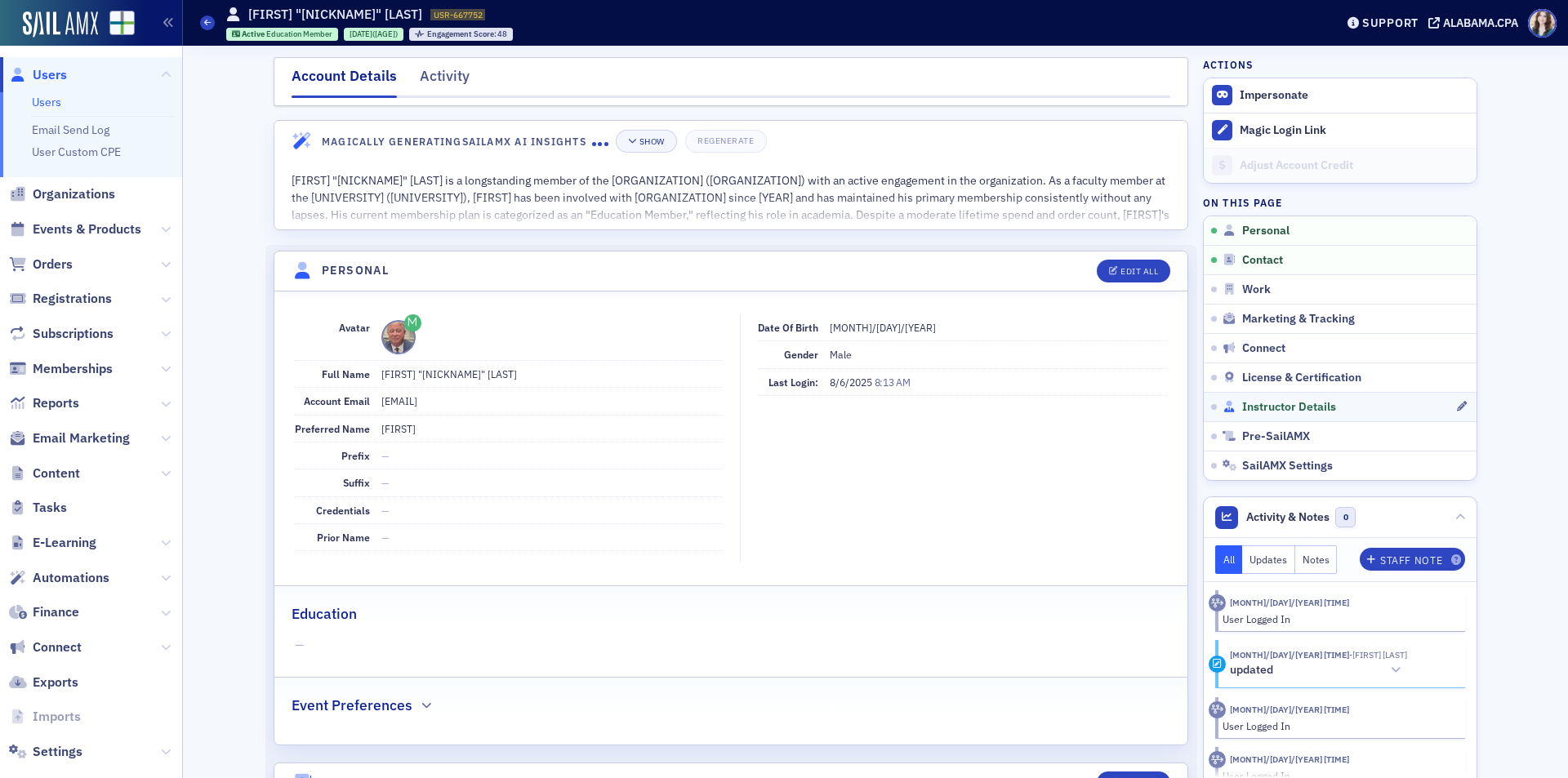 click on "Instructor Details" 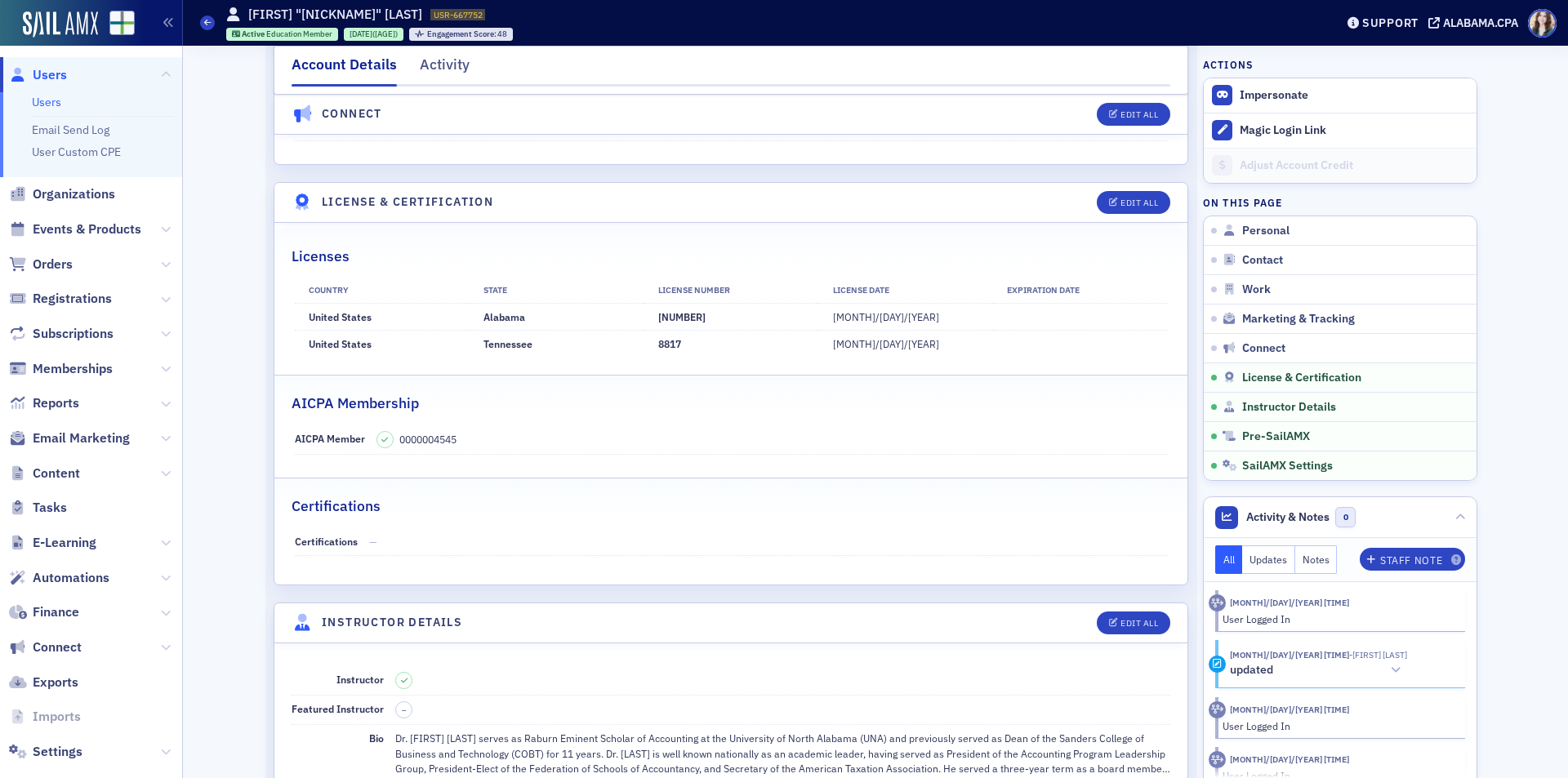 scroll, scrollTop: 2988, scrollLeft: 0, axis: vertical 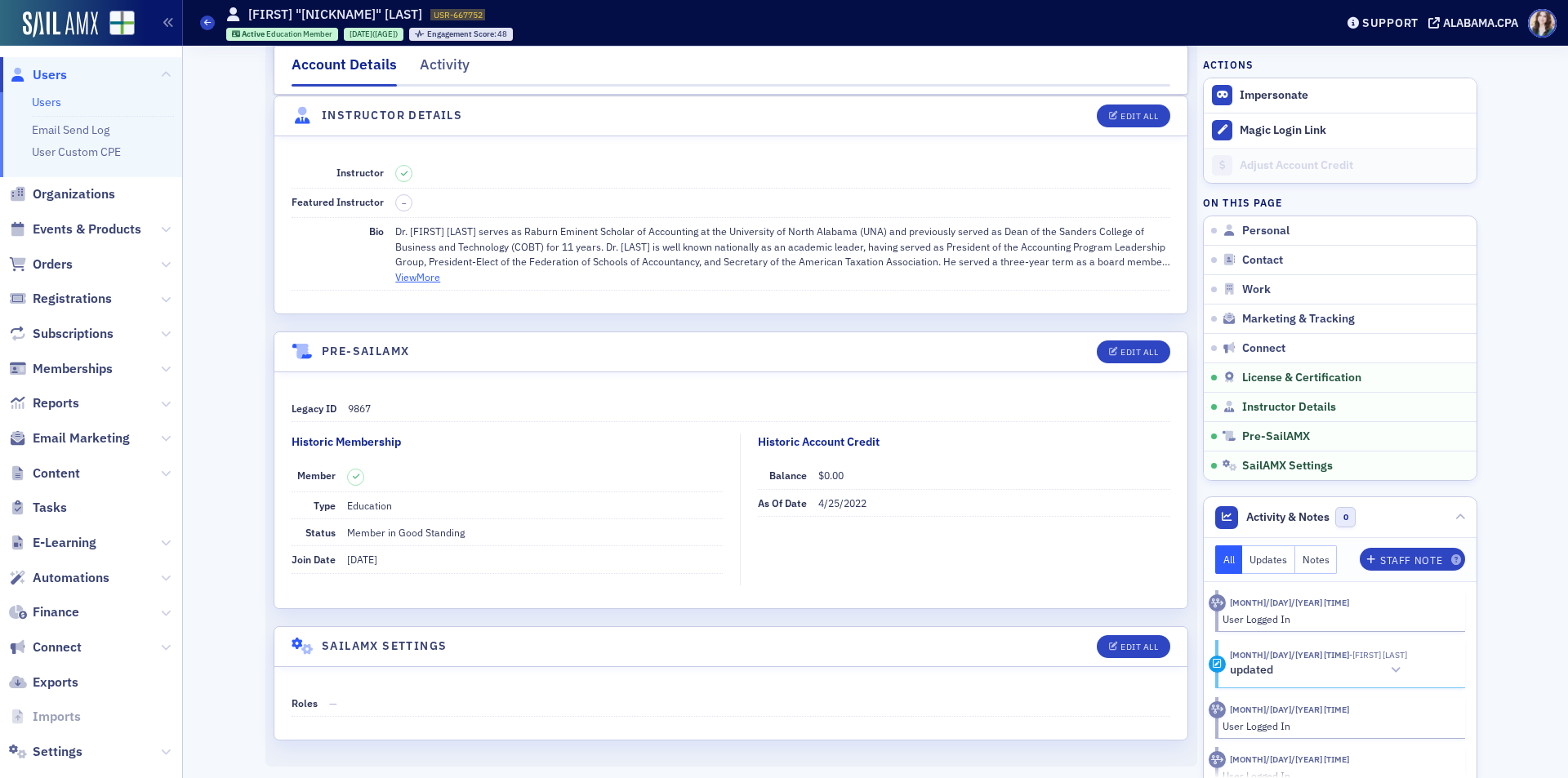 click on "View  More" 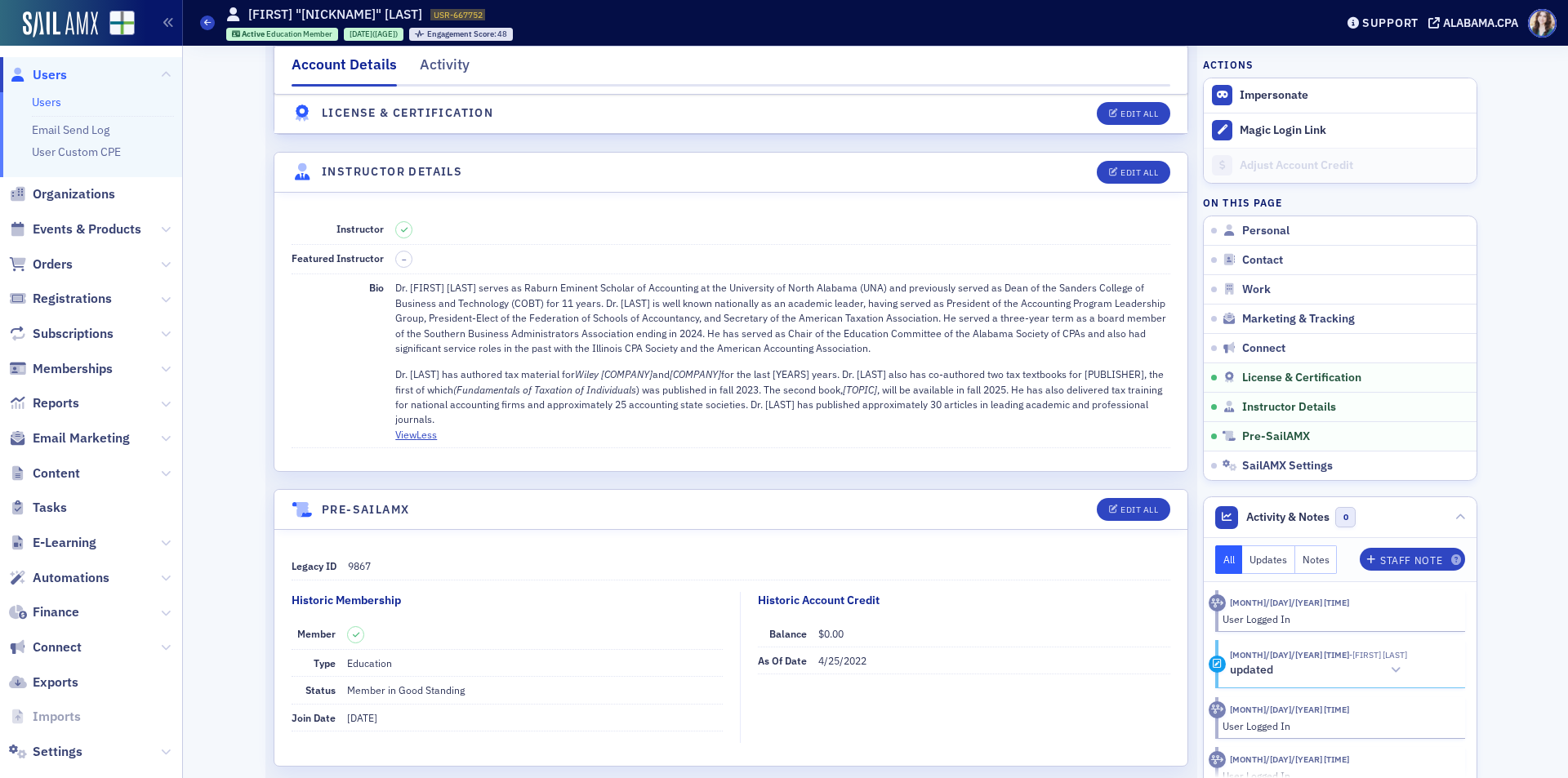 scroll, scrollTop: 2906, scrollLeft: 0, axis: vertical 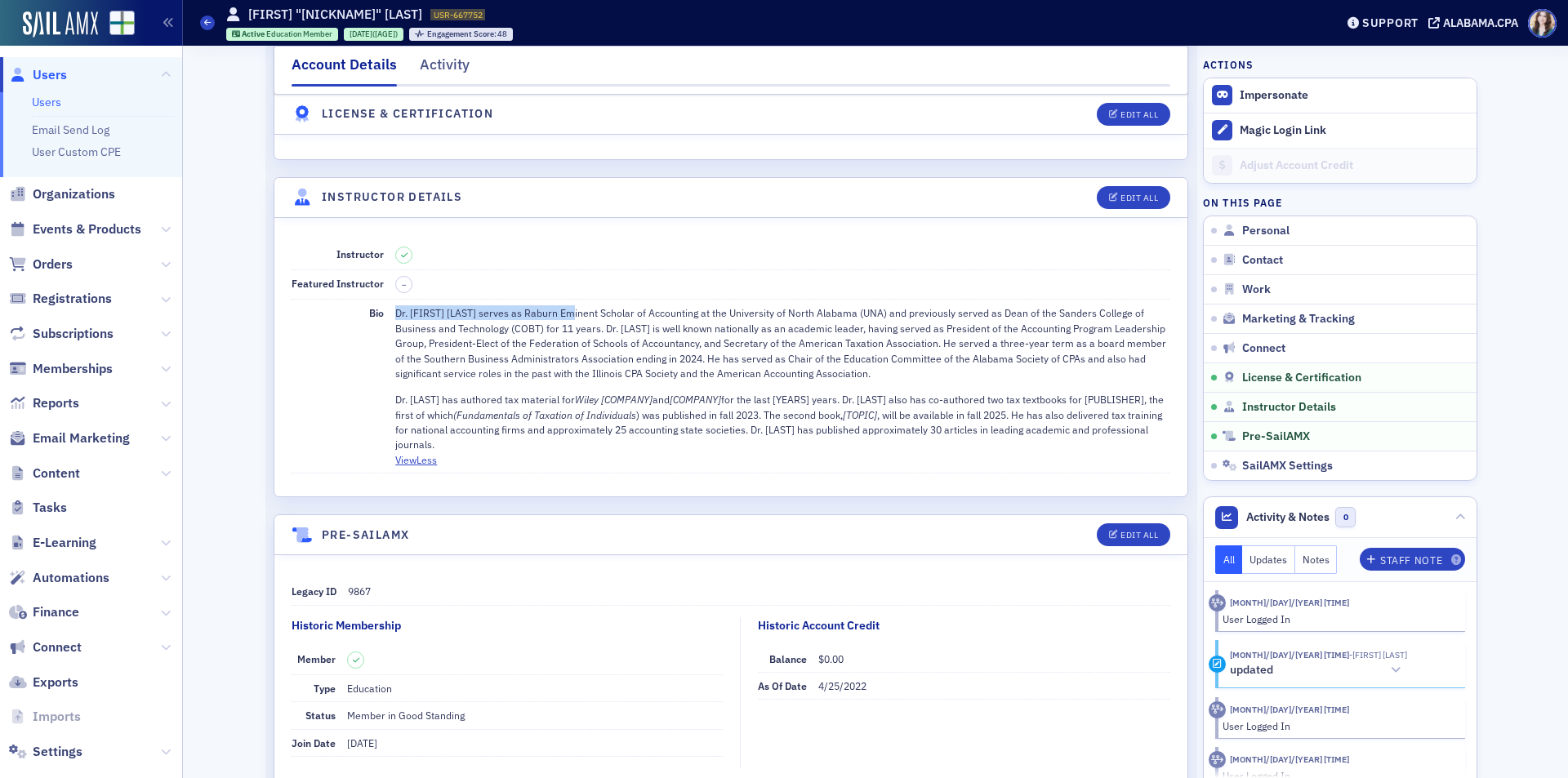 drag, startPoint x: 386, startPoint y: 312, endPoint x: 564, endPoint y: 308, distance: 178.04494 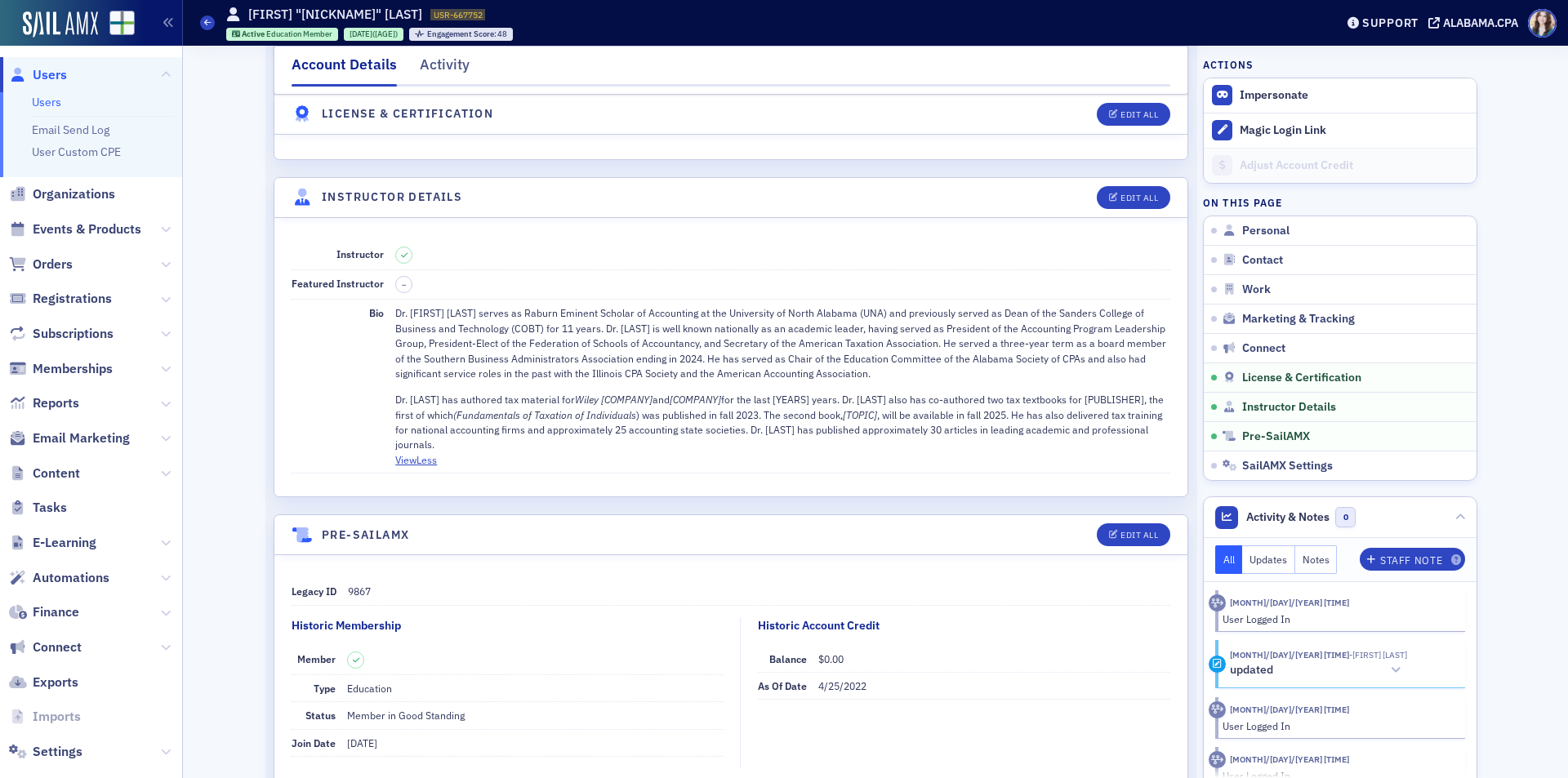 click on "Dr. Gregory Carnes serves as Raburn Eminent Scholar of Accounting at the University of North Alabama (UNA) and previously served as Dean of the Sanders College of Business and Technology (COBT) for 11 years. Dr. Carnes is well known nationally as an academic leader, having served as President of the Accounting Program Leadership Group, President-Elect of the Federation of Schools of Accountancy, and Secretary of the American Taxation Association. He served a three-year term as a board member of the Southern Business Administrators Association ending in 2024. He has served as Chair of the Education Committee of the Alabama Society of CPAs and also had significant service roles in the past with the Illinois CPA Society and the American Accounting Association." 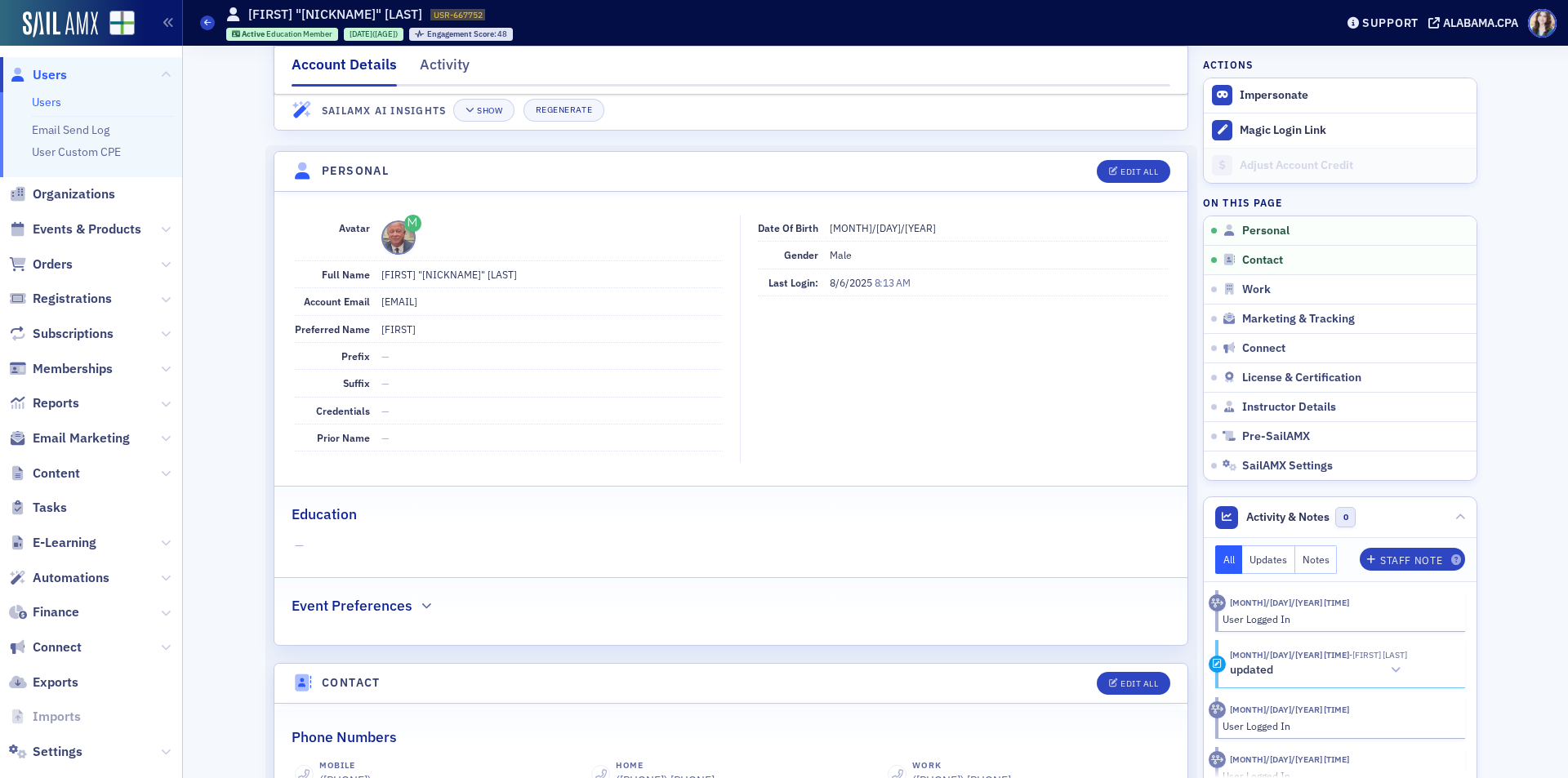 scroll, scrollTop: 0, scrollLeft: 0, axis: both 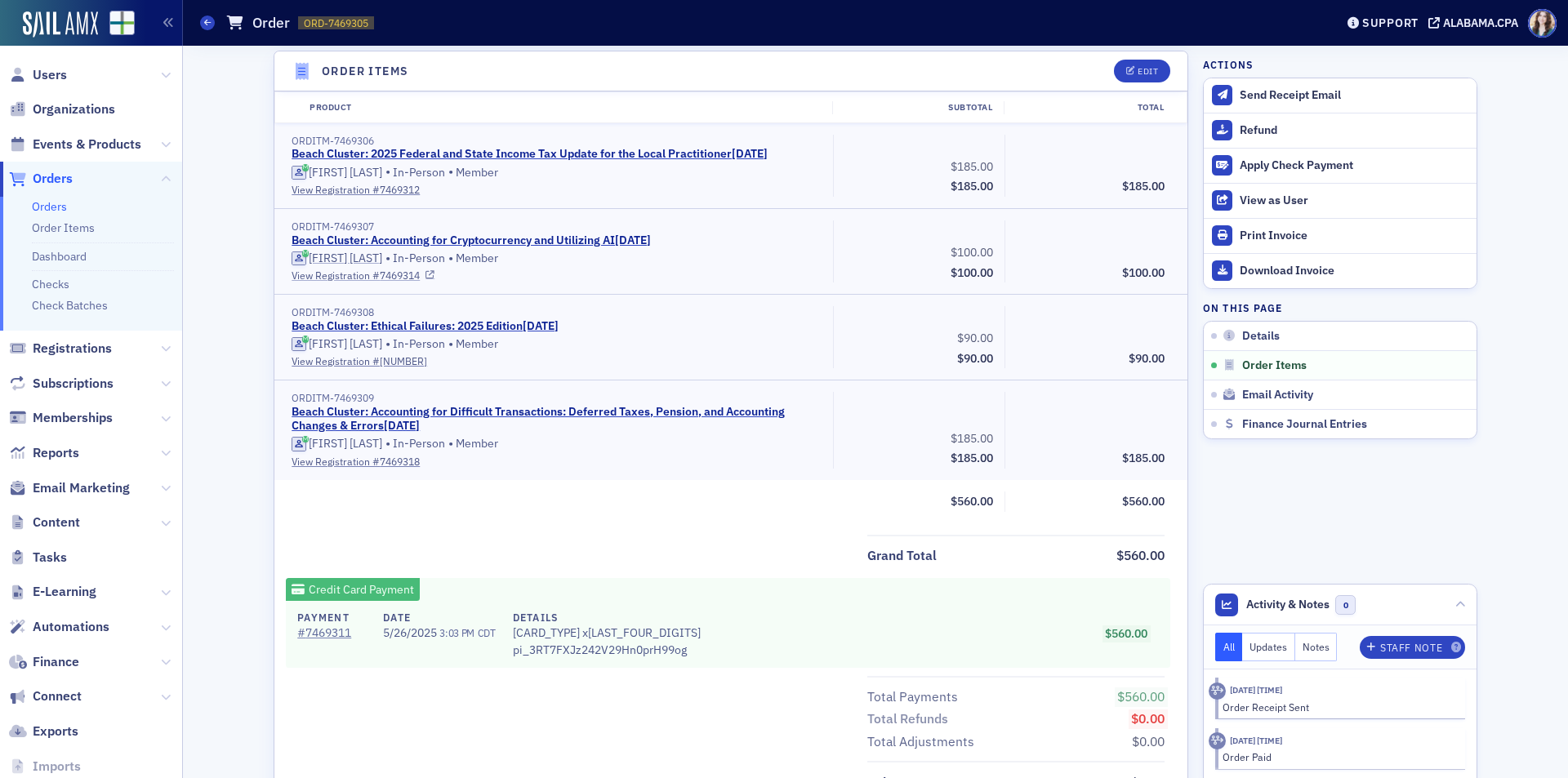 click on "View Registration # 7469314" 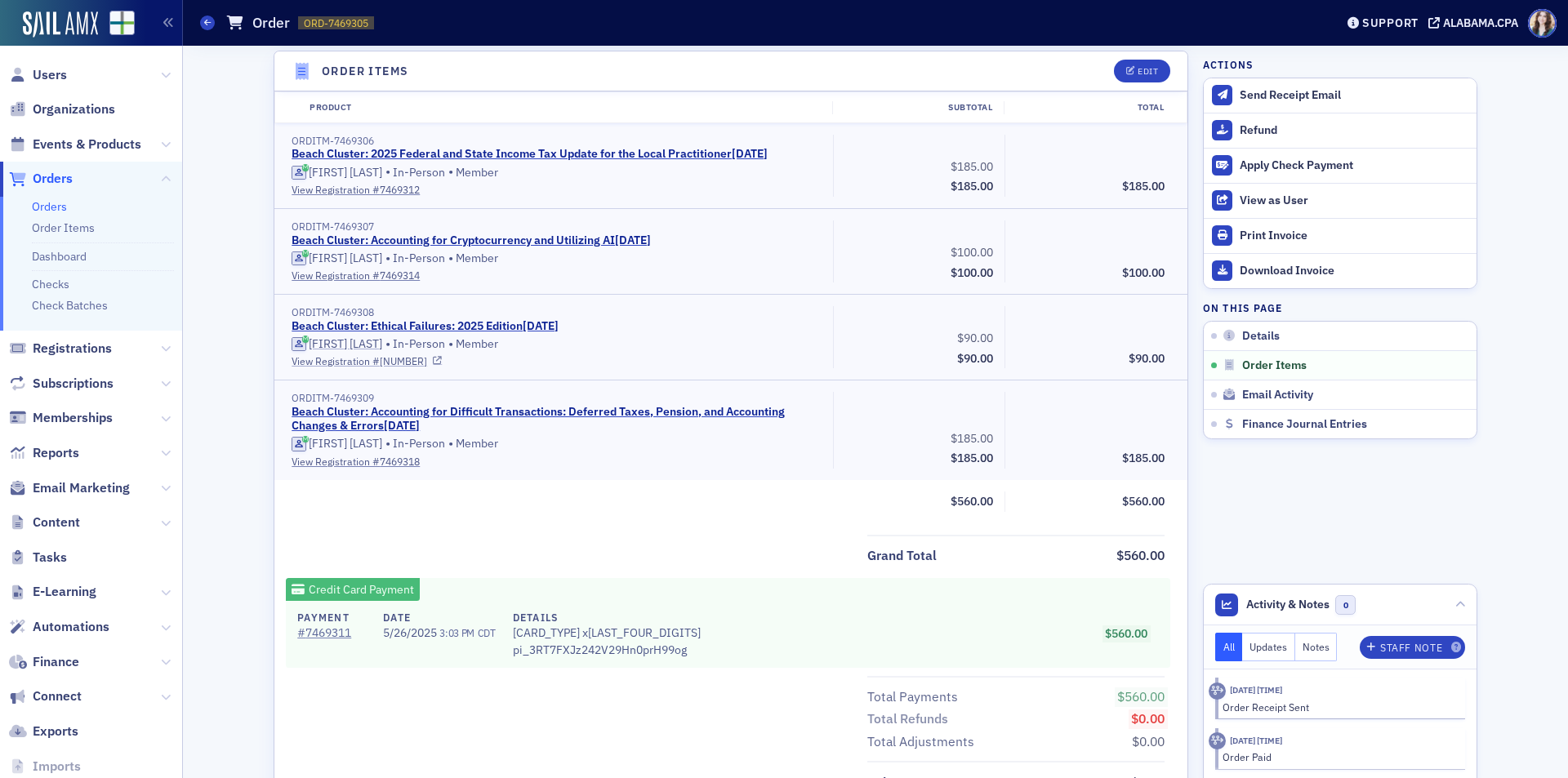 click on "View Registration # 7469316" 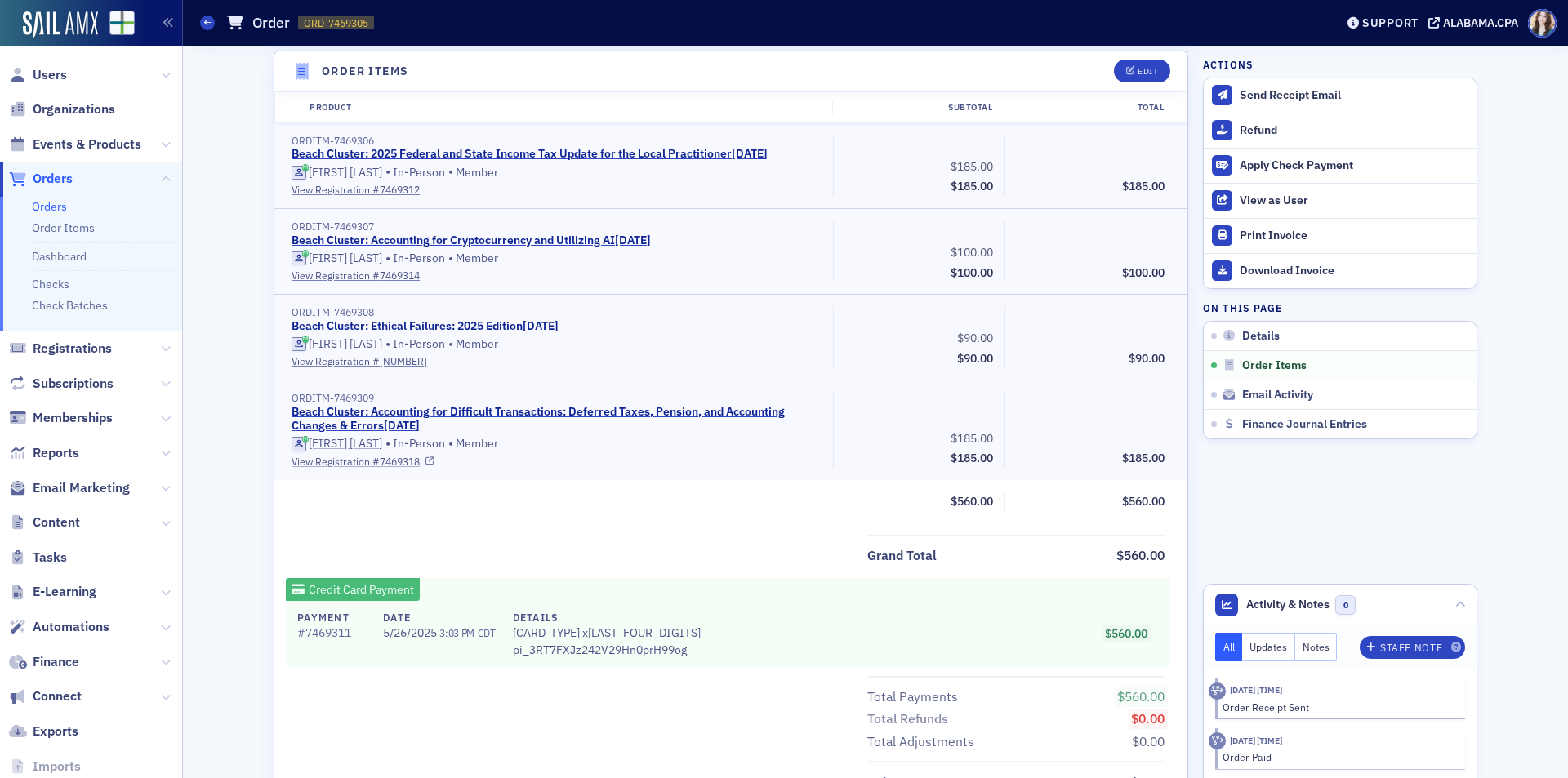 click on "View Registration # 7469318" 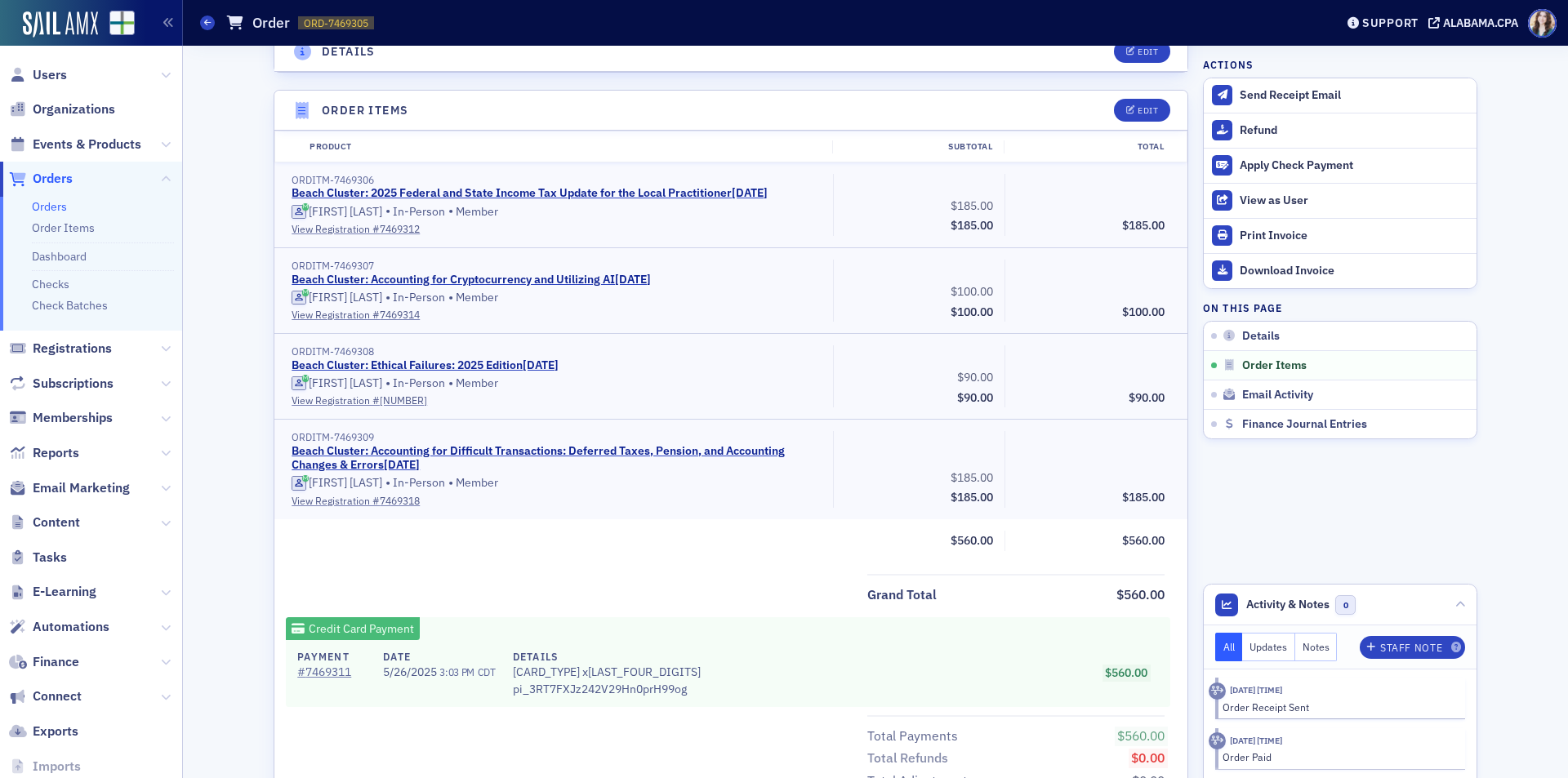 scroll, scrollTop: 571, scrollLeft: 0, axis: vertical 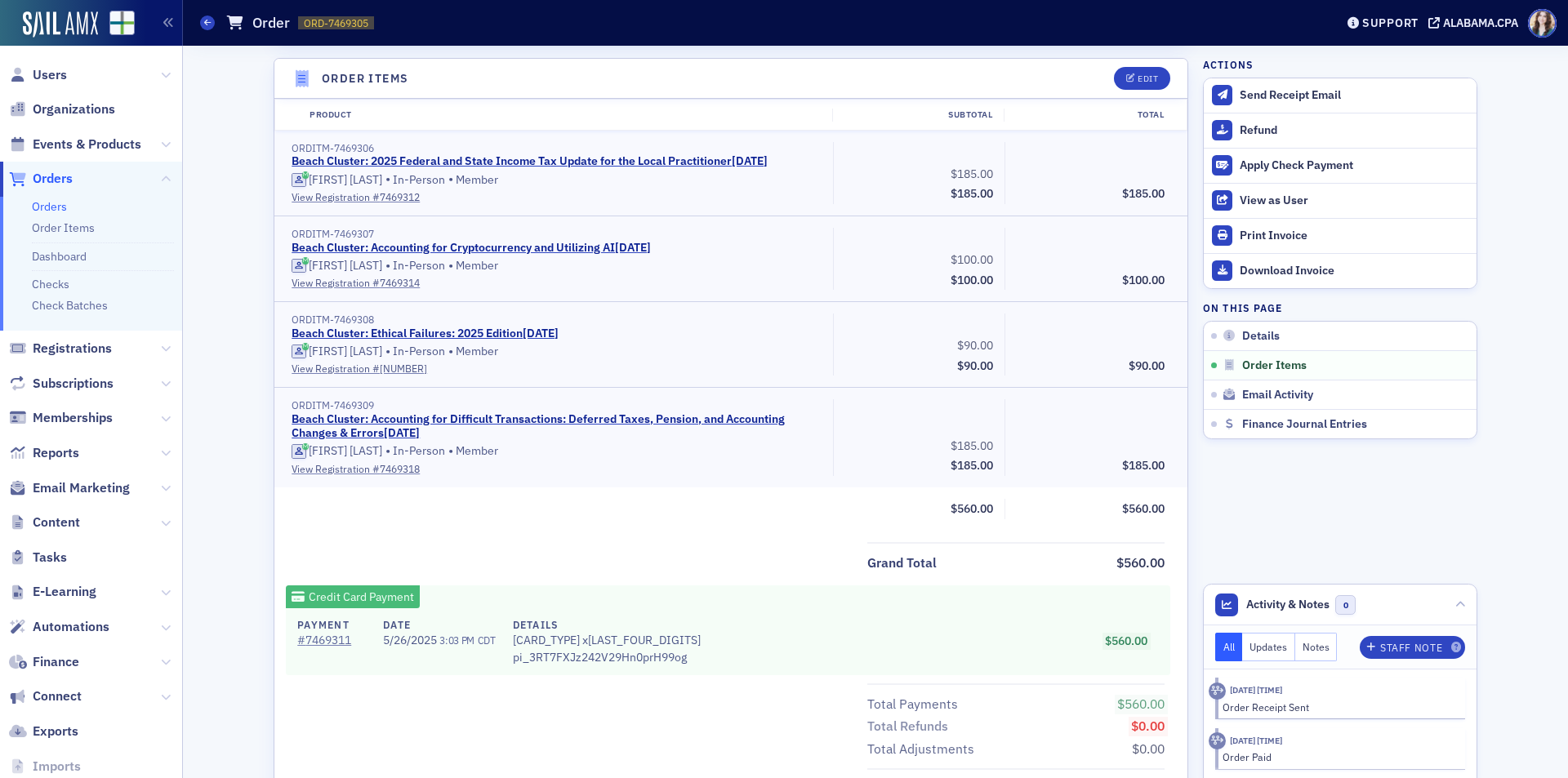click on "Details Edit Fully Paid Customer & Invoicee Fran Coet Date Created 5/26/2025 3:03 PM CDT Due Date — Note — Additional Options • Can be viewed by   Fran Coet . • Registrations will be created after payment. • Recognition catch up enabled. Subtotal $560.00 Discounts $0.00 Total $560.00 Taxes $0.00 Grand Total $560.00 Total Payments $560.00 Total Refunds $0.00 Total Adjustments $0.00 Balance Due $0.00 Last Payment:   5/26/2025   3:03 PM Billing Address 306 Cumberland Road Fairhope AL 36532-3441 United States Order Items Edit Product Subtotal Total ORDITM-7469306 Beach Cluster: 2025 Federal and State Income Tax Update for the Local Practitioner  | 6/3/2025 Fran Coet • In-Person • Member View Registration # 7469312 $185.00 Subtotal $185.00 $185.00 ORDITM-7469307 Beach Cluster: Accounting for Cryptocurrency and Utilizing AI  | 6/3/2025 Fran Coet • In-Person • Member View Registration # 7469314 $100.00 Subtotal $100.00 $100.00 ORDITM-7469308 Beach Cluster: Ethical Failures: 2025 Edition  | 6/4/2025" 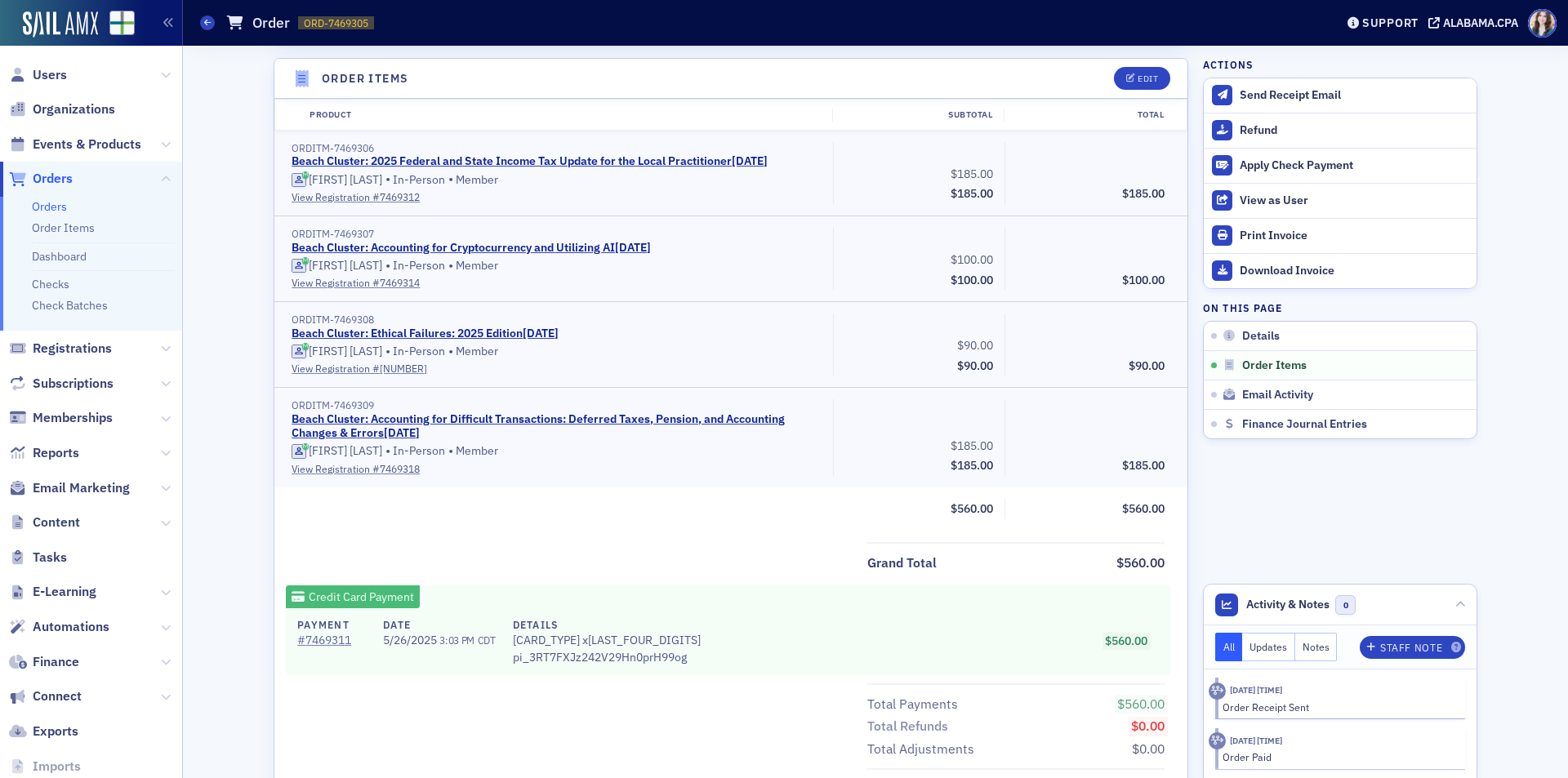 click on "Order Items Edit" 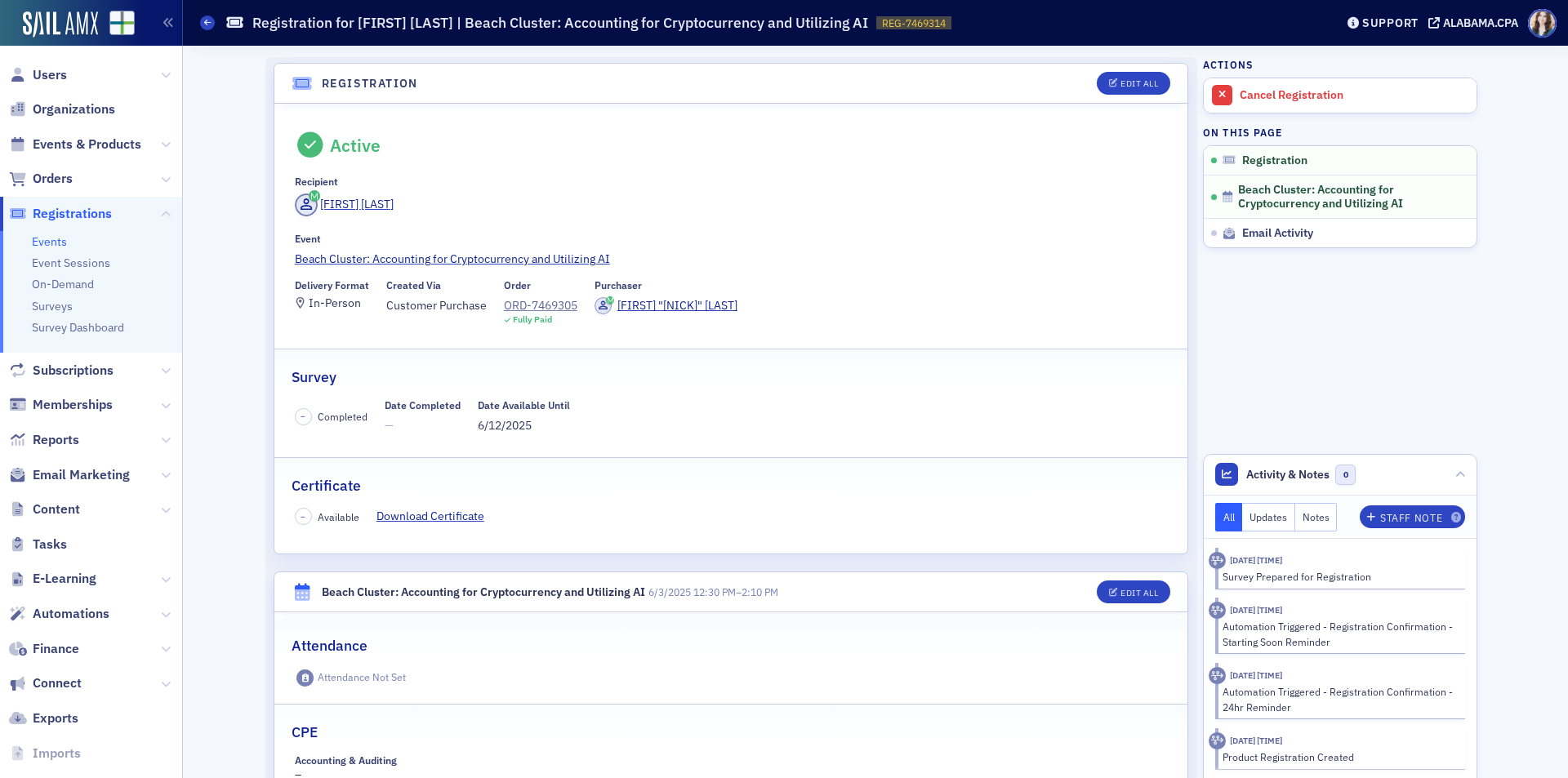 scroll, scrollTop: 0, scrollLeft: 0, axis: both 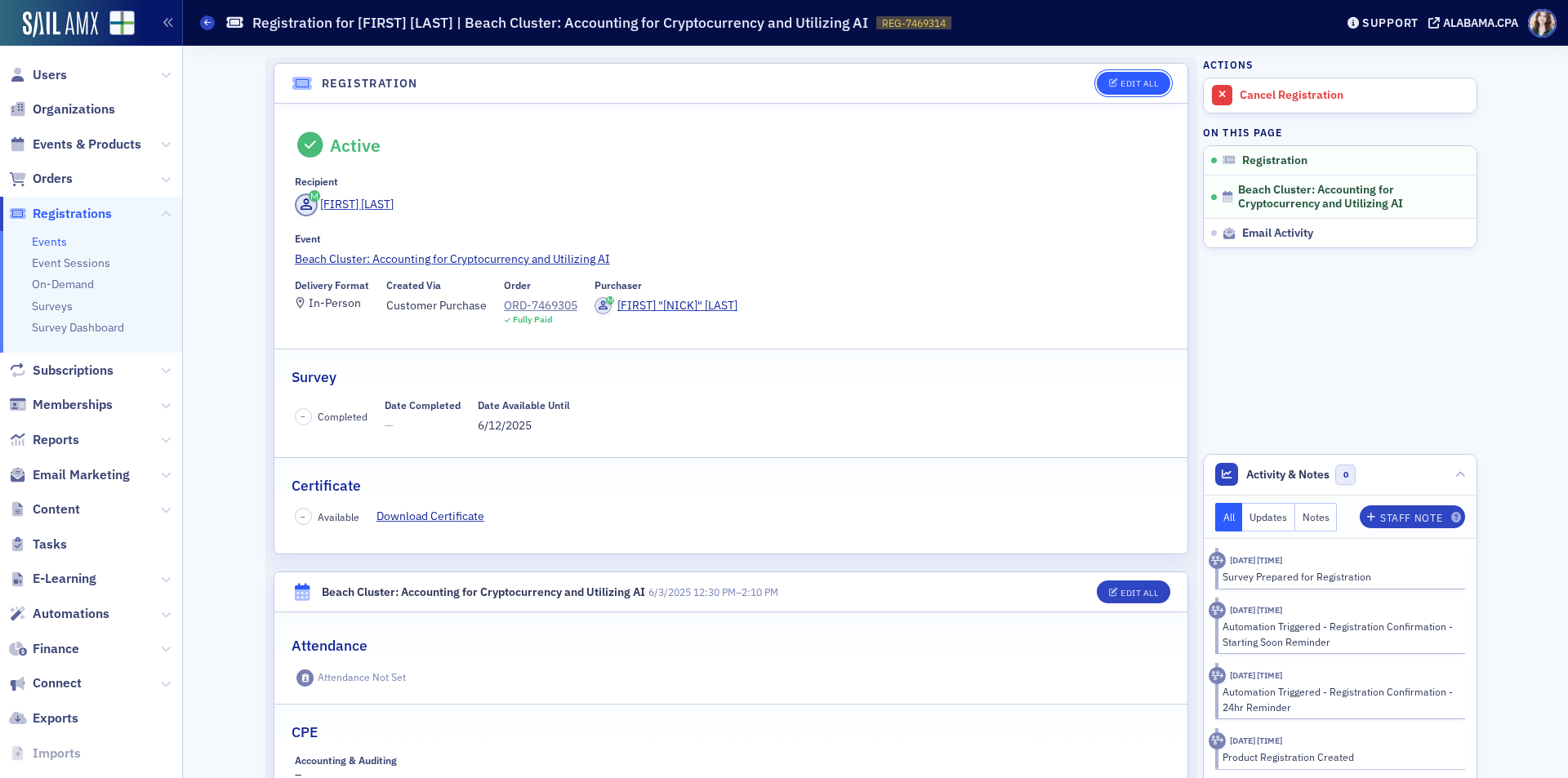 click on "Edit All" 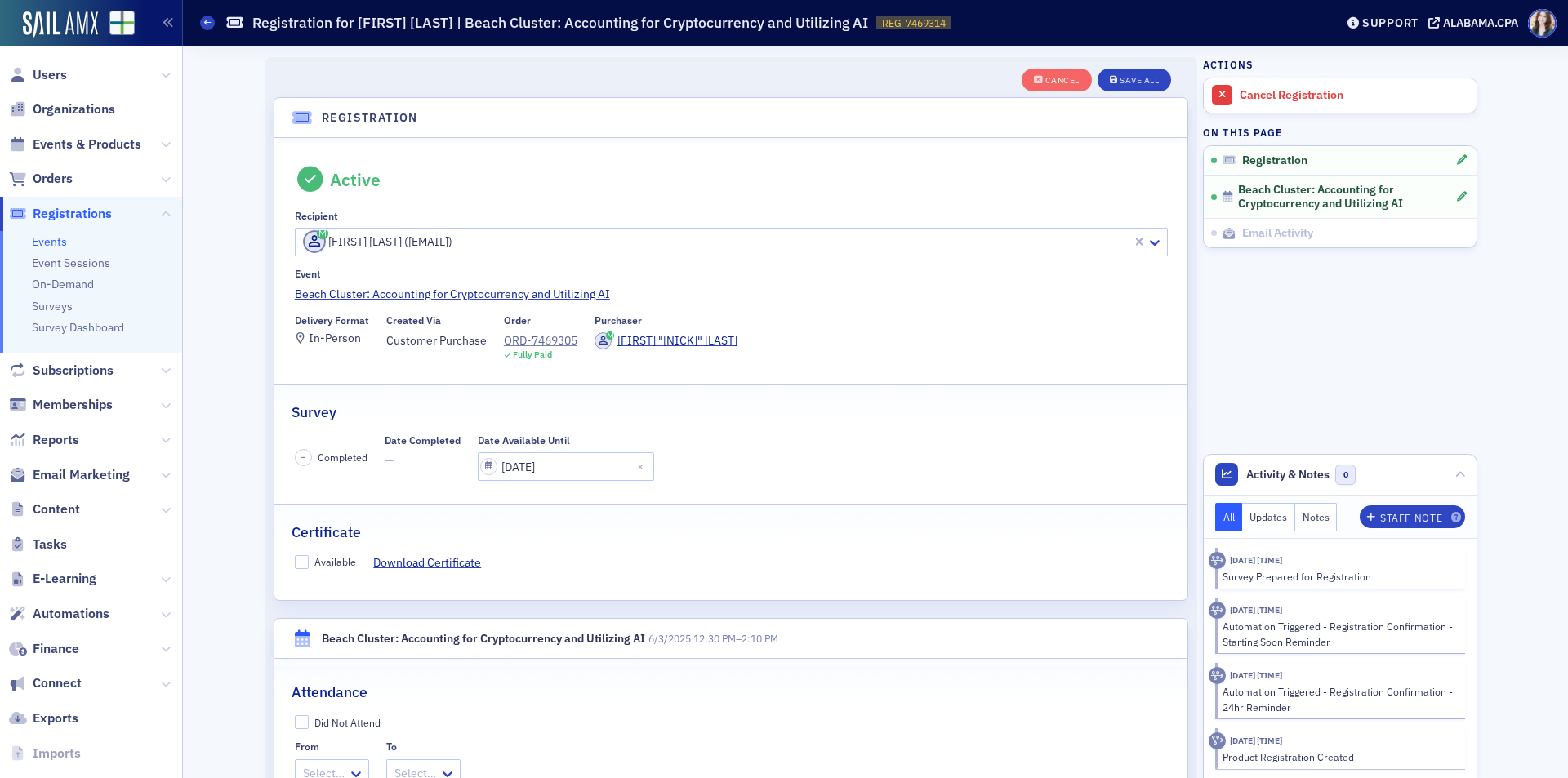 scroll, scrollTop: 43, scrollLeft: 0, axis: vertical 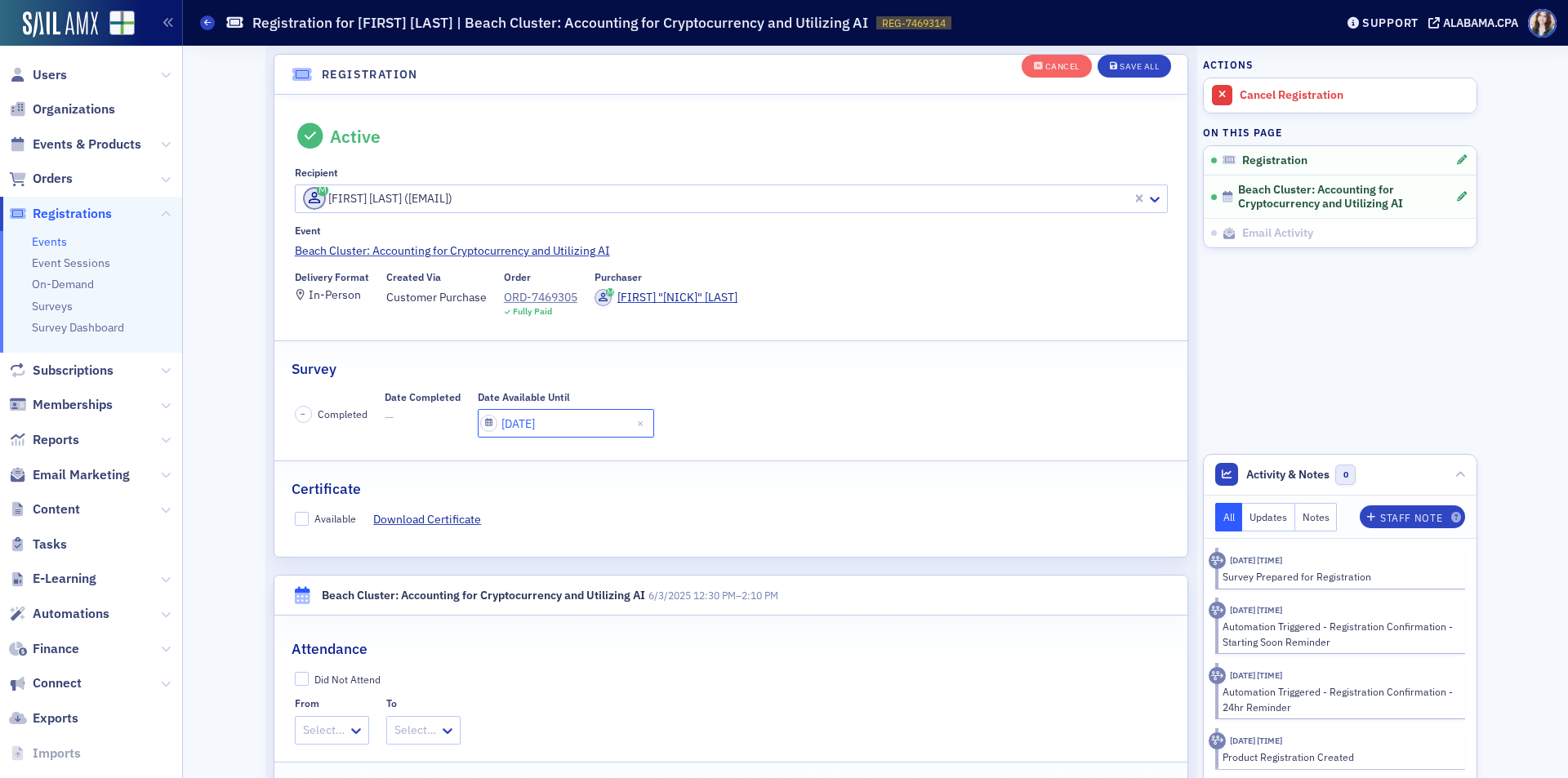 click on "[DATE]" 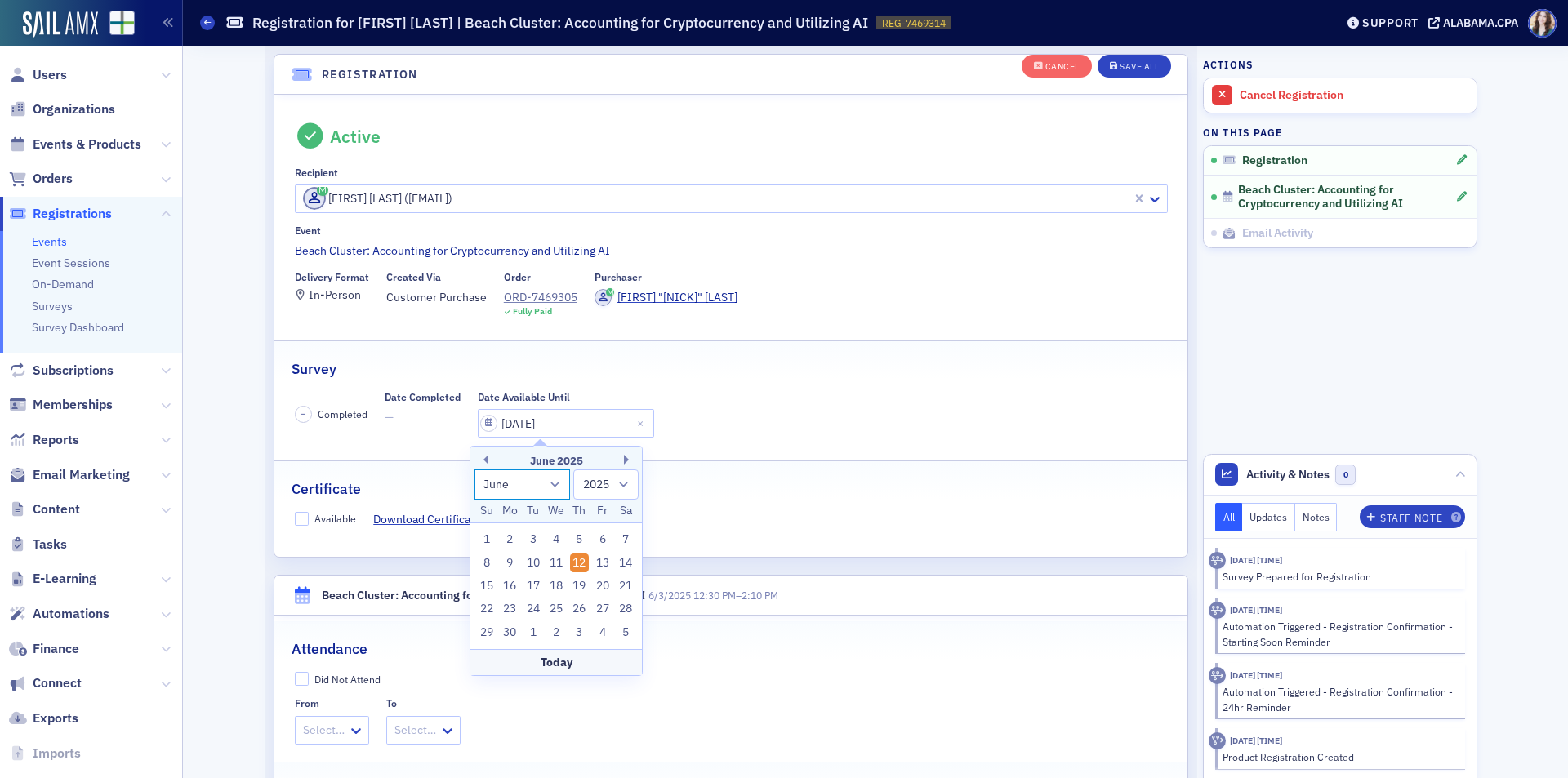 click on "January February March April May June July August September October November December" at bounding box center (523, 484) 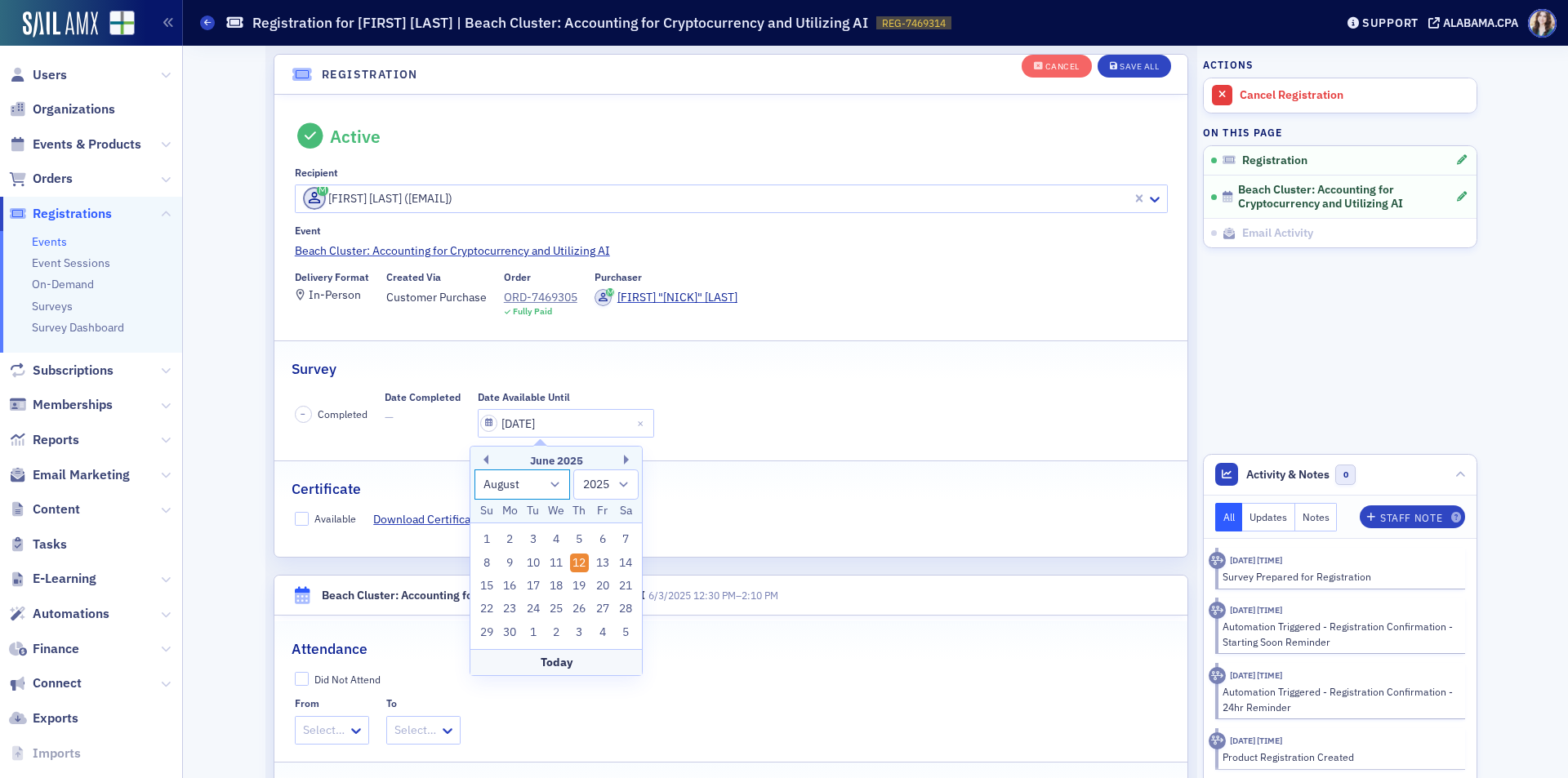 click on "January February March April May June July August September October November December" at bounding box center [523, 484] 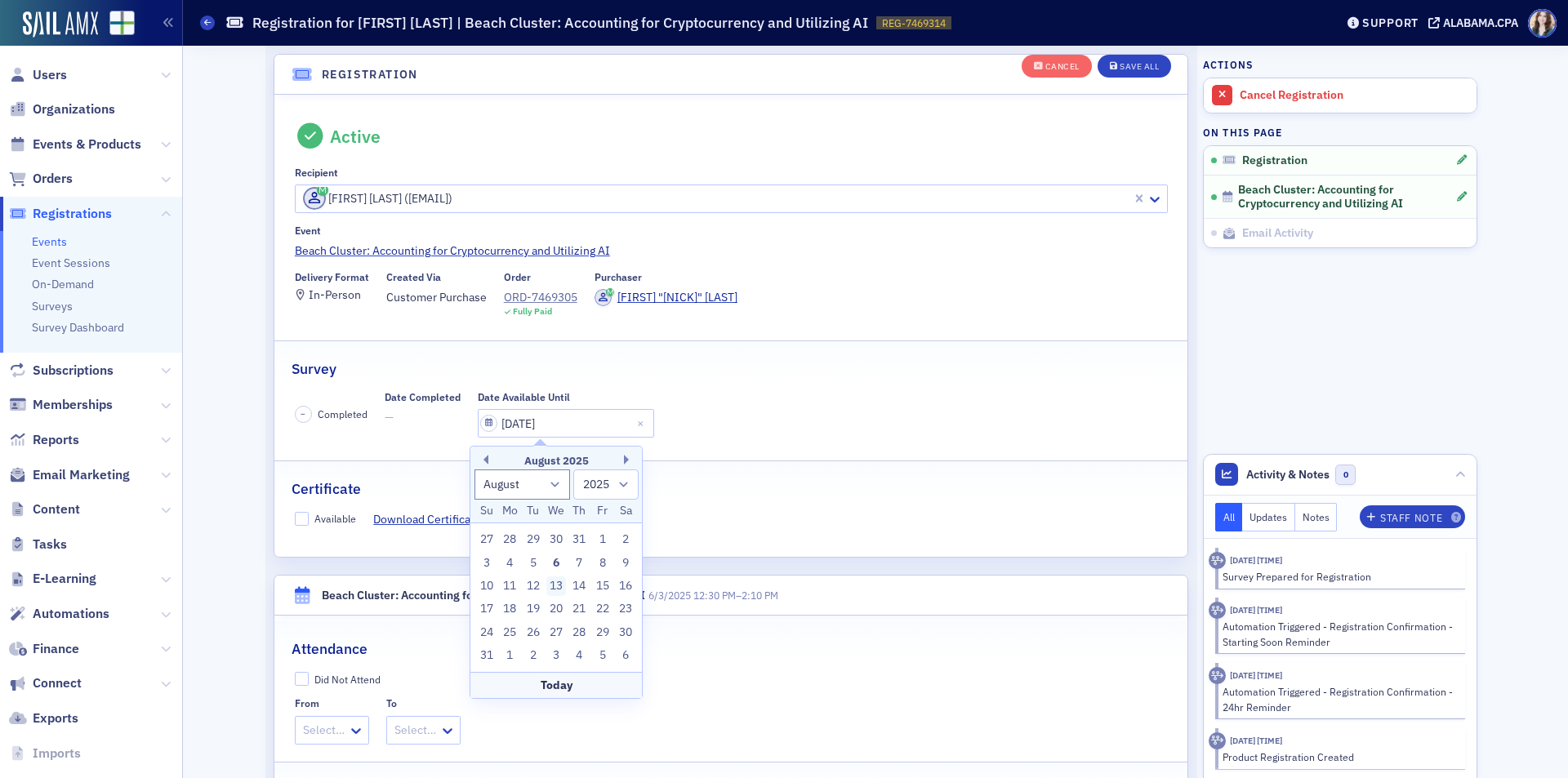 click on "13" at bounding box center (556, 586) 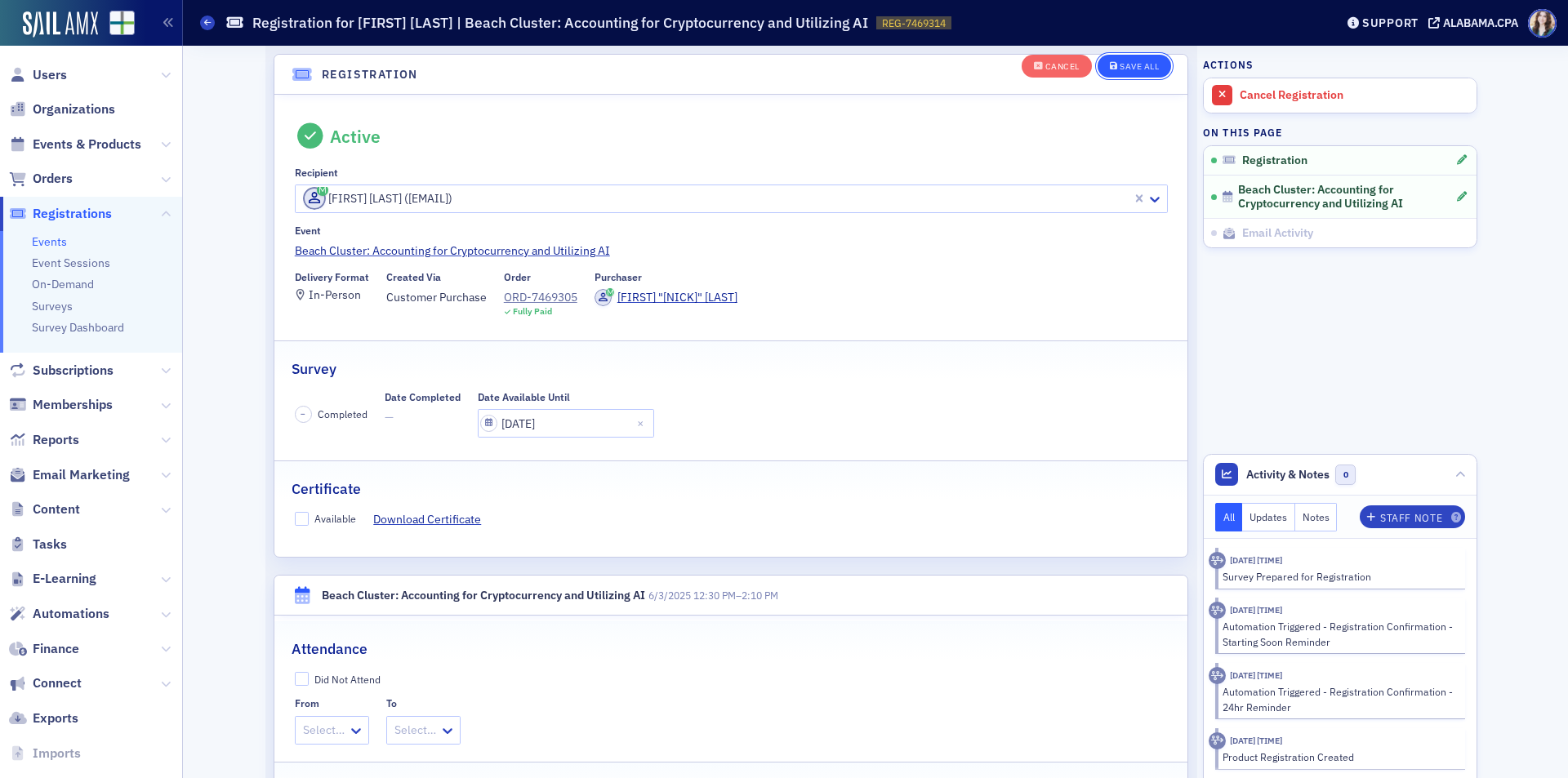click on "Save All" 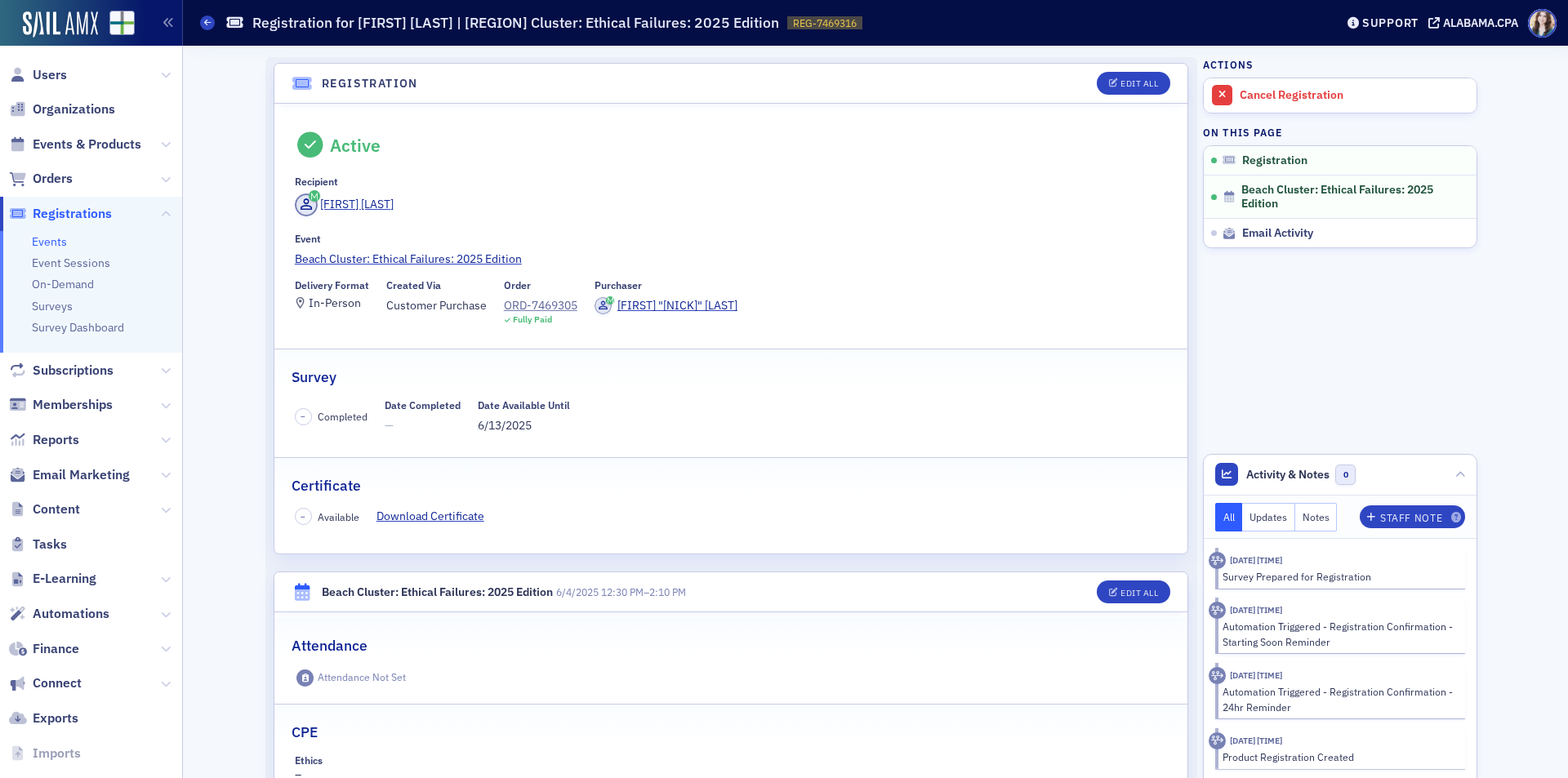 scroll, scrollTop: 0, scrollLeft: 0, axis: both 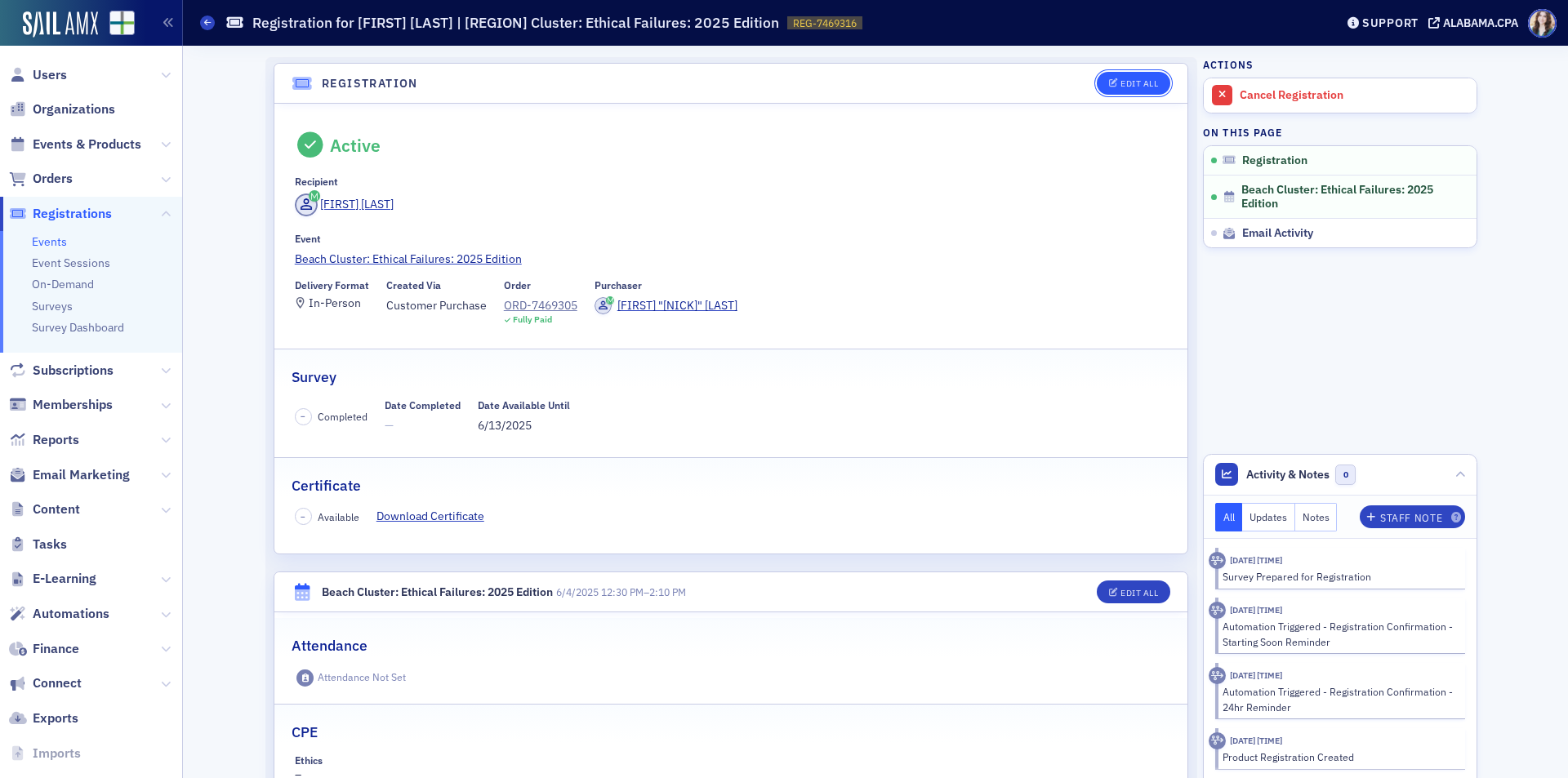 click on "Edit All" 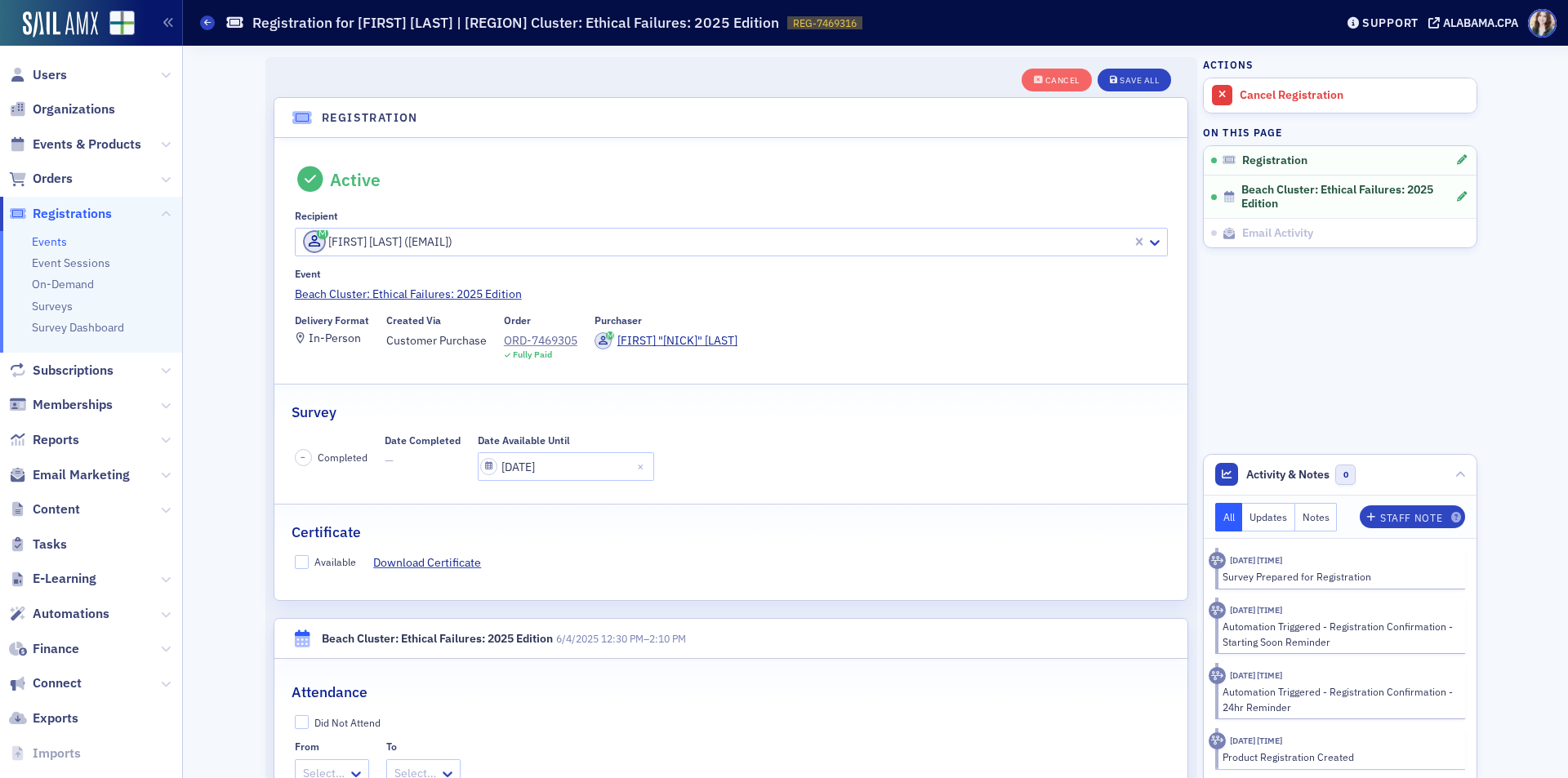 scroll, scrollTop: 43, scrollLeft: 0, axis: vertical 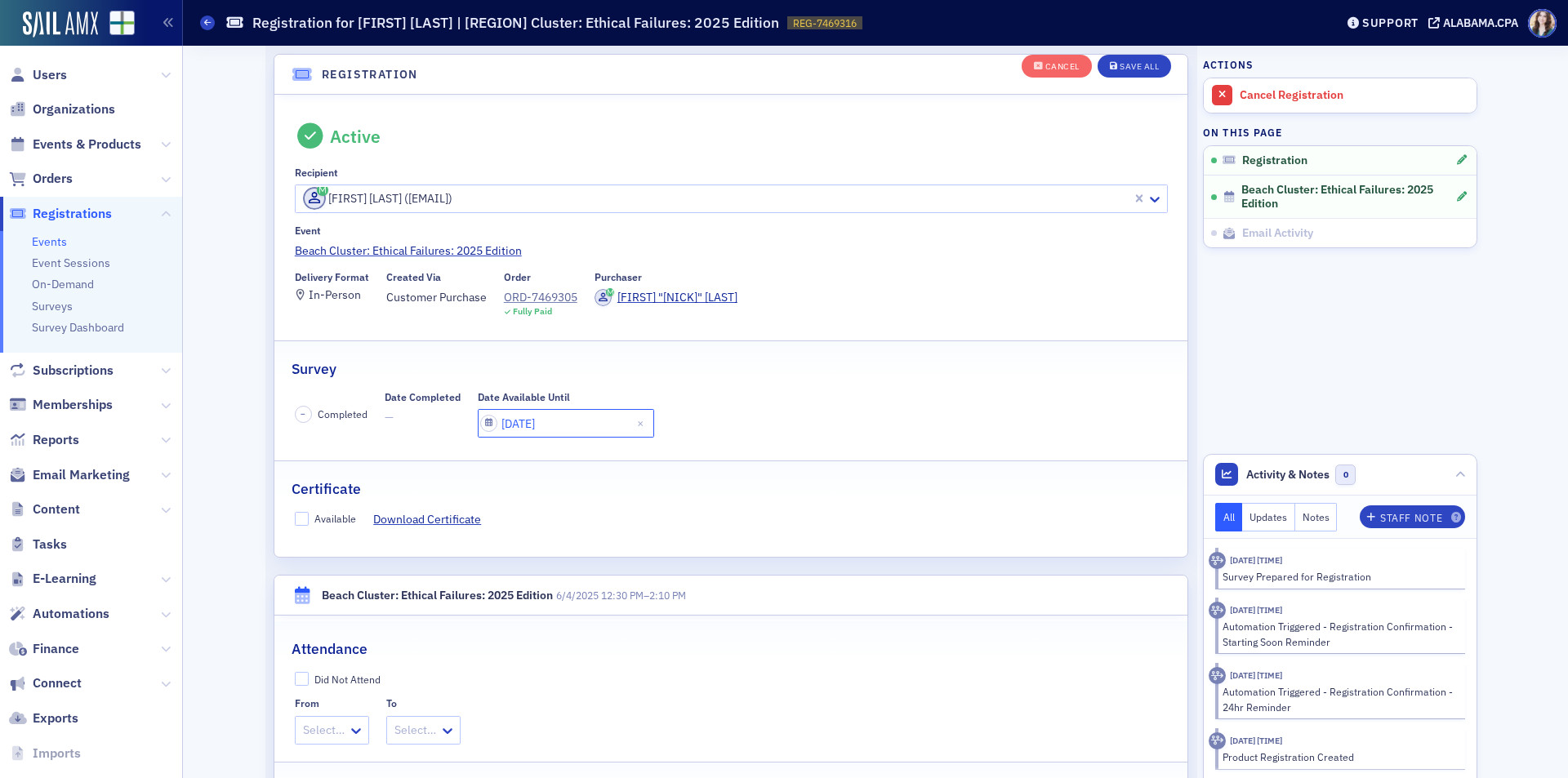 click on "[DATE]" 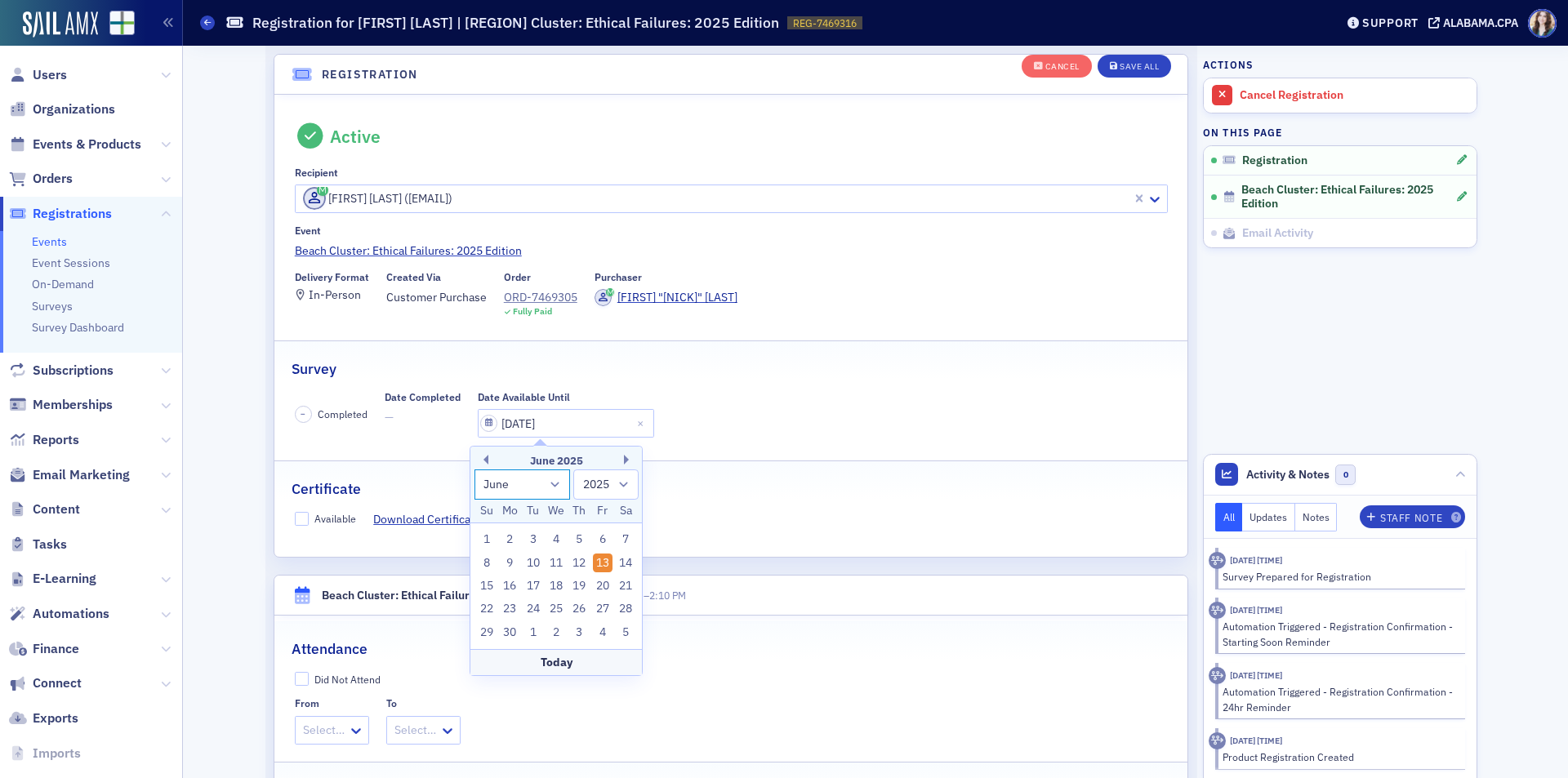 click on "January February March April May June July August September October November December" at bounding box center (523, 484) 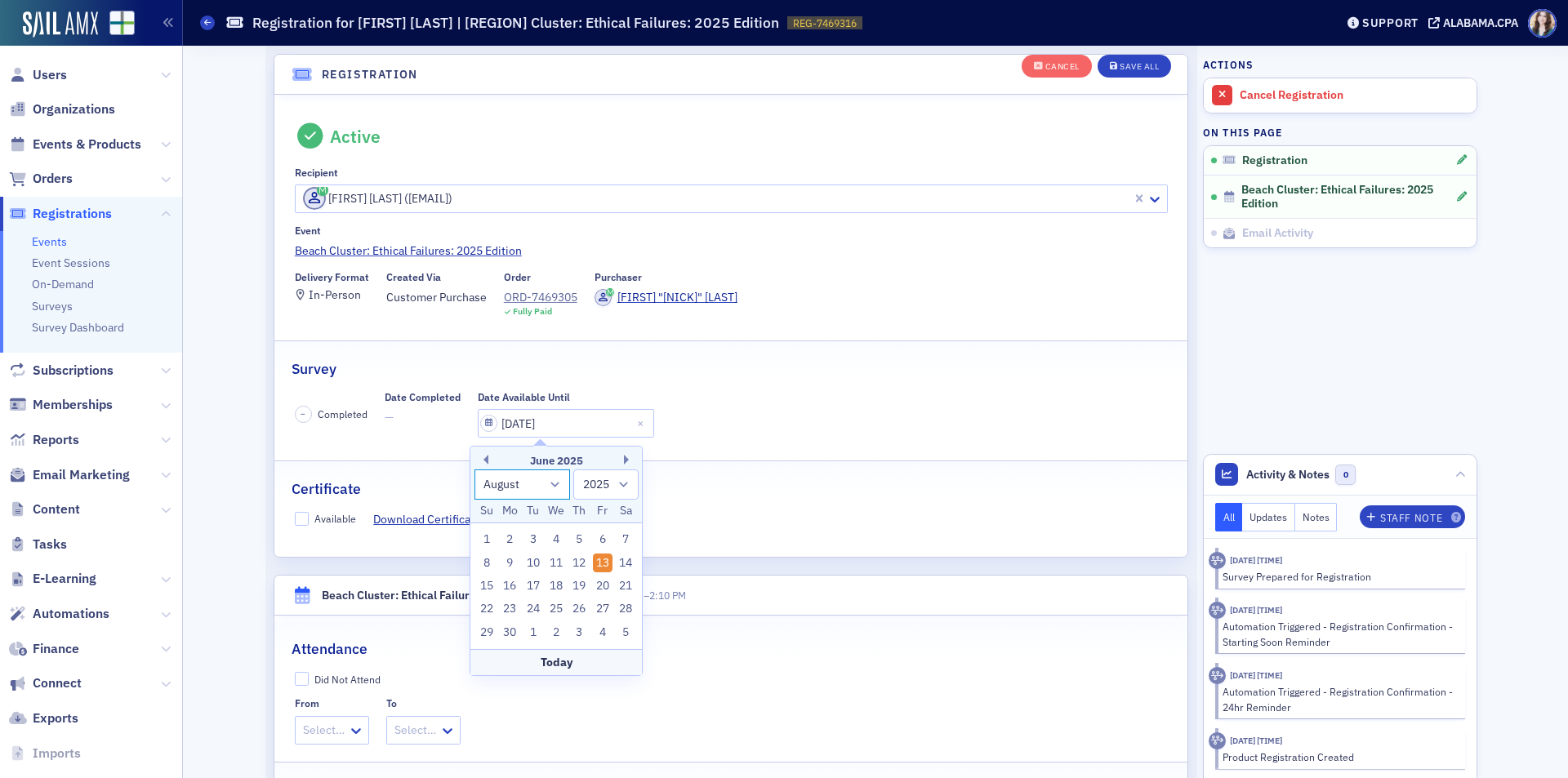 click on "January February March April May June July August September October November December" at bounding box center [523, 484] 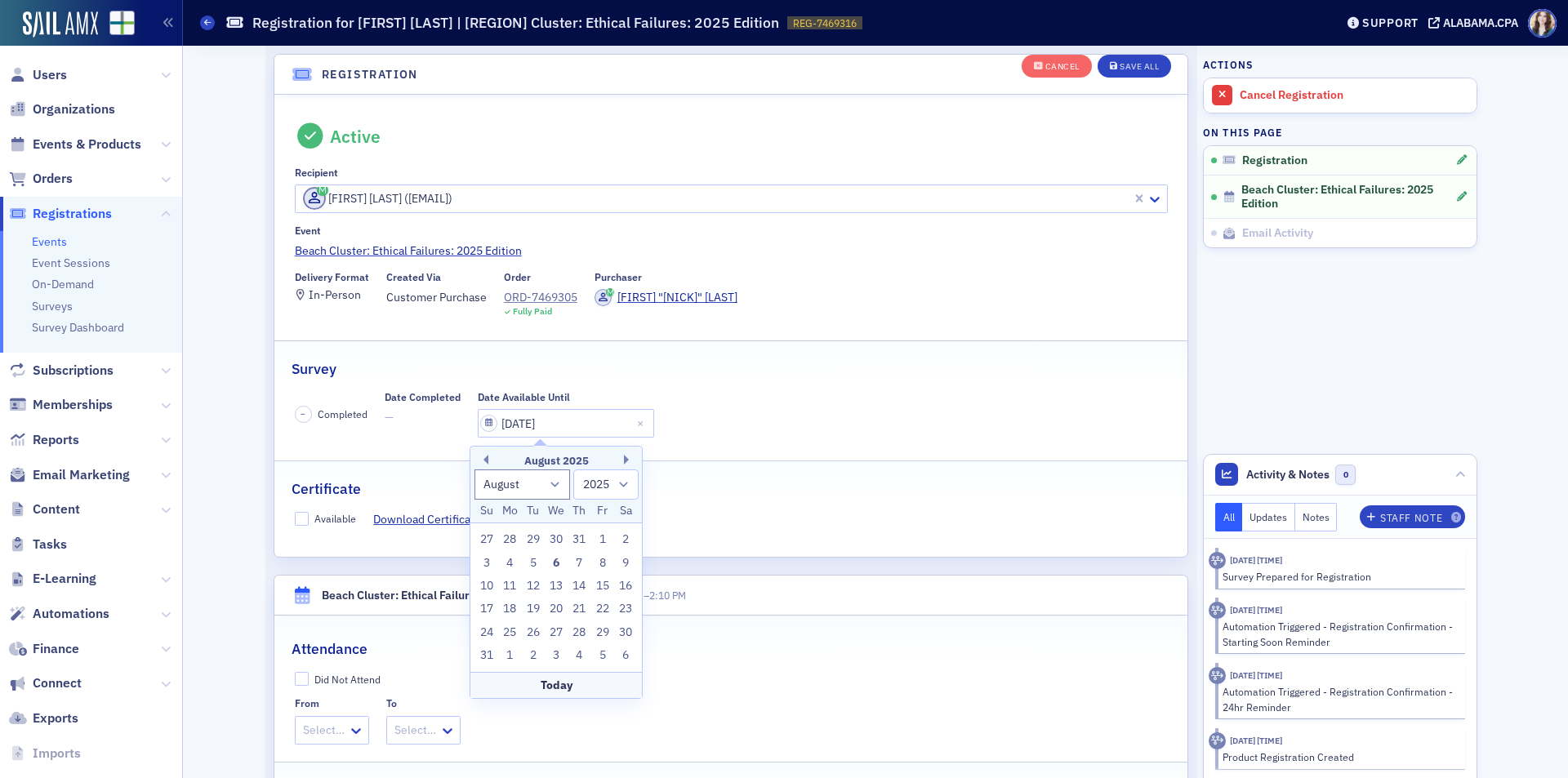 click on "13" at bounding box center (556, 586) 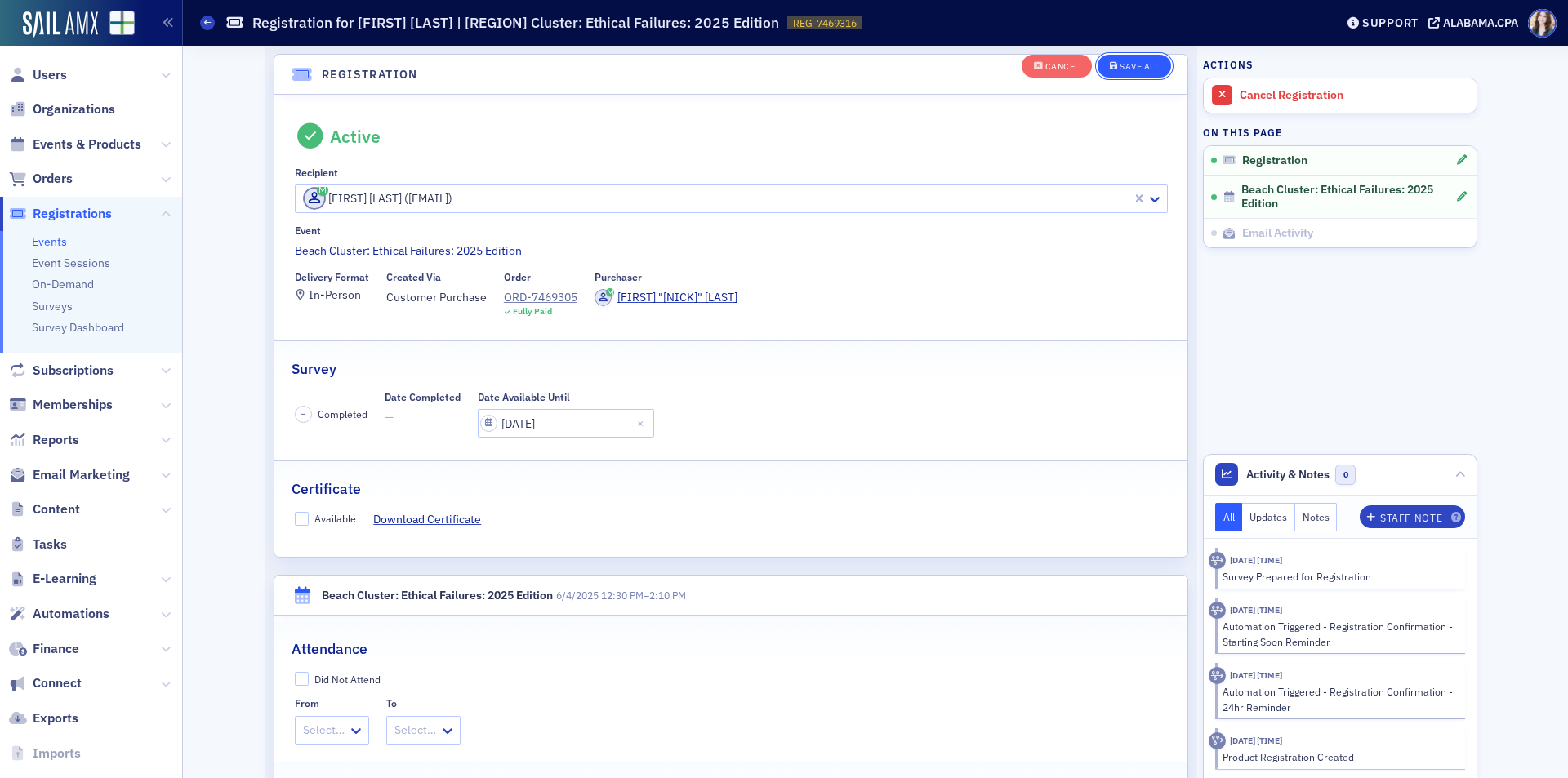click on "Save All" 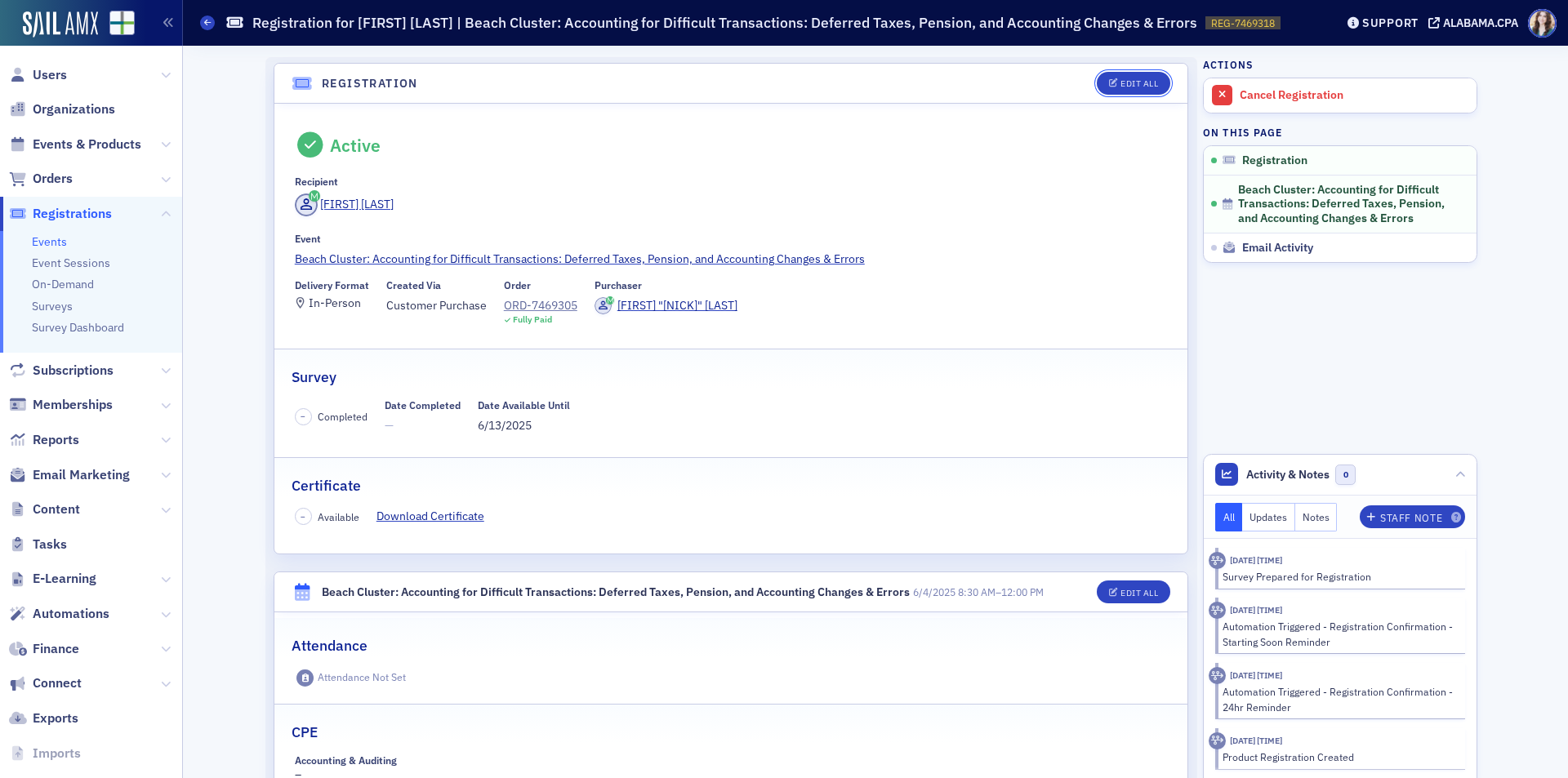 click on "Edit All" 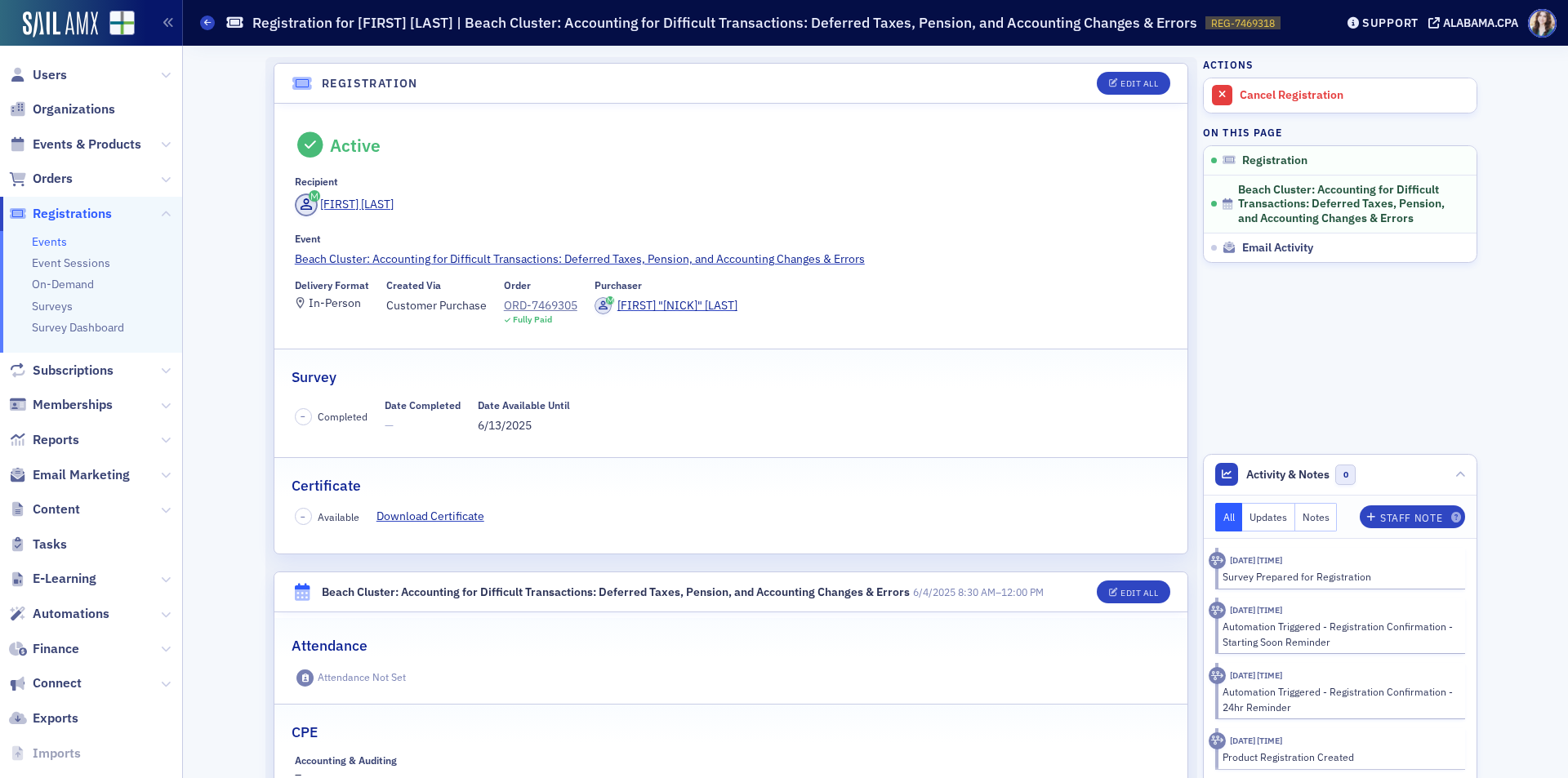 scroll, scrollTop: 0, scrollLeft: 0, axis: both 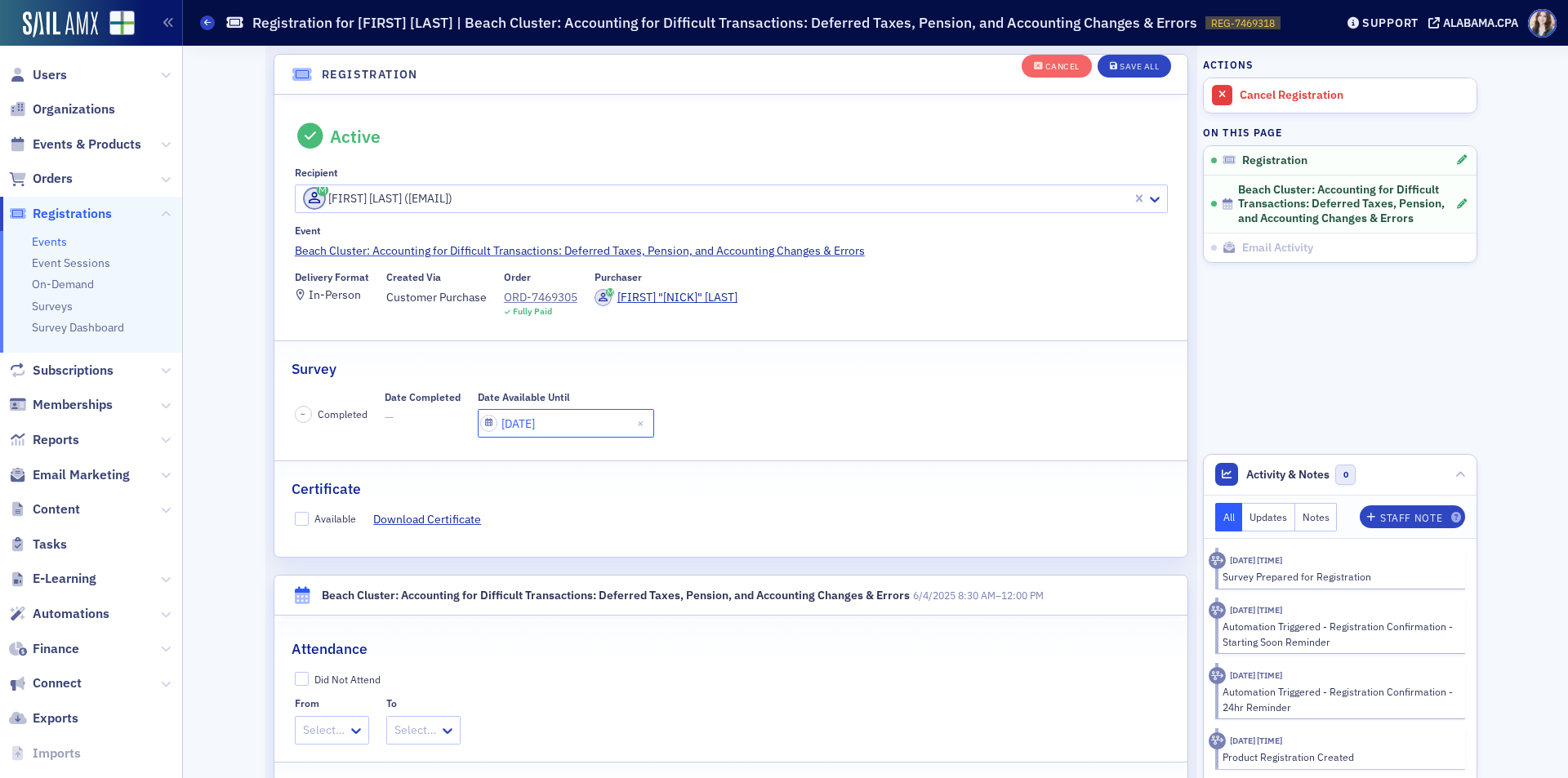 click on "[DATE]" 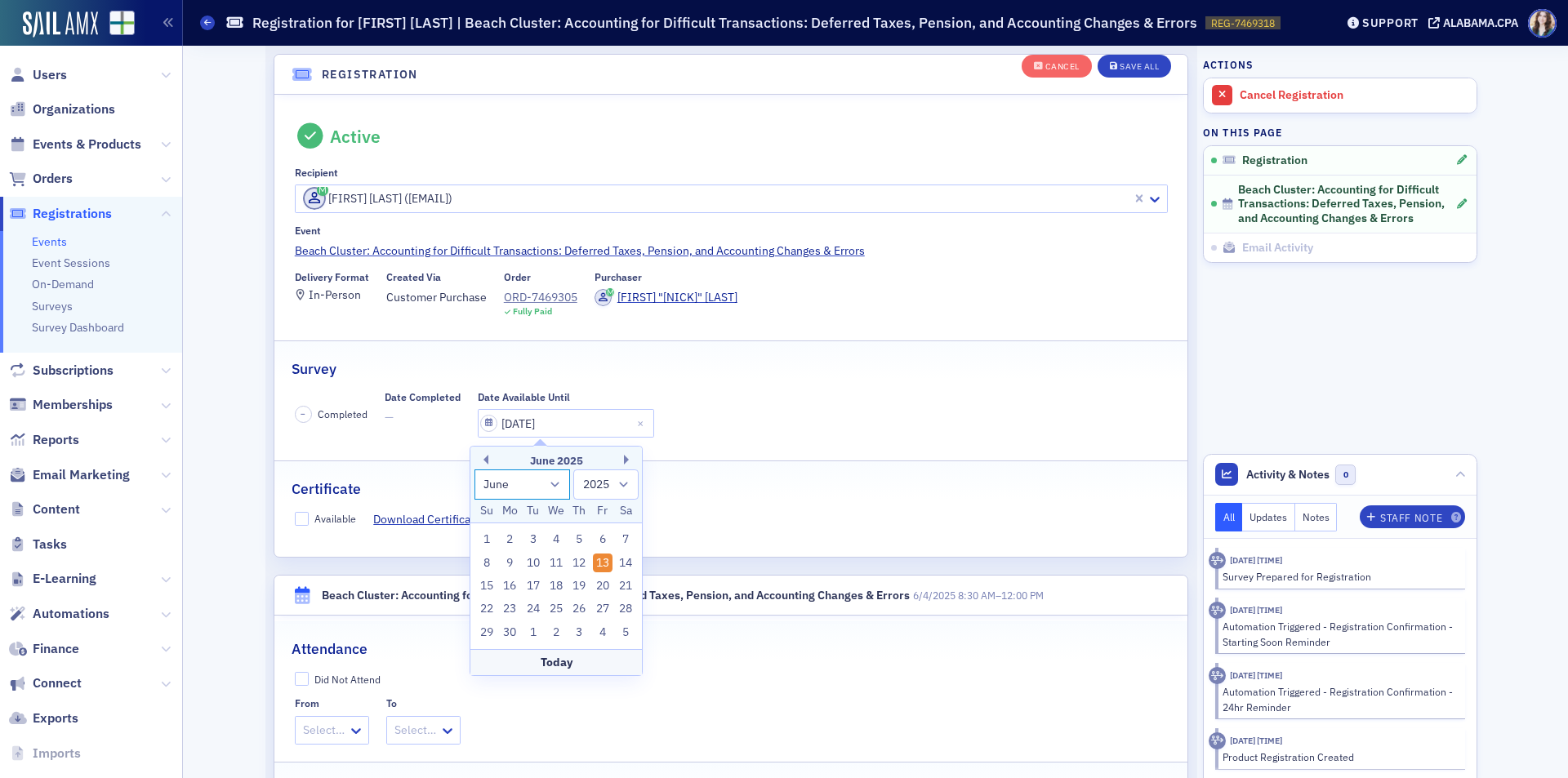 click on "January February March April May June July August September October November December" at bounding box center (523, 484) 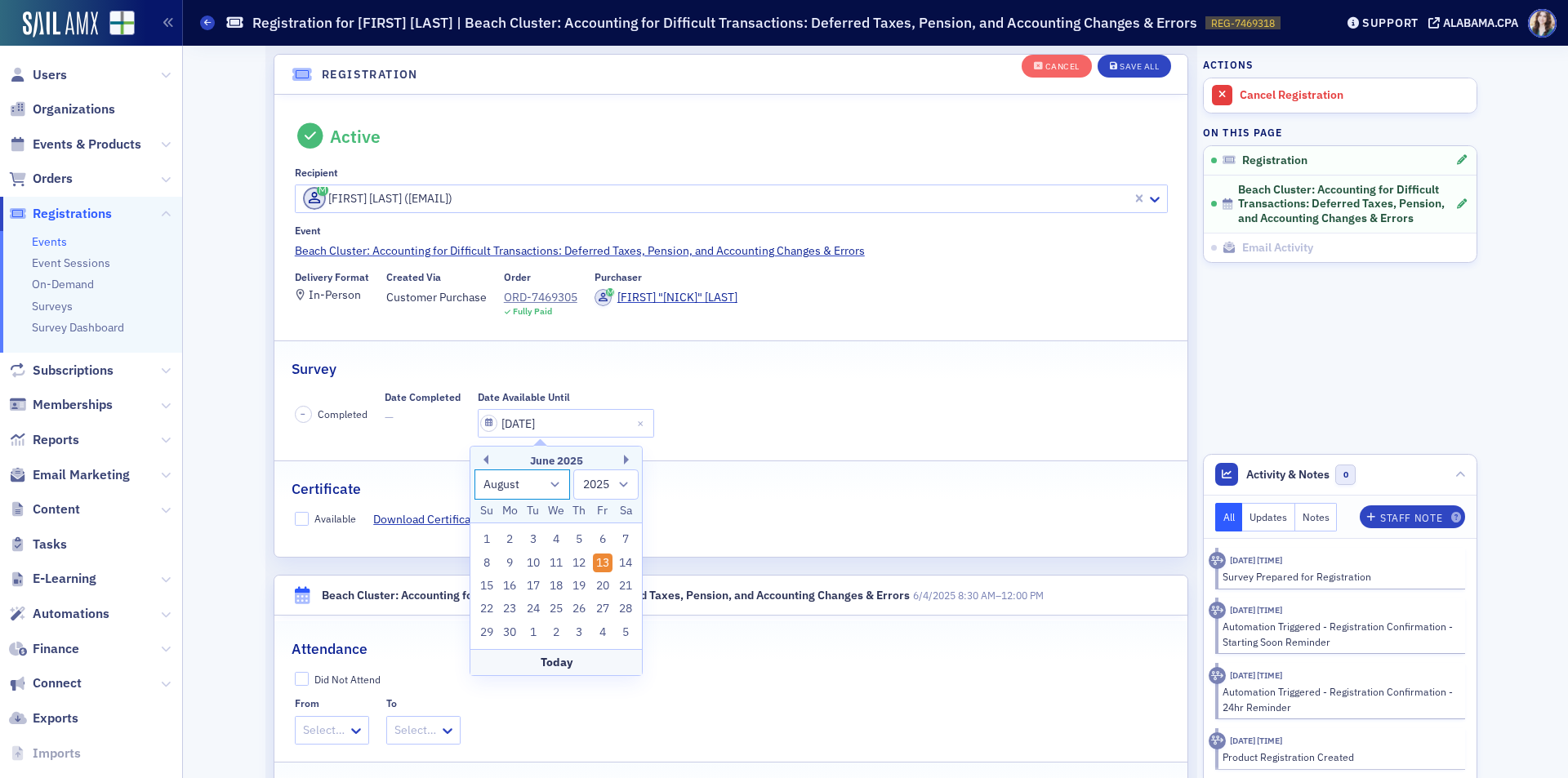 click on "January February March April May June July August September October November December" at bounding box center [523, 484] 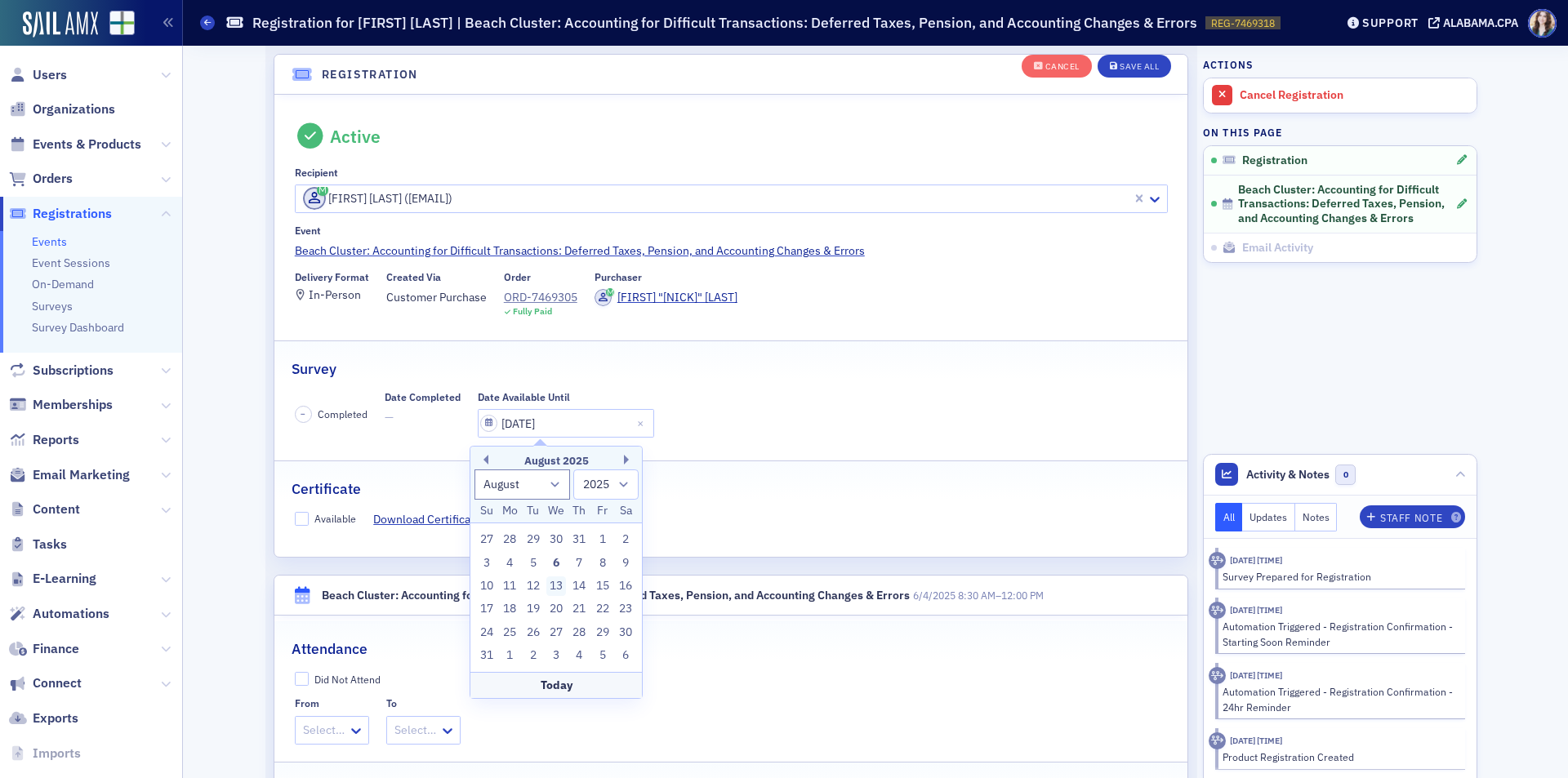 click on "13" at bounding box center [556, 586] 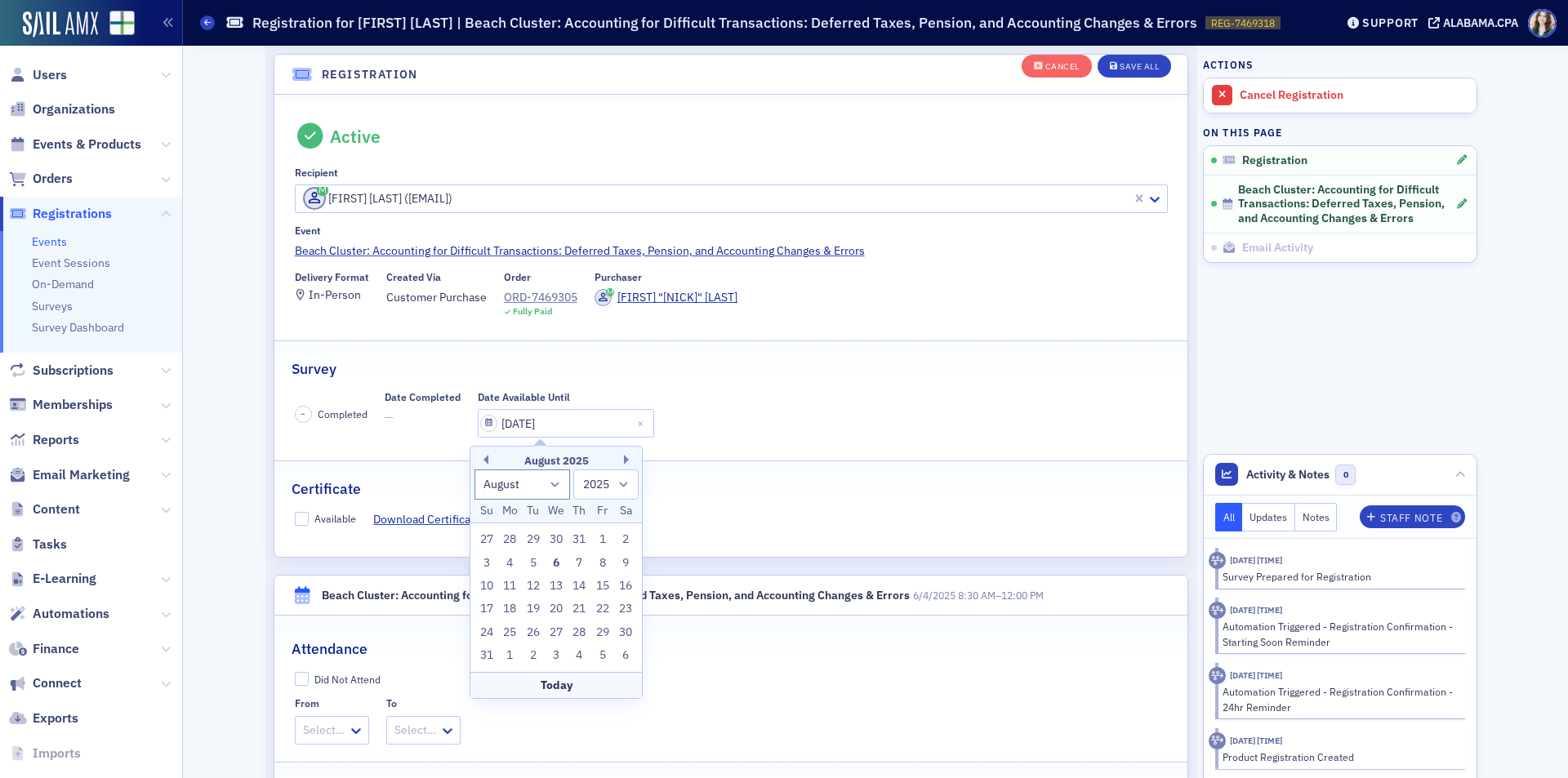 type on "[DATE]" 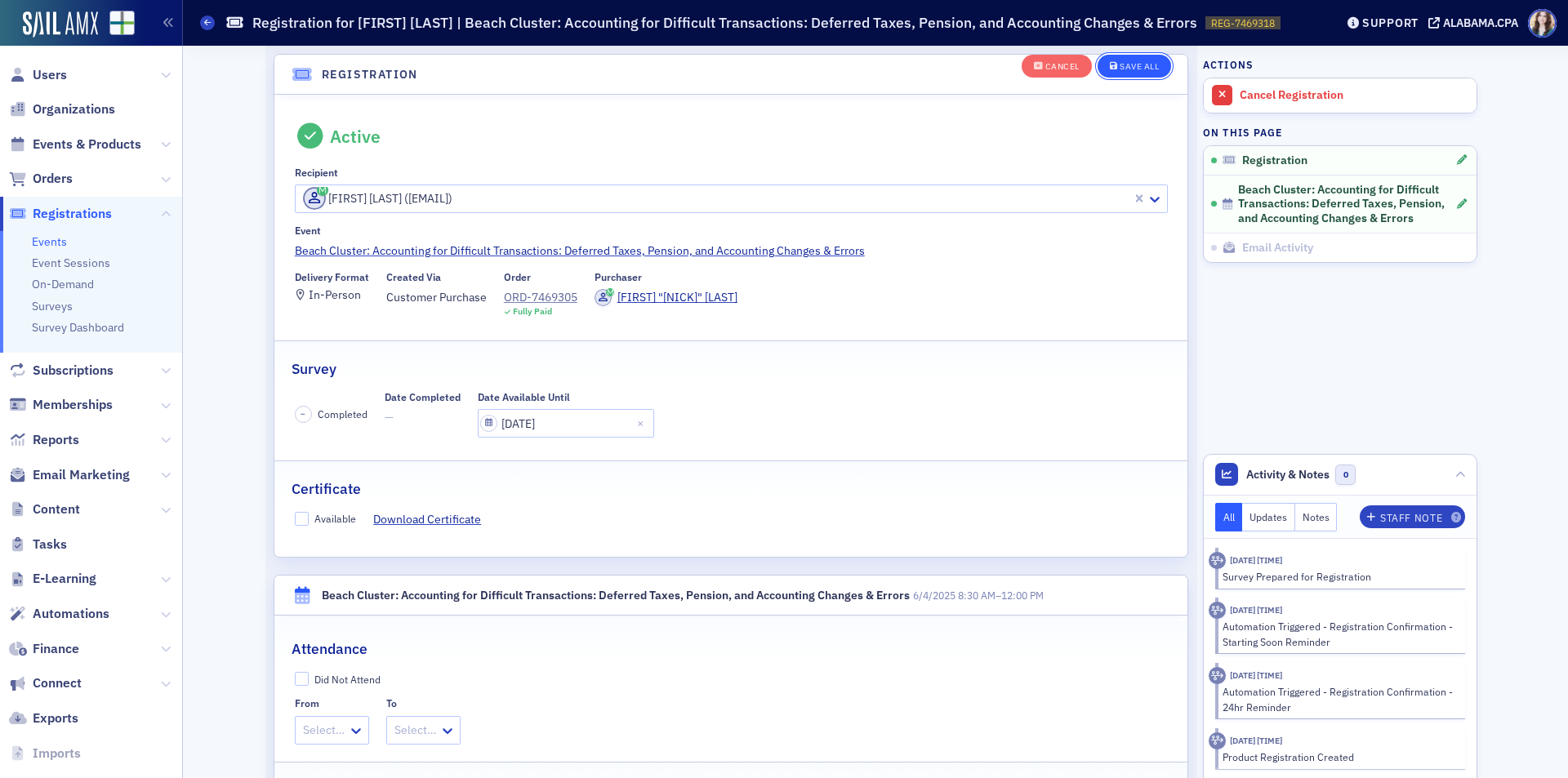 click on "Save All" 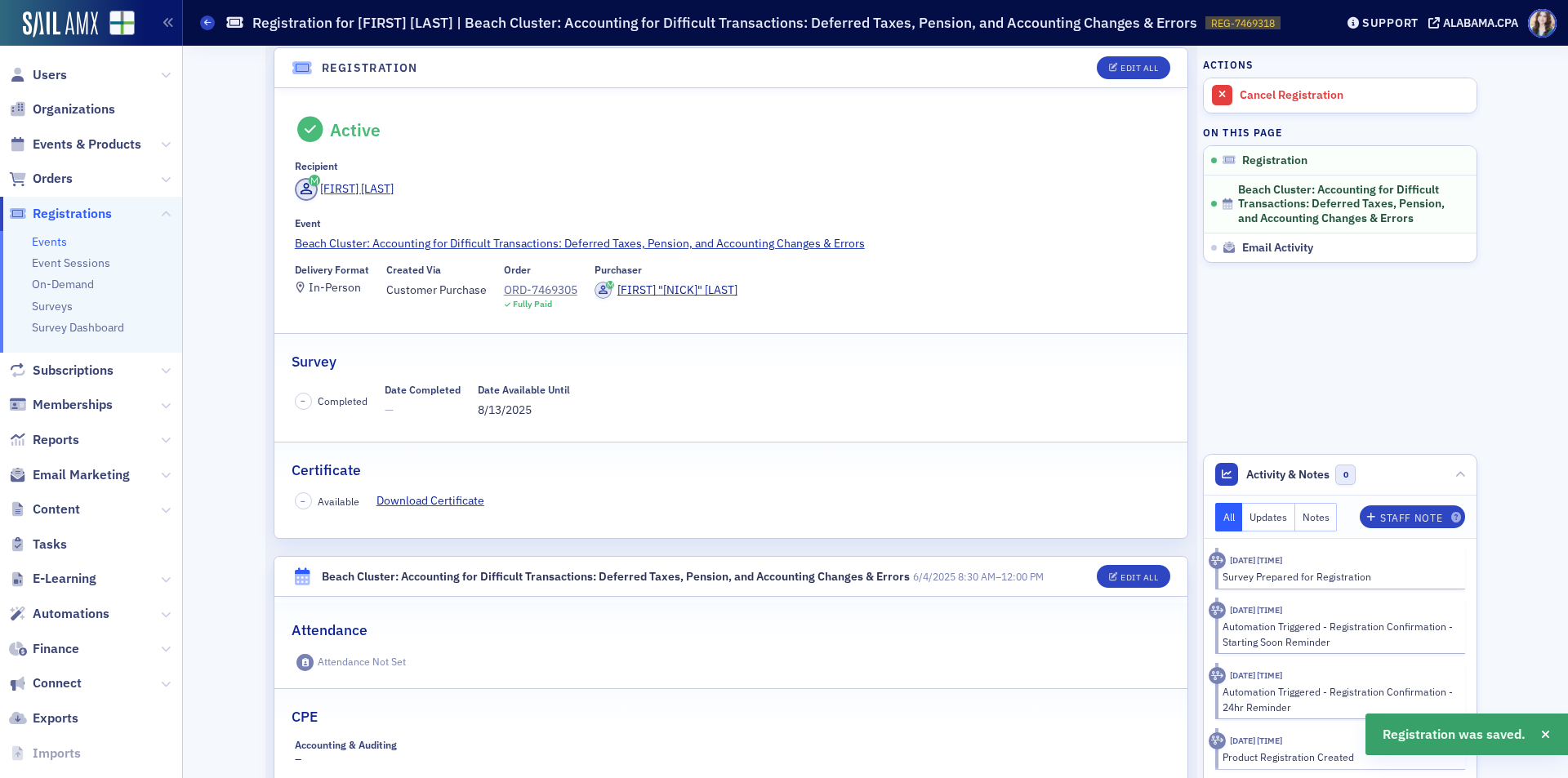 scroll, scrollTop: 0, scrollLeft: 0, axis: both 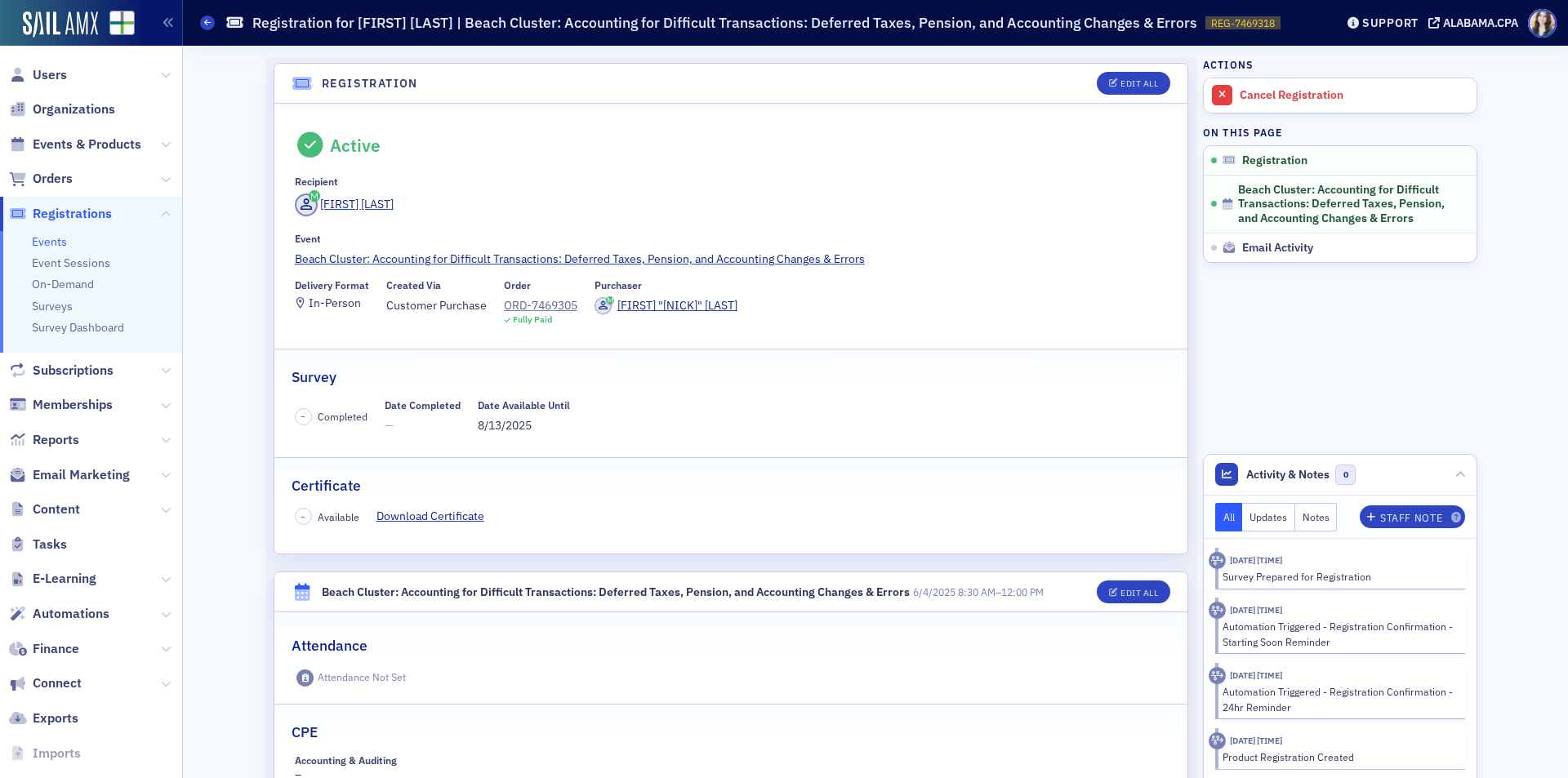 click on "Registration Edit All" 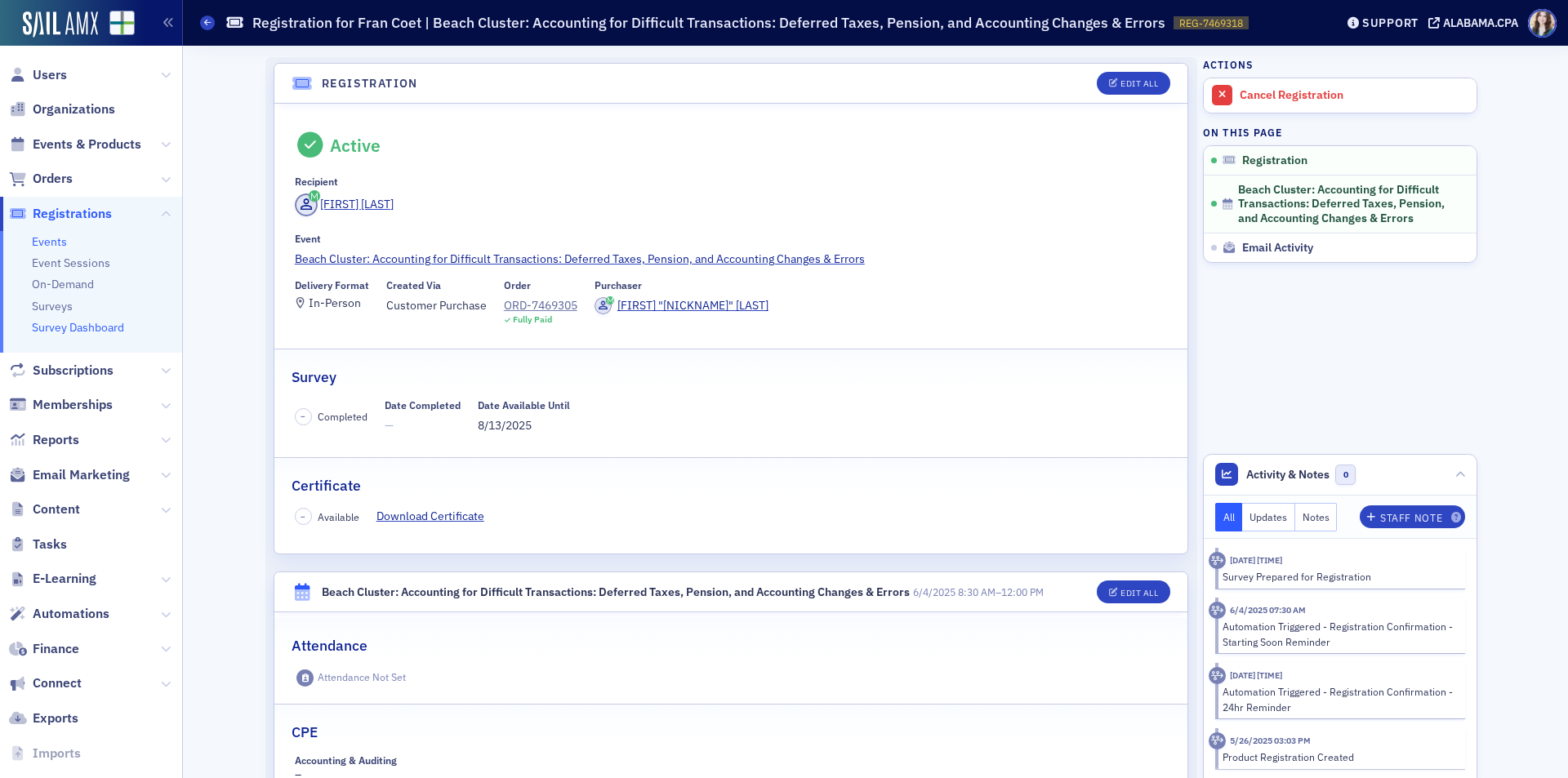 scroll, scrollTop: 0, scrollLeft: 0, axis: both 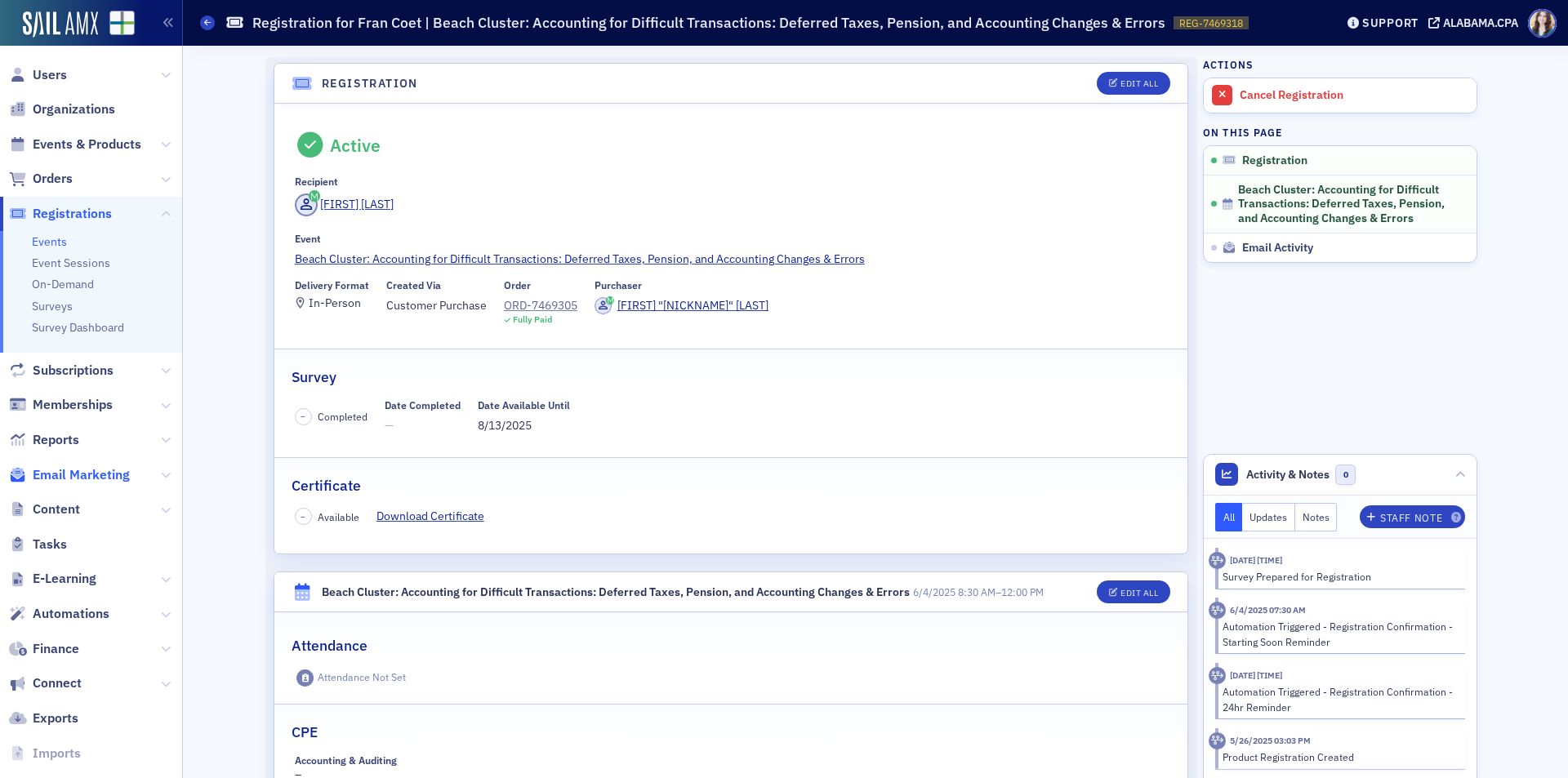 click on "Email Marketing" 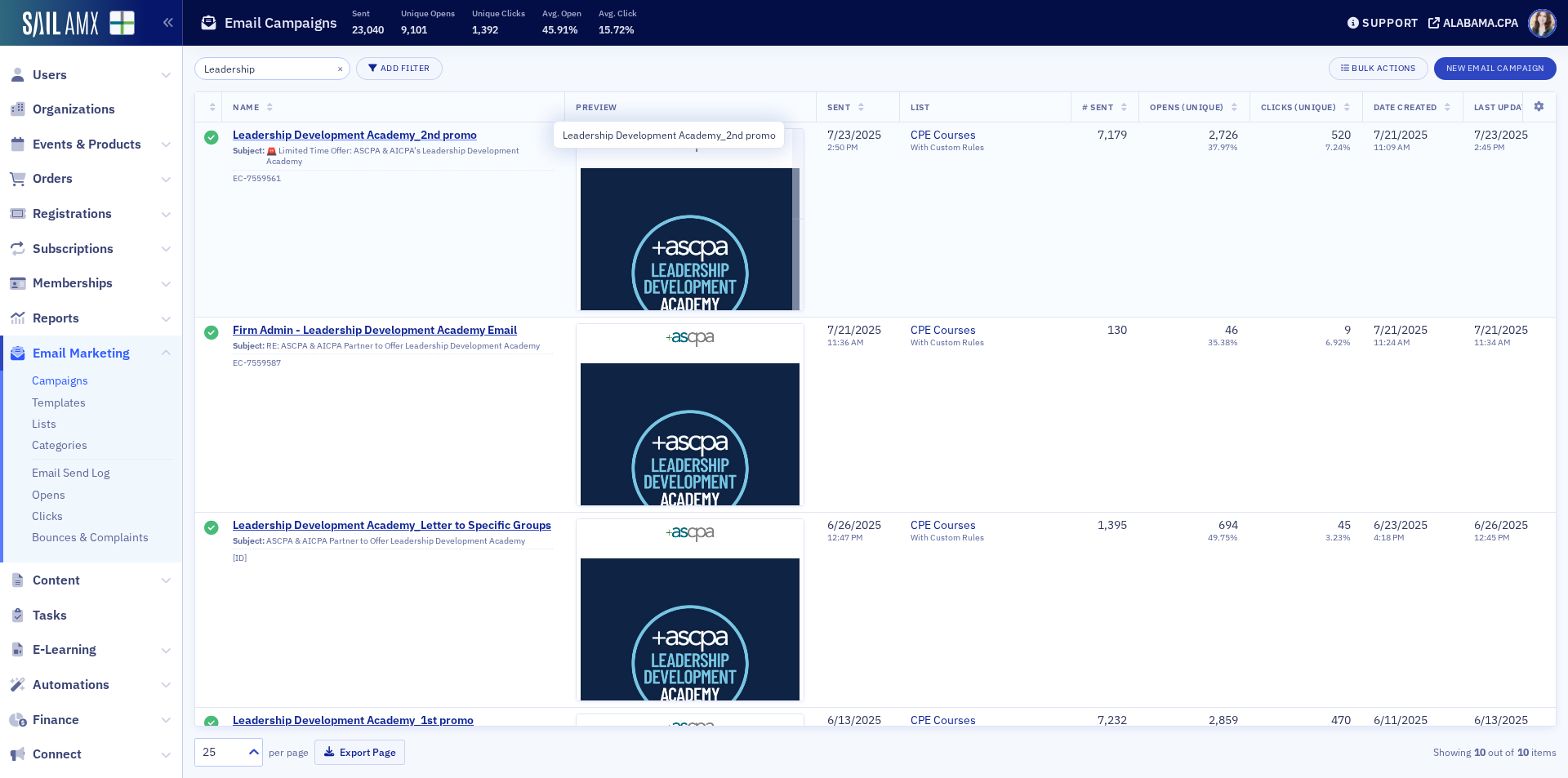 type on "Leadership" 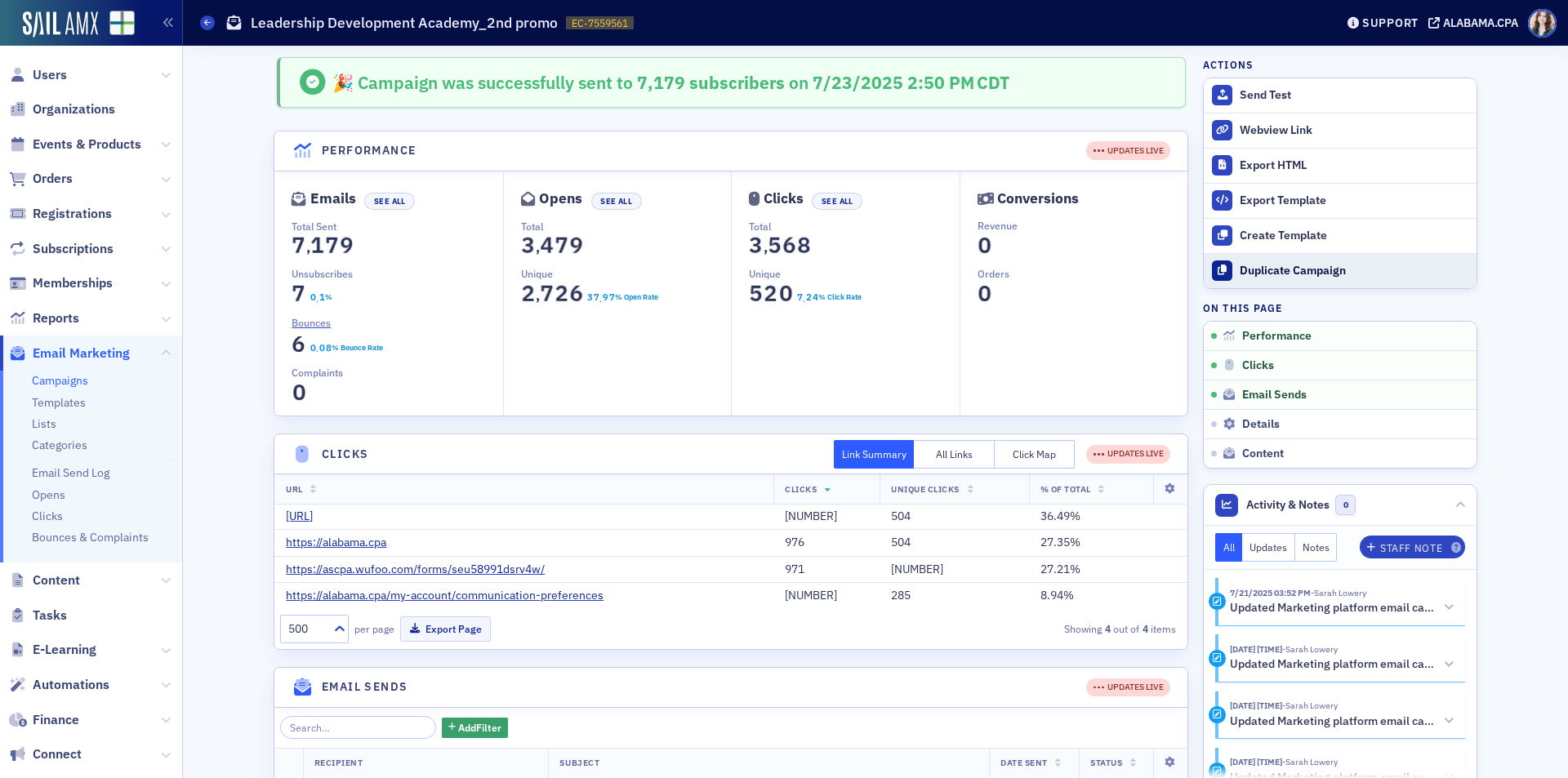 click on "Duplicate Campaign" 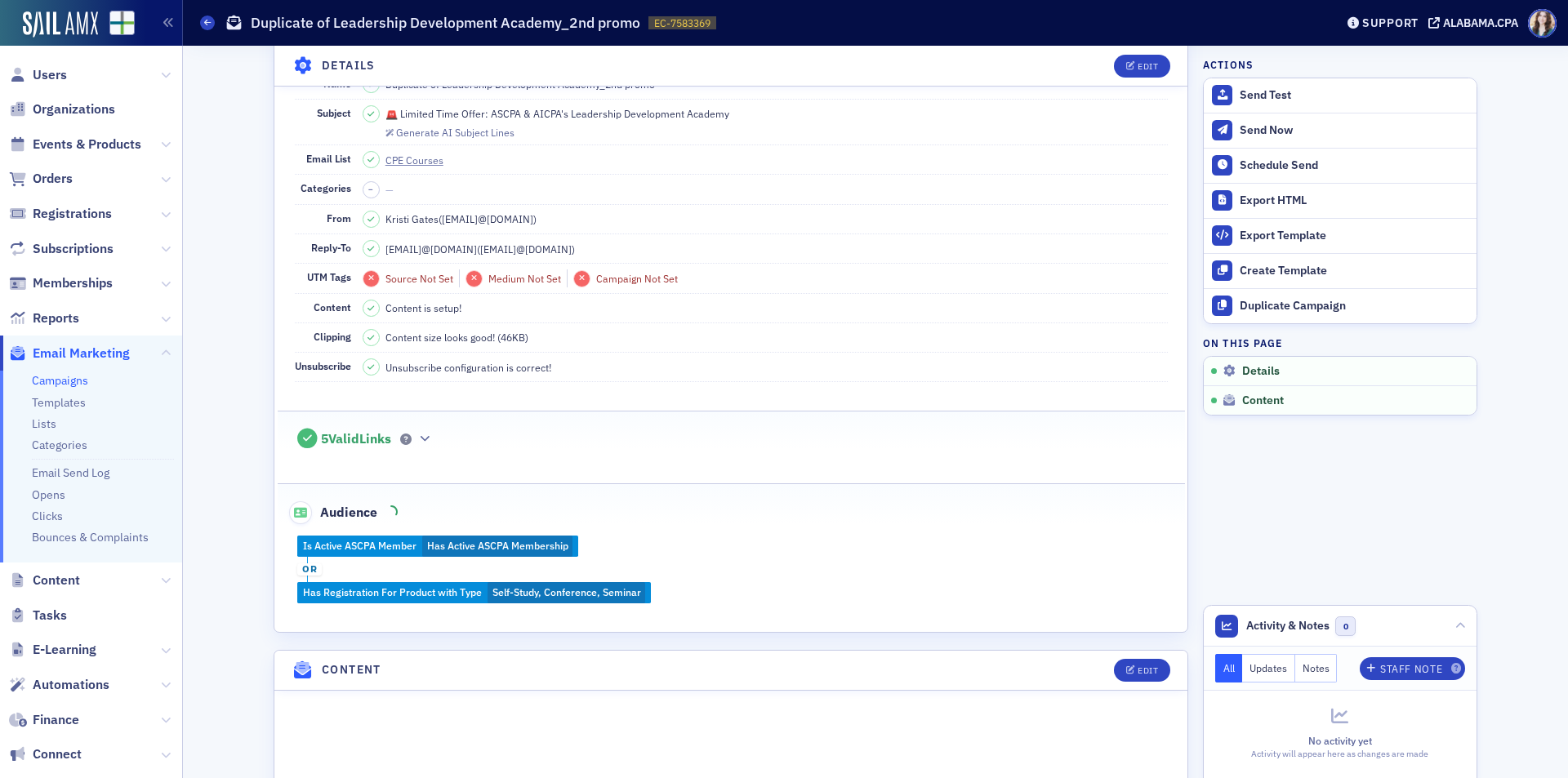 scroll, scrollTop: 0, scrollLeft: 0, axis: both 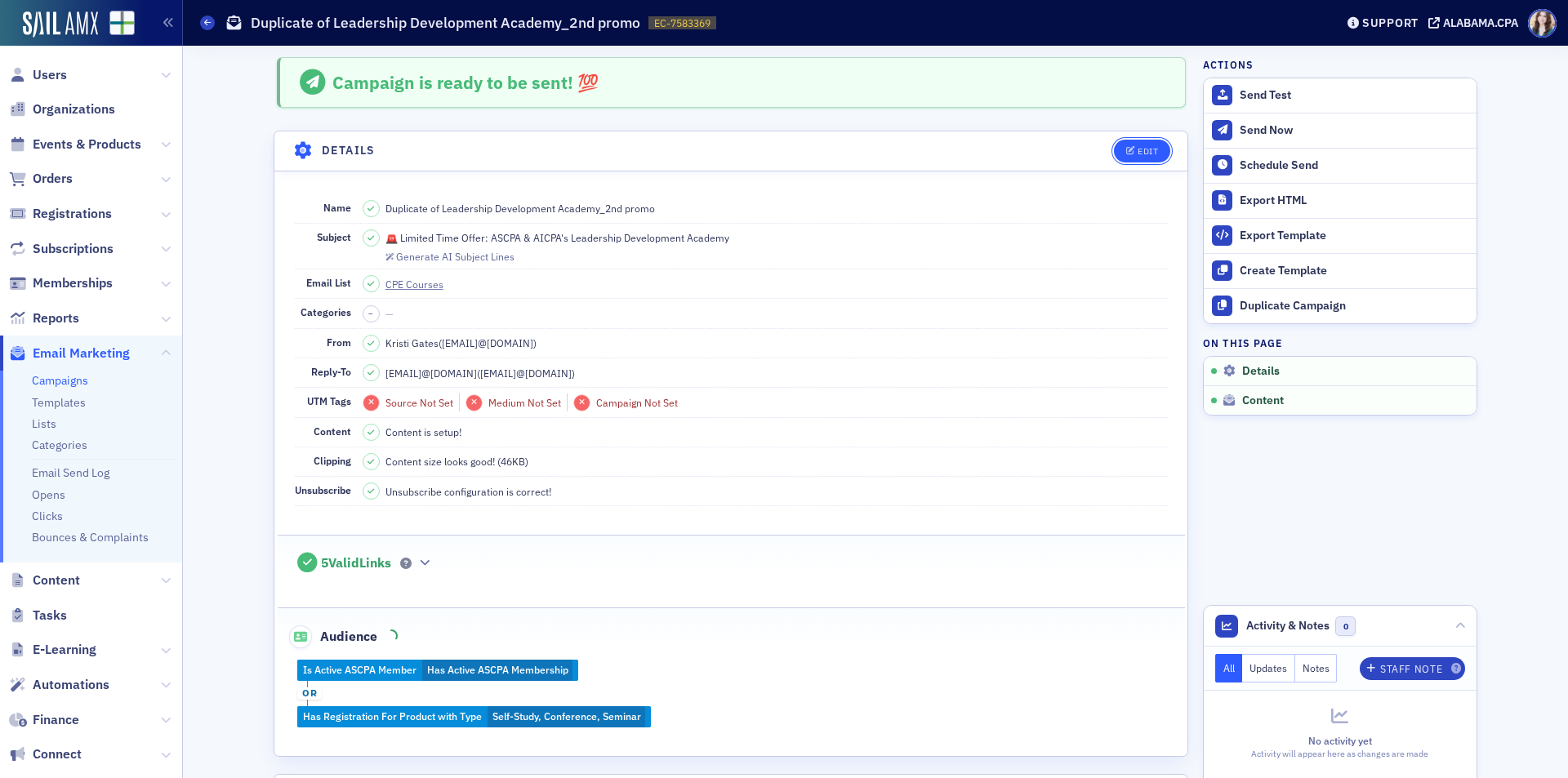 click on "Edit" 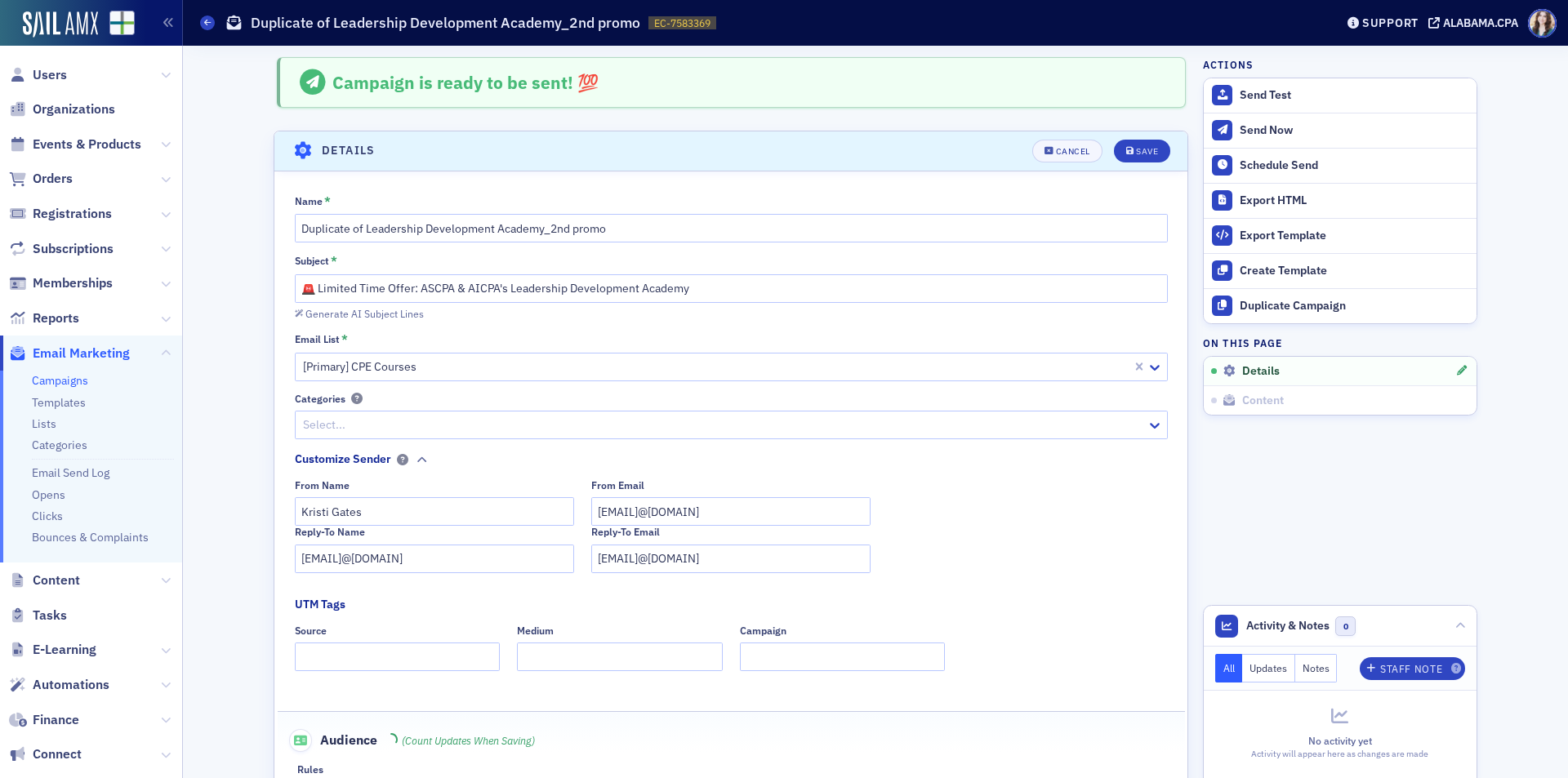 scroll, scrollTop: 77, scrollLeft: 0, axis: vertical 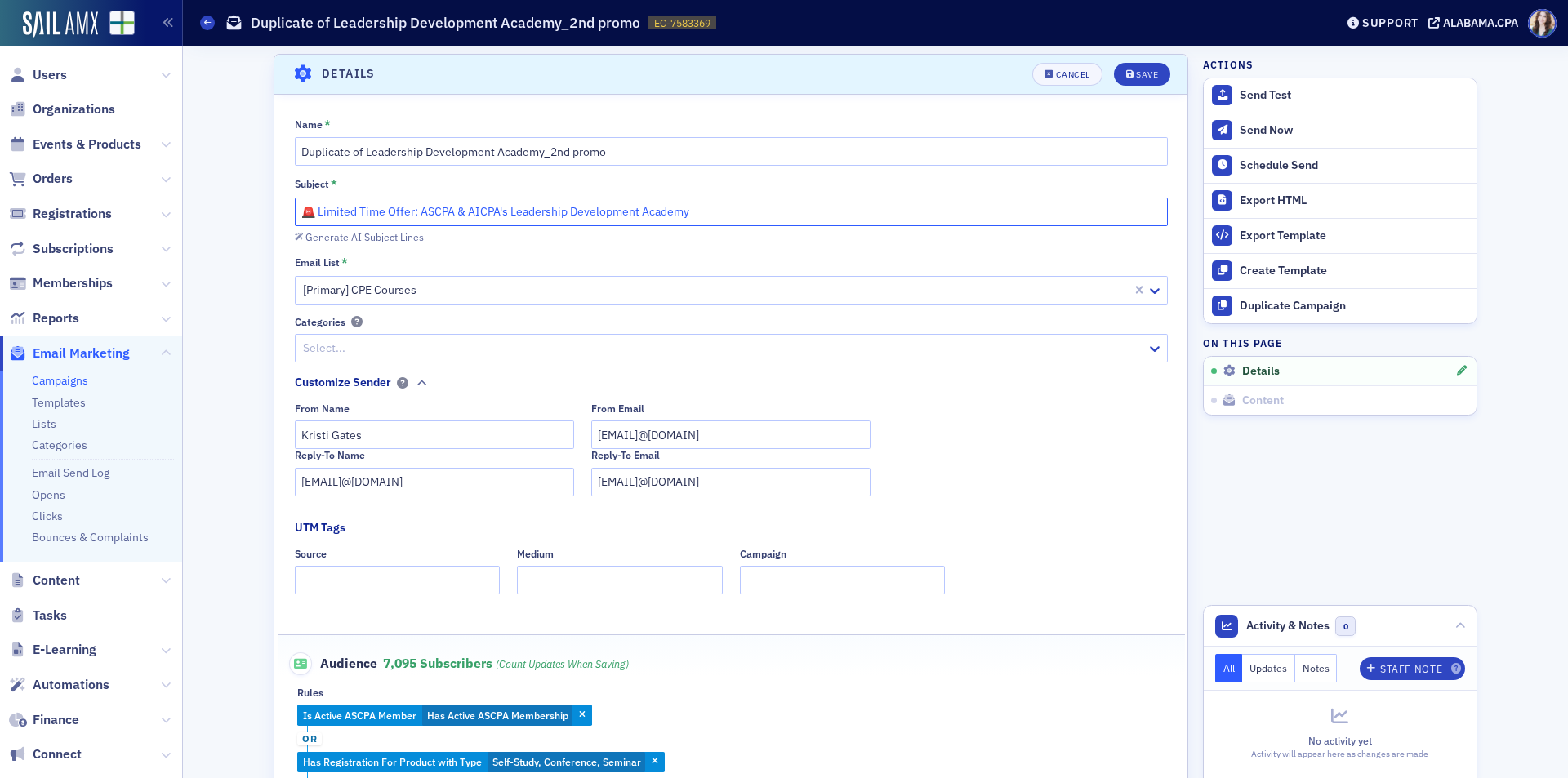 drag, startPoint x: 314, startPoint y: 214, endPoint x: 413, endPoint y: 211, distance: 99.04544 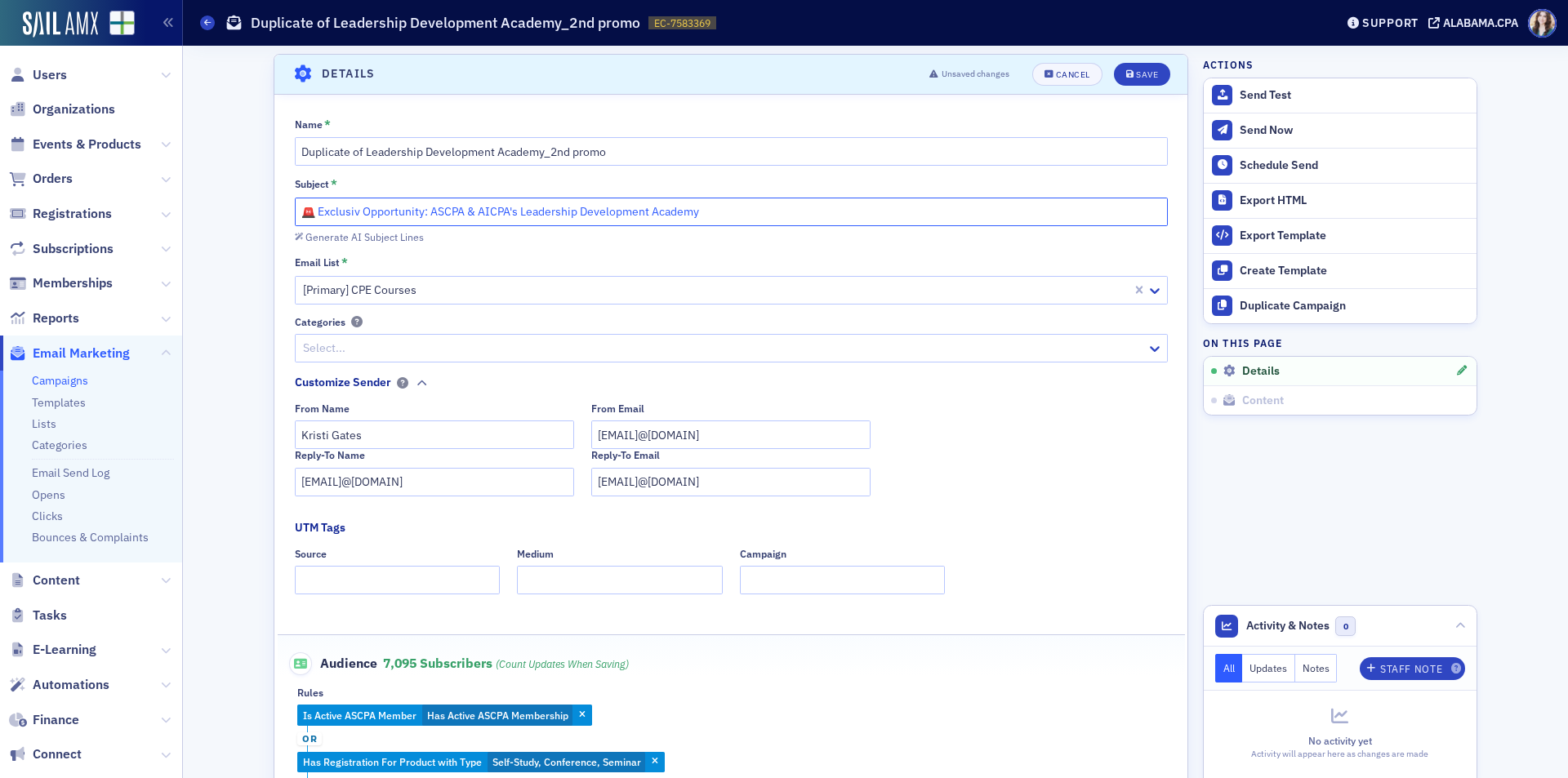 click on "🚨 Exclusiv Opportunity: ASCPA & AICPA's Leadership Development Academy" 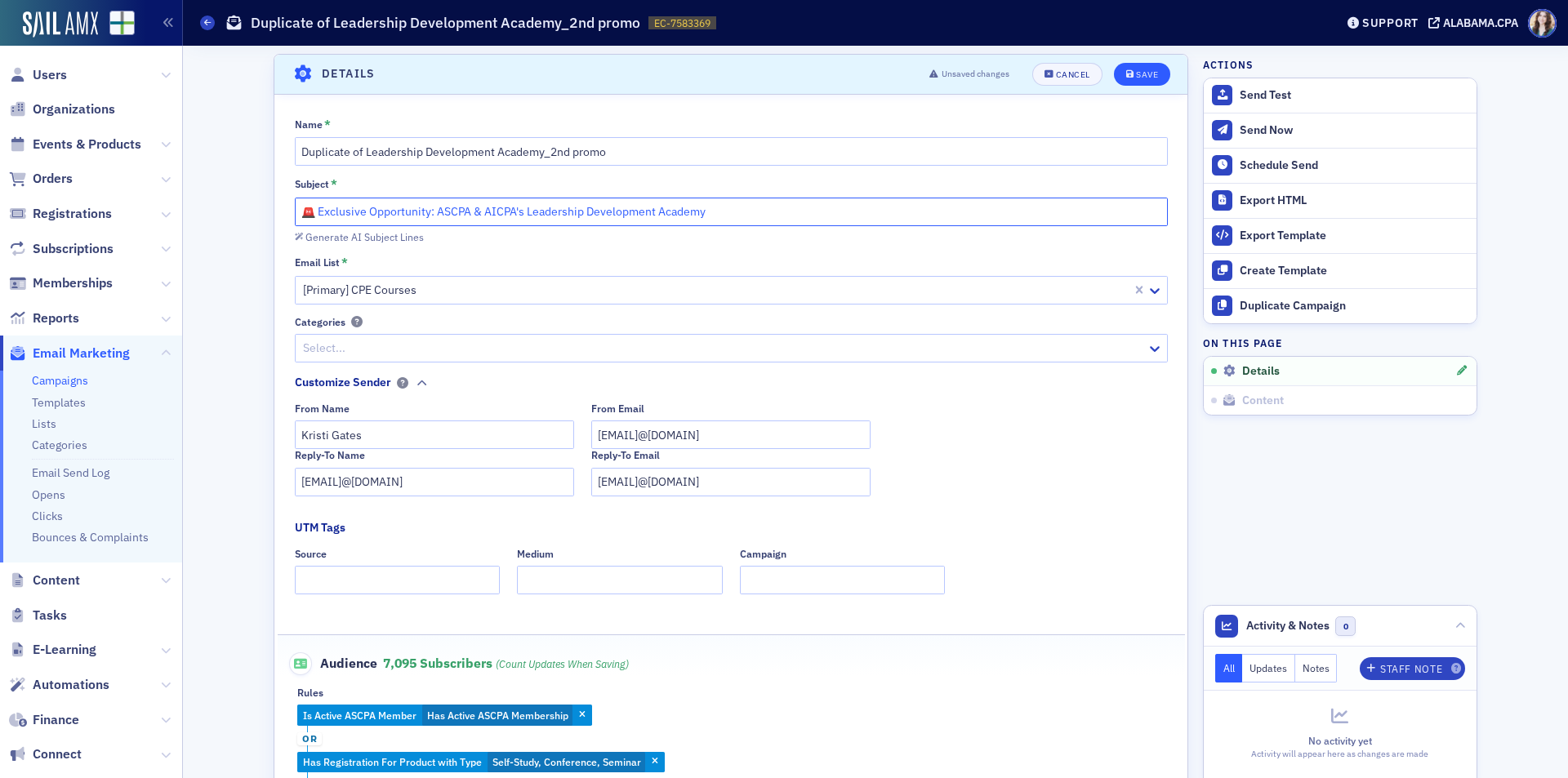 type on "🚨 Exclusive Opportunity: ASCPA & AICPA's Leadership Development Academy" 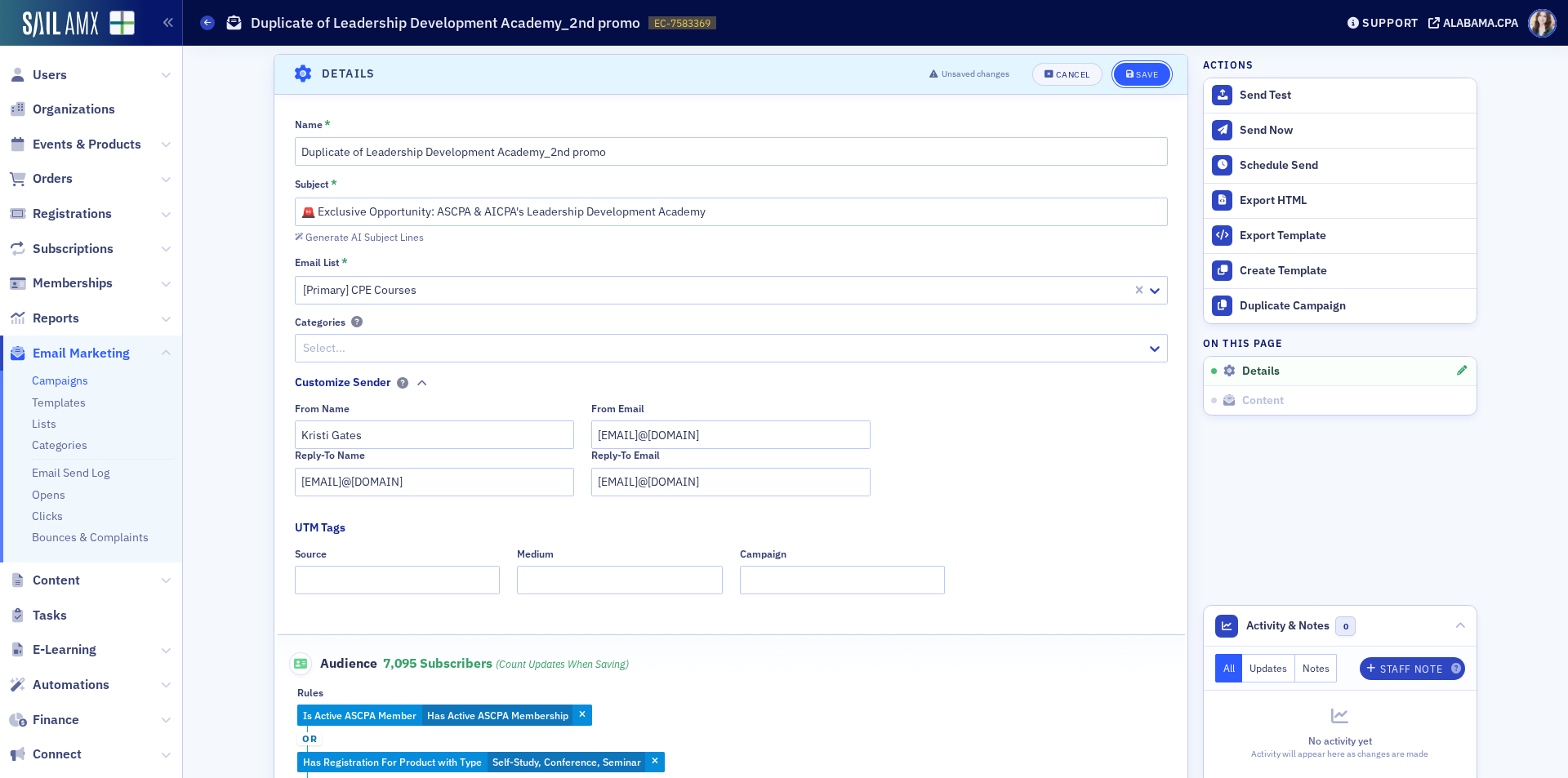 click on "Save" 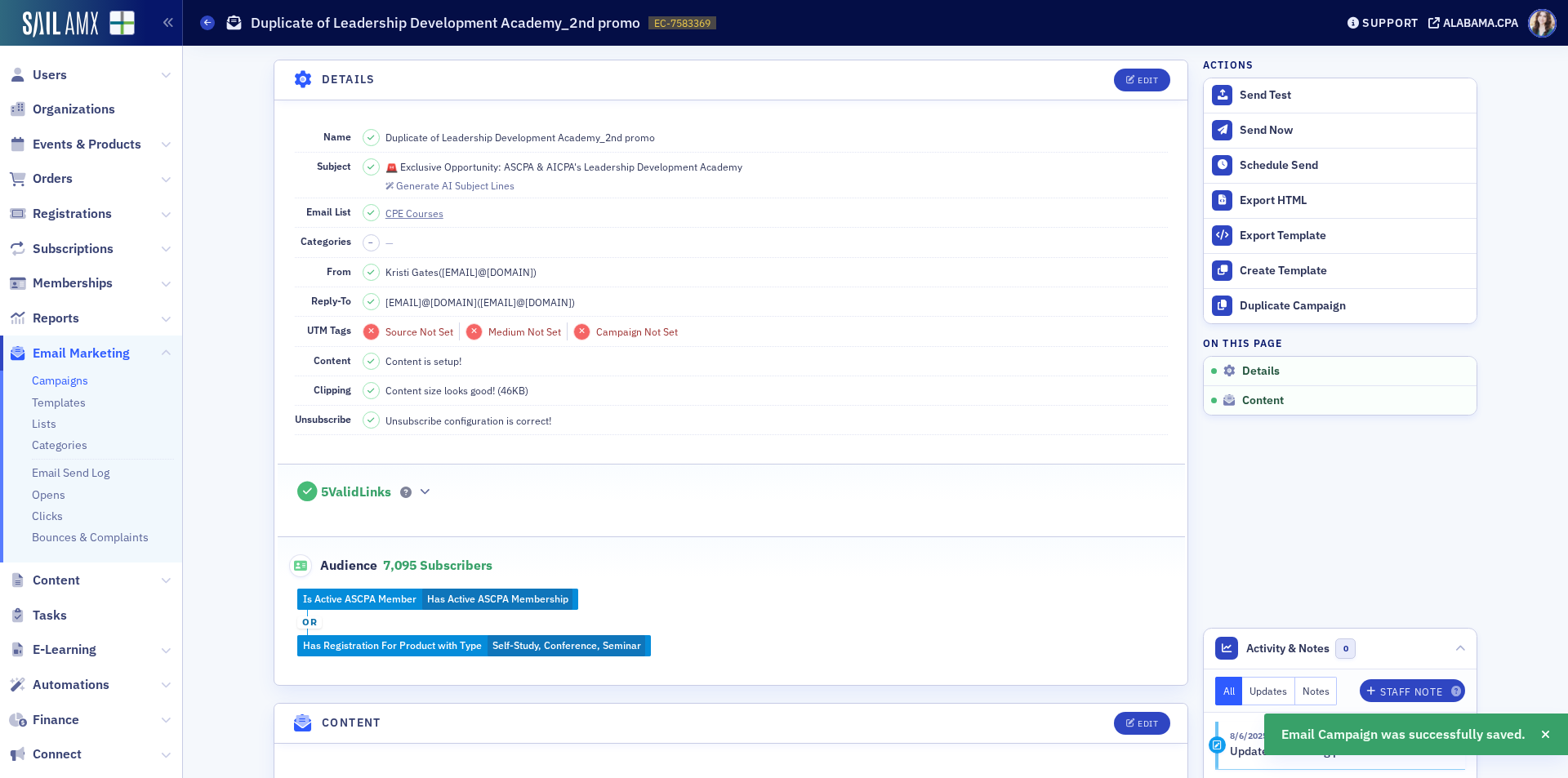 scroll, scrollTop: 0, scrollLeft: 0, axis: both 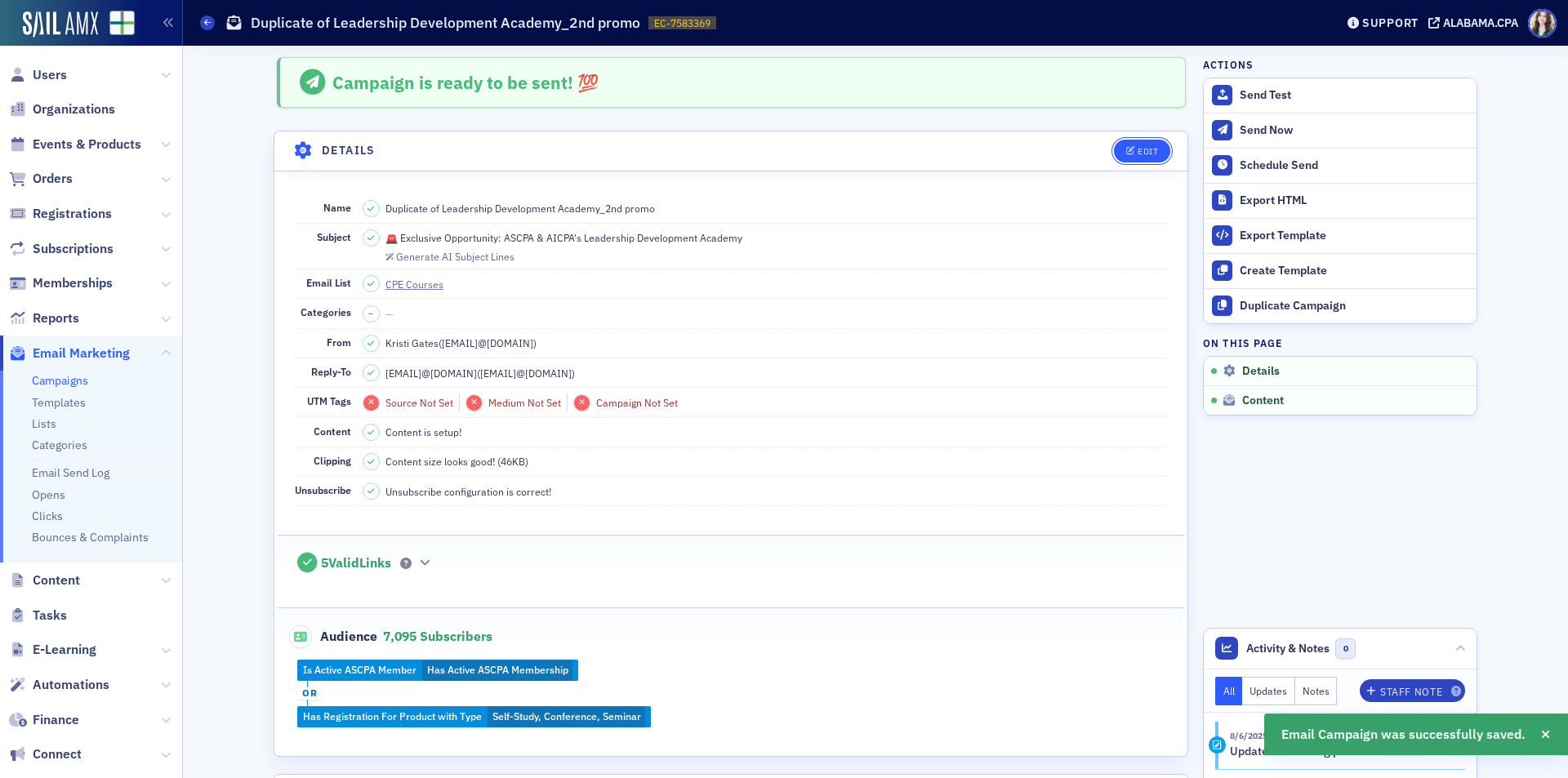 click on "Edit" 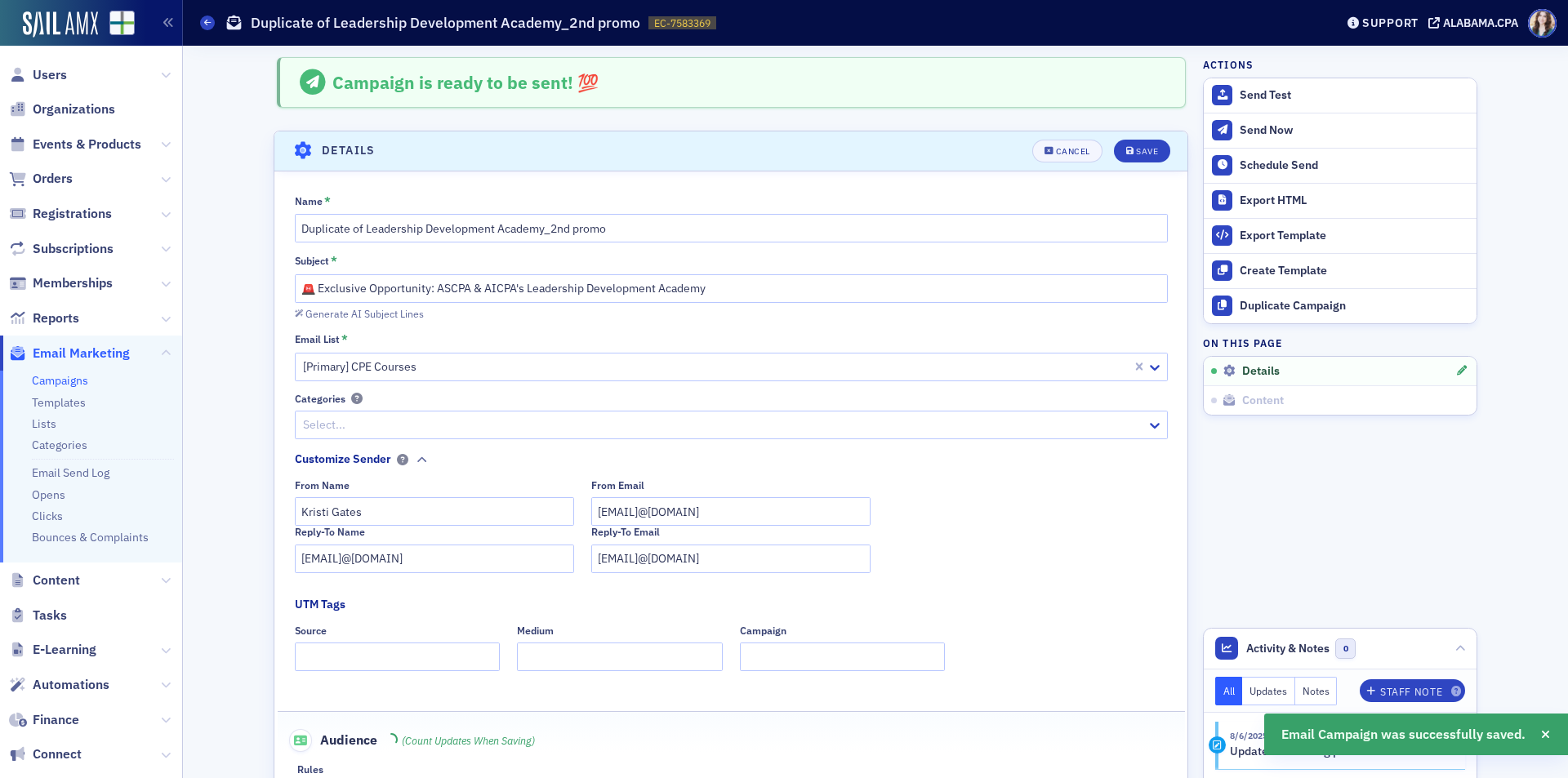 scroll, scrollTop: 77, scrollLeft: 0, axis: vertical 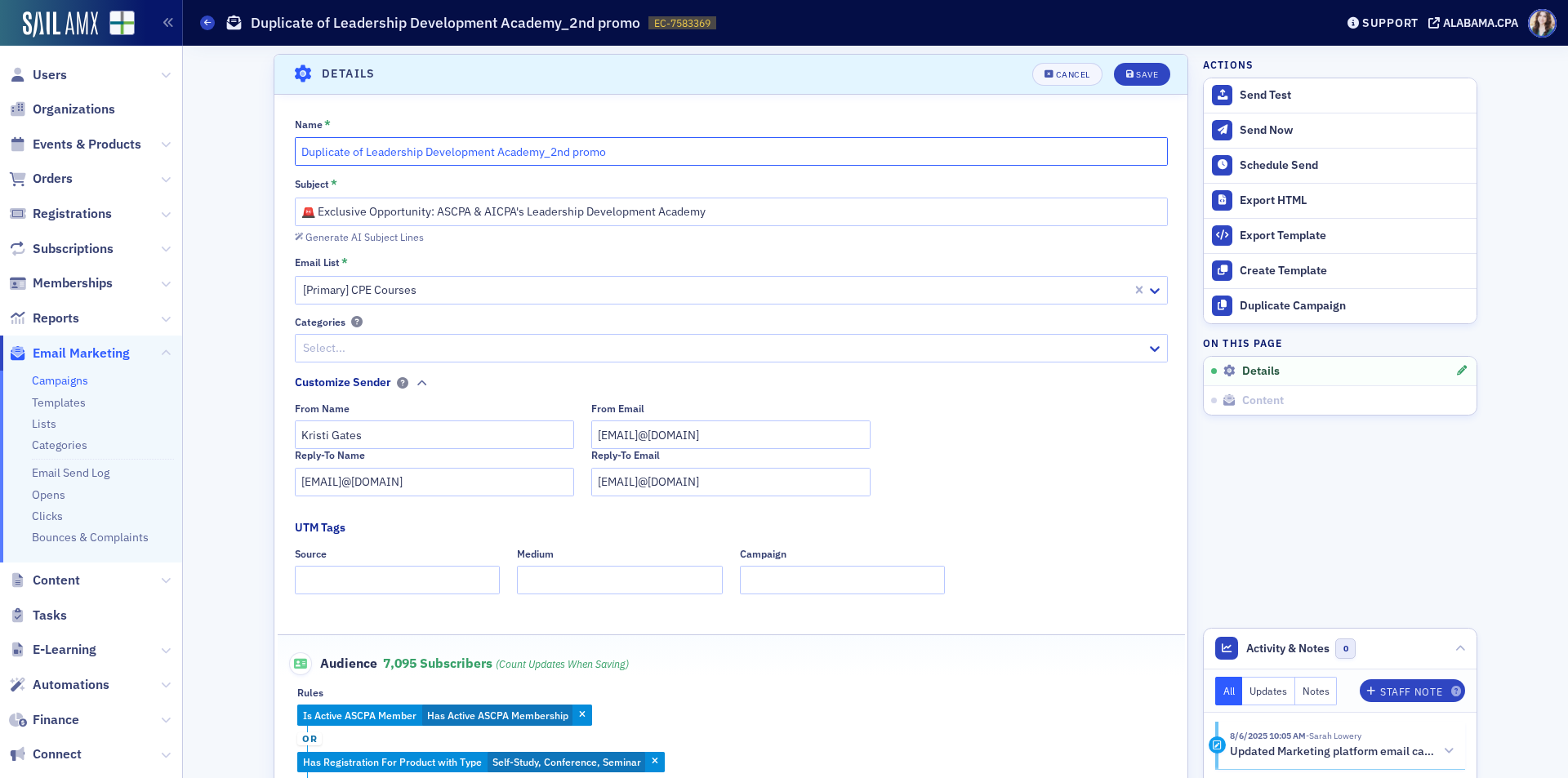drag, startPoint x: 359, startPoint y: 153, endPoint x: 283, endPoint y: 173, distance: 78.58753 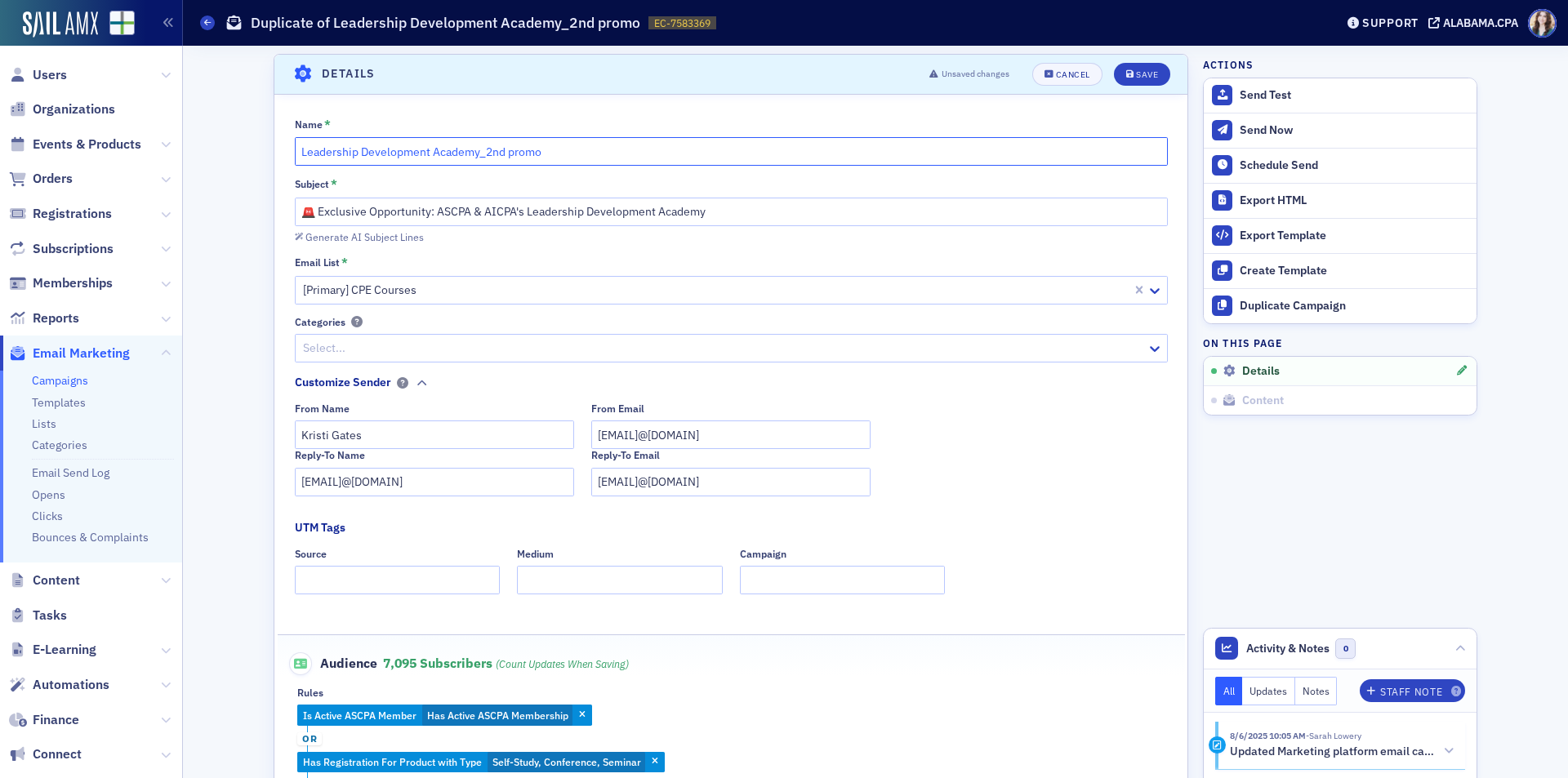 type on "Leadership Development Academy_2nd promo" 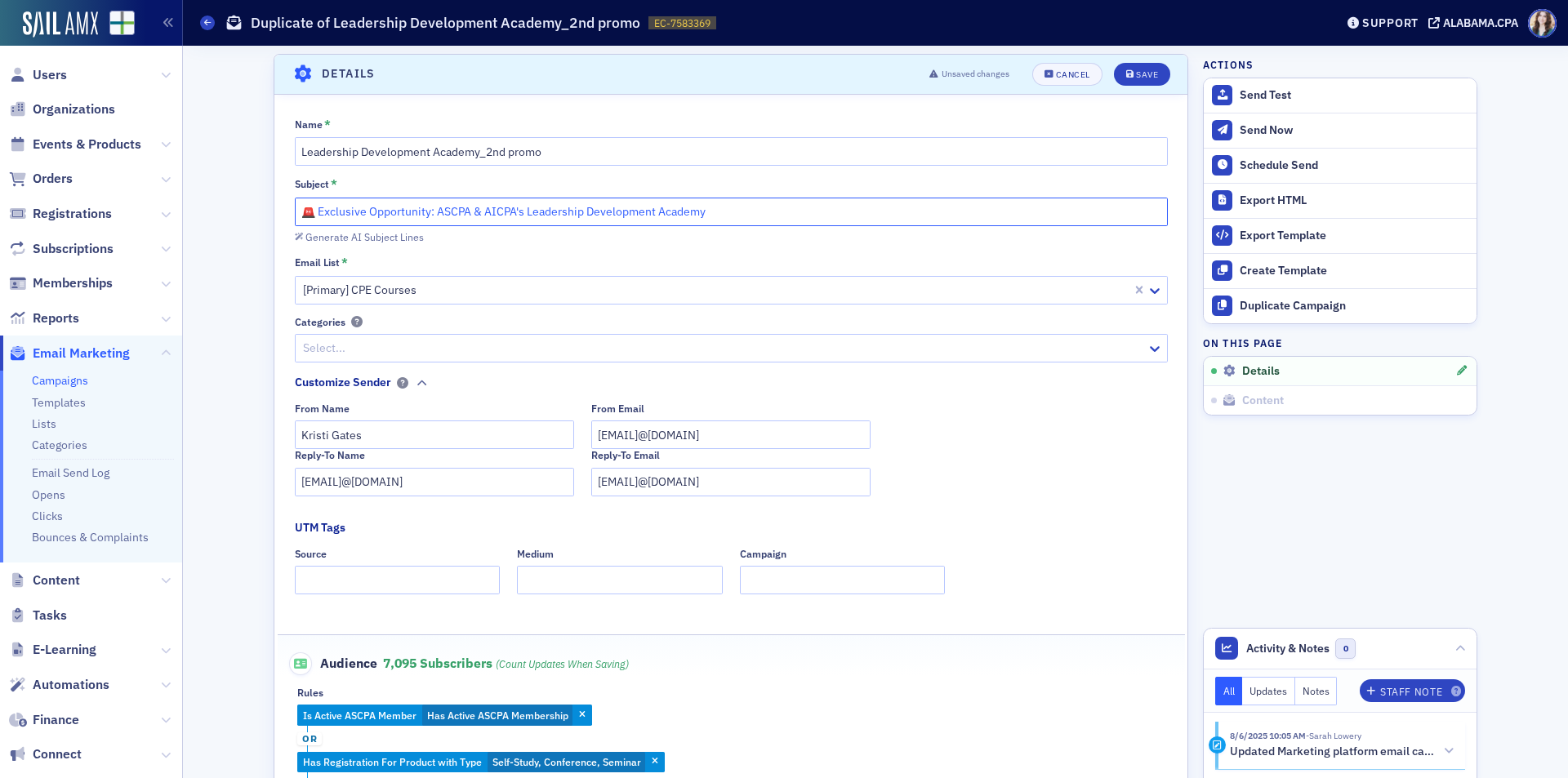 click on "🚨 Exclusive Opportunity: ASCPA & AICPA's Leadership Development Academy" 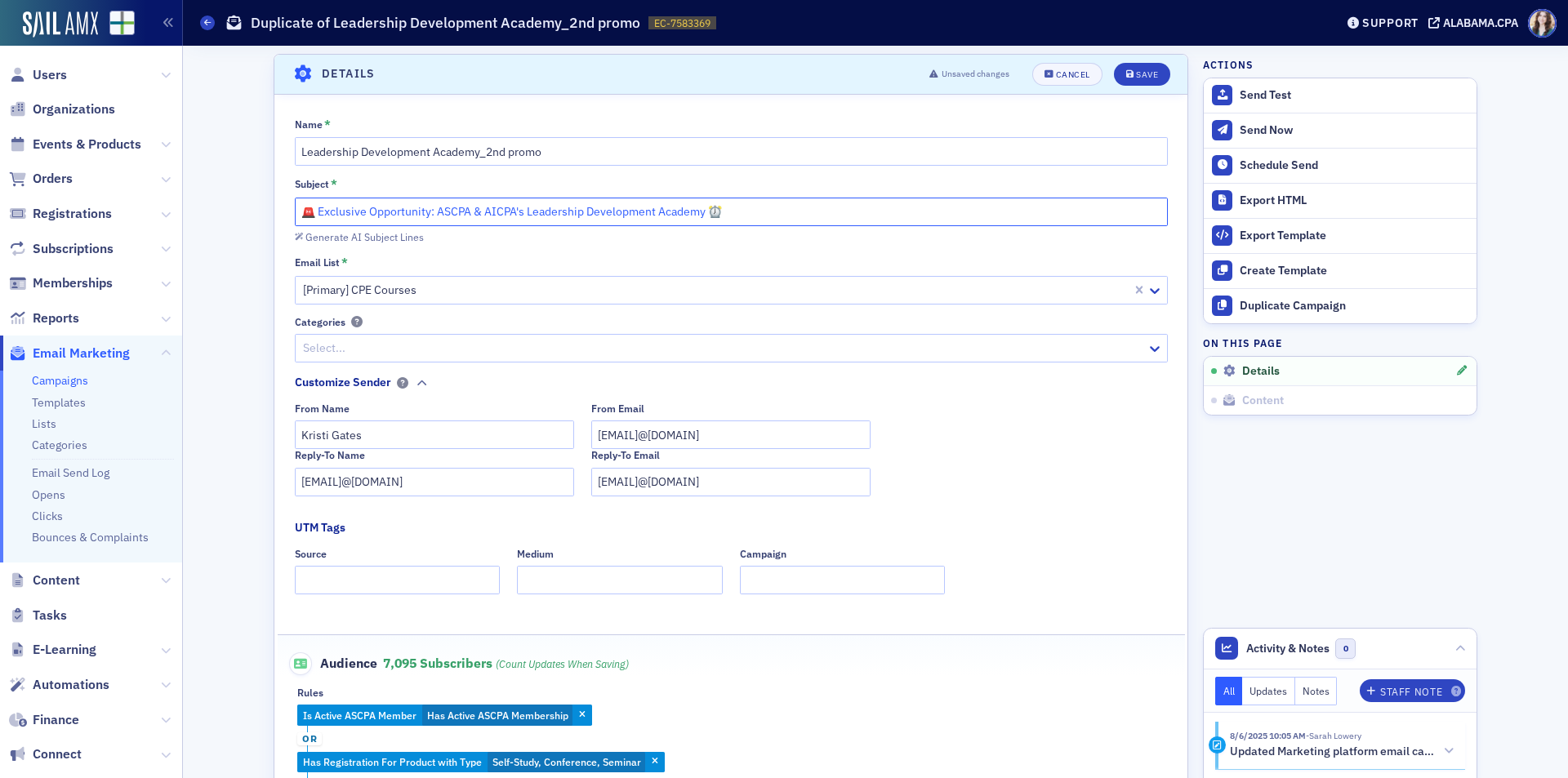 drag, startPoint x: 706, startPoint y: 213, endPoint x: 719, endPoint y: 213, distance: 13 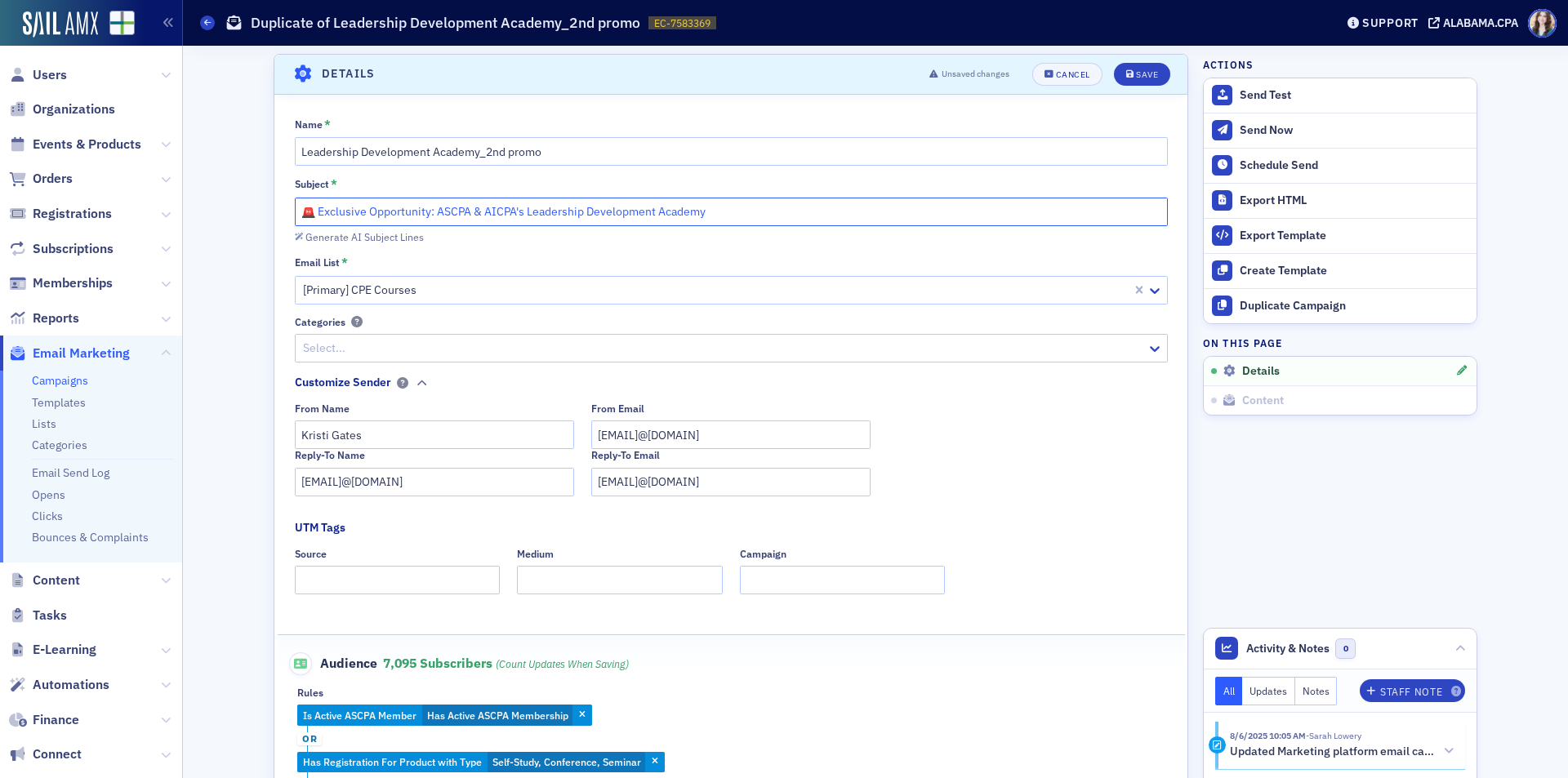 click on "🚨 Exclusive Opportunity: ASCPA & AICPA's Leadership Development Academy" 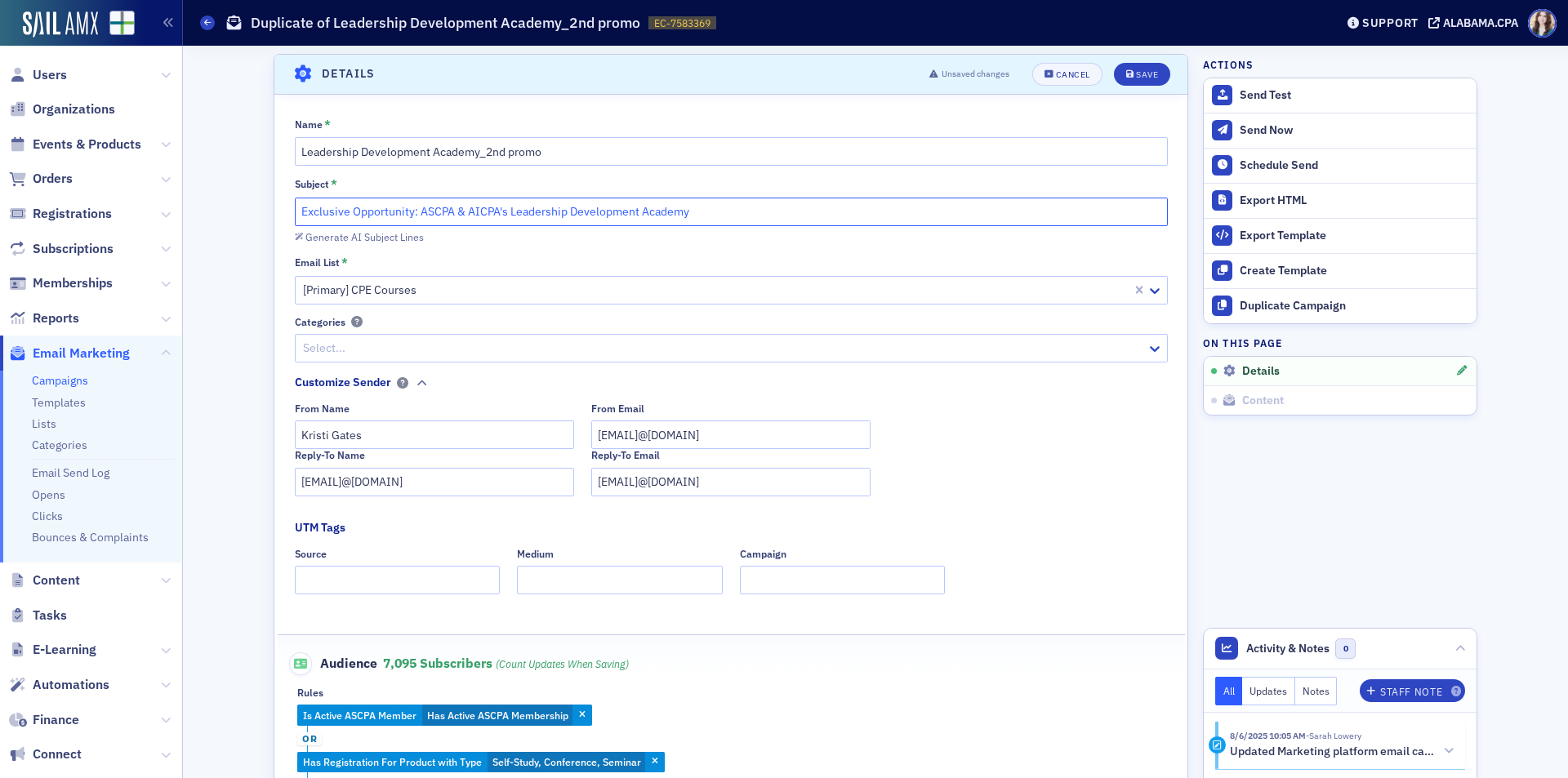 paste on "⏰" 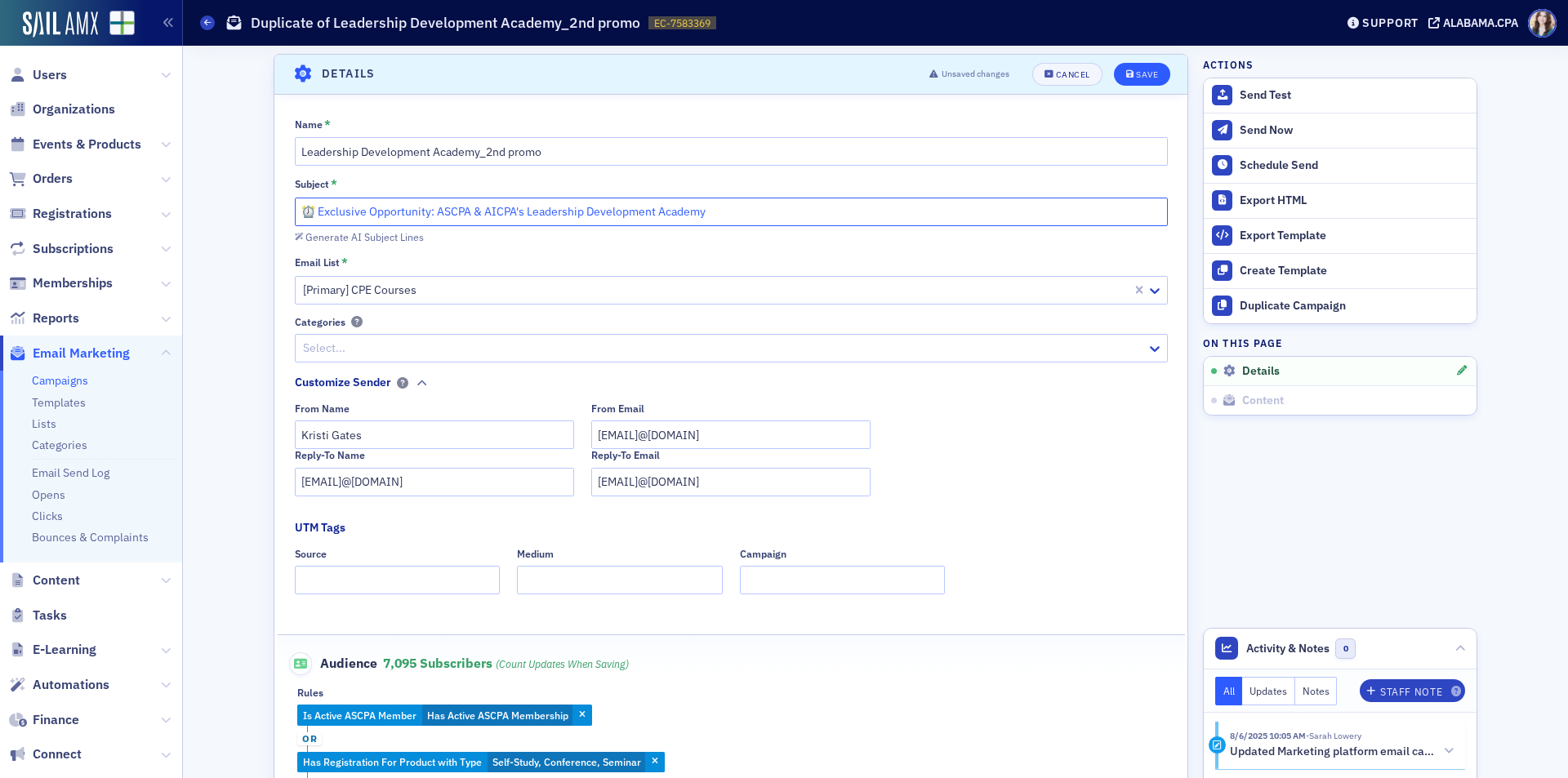 type on "⏰ Exclusive Opportunity: ASCPA & AICPA's Leadership Development Academy" 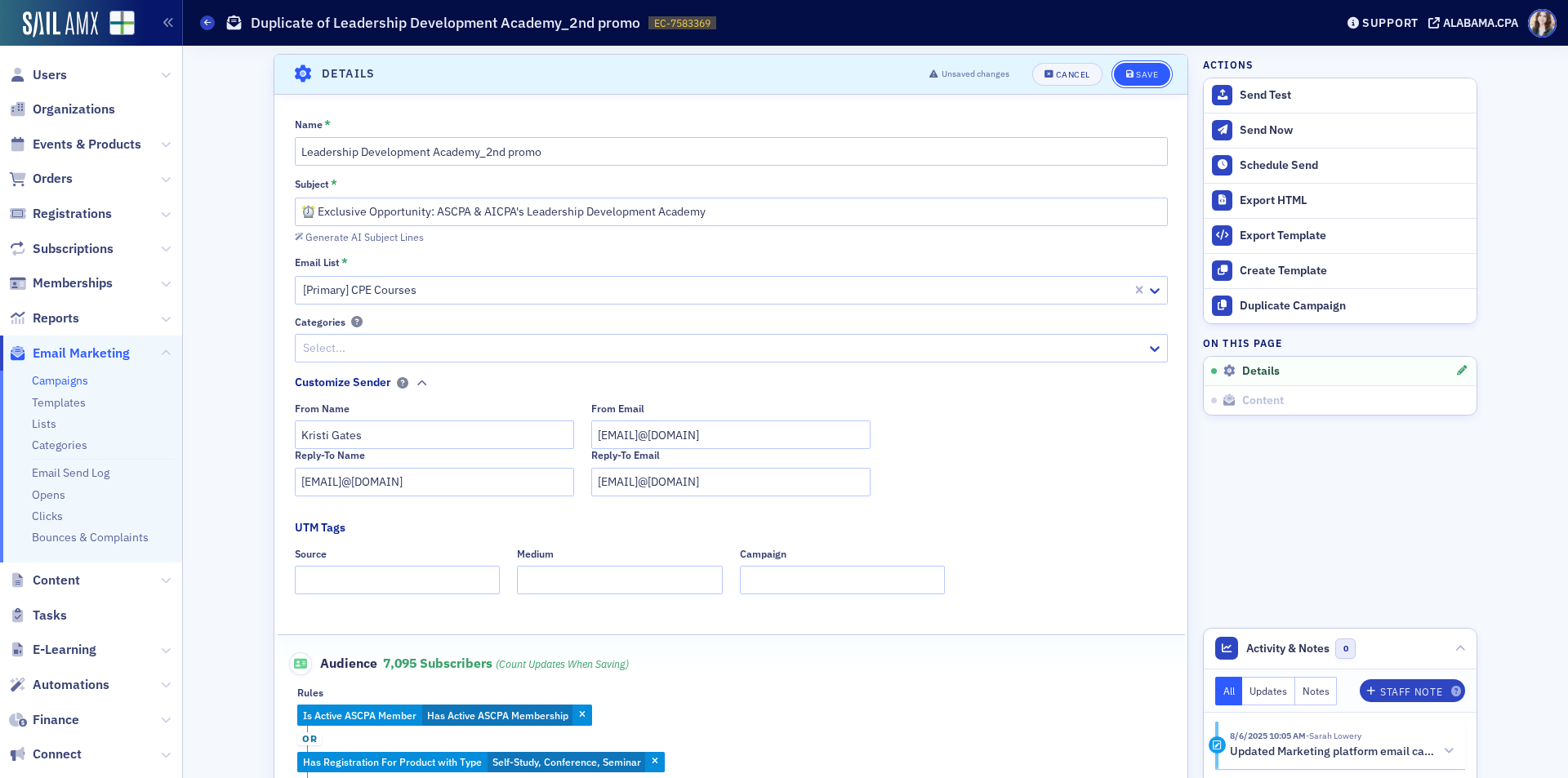 click 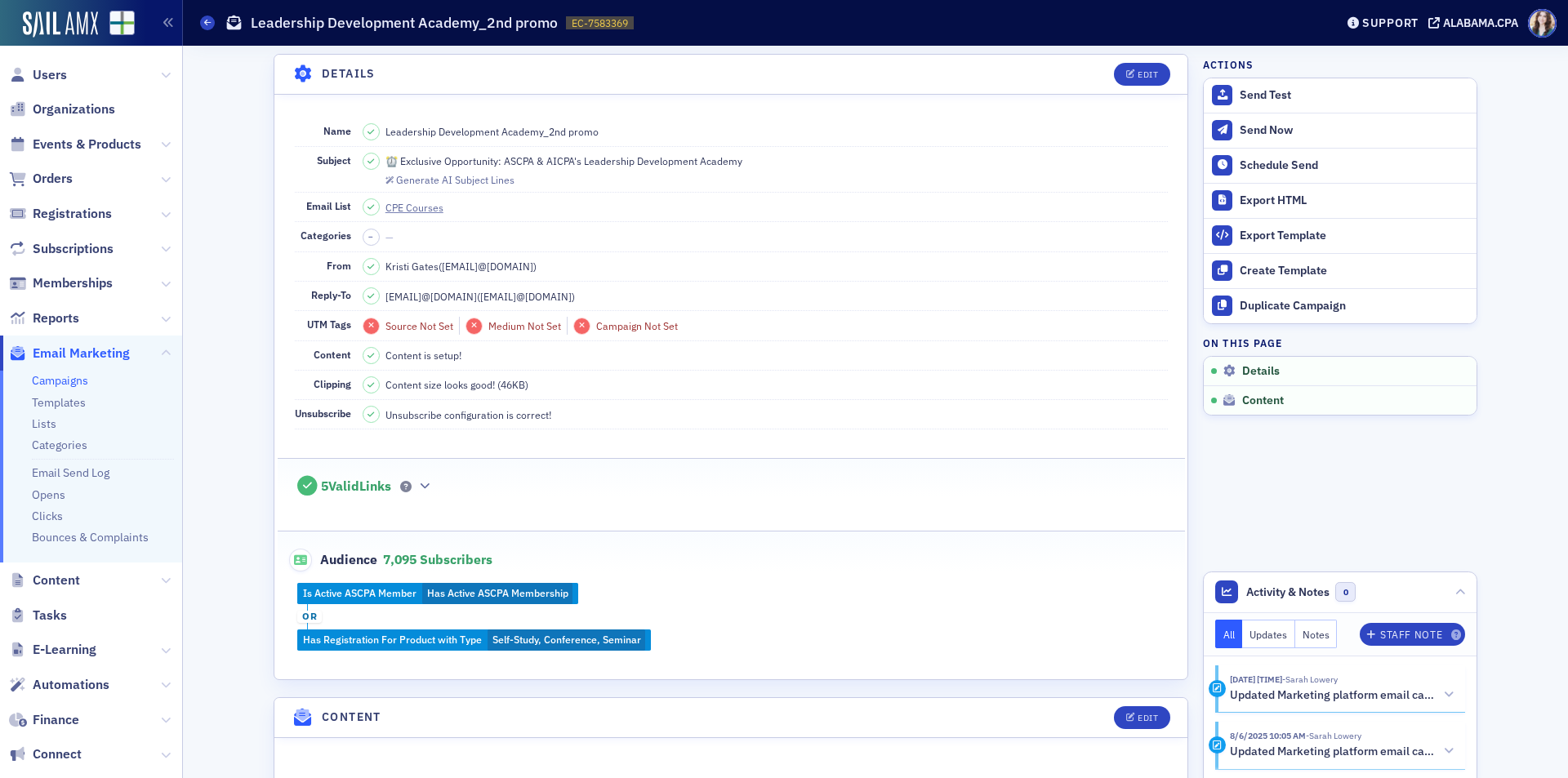 click on "Details Edit" 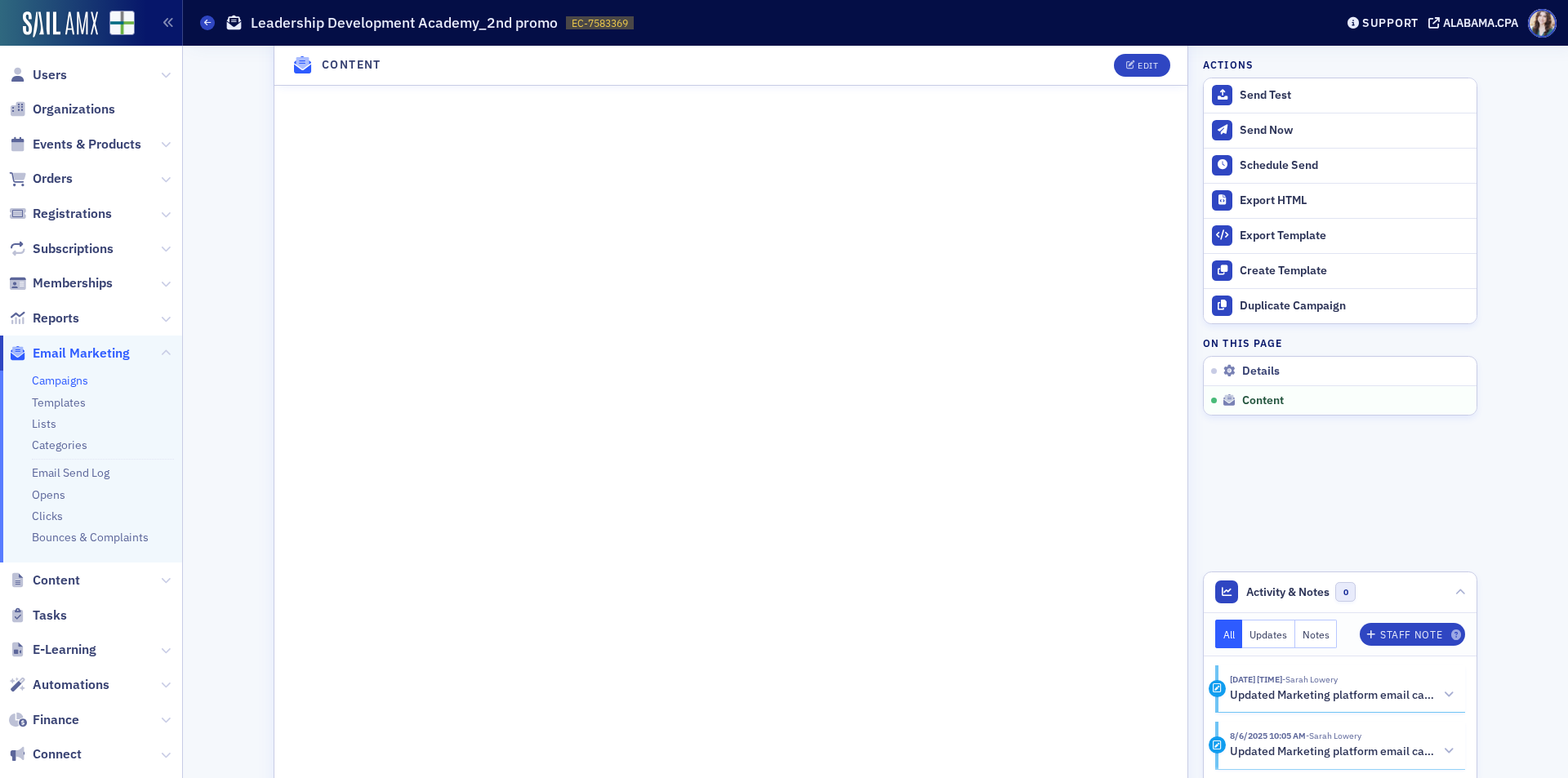 scroll, scrollTop: 735, scrollLeft: 0, axis: vertical 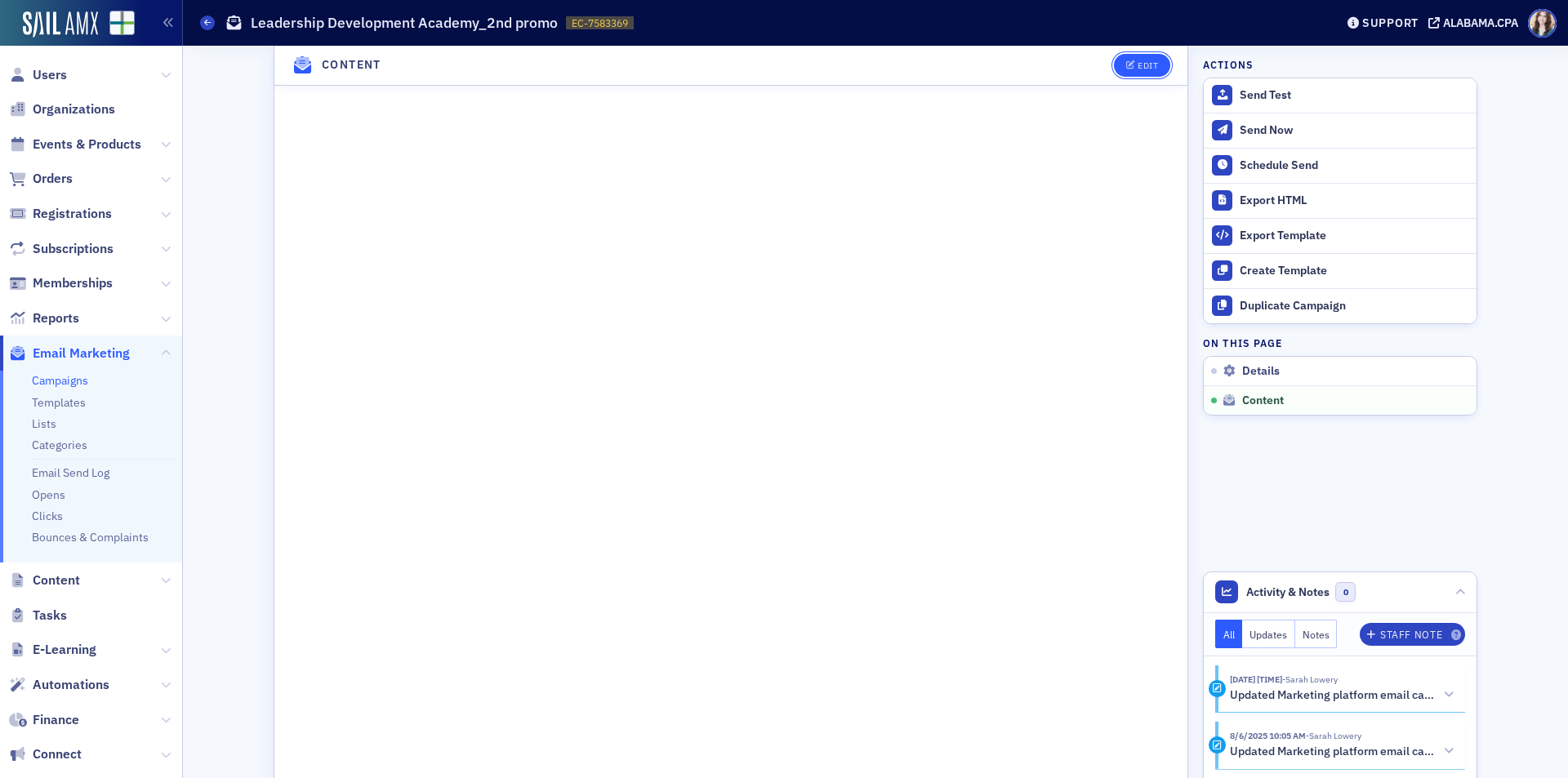 click on "Edit" 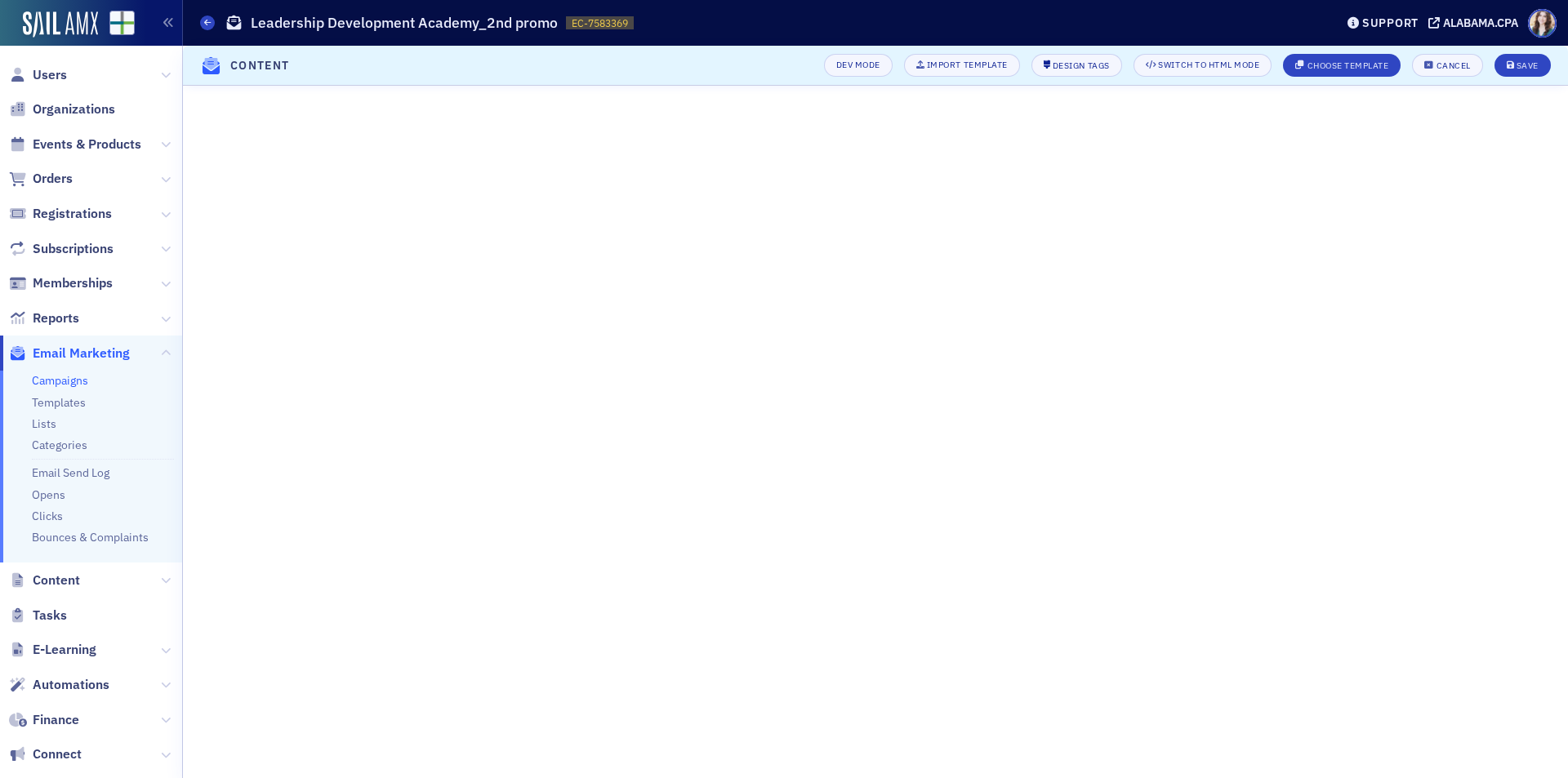 scroll, scrollTop: 7, scrollLeft: 0, axis: vertical 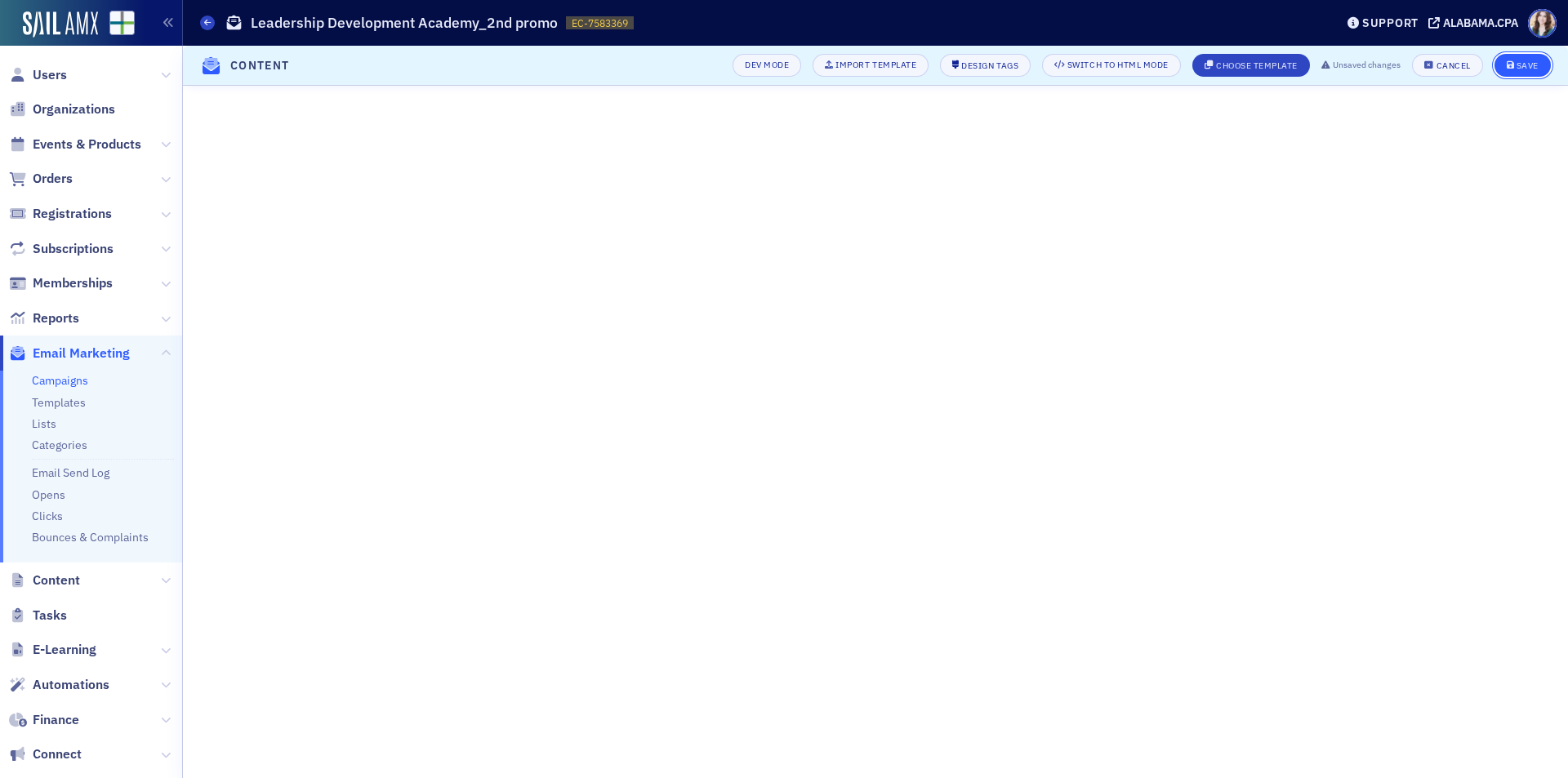 click on "Save" 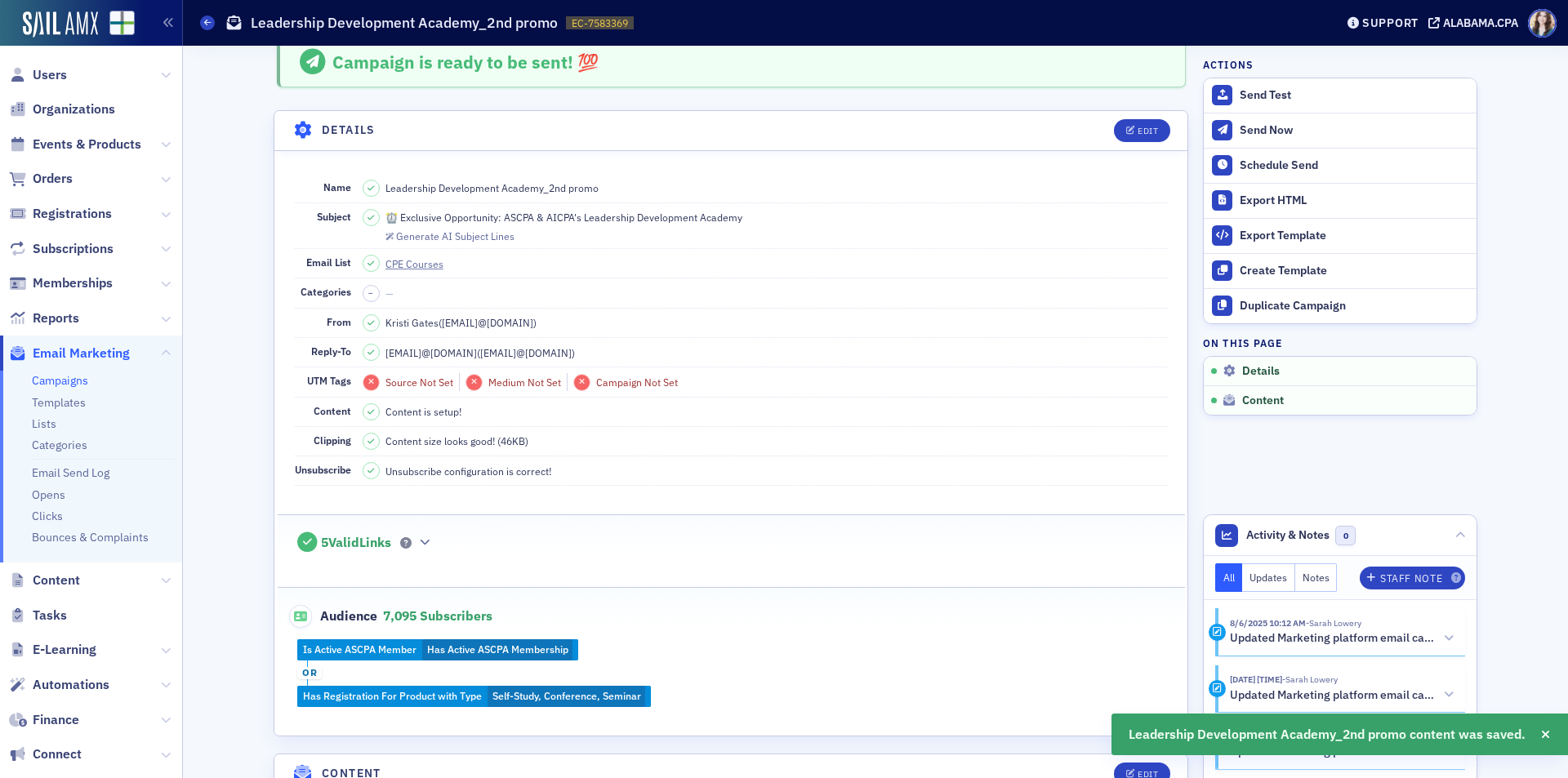 scroll, scrollTop: 0, scrollLeft: 0, axis: both 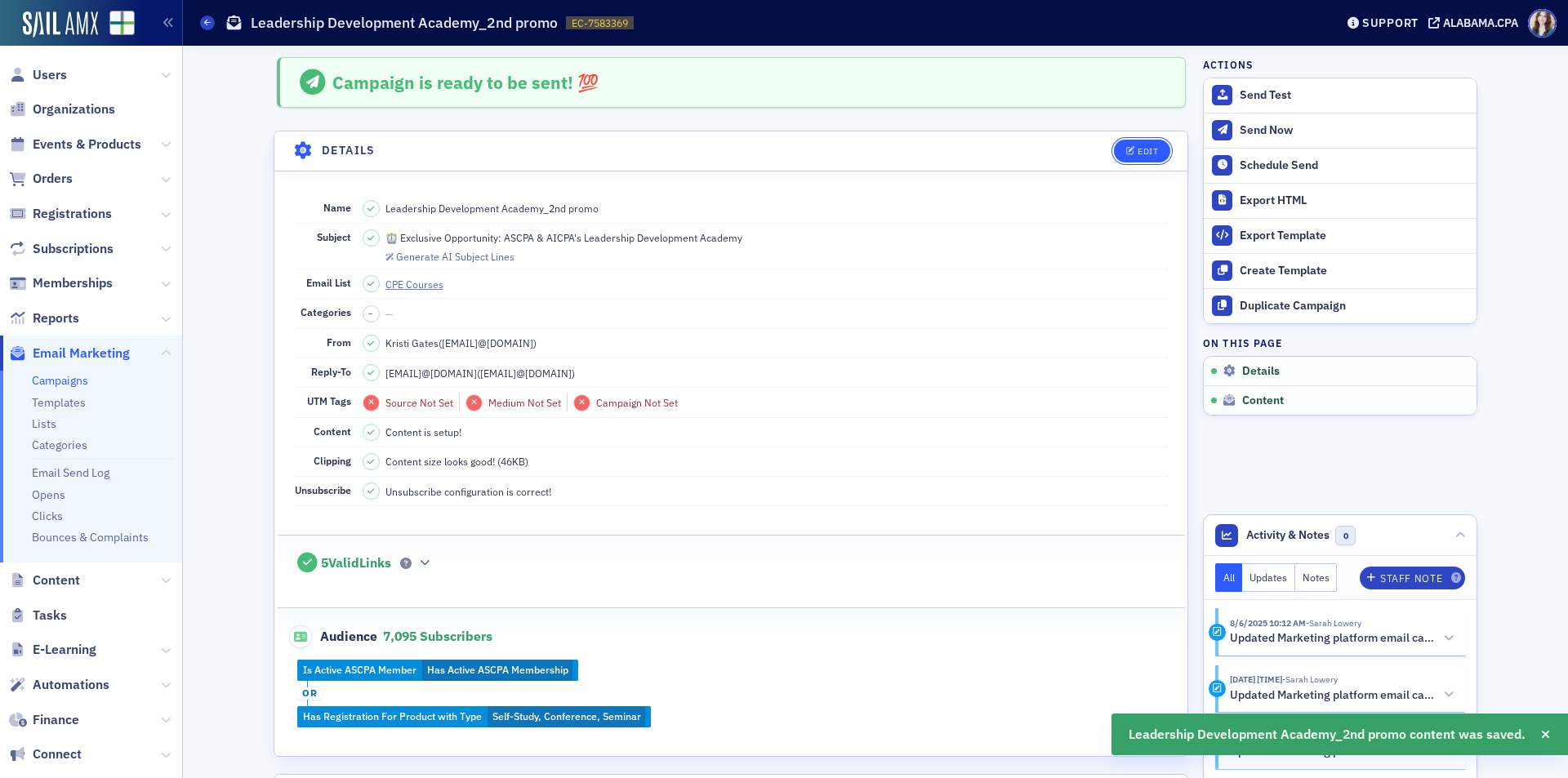 click on "Edit" 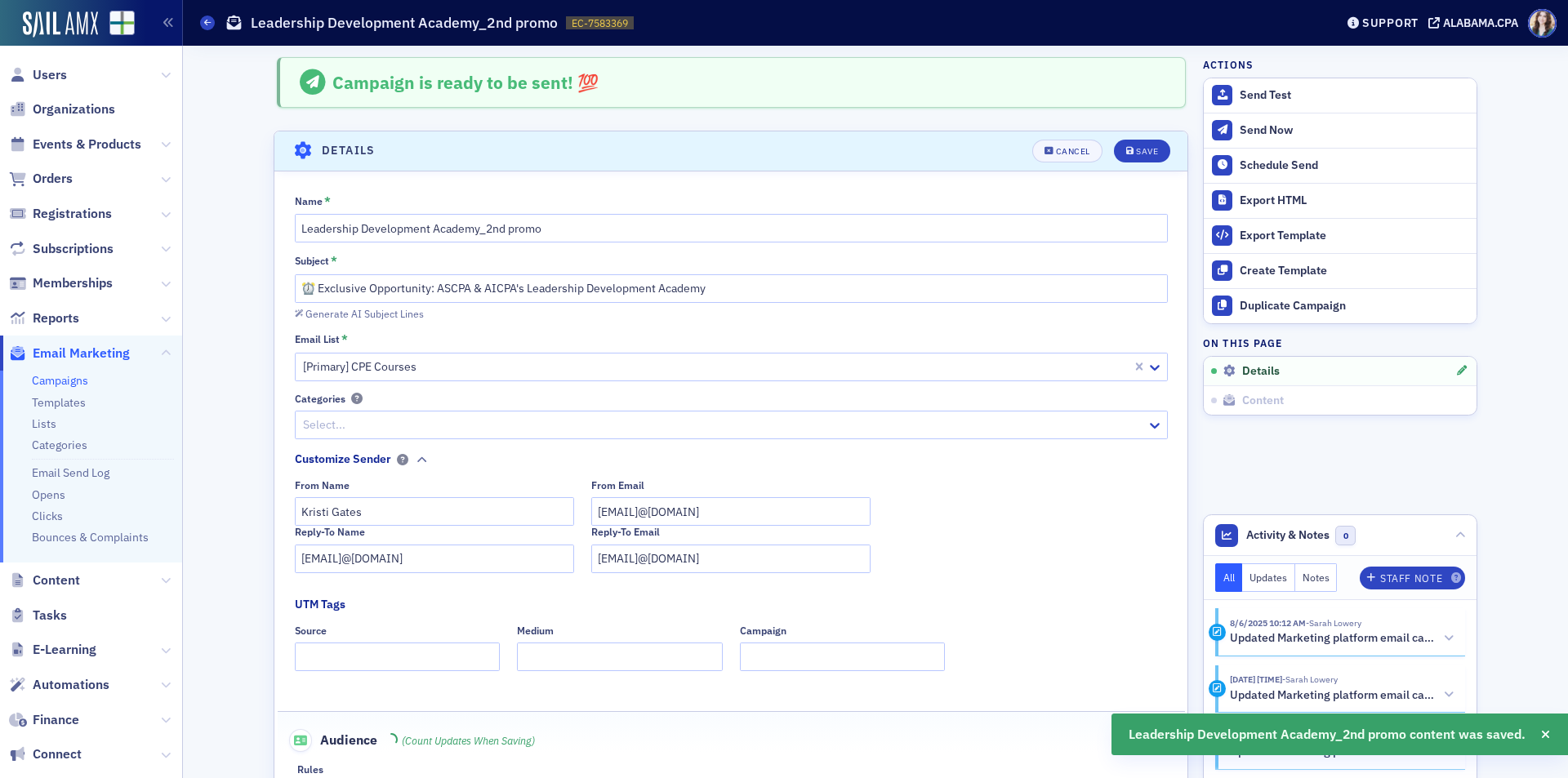 scroll, scrollTop: 77, scrollLeft: 0, axis: vertical 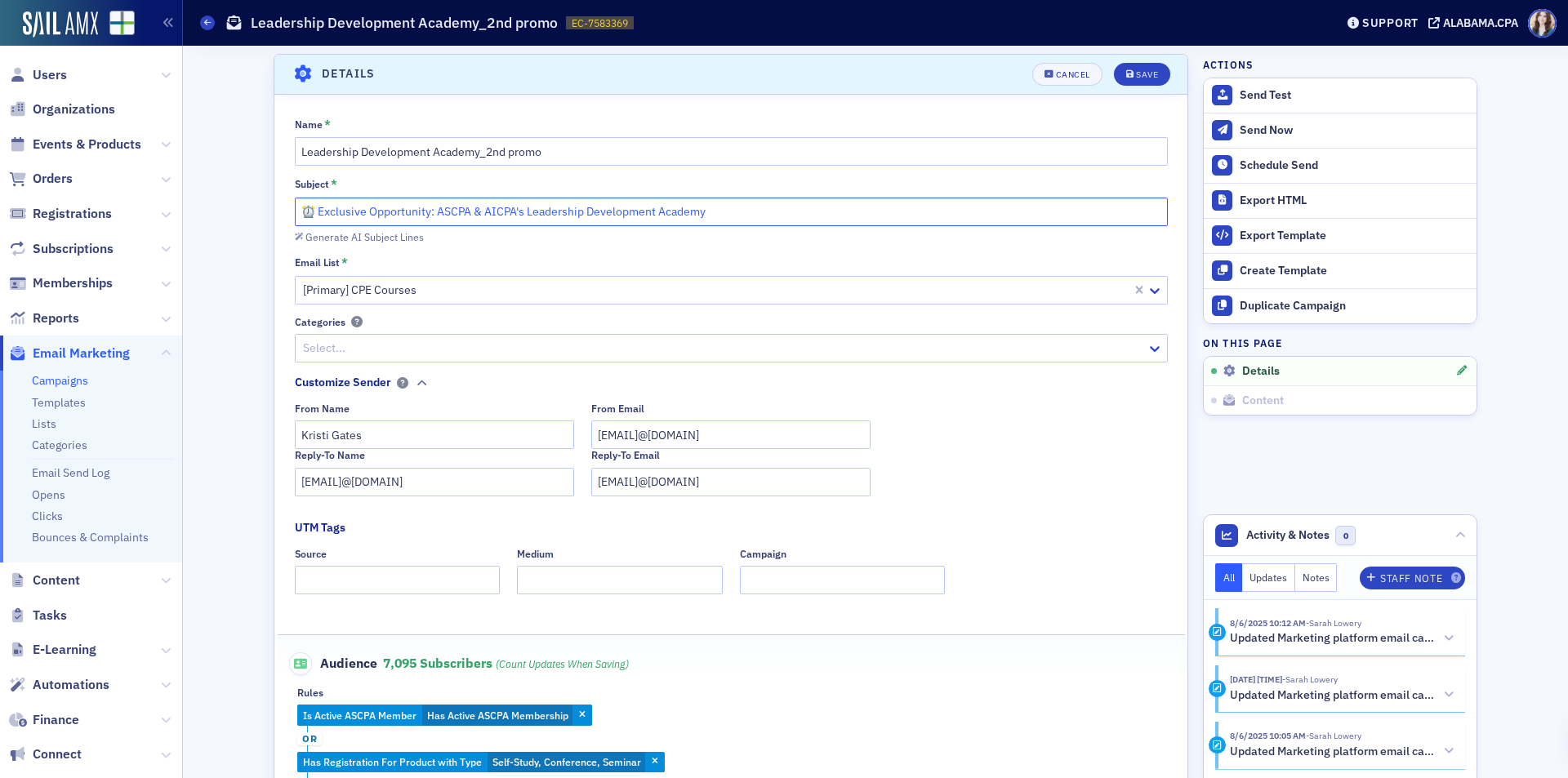 click on "⏰ Exclusive Opportunity: ASCPA & AICPA's Leadership Development Academy" 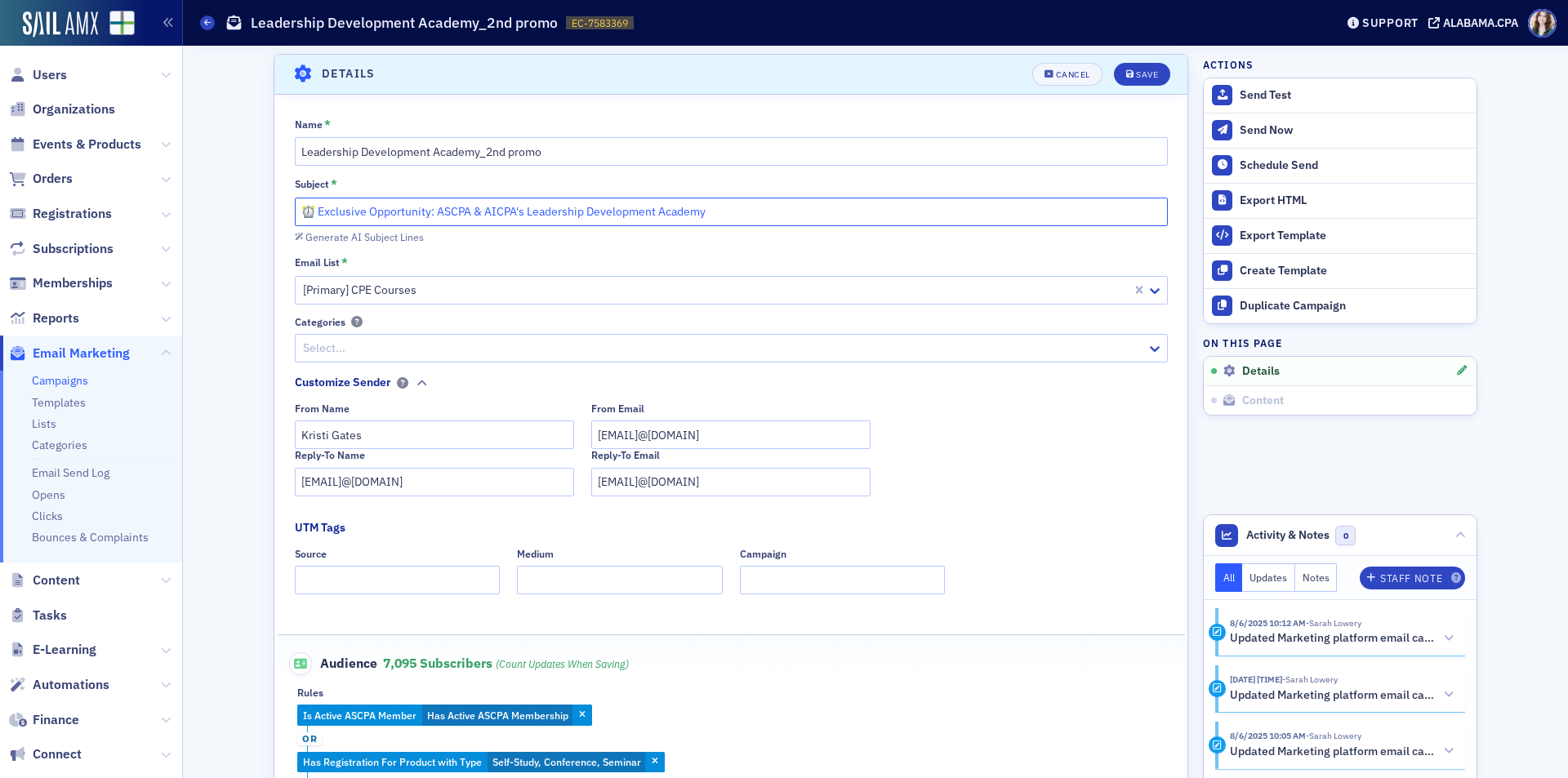 drag, startPoint x: 314, startPoint y: 215, endPoint x: 425, endPoint y: 213, distance: 111.01802 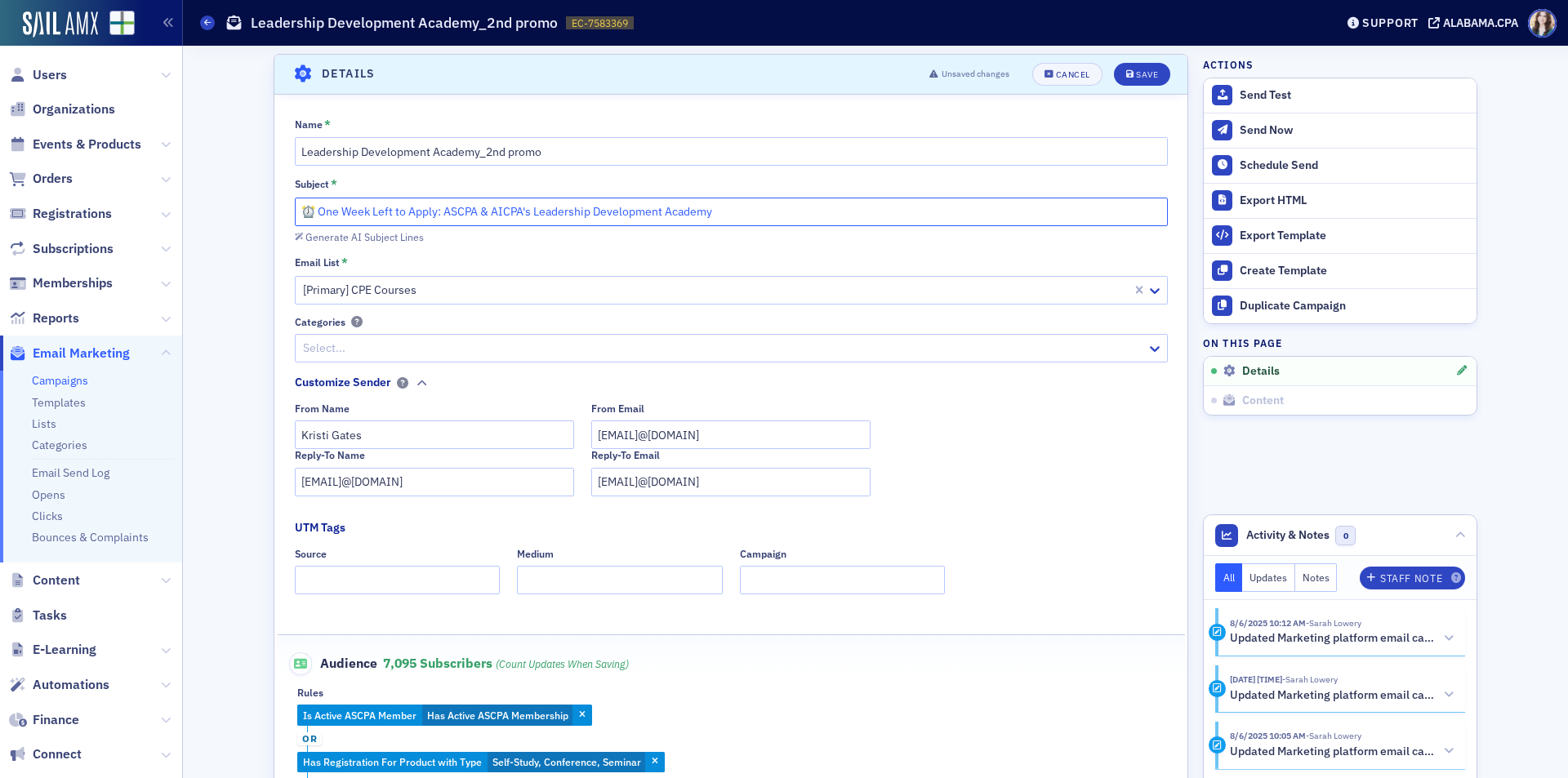 drag, startPoint x: 369, startPoint y: 216, endPoint x: 401, endPoint y: 213, distance: 32.140317 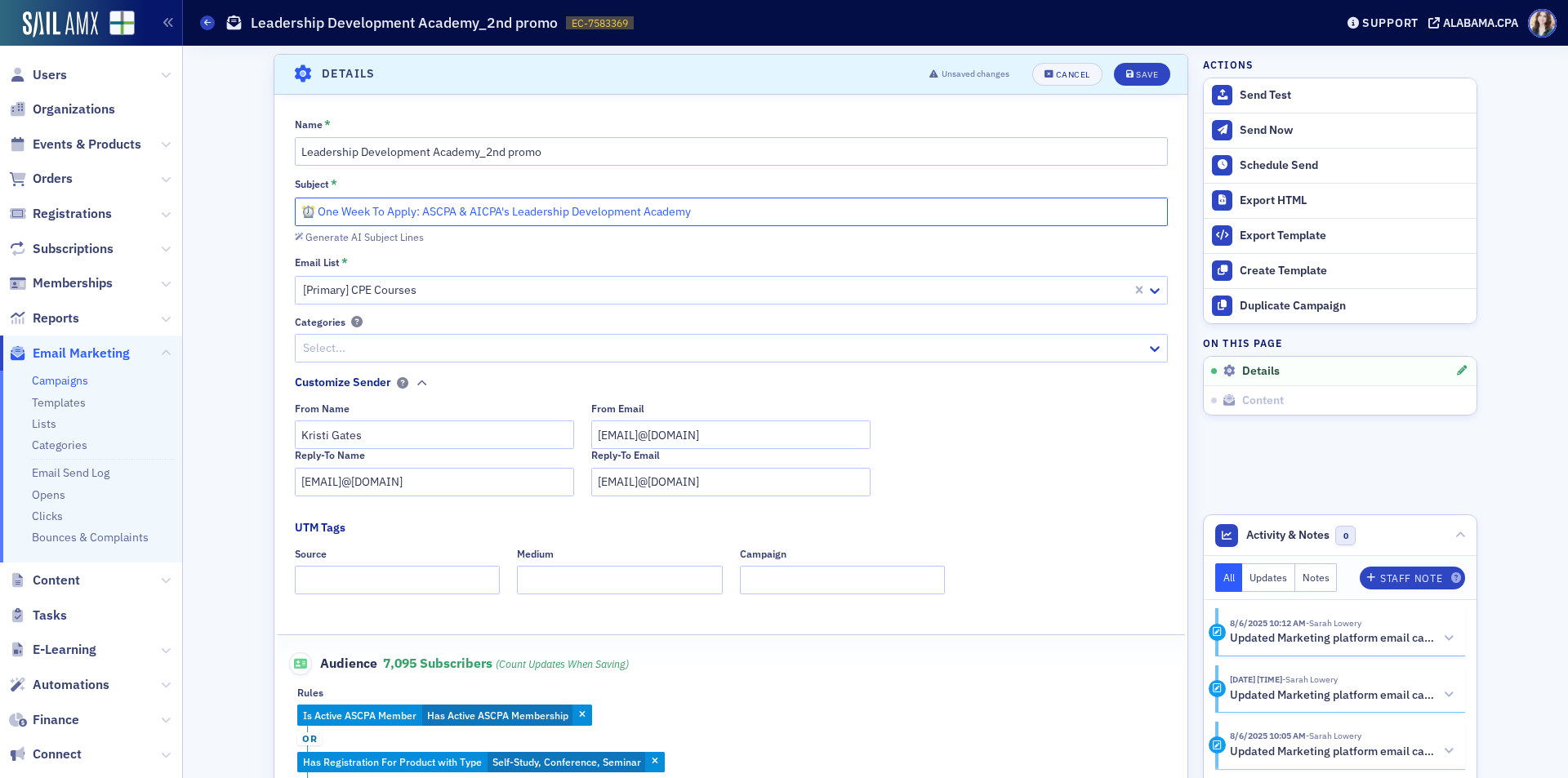 drag, startPoint x: 316, startPoint y: 216, endPoint x: 412, endPoint y: 208, distance: 96.33276 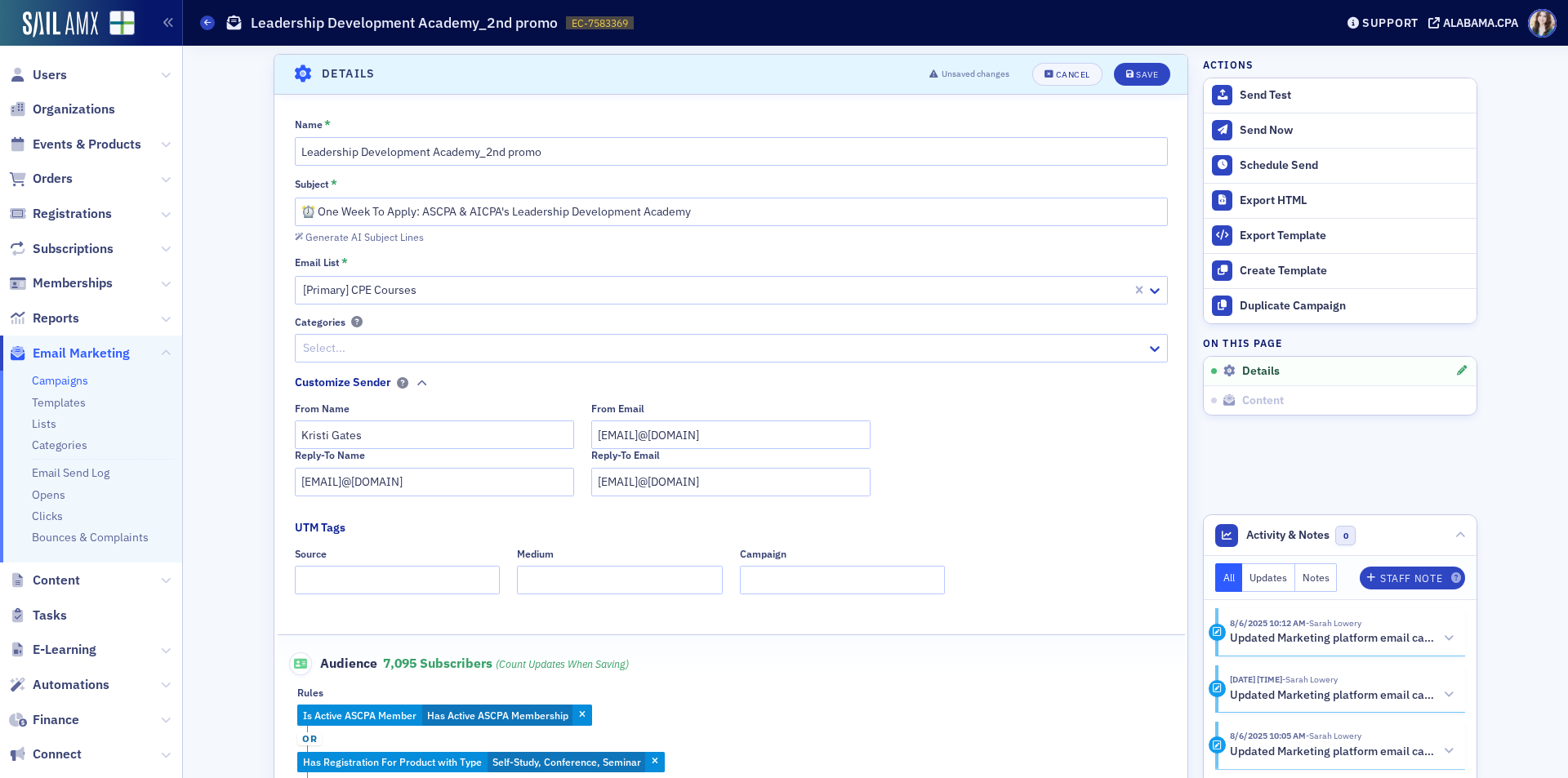 click on "Email List *" 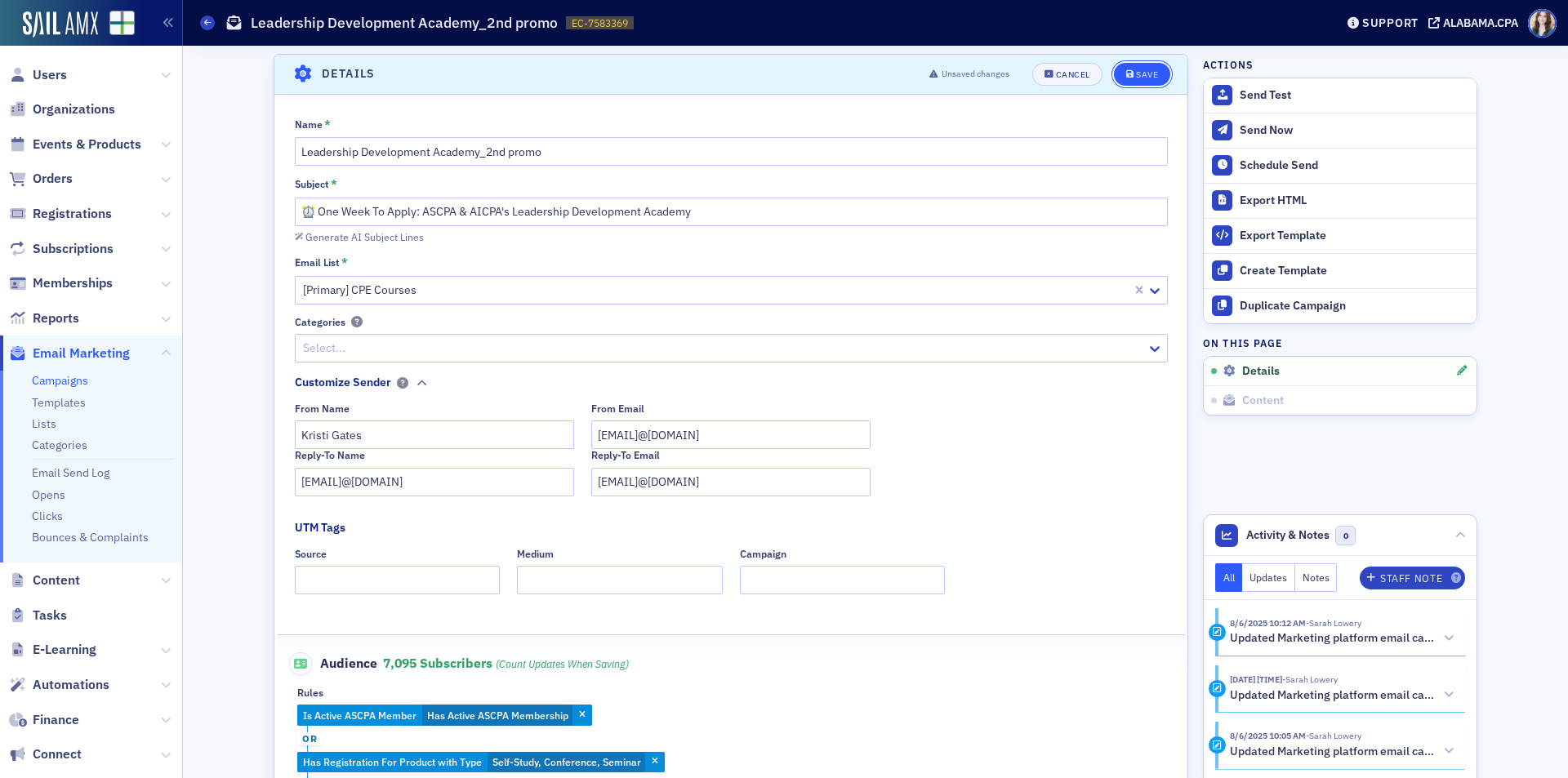click on "Save" 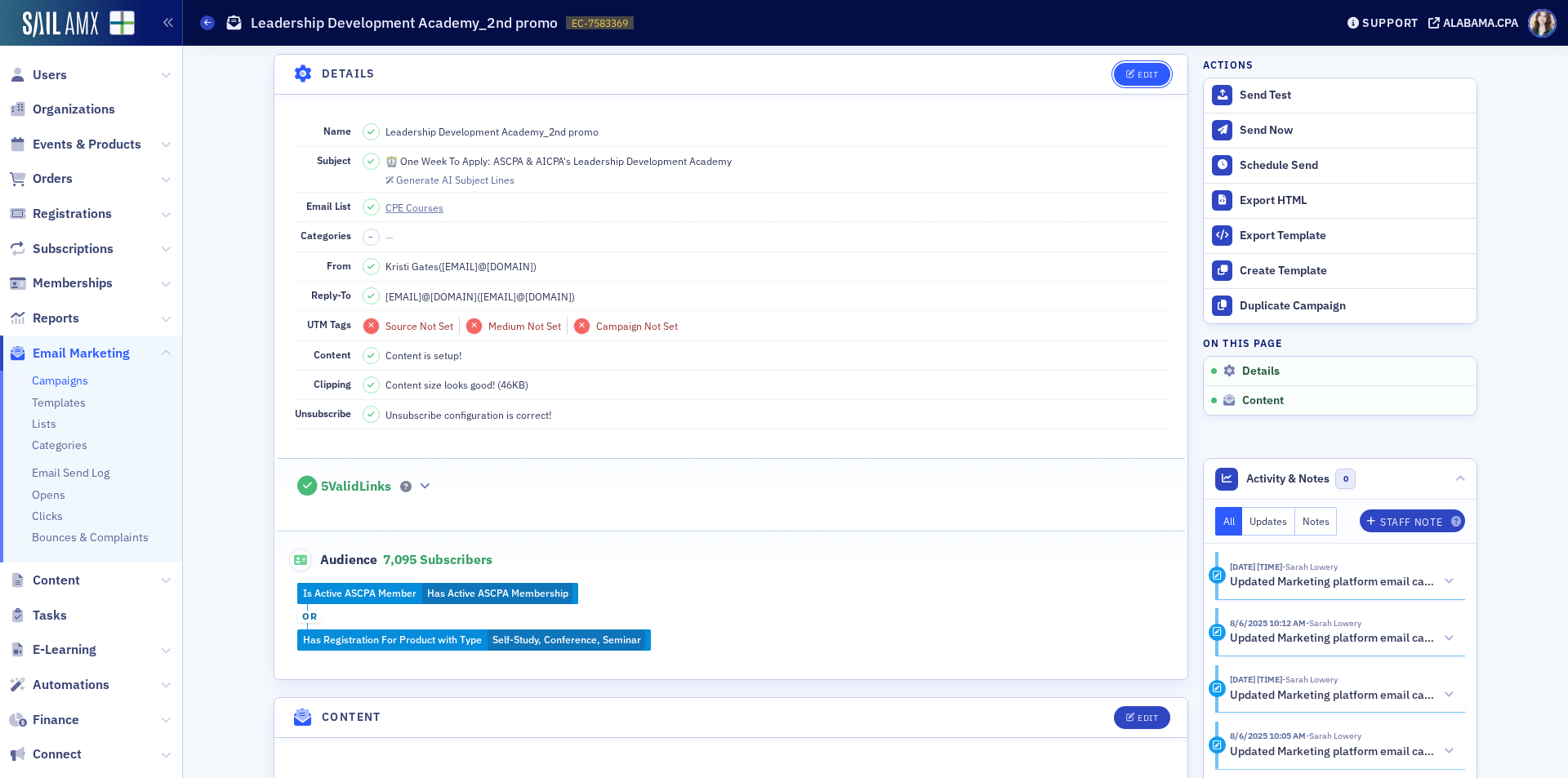 click on "Edit" 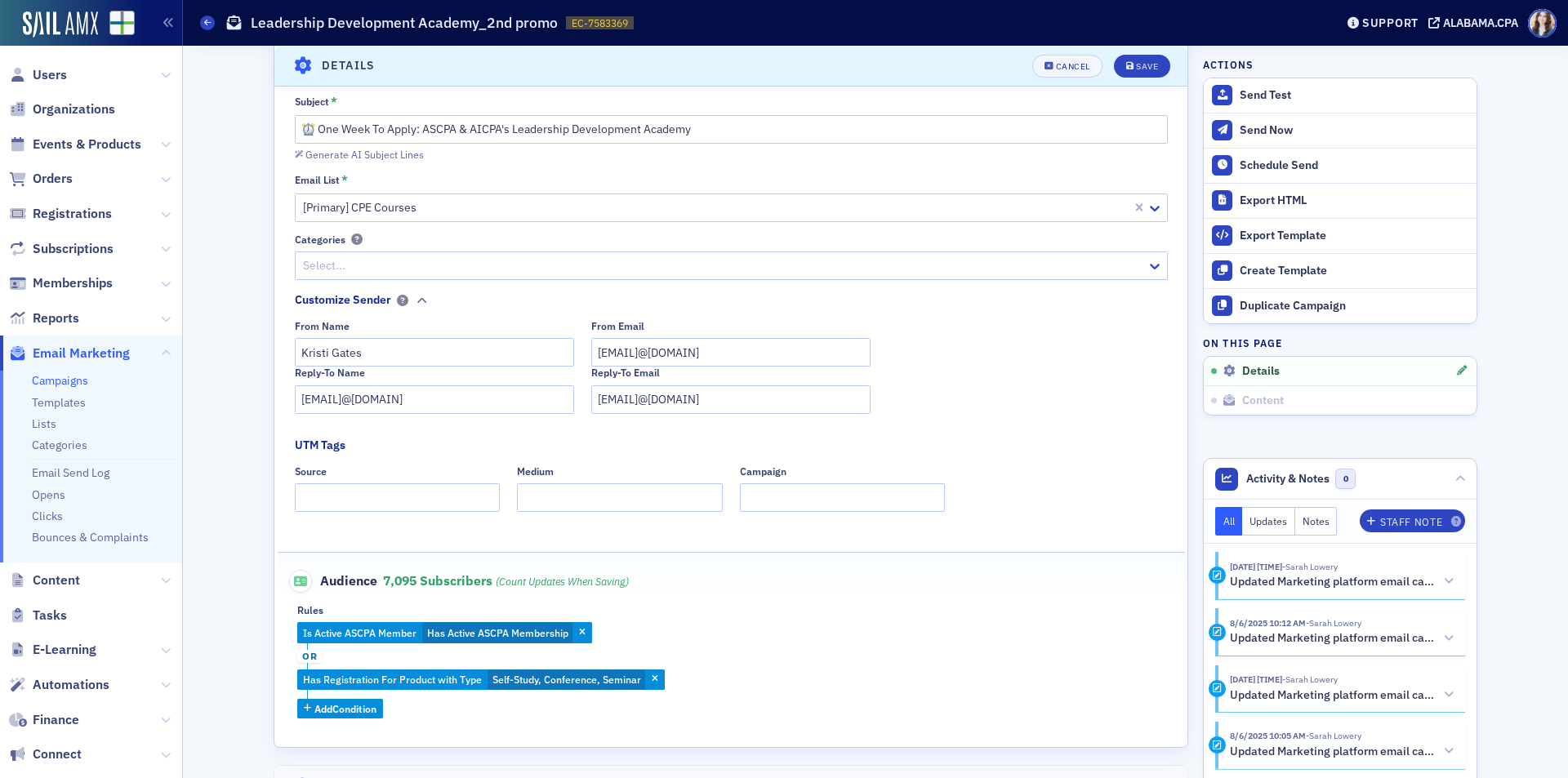 scroll, scrollTop: 0, scrollLeft: 0, axis: both 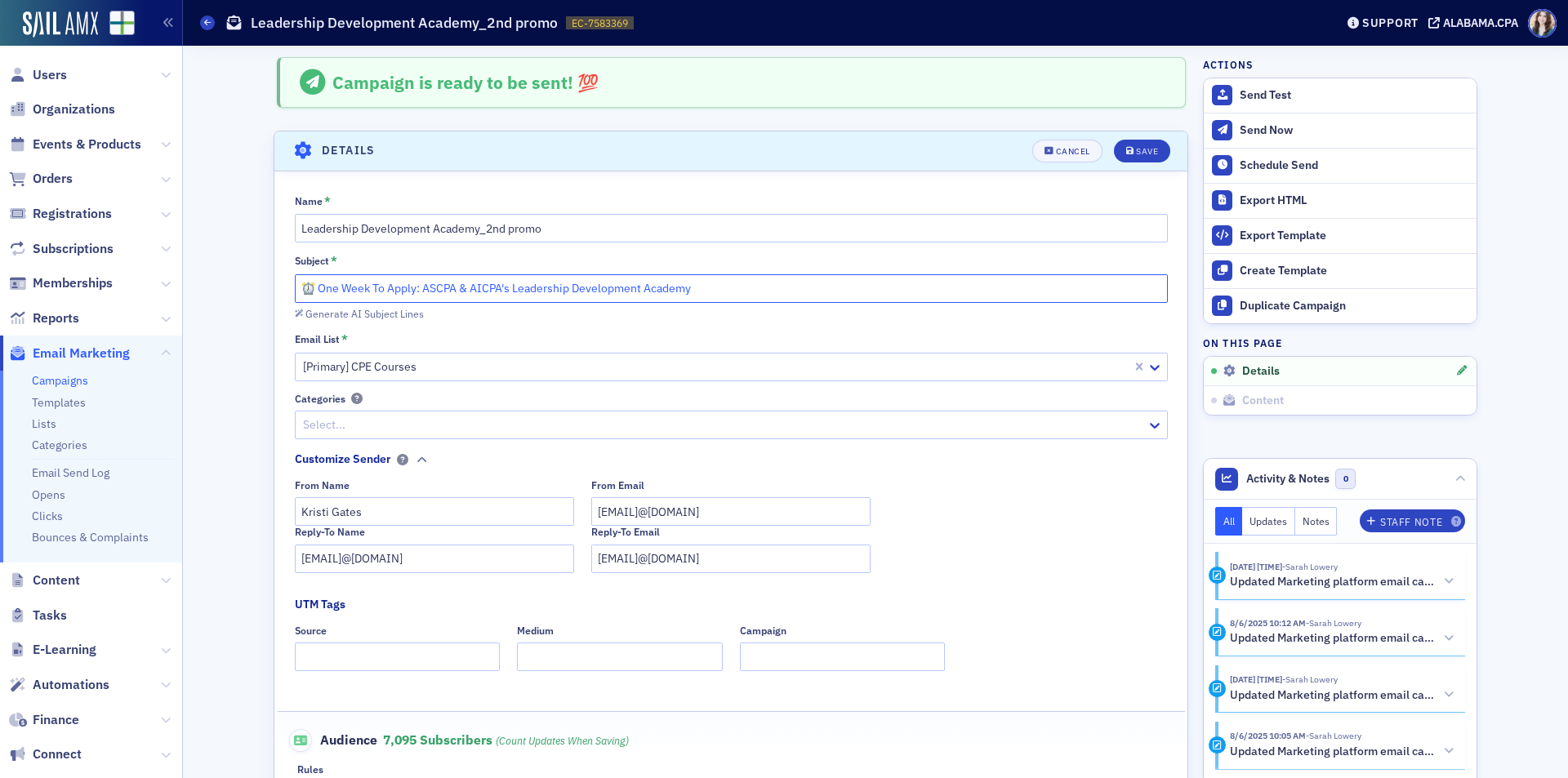 drag, startPoint x: 371, startPoint y: 285, endPoint x: 413, endPoint y: 289, distance: 42.19005 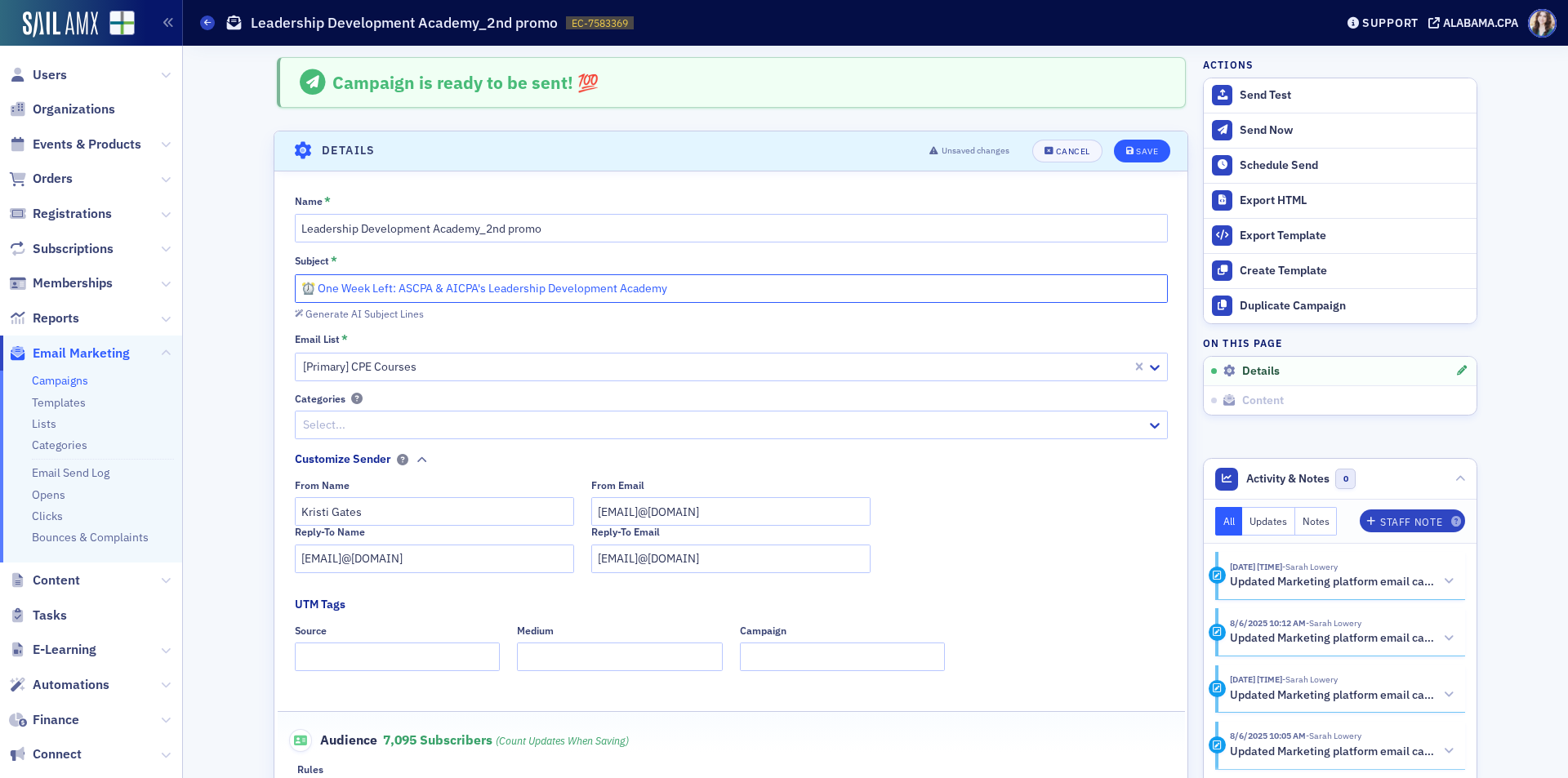 type on "⏰ One Week Left: ASCPA & AICPA's Leadership Development Academy" 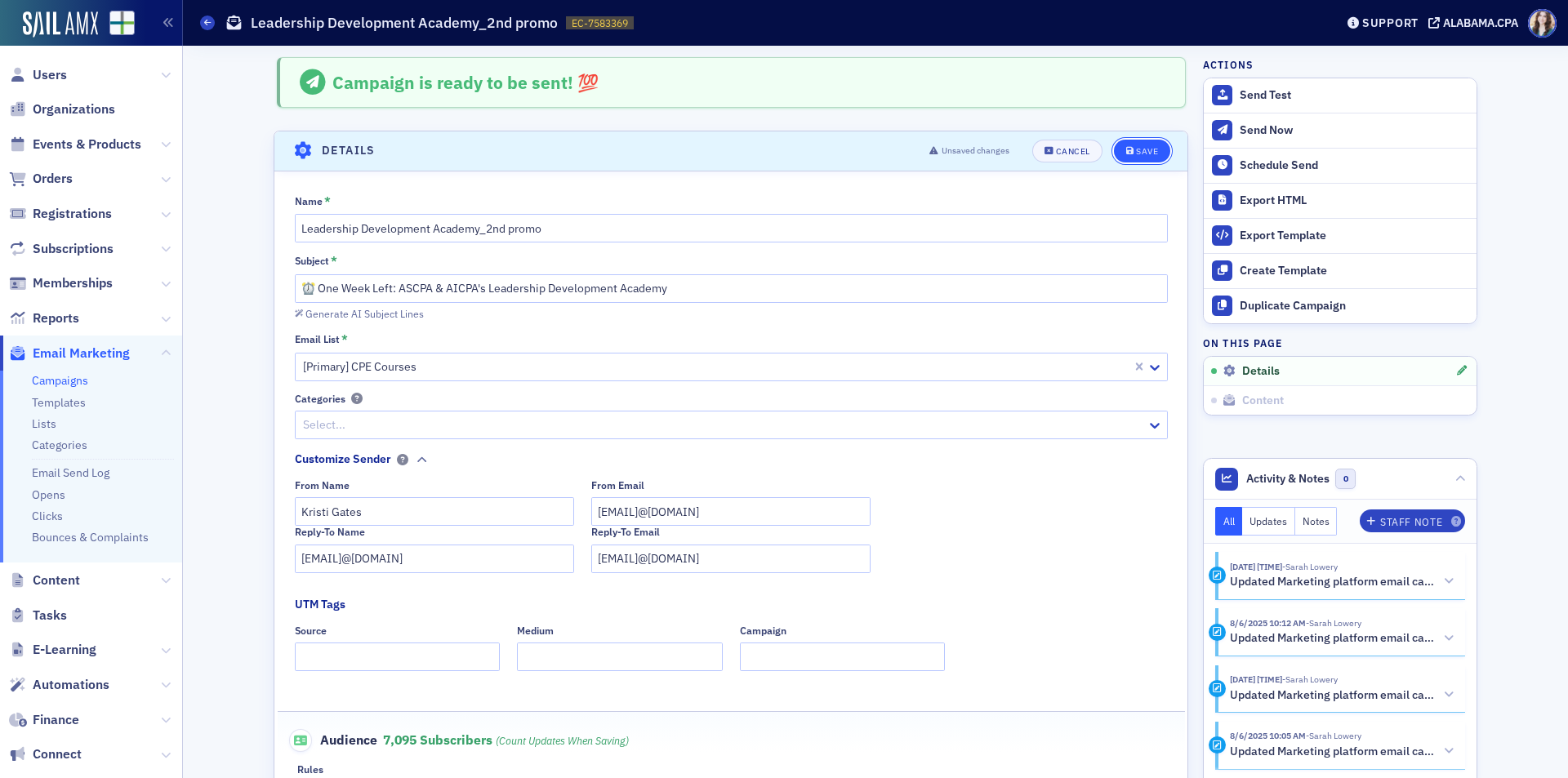 click on "Save" 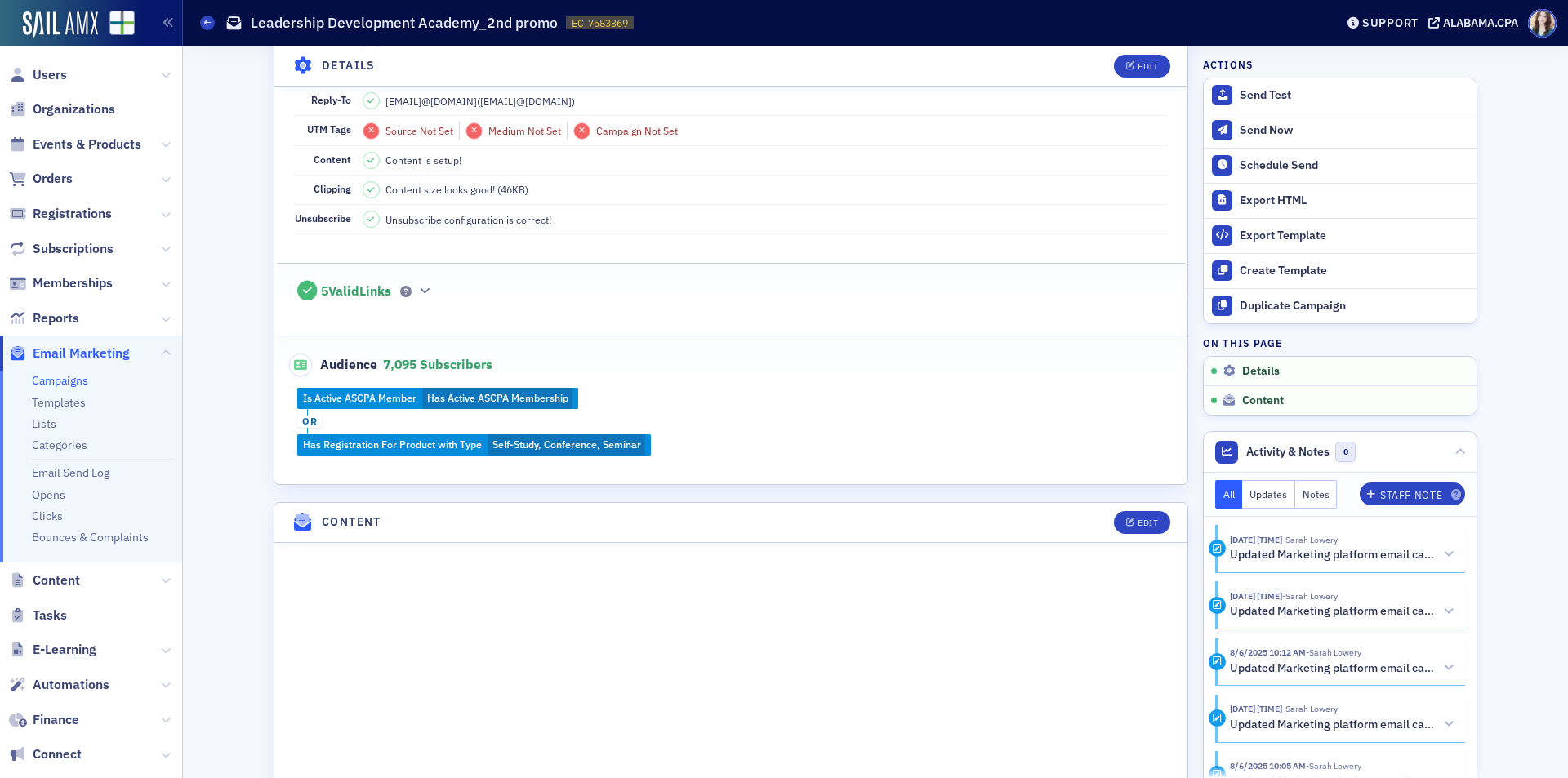 scroll, scrollTop: 327, scrollLeft: 0, axis: vertical 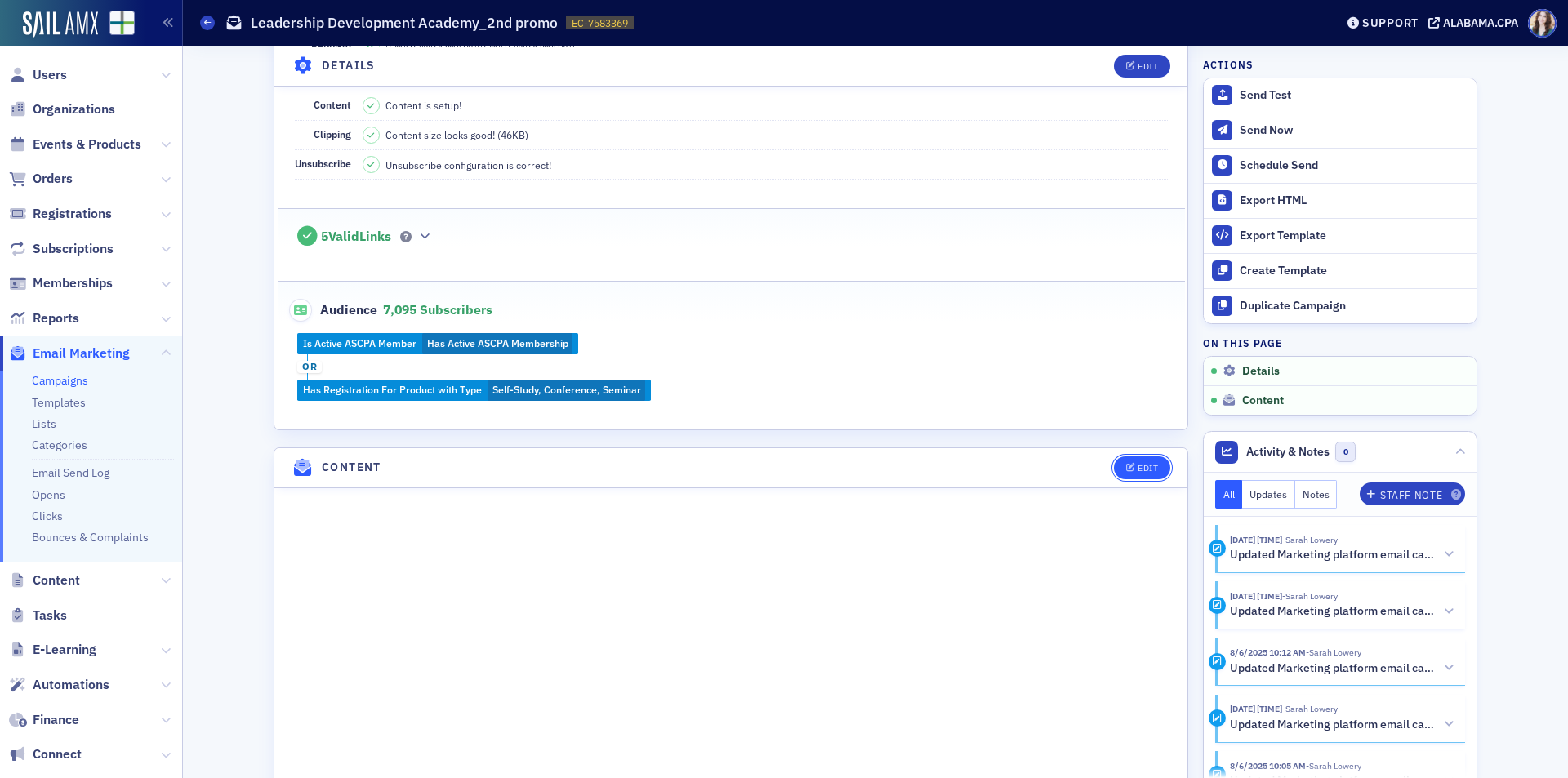 click on "Edit" 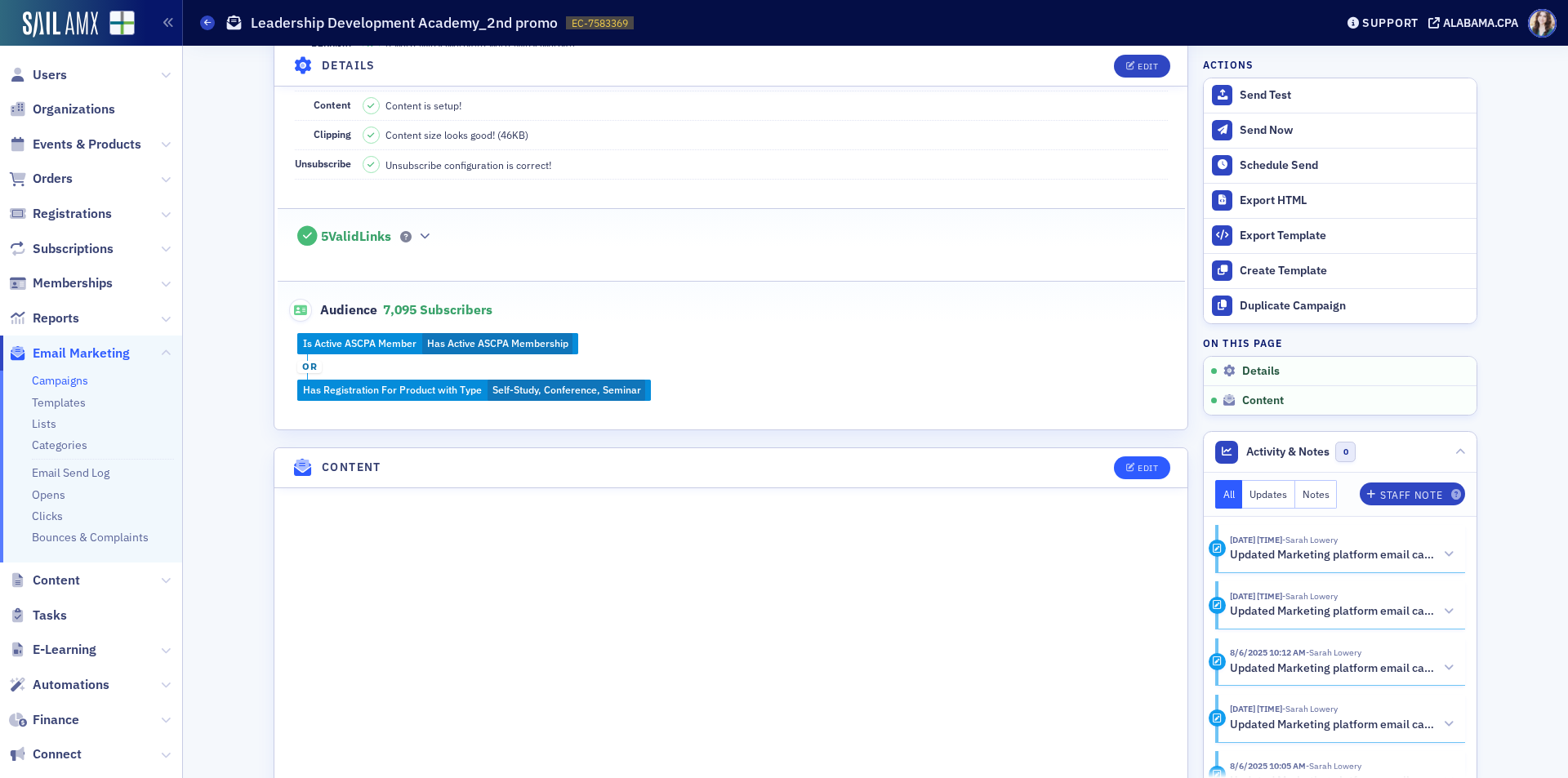 scroll, scrollTop: 7, scrollLeft: 0, axis: vertical 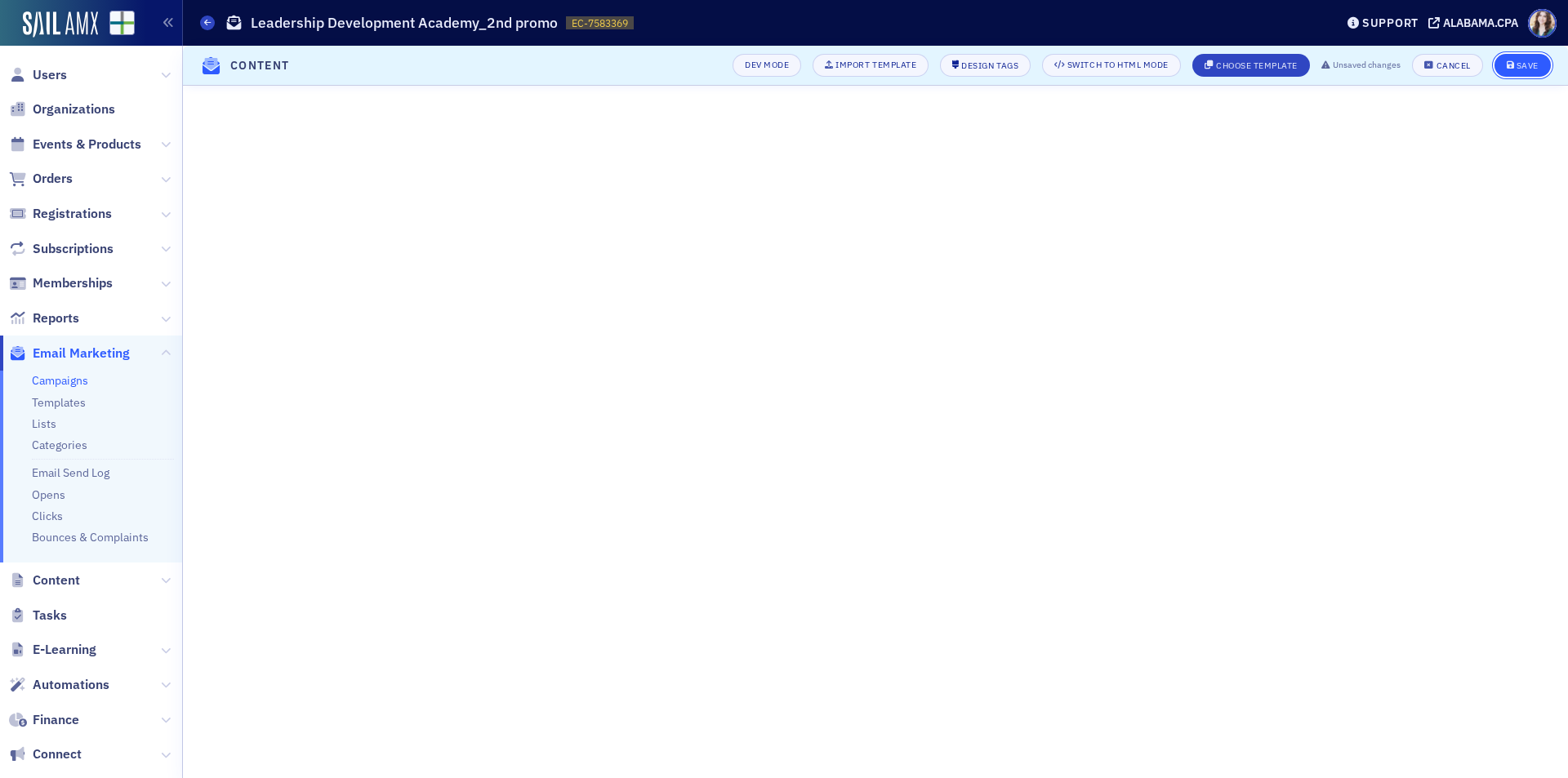 click on "Save" 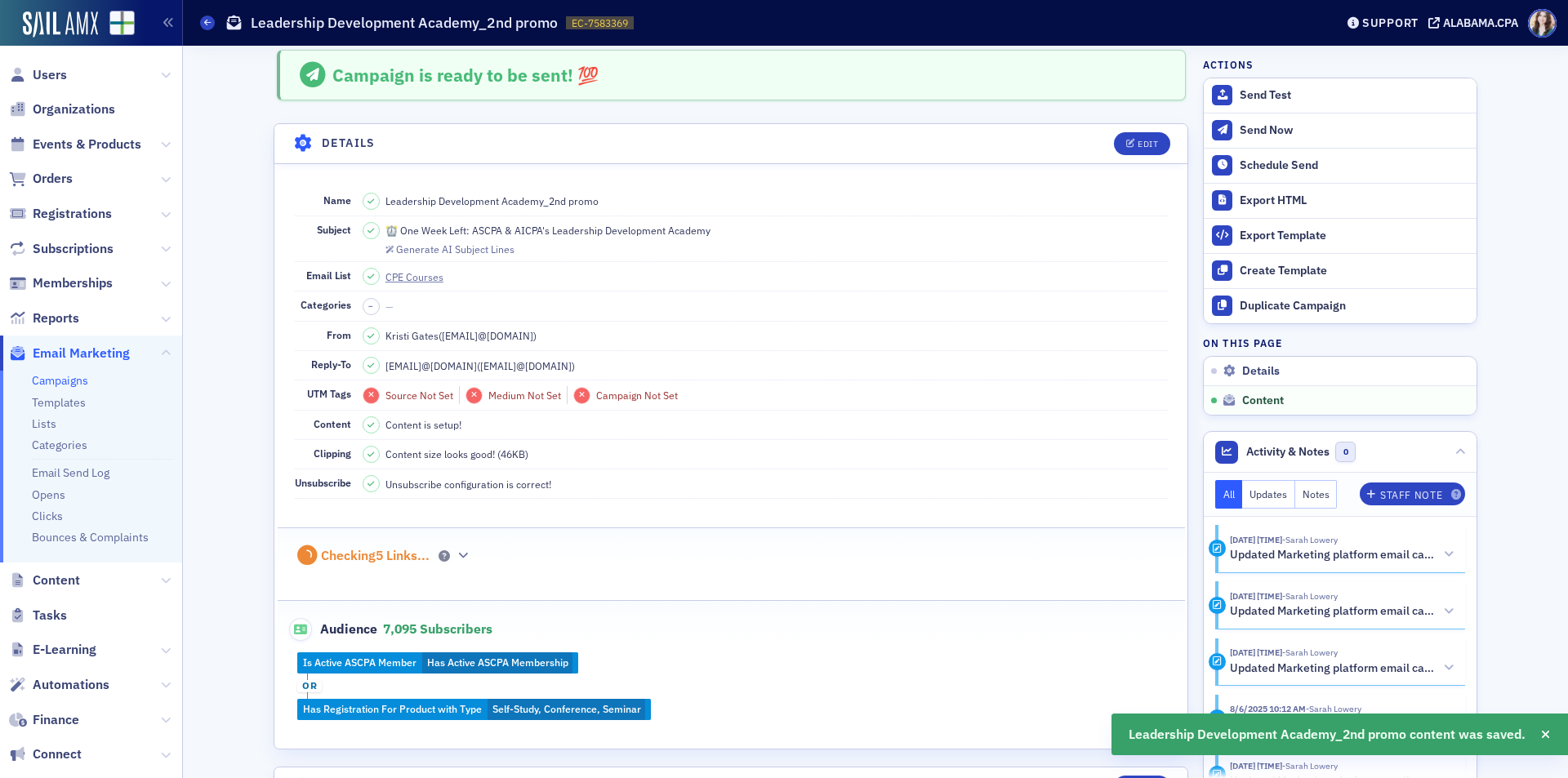 scroll, scrollTop: 720, scrollLeft: 0, axis: vertical 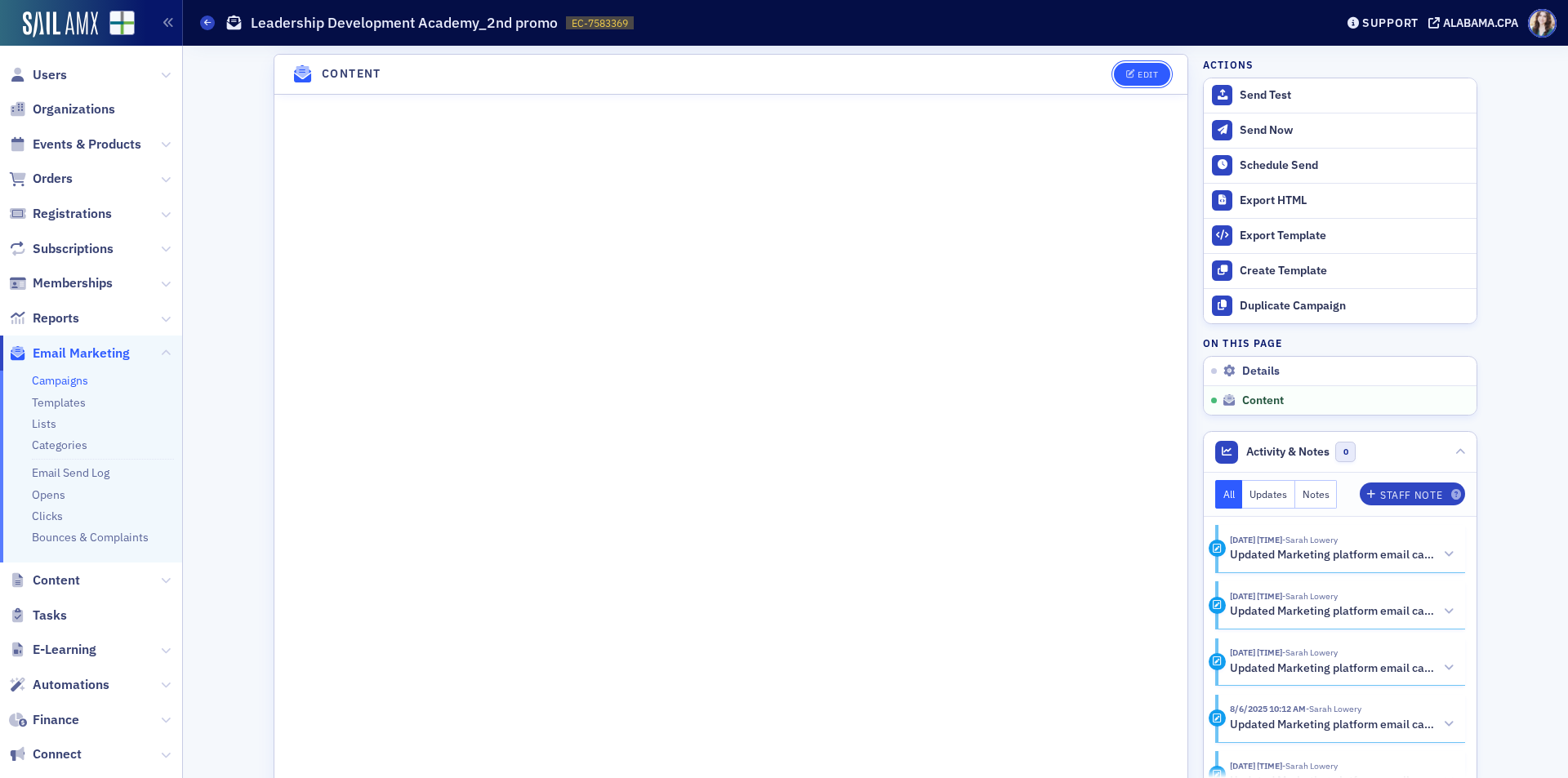 click on "Edit" 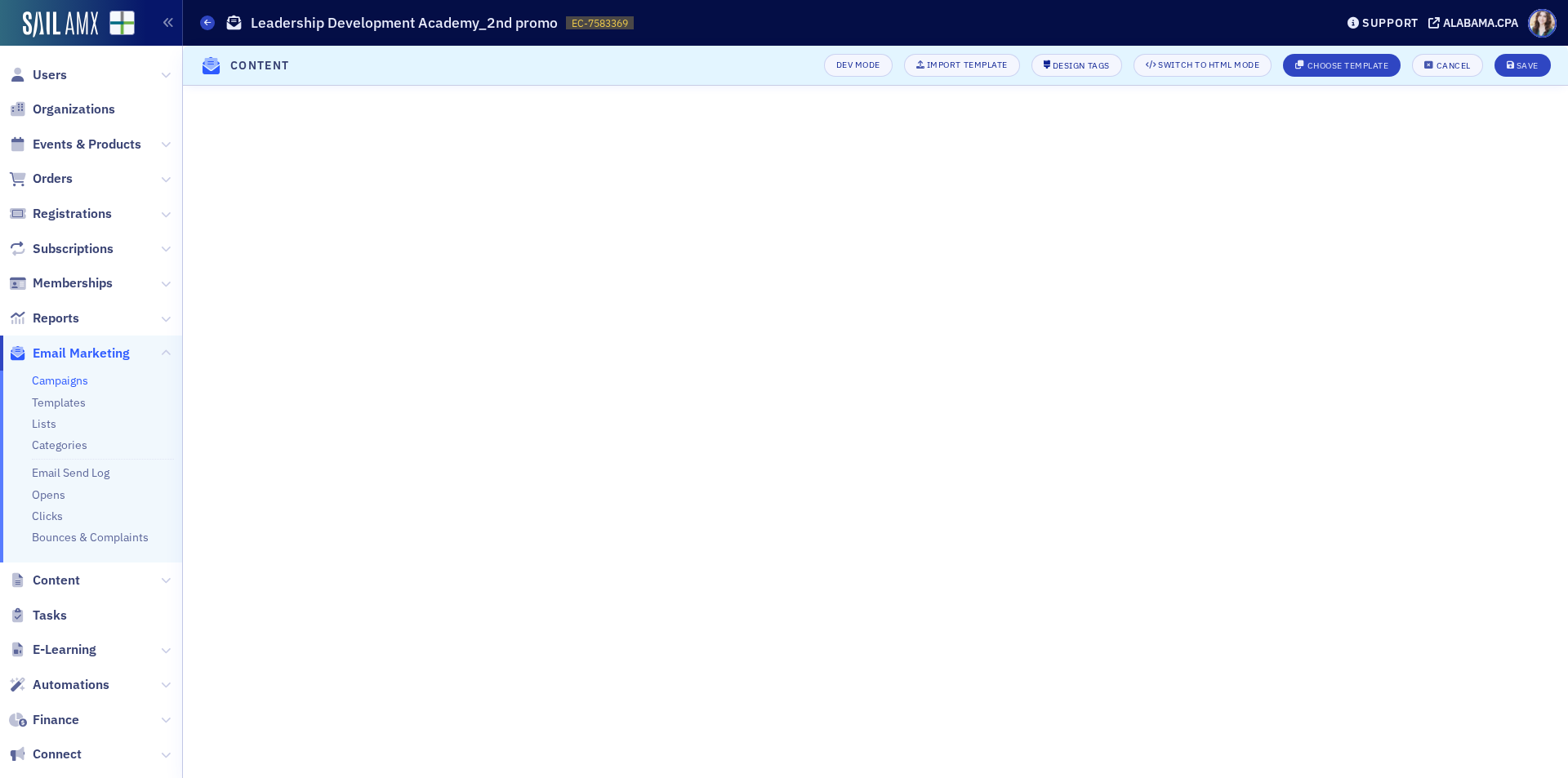 scroll, scrollTop: 7, scrollLeft: 0, axis: vertical 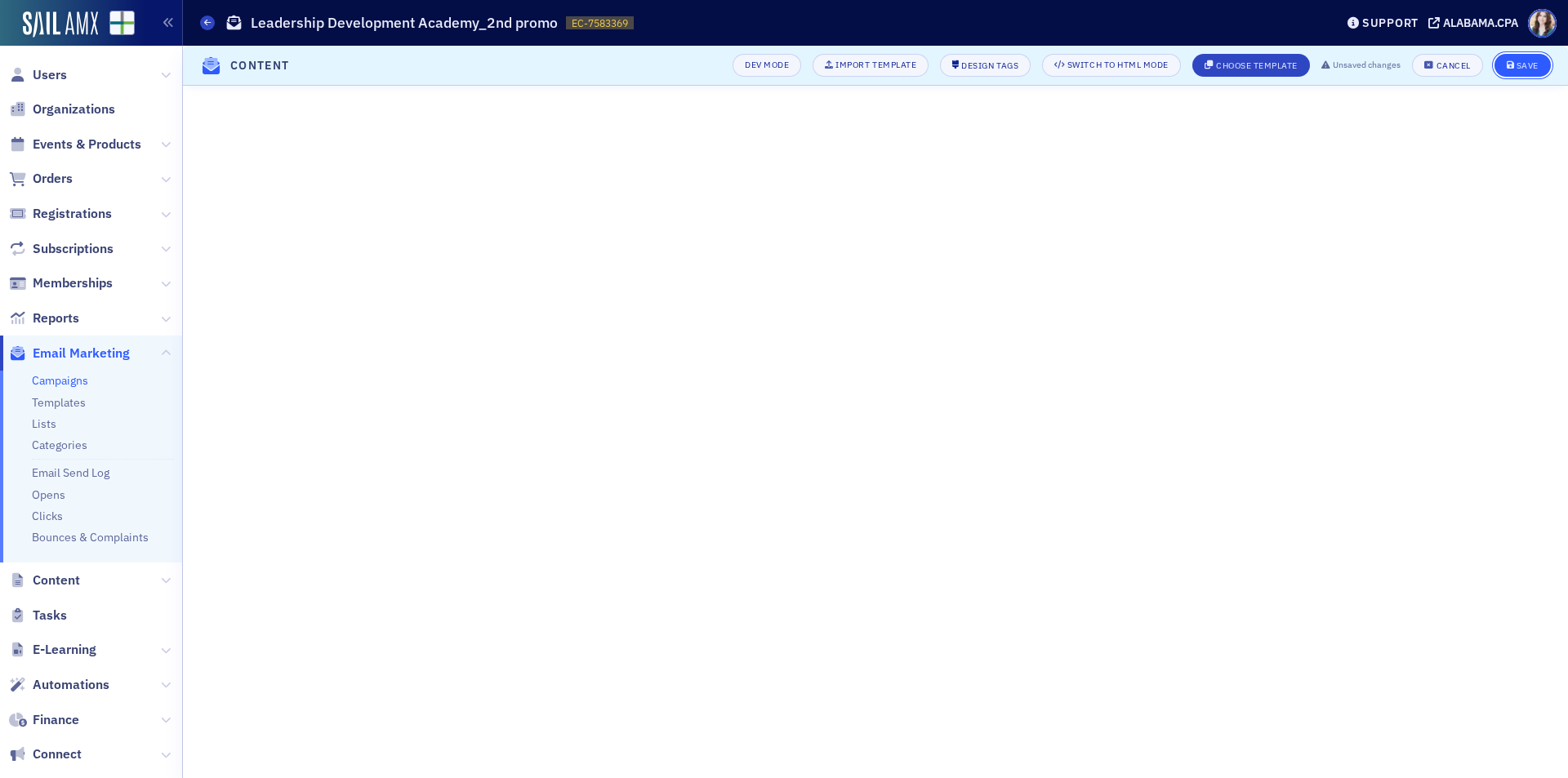 click on "Save" 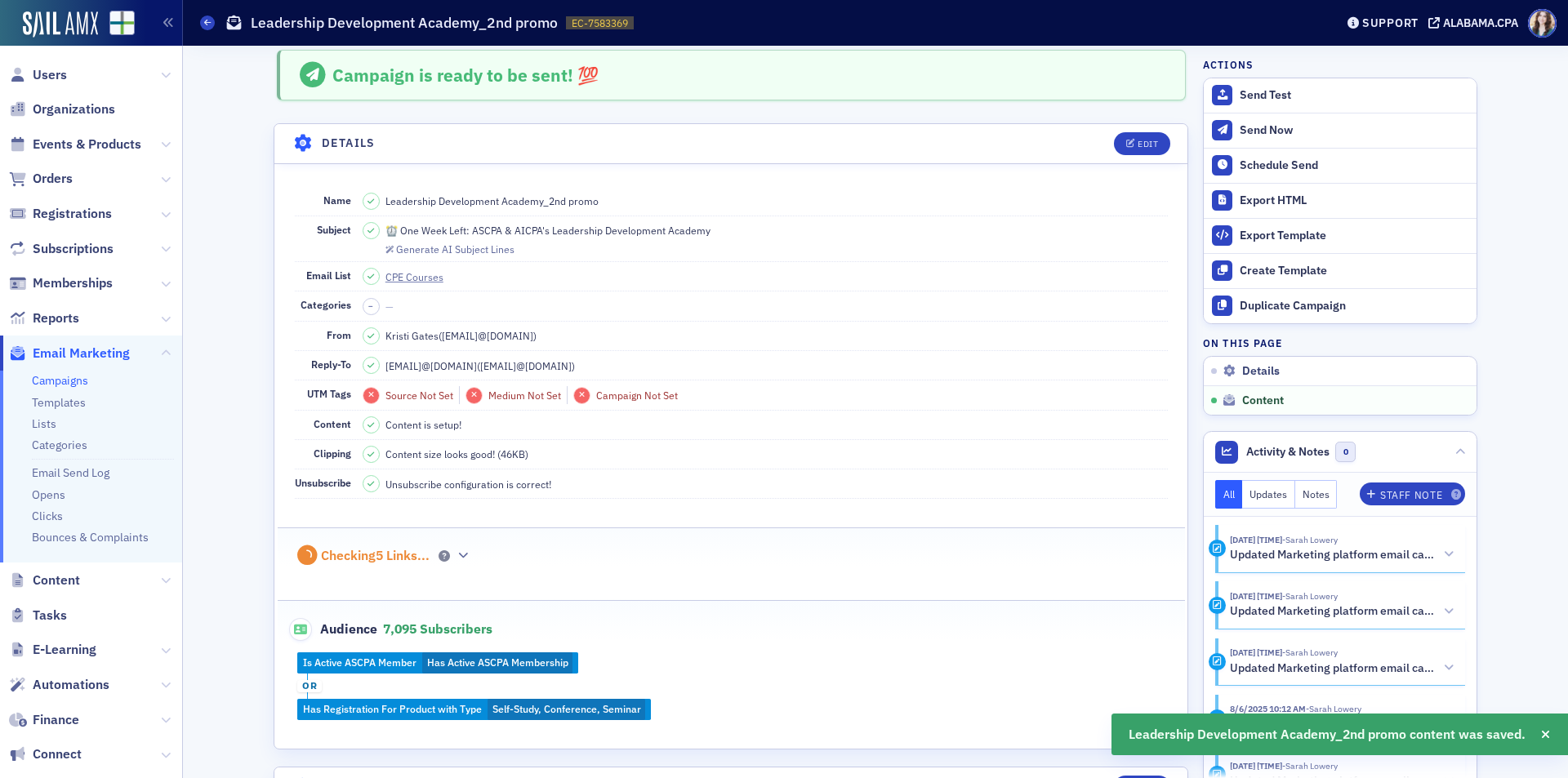 scroll, scrollTop: 720, scrollLeft: 0, axis: vertical 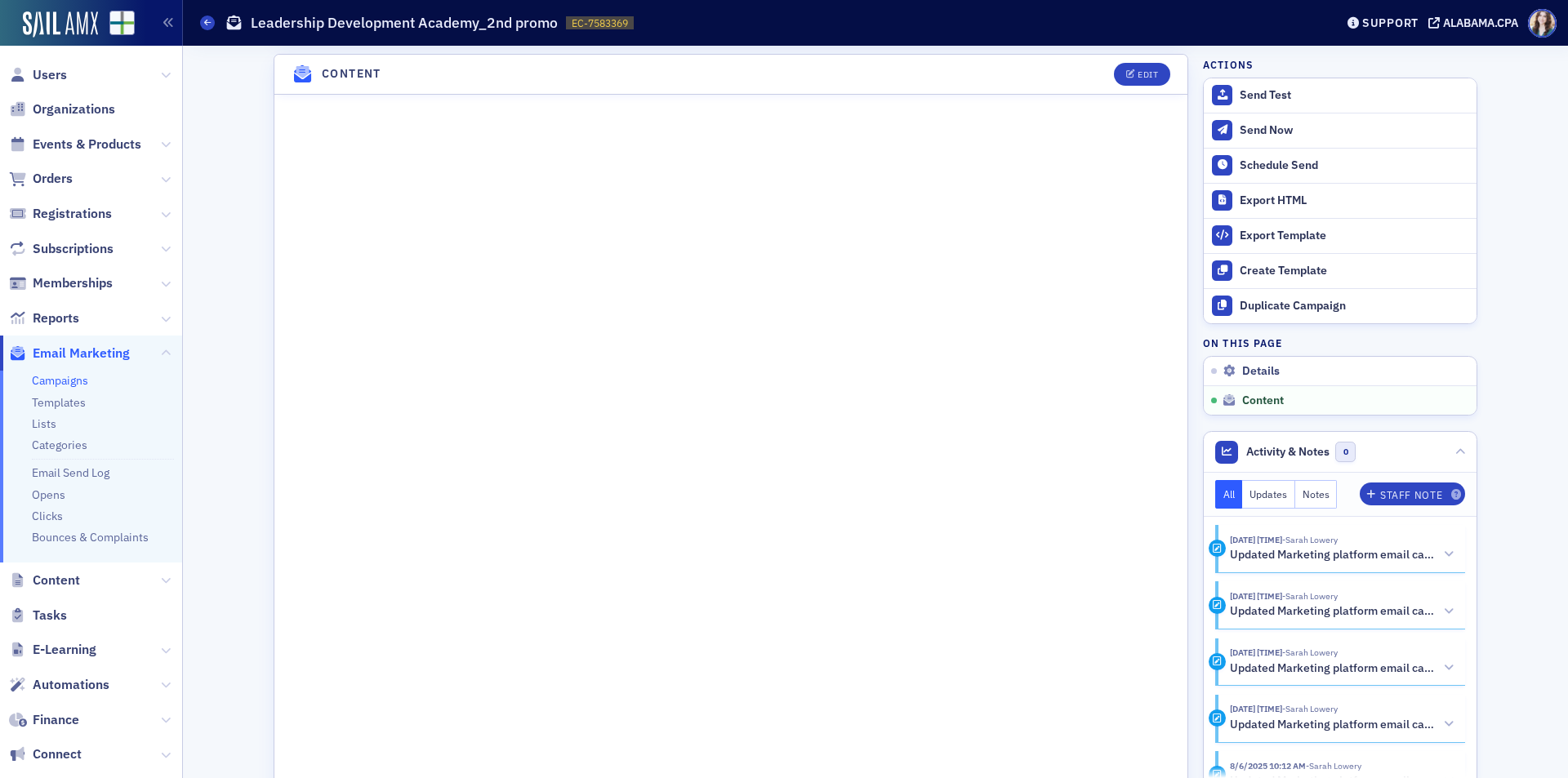 click on "Content Edit" 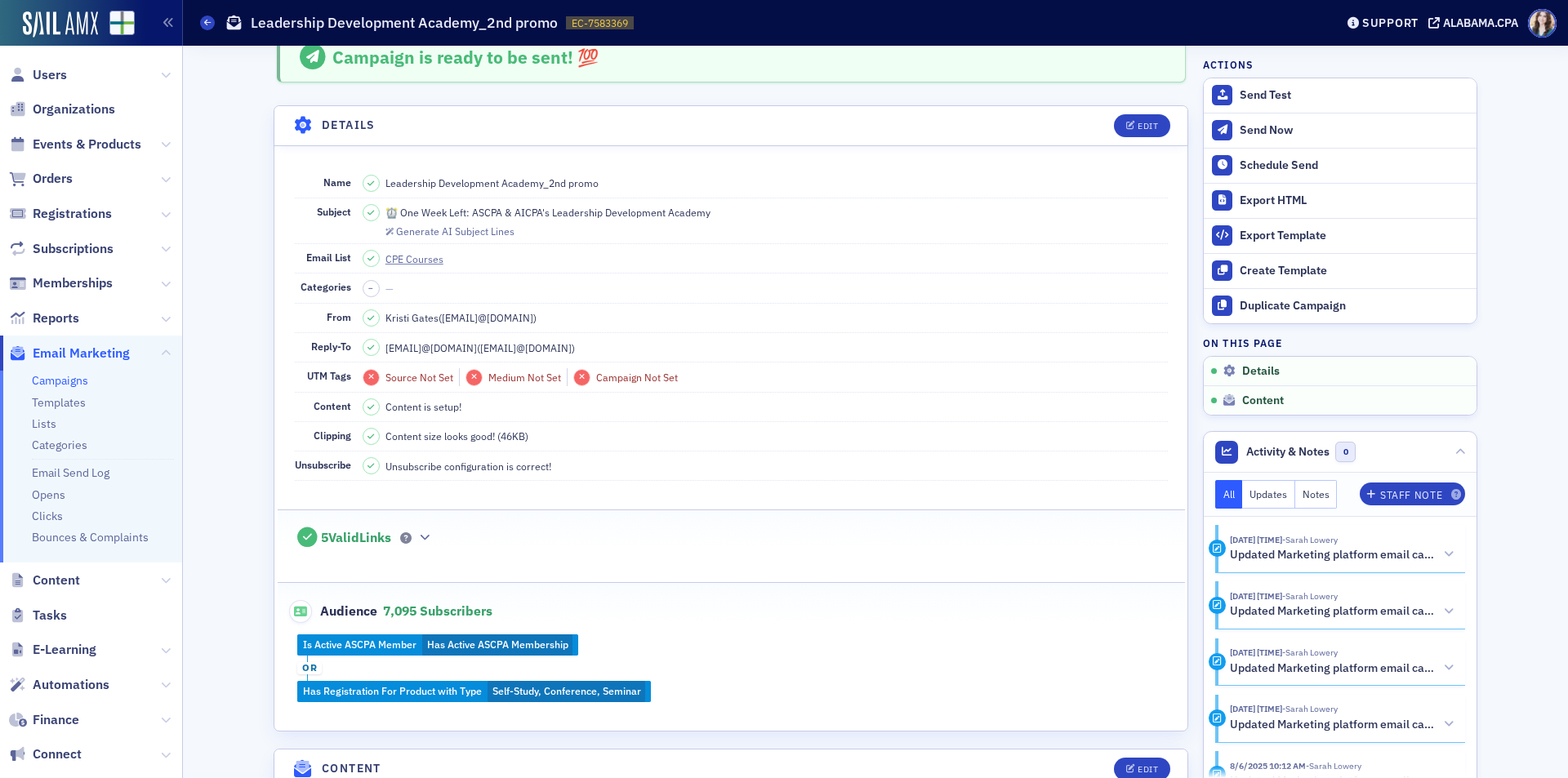 scroll, scrollTop: 0, scrollLeft: 0, axis: both 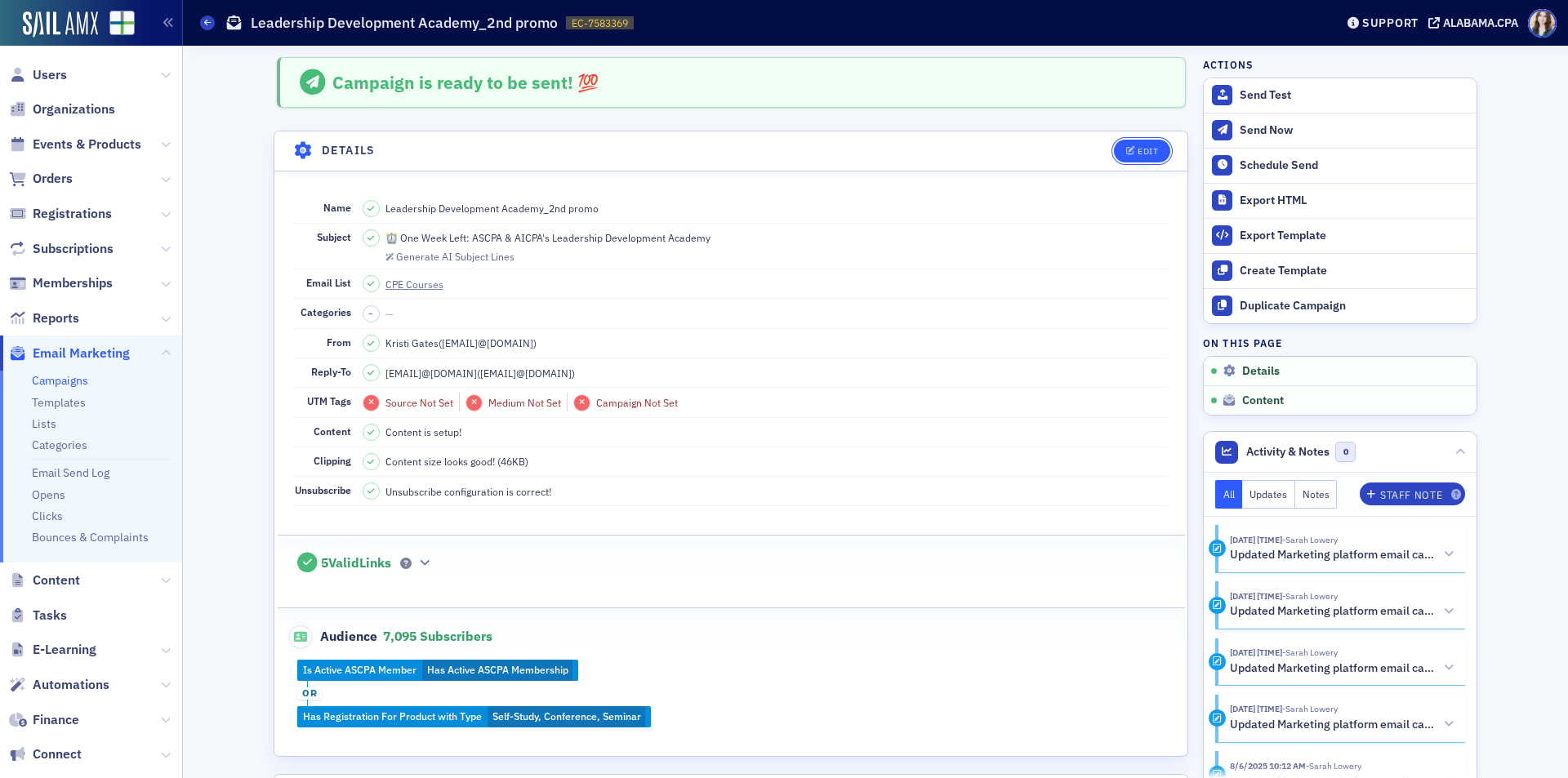 click on "Edit" 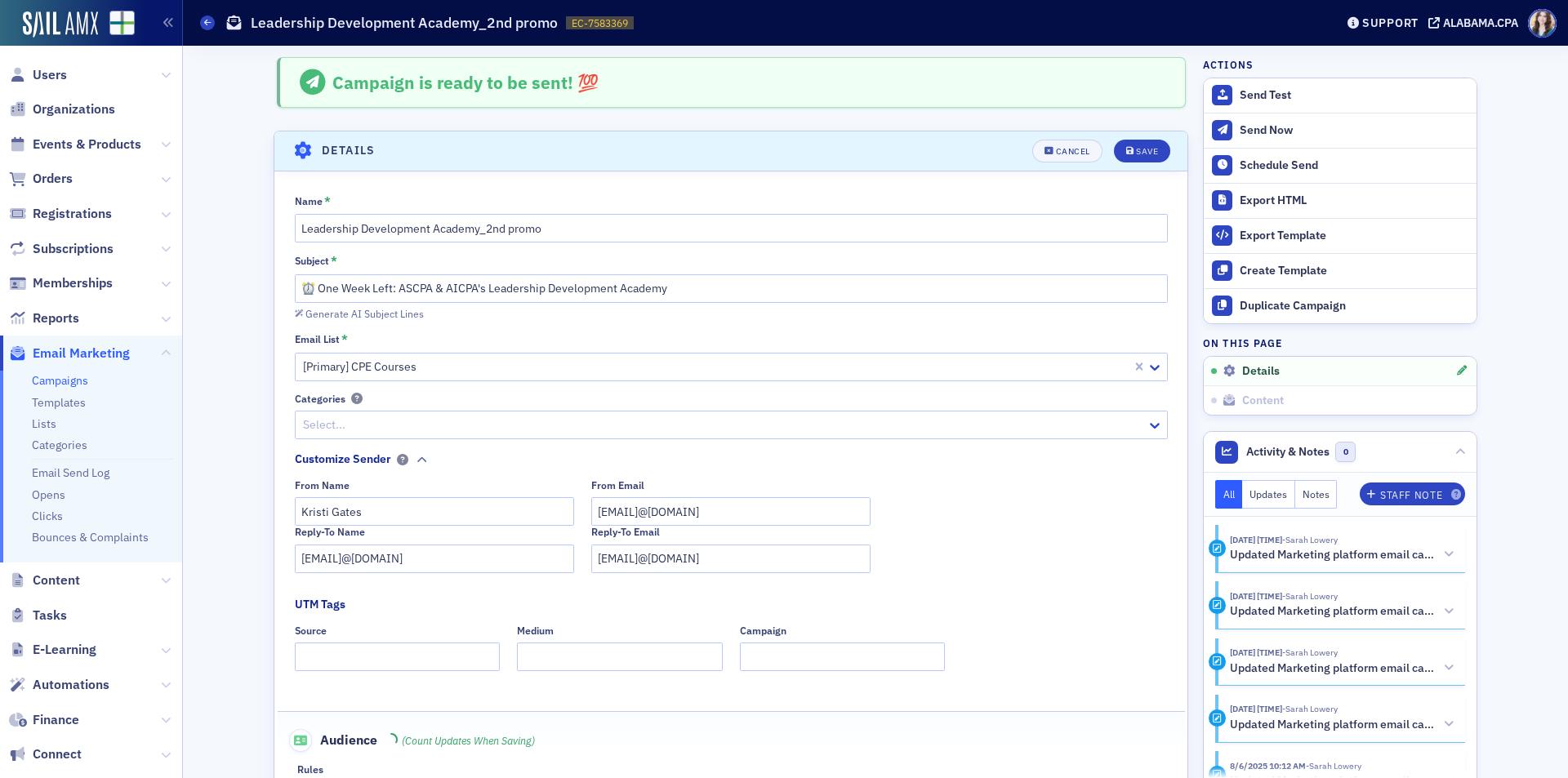 scroll, scrollTop: 77, scrollLeft: 0, axis: vertical 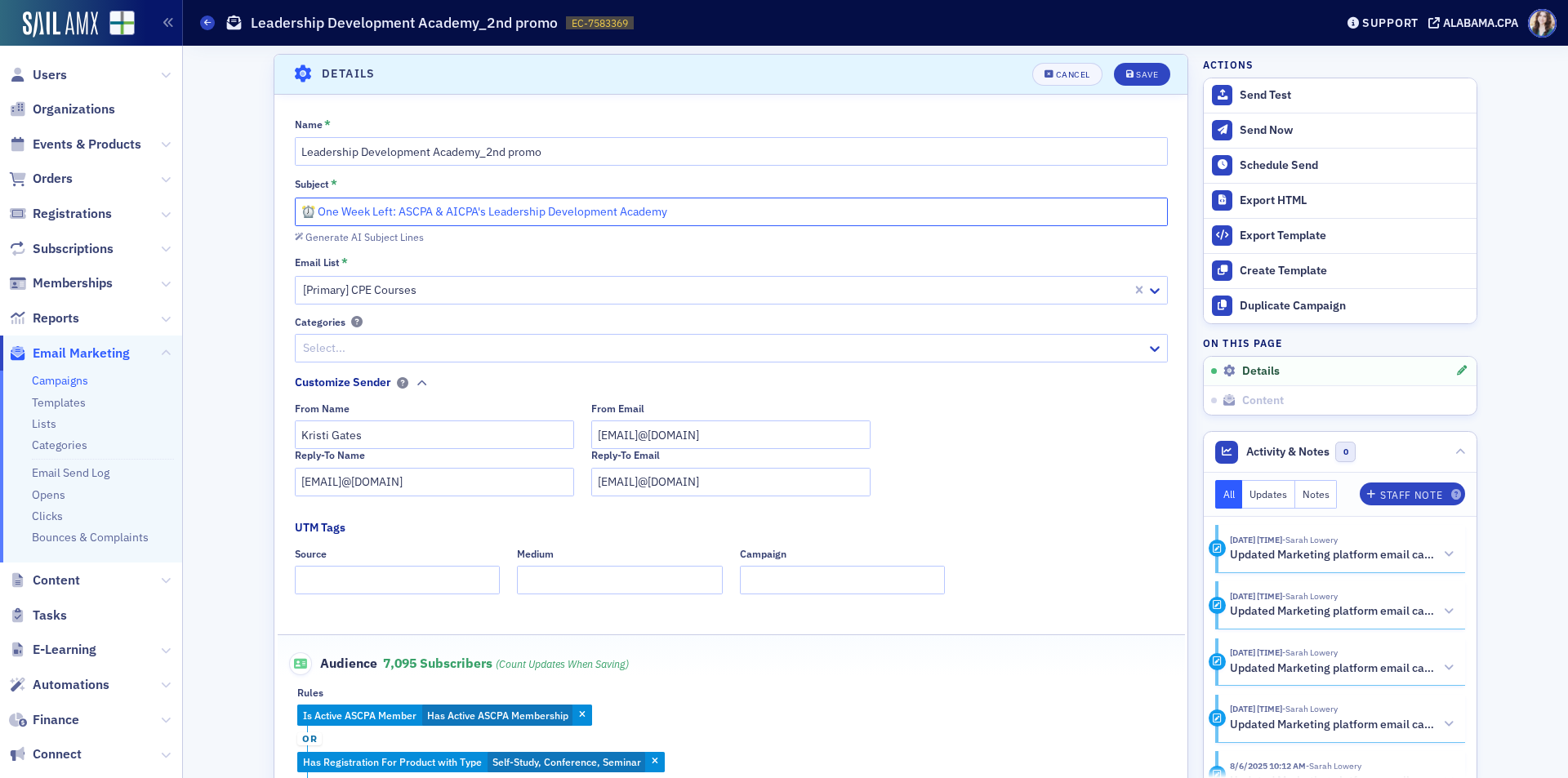 click on "⏰ One Week Left: ASCPA & AICPA's Leadership Development Academy" 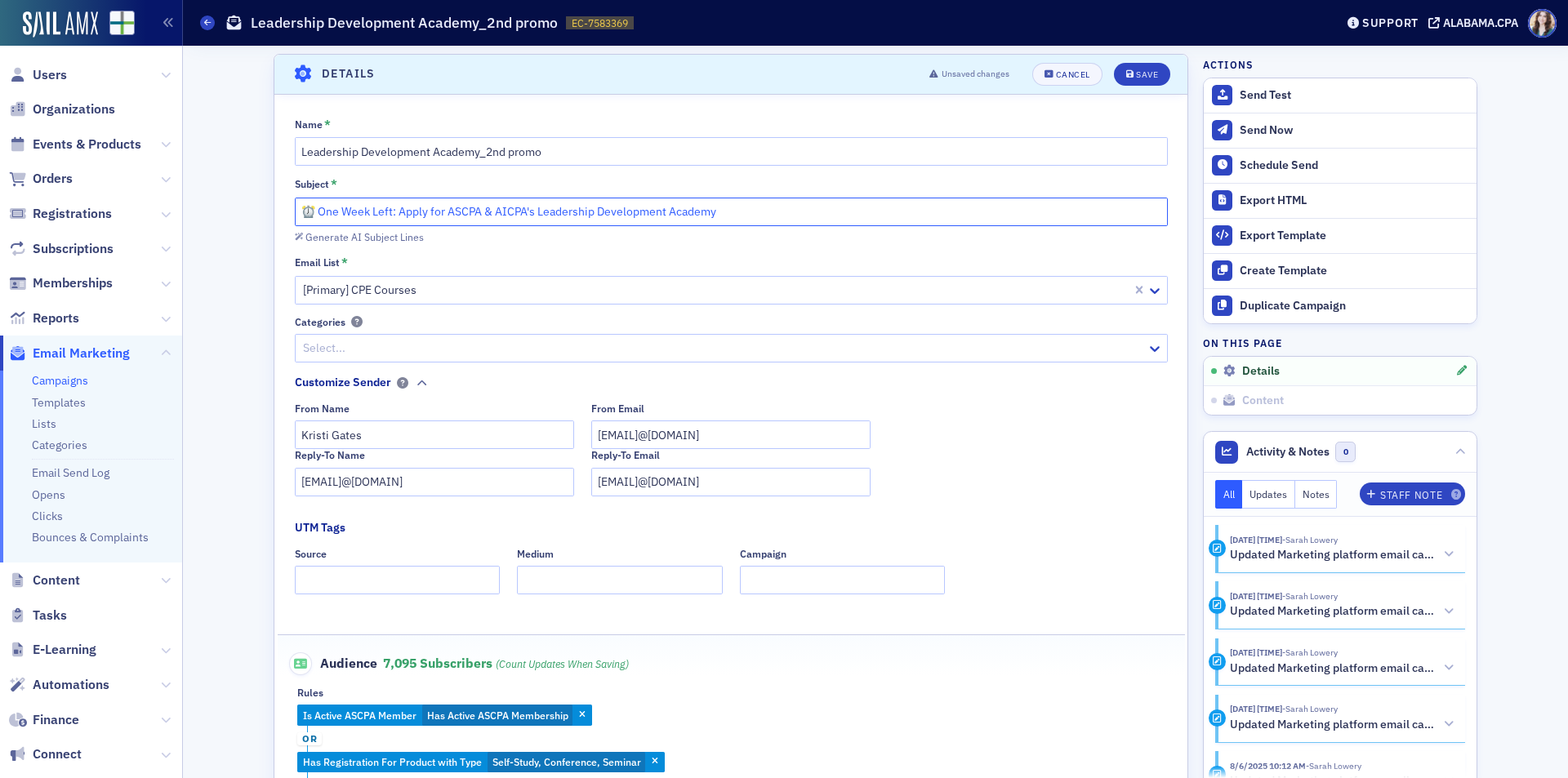 click on "⏰ One Week Left: Apply for ASCPA & AICPA's Leadership Development Academy" 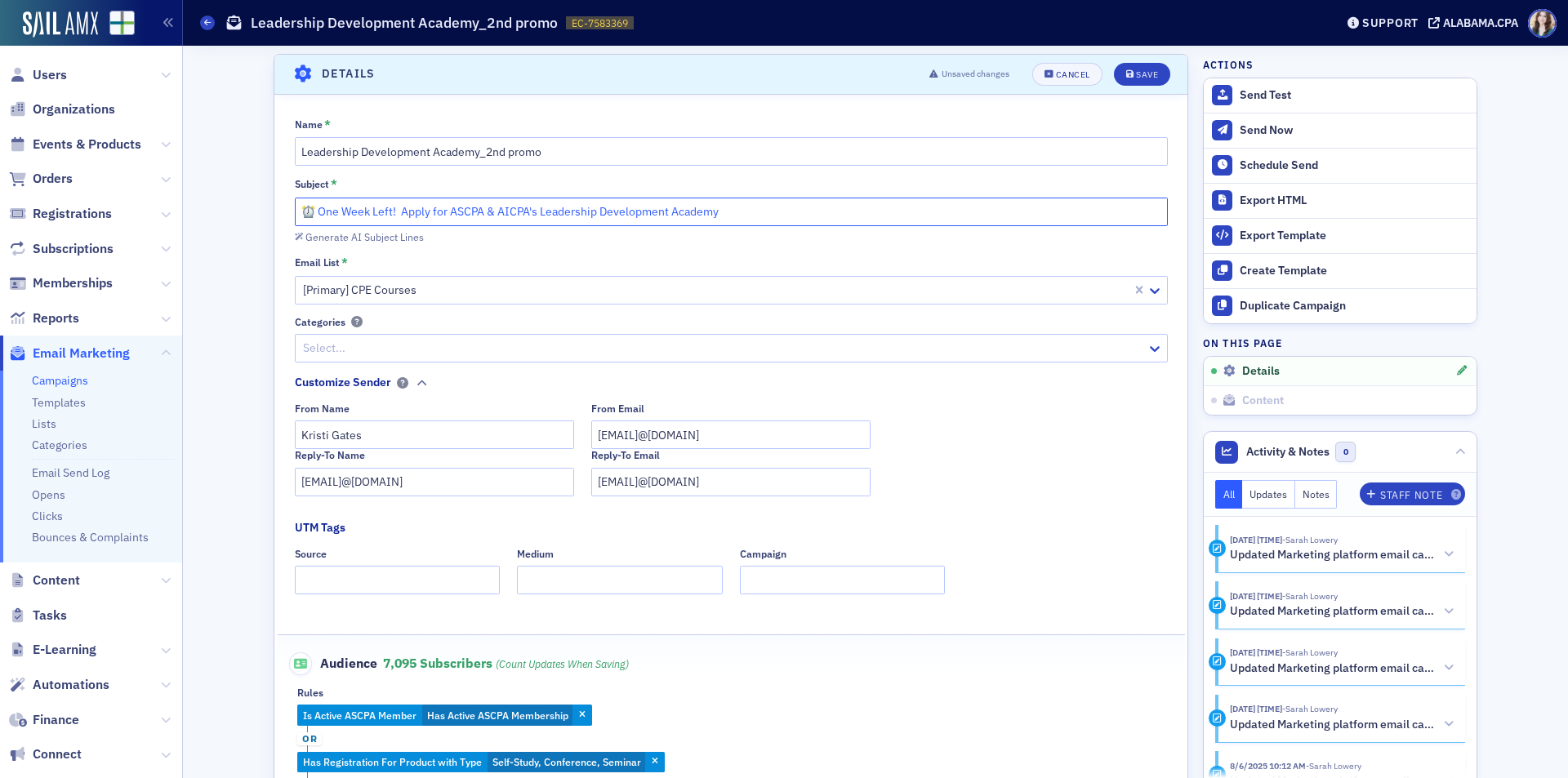 paste on "⏰" 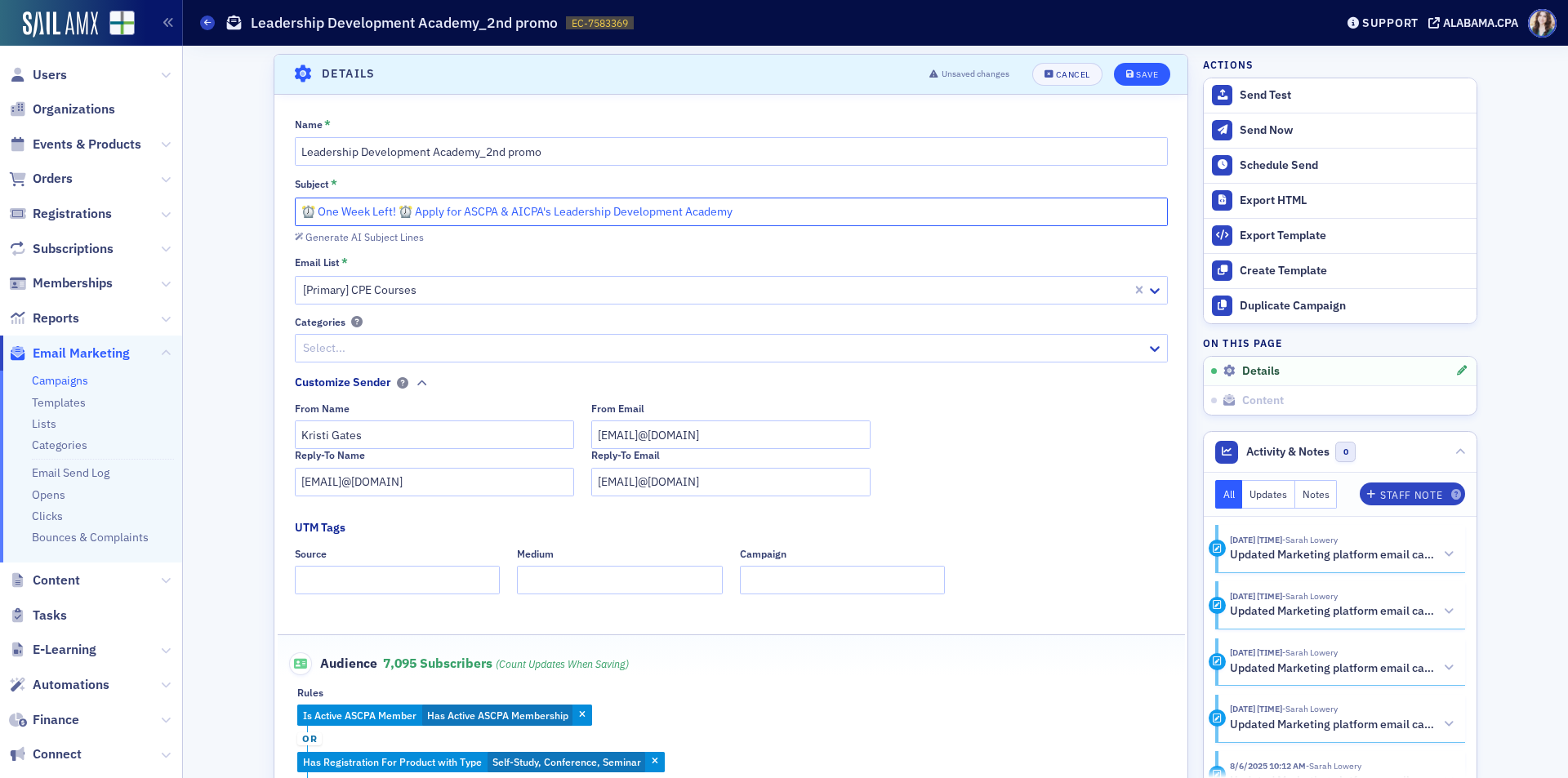 type on "⏰ One Week Left! ⏰ Apply for ASCPA & AICPA's Leadership Development Academy" 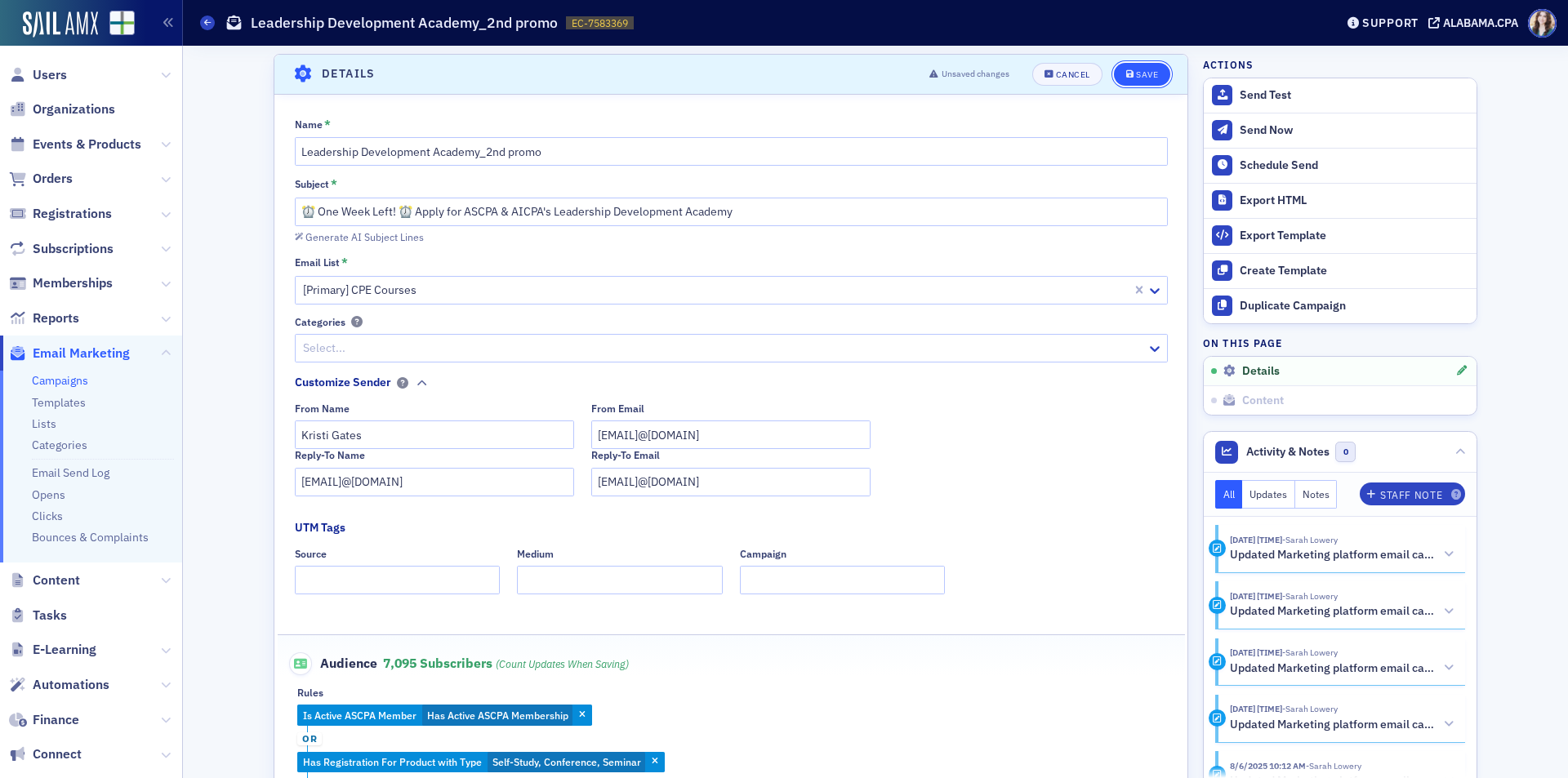 click on "Save" 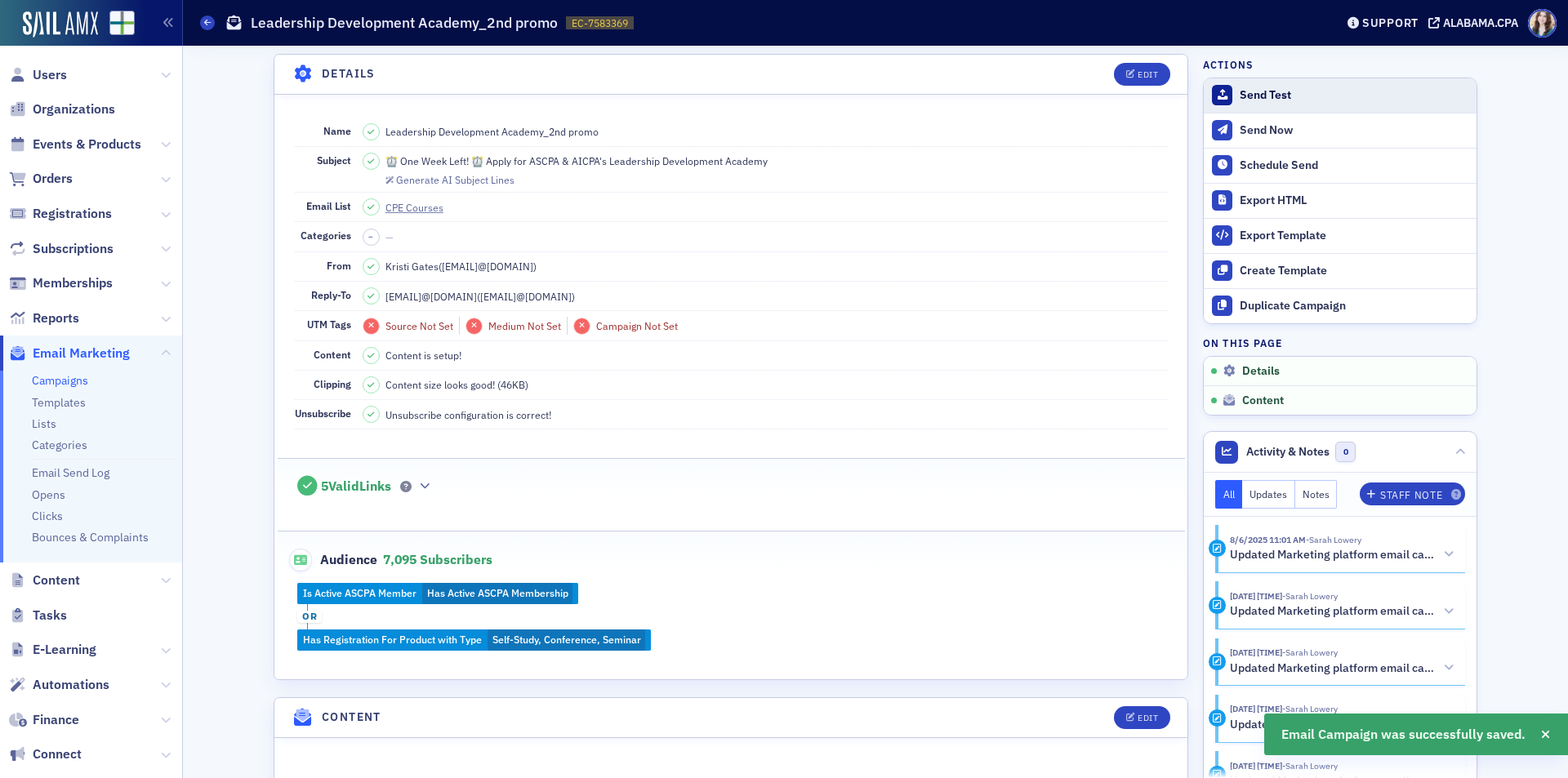 click on "Send Test" 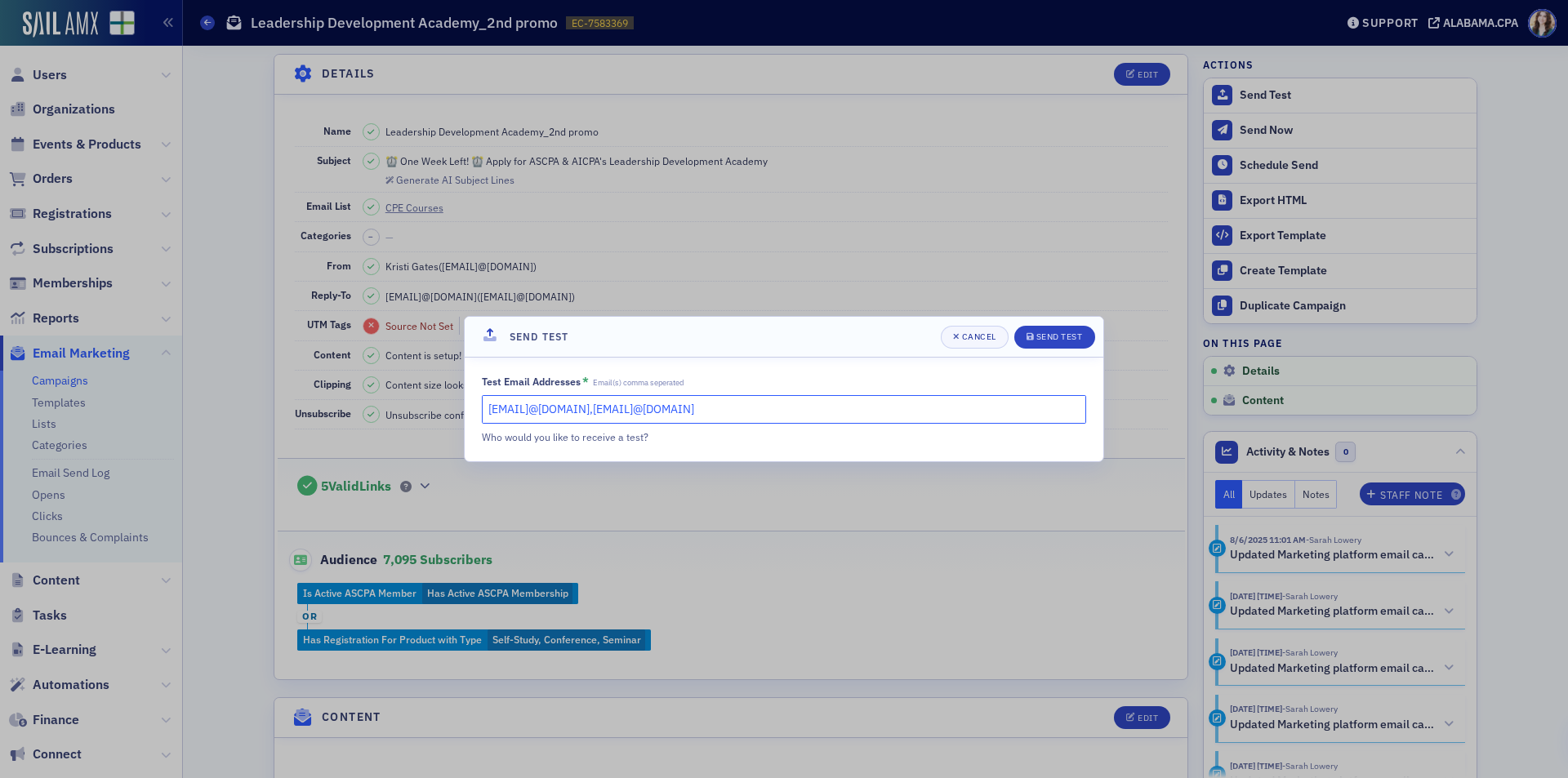 drag, startPoint x: 608, startPoint y: 413, endPoint x: 814, endPoint y: 420, distance: 206.1189 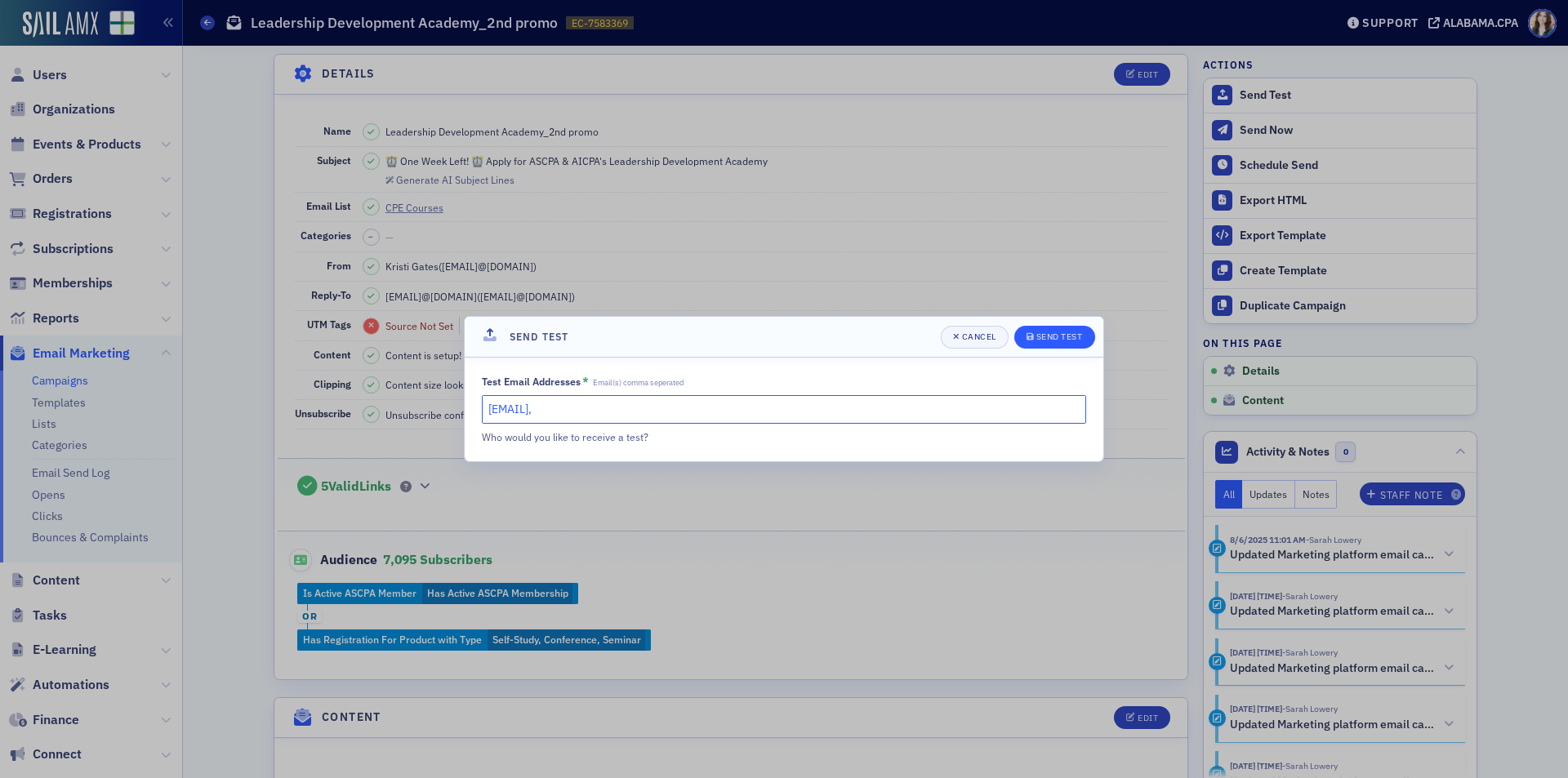 type on "slowery@alabama.cpa," 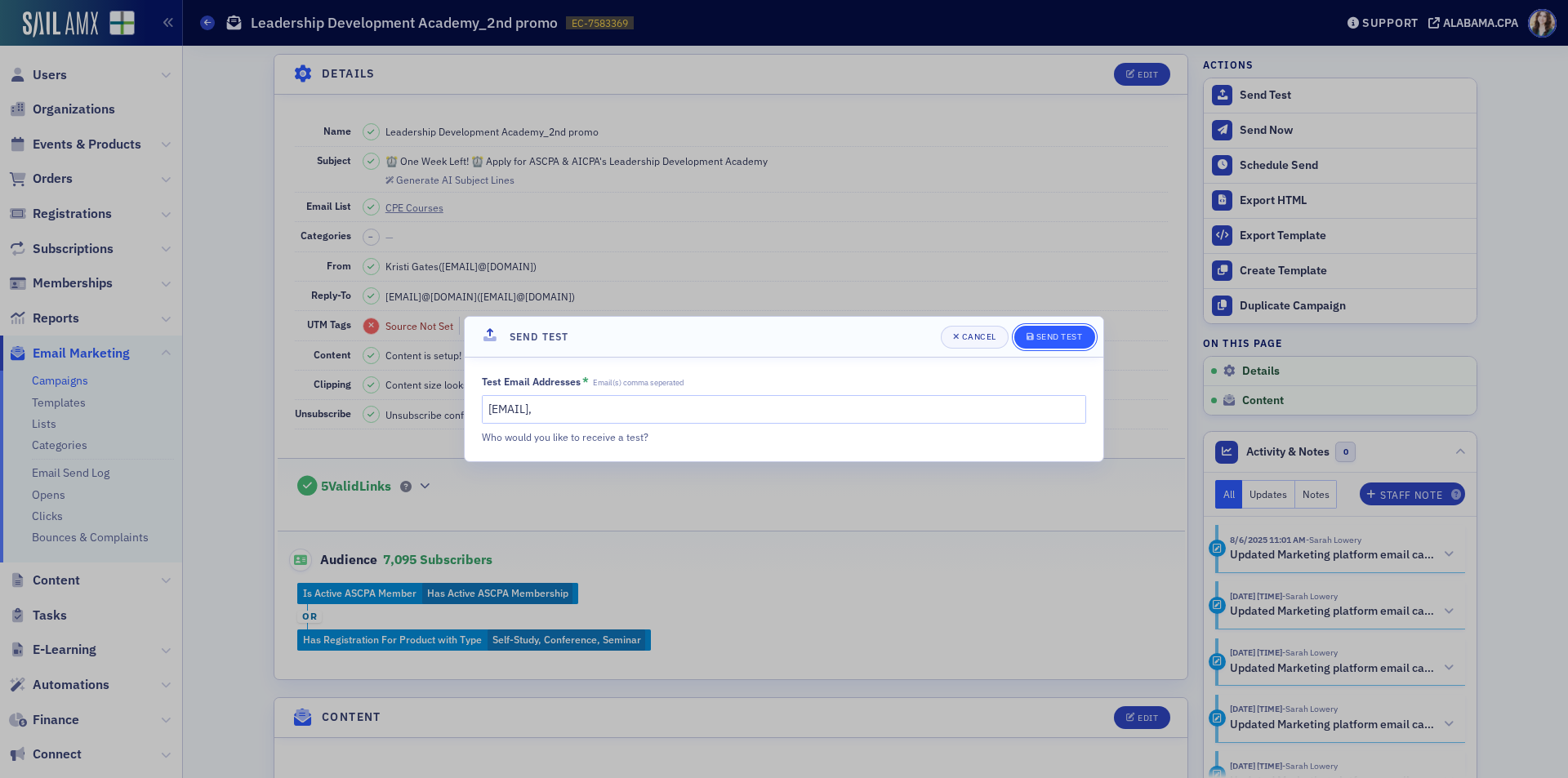 click on "Send Test" at bounding box center (1059, 336) 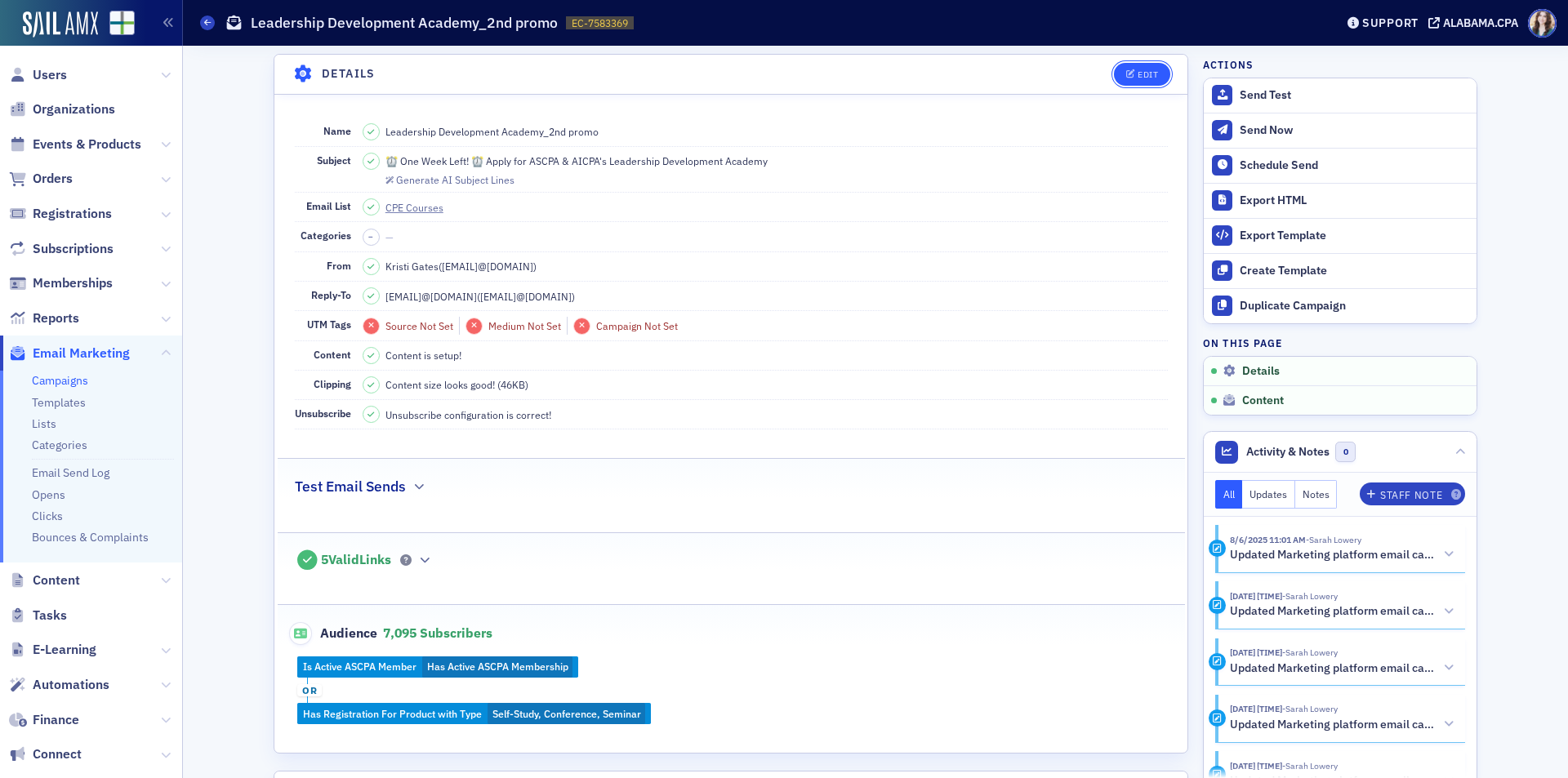 click on "Edit" 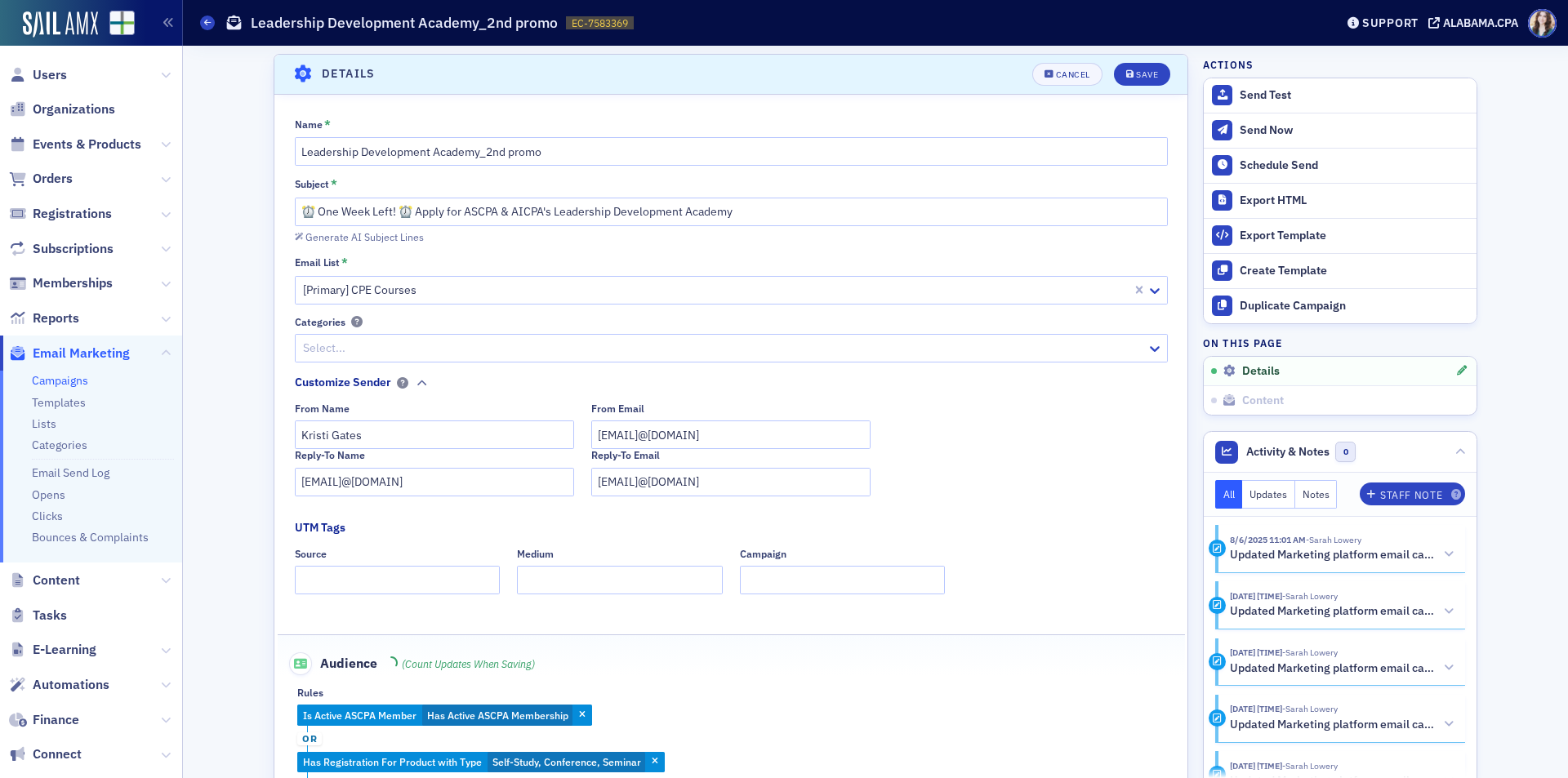 scroll, scrollTop: 153, scrollLeft: 0, axis: vertical 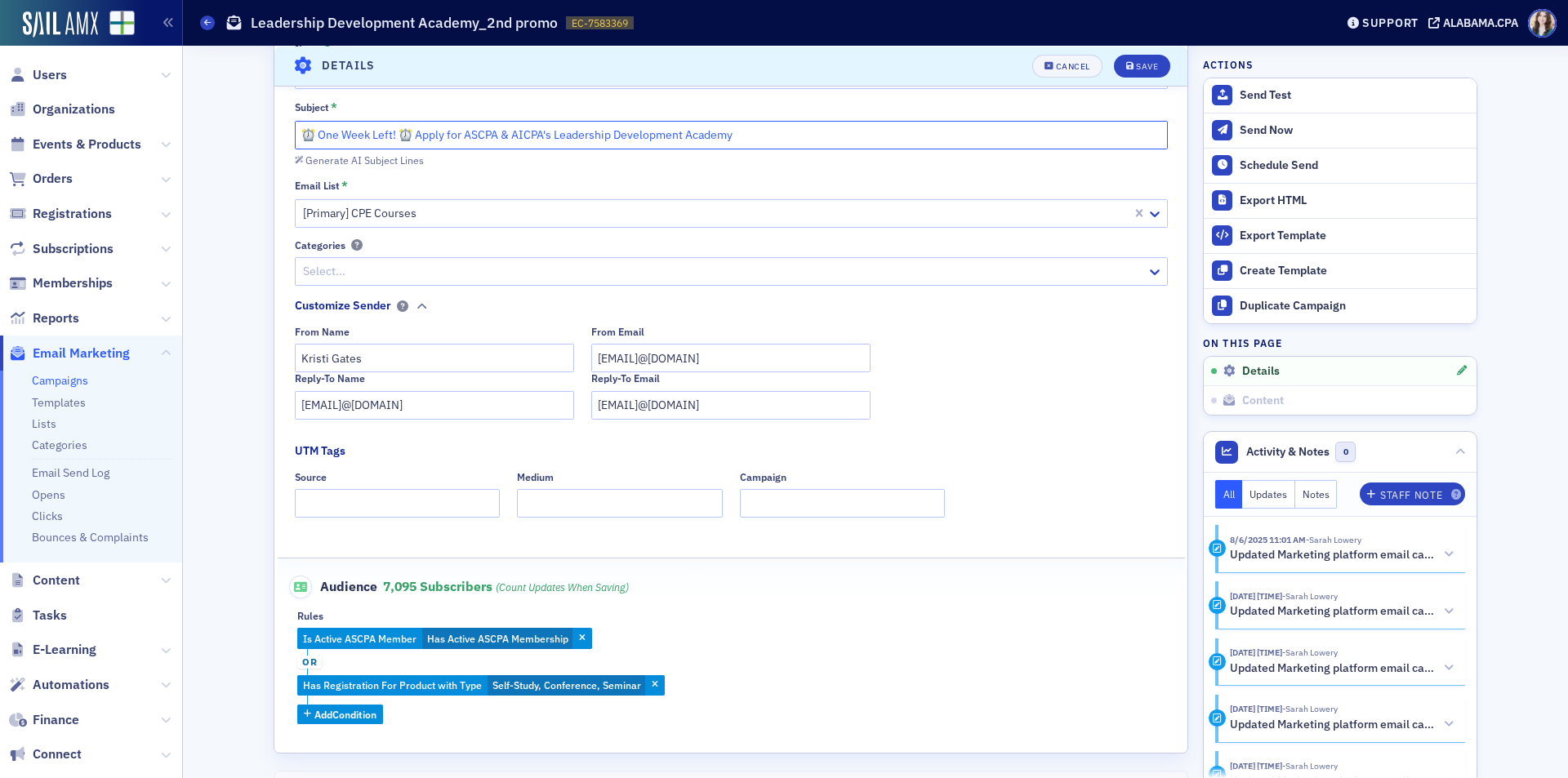 click on "⏰ One Week Left! ⏰ Apply for ASCPA & AICPA's Leadership Development Academy" 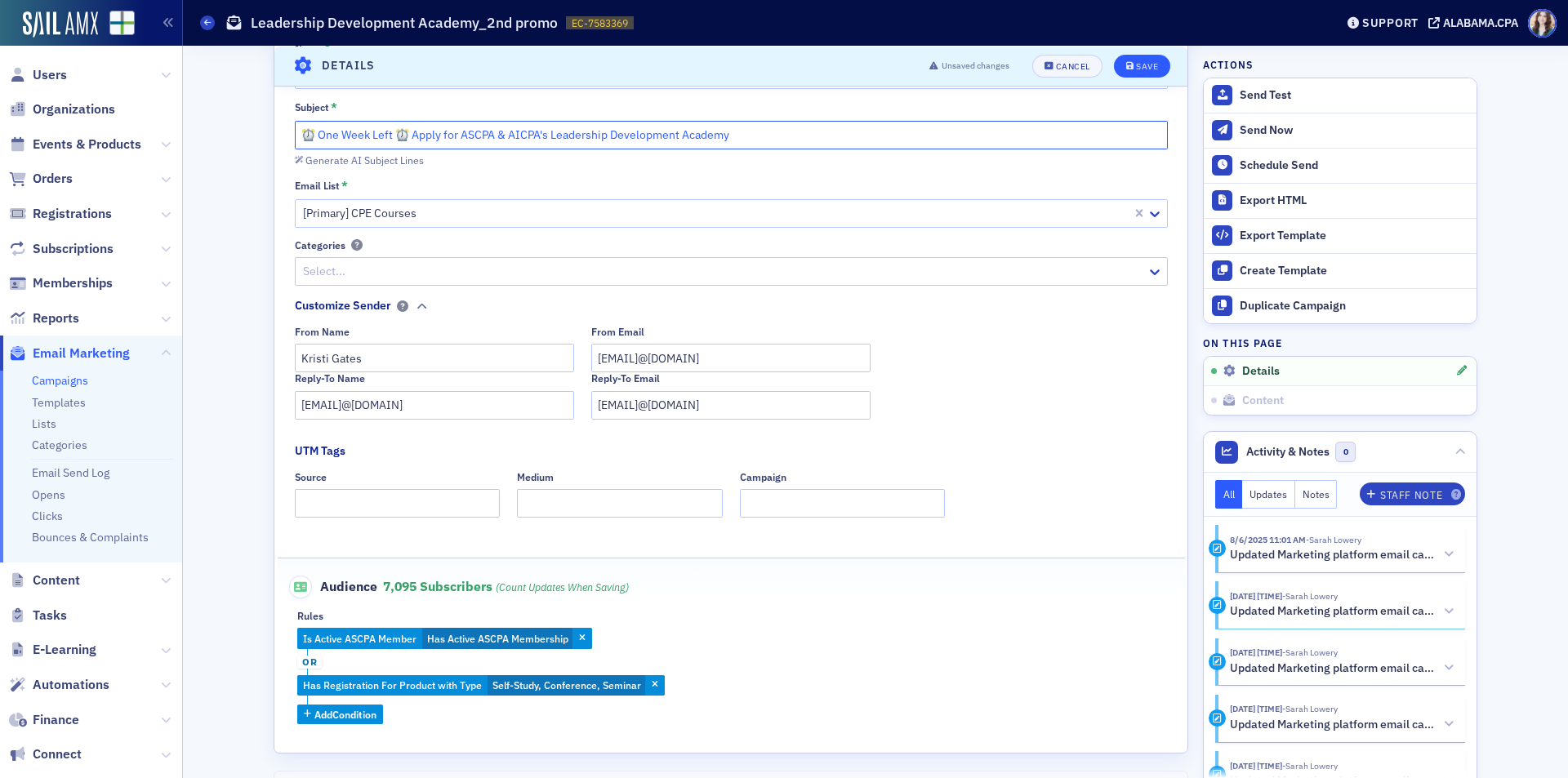 type on "⏰ One Week Left ⏰ Apply for ASCPA & AICPA's Leadership Development Academy" 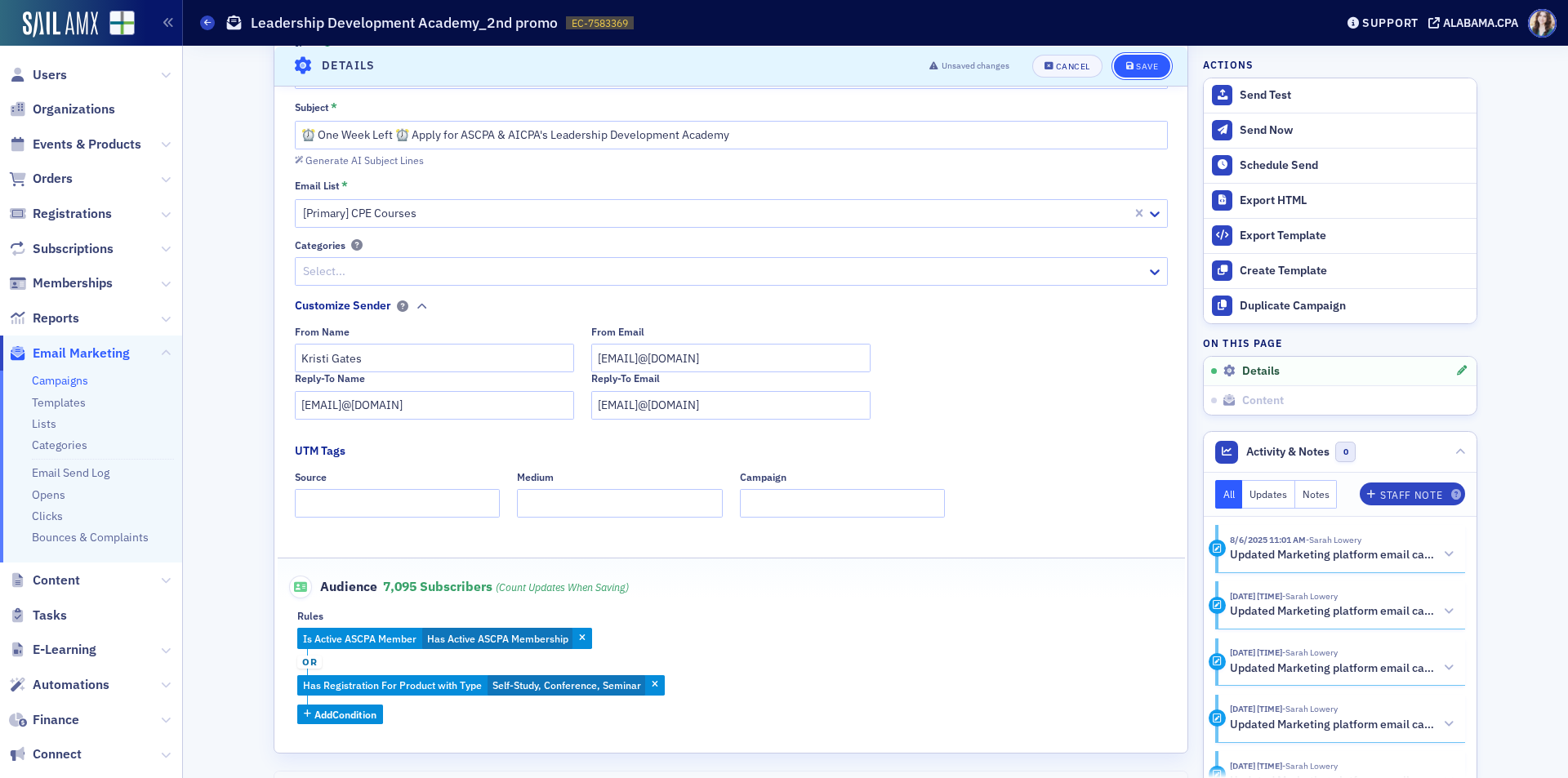 click on "Save" 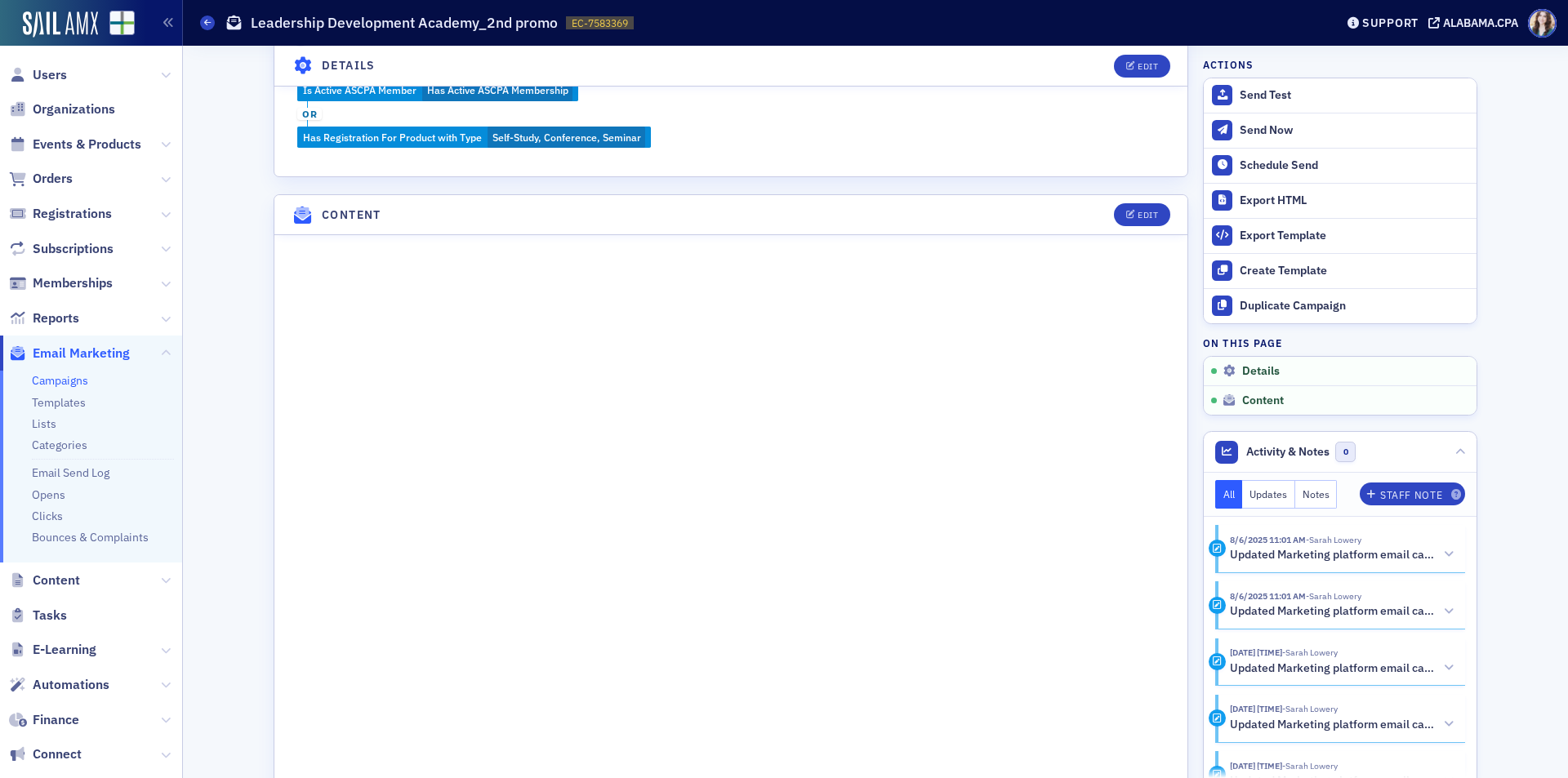 scroll, scrollTop: 735, scrollLeft: 0, axis: vertical 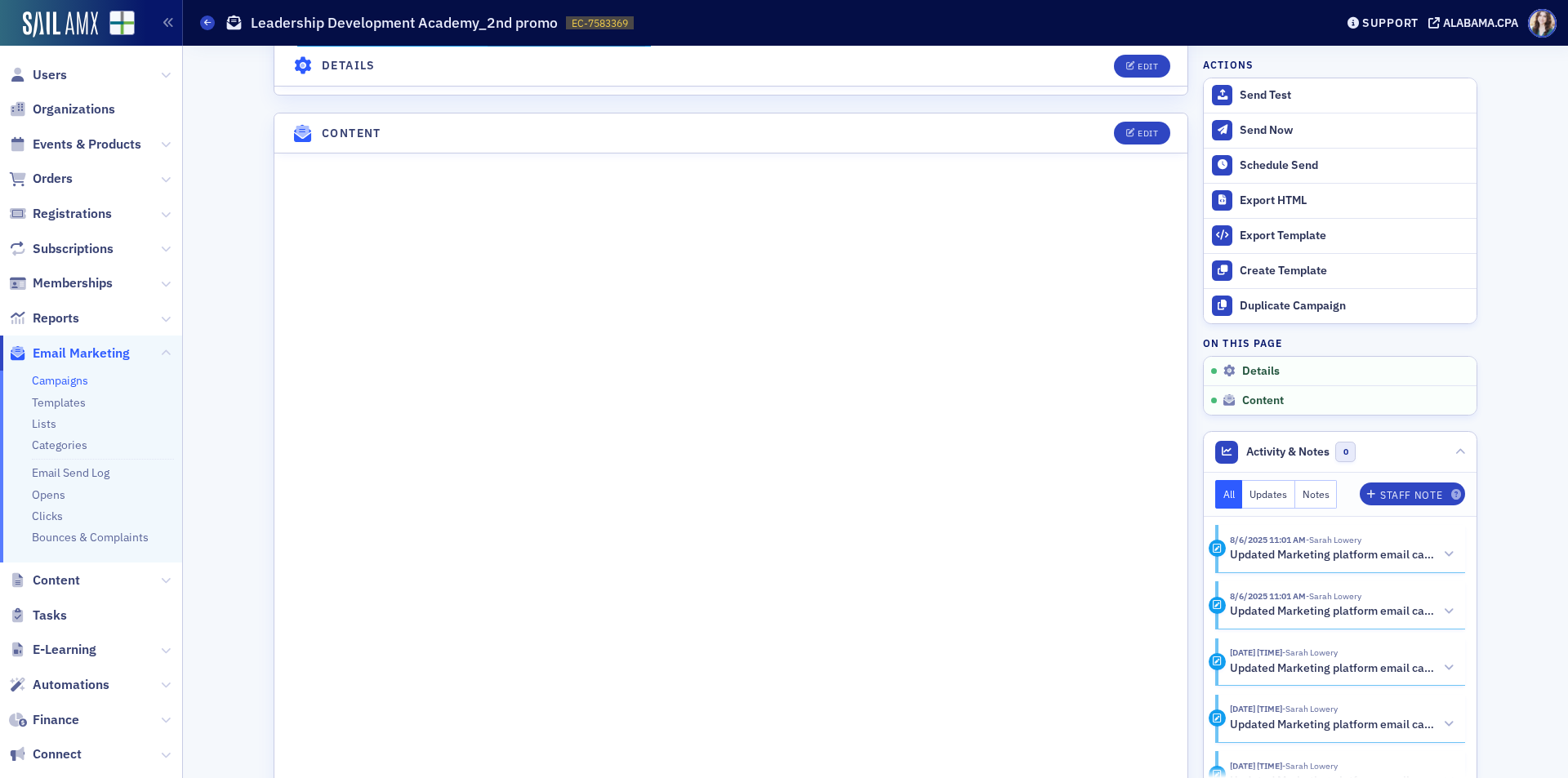 click on "Details Edit" 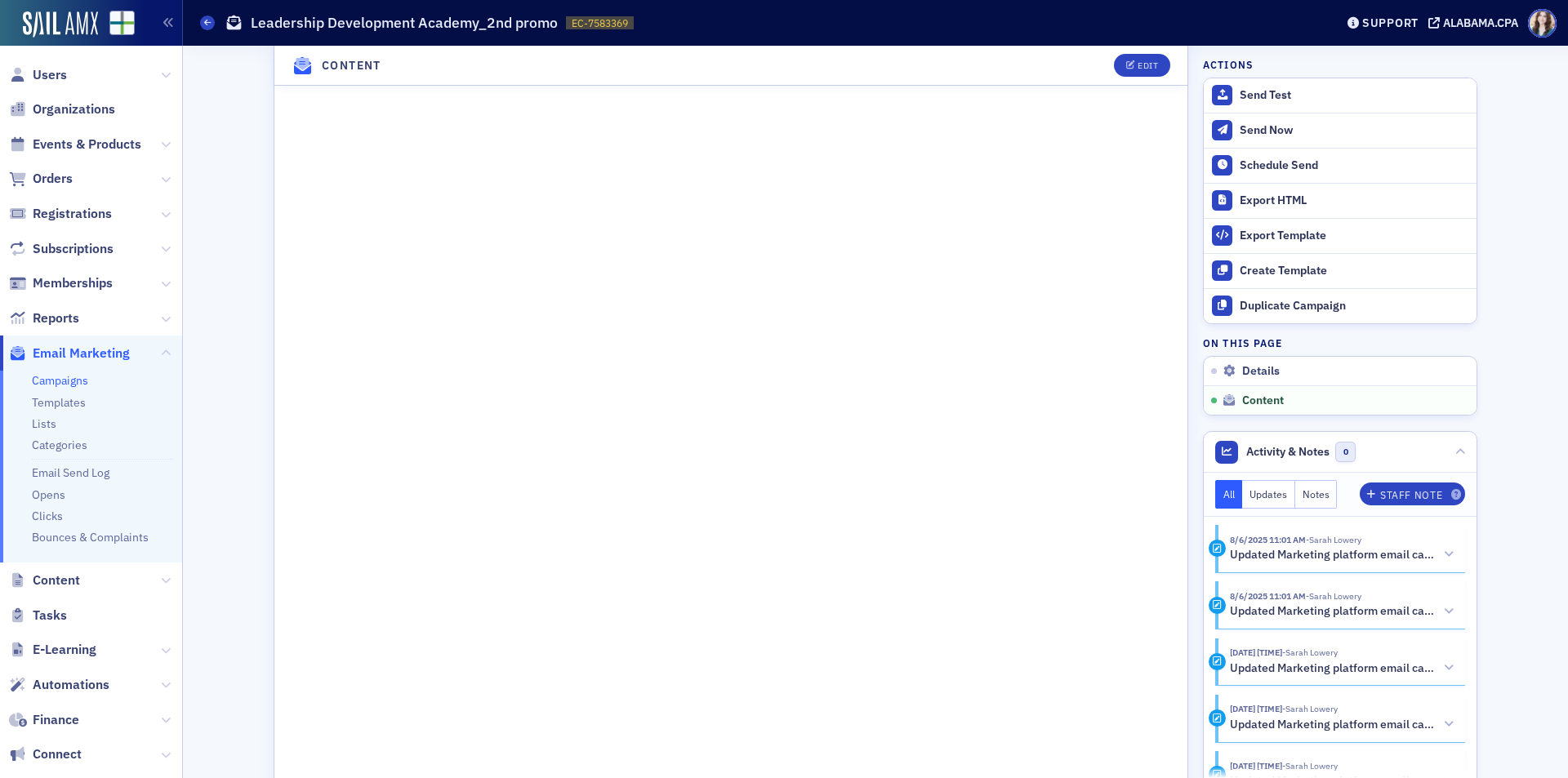 scroll, scrollTop: 980, scrollLeft: 0, axis: vertical 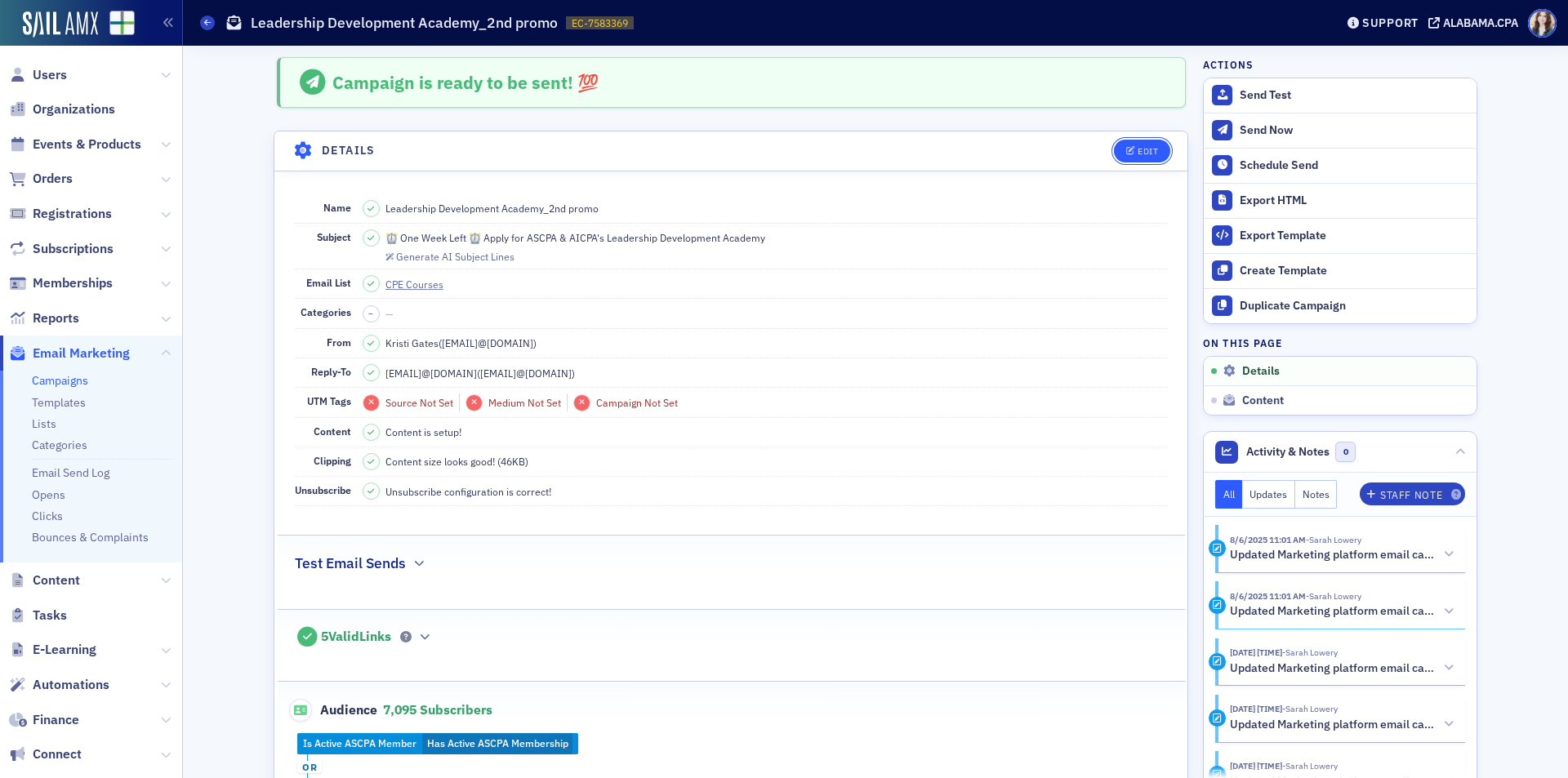 click on "Edit" 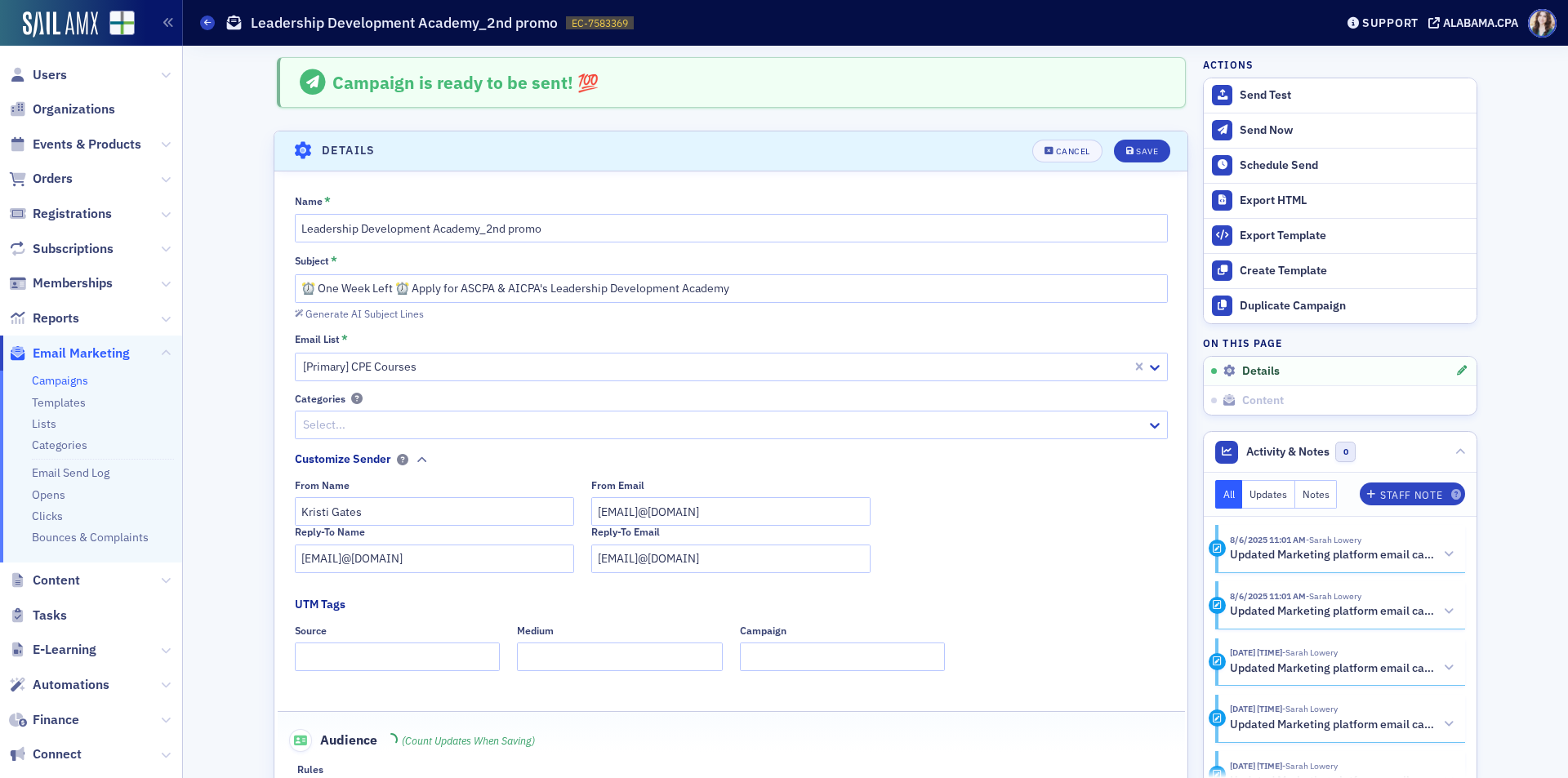 scroll, scrollTop: 77, scrollLeft: 0, axis: vertical 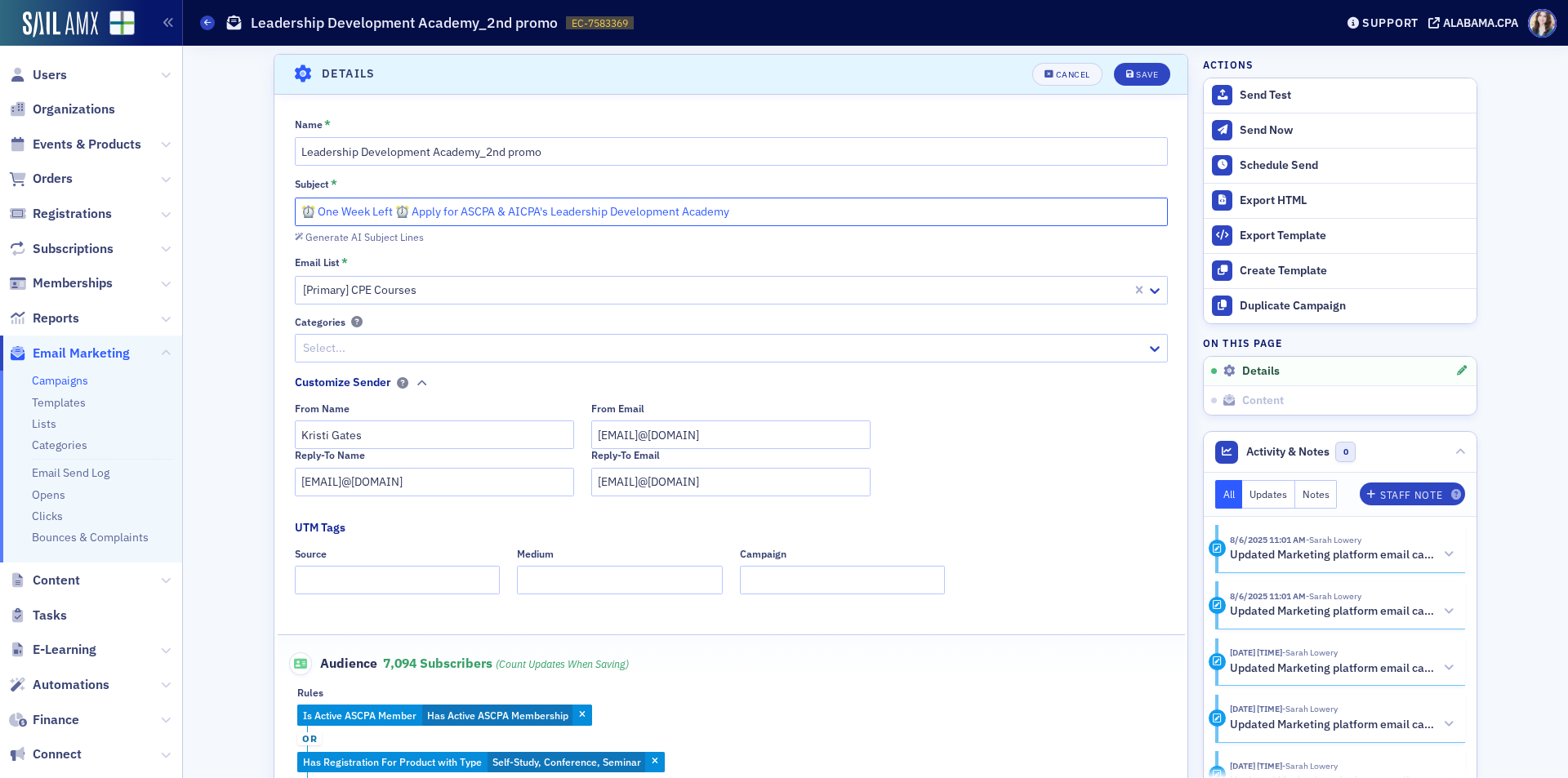 drag, startPoint x: 322, startPoint y: 211, endPoint x: 404, endPoint y: 207, distance: 82.0975 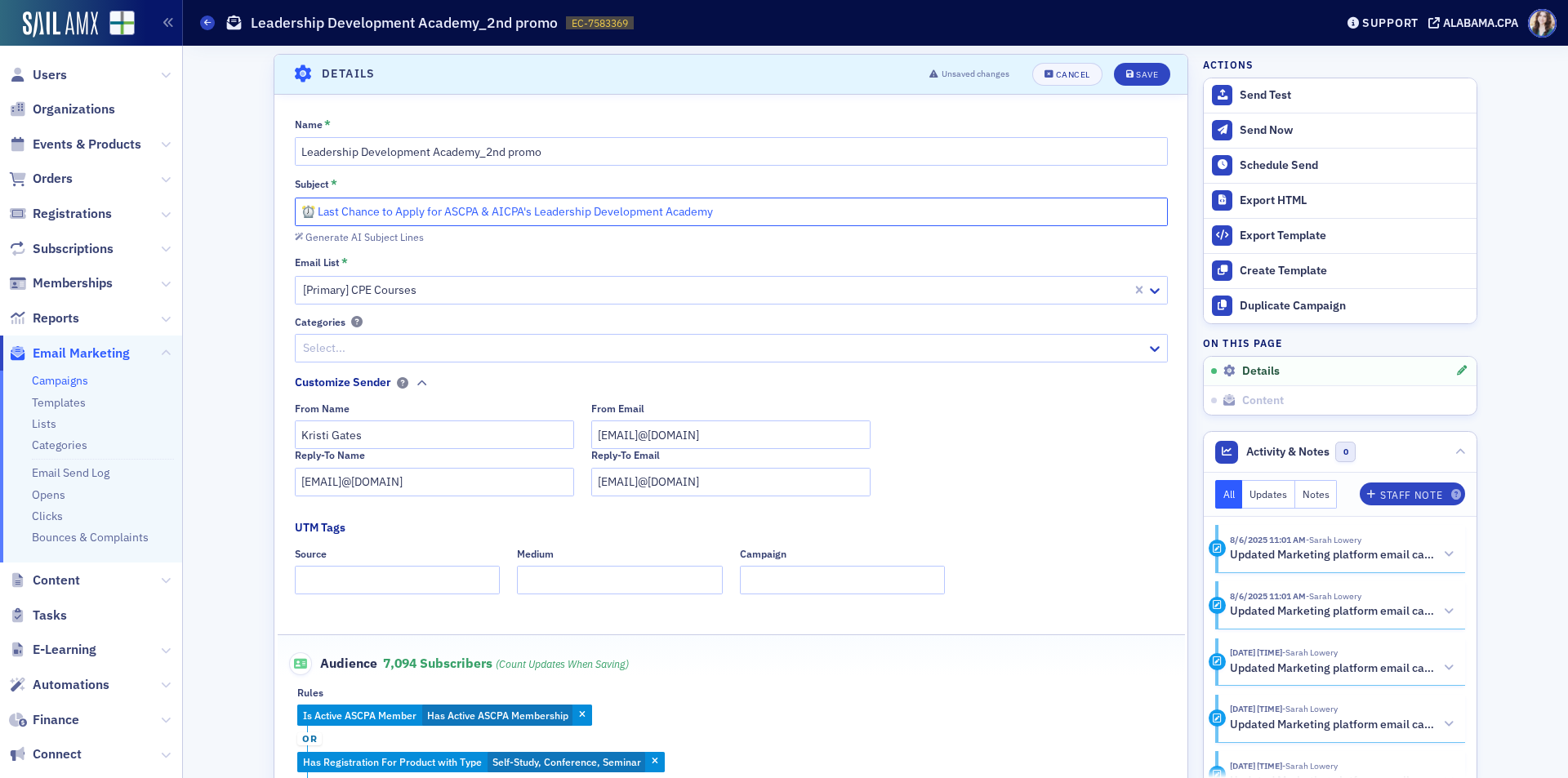 click on "⏰ Last Chance to Apply for ASCPA & AICPA's Leadership Development Academy" 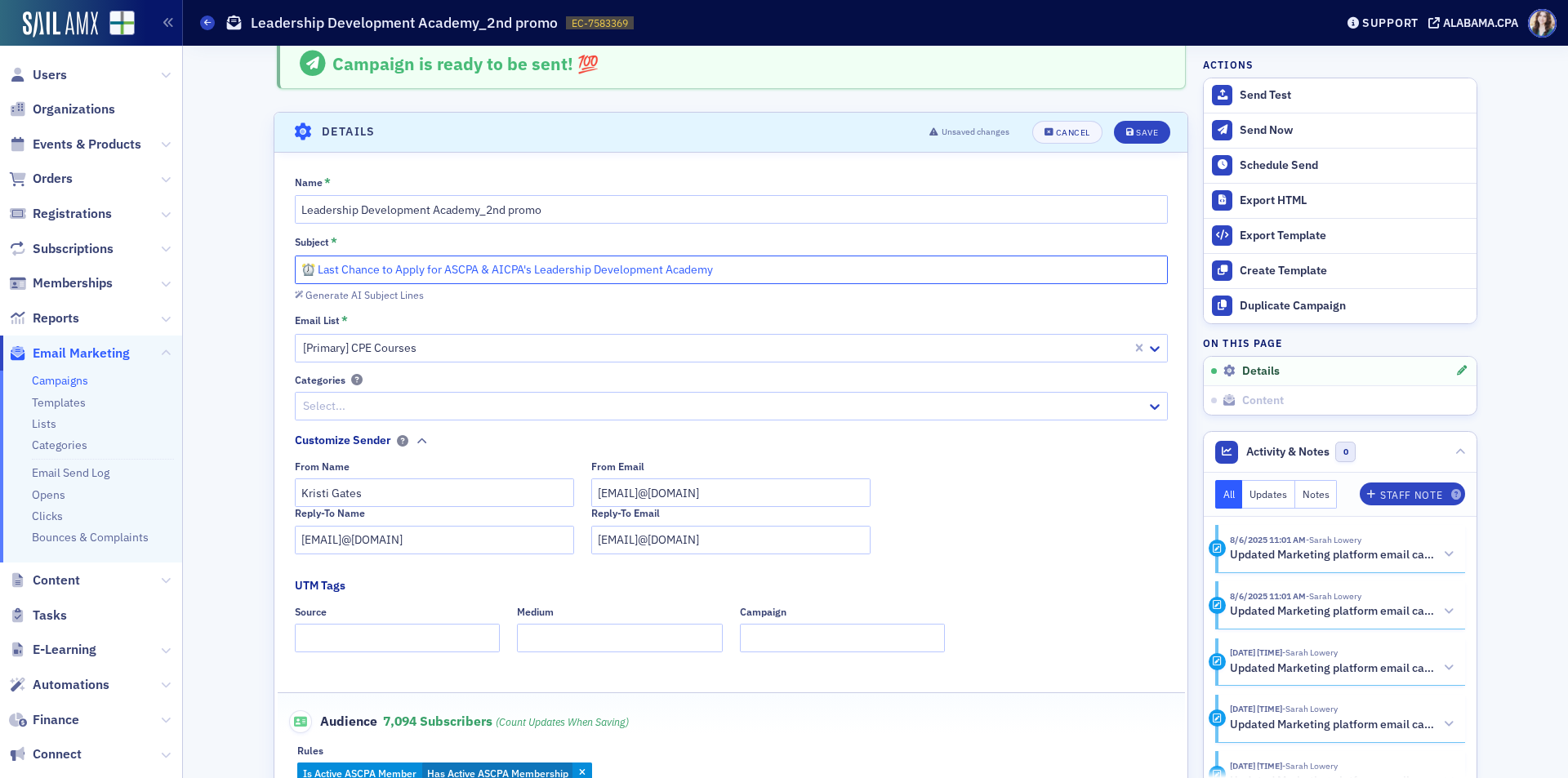 scroll, scrollTop: 0, scrollLeft: 0, axis: both 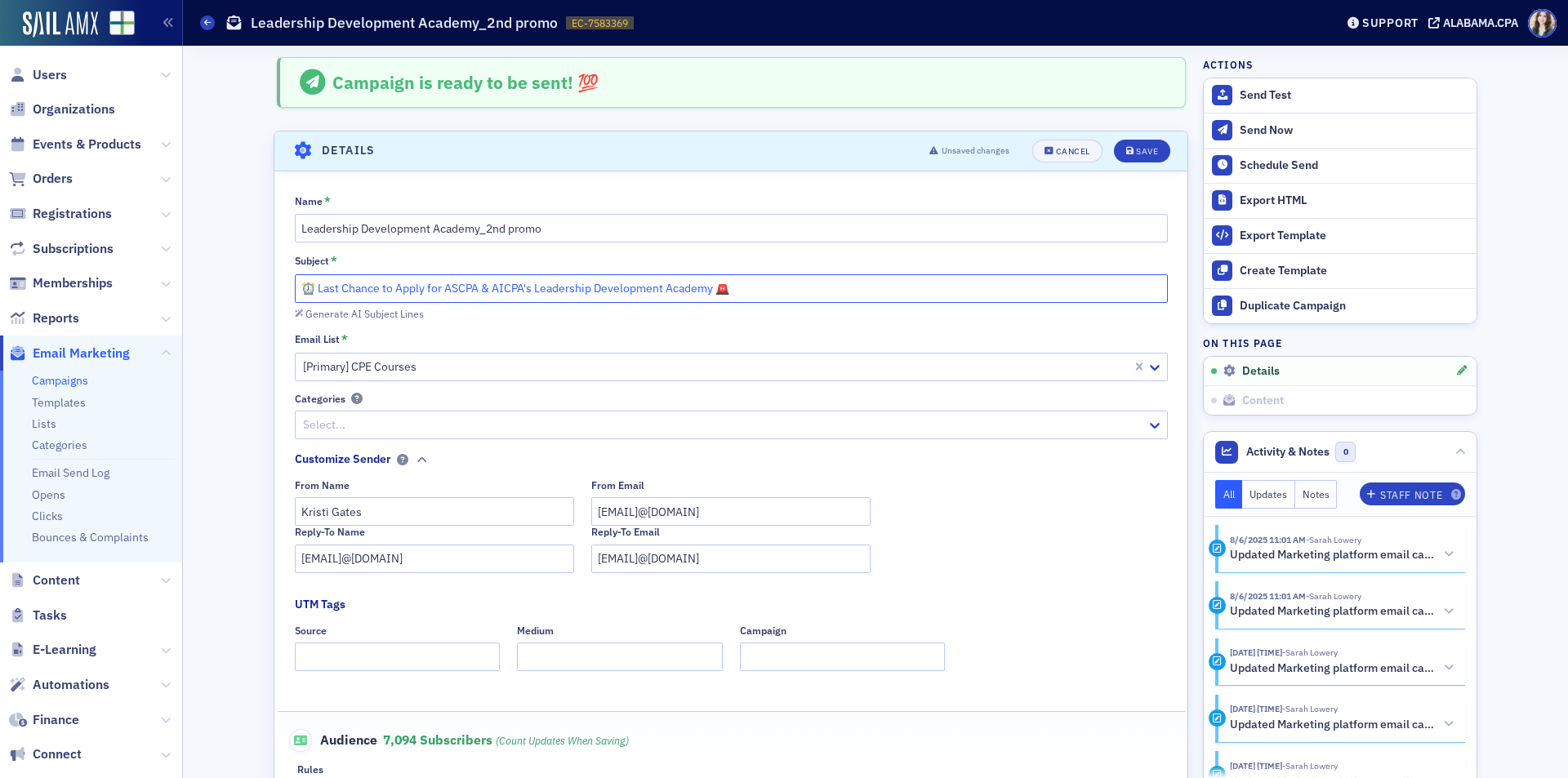 drag, startPoint x: 715, startPoint y: 290, endPoint x: 726, endPoint y: 290, distance: 11 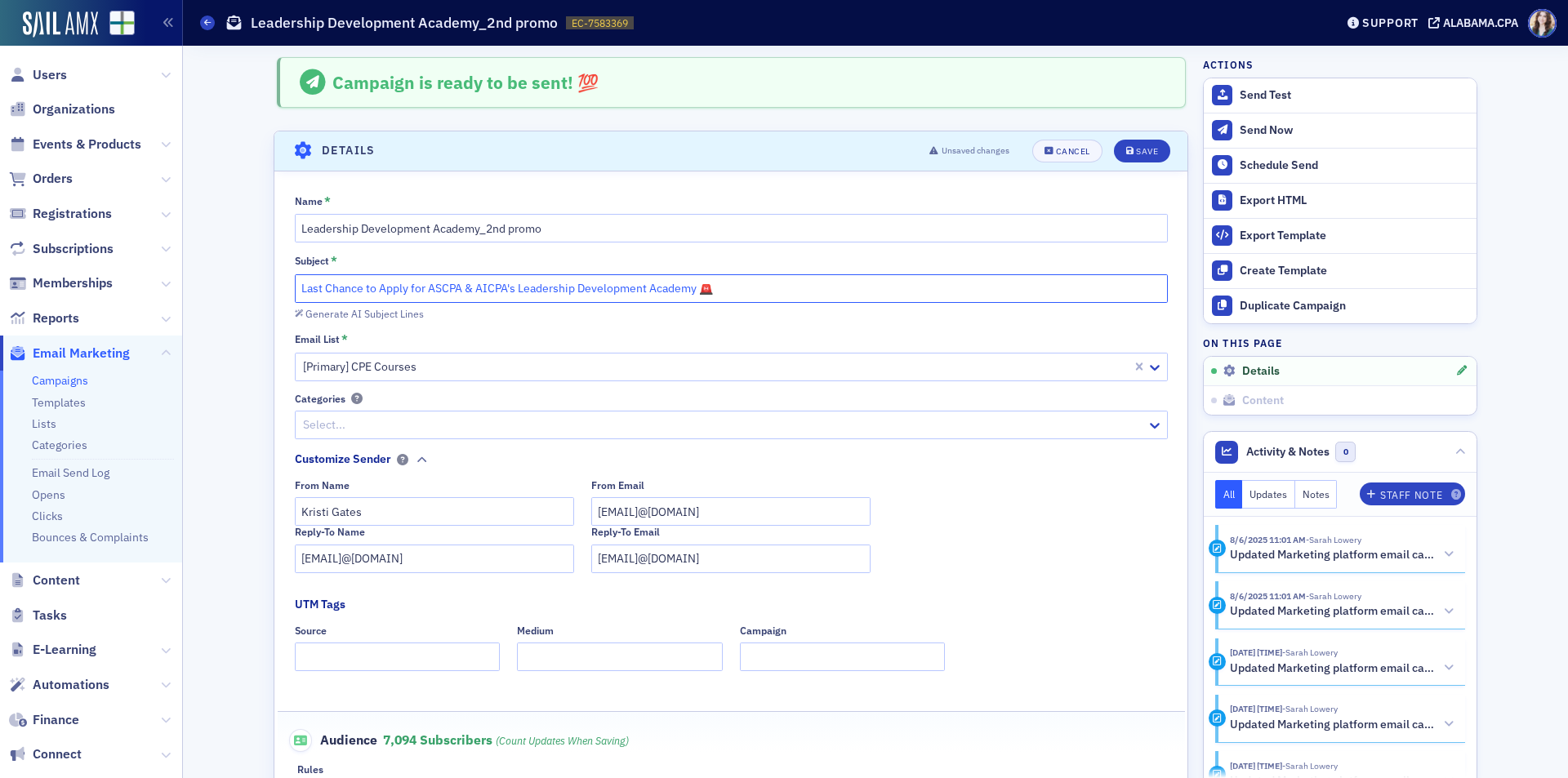 paste on "🚨" 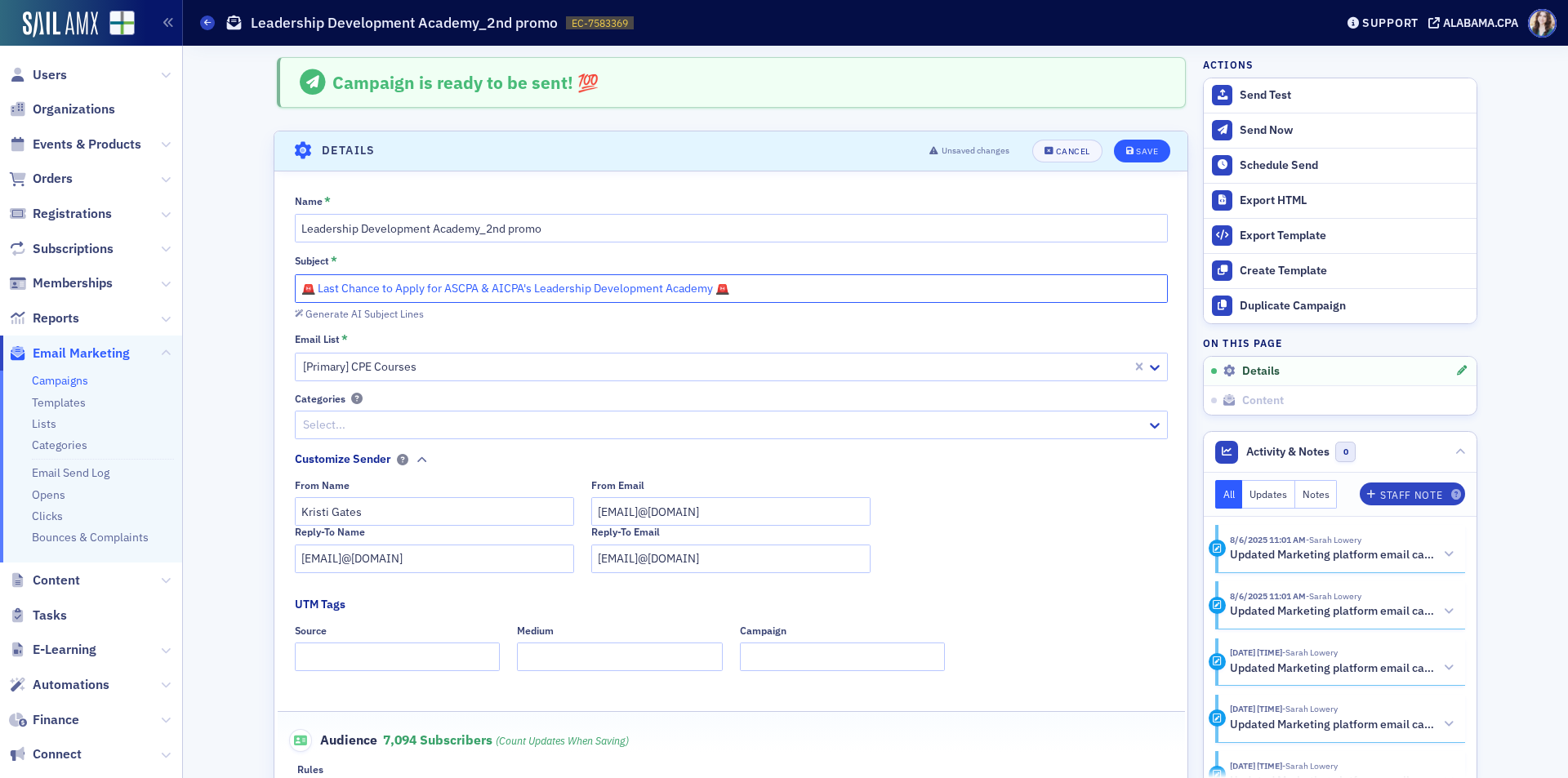 type on "🚨 Last Chance to Apply for ASCPA & AICPA's Leadership Development Academy 🚨" 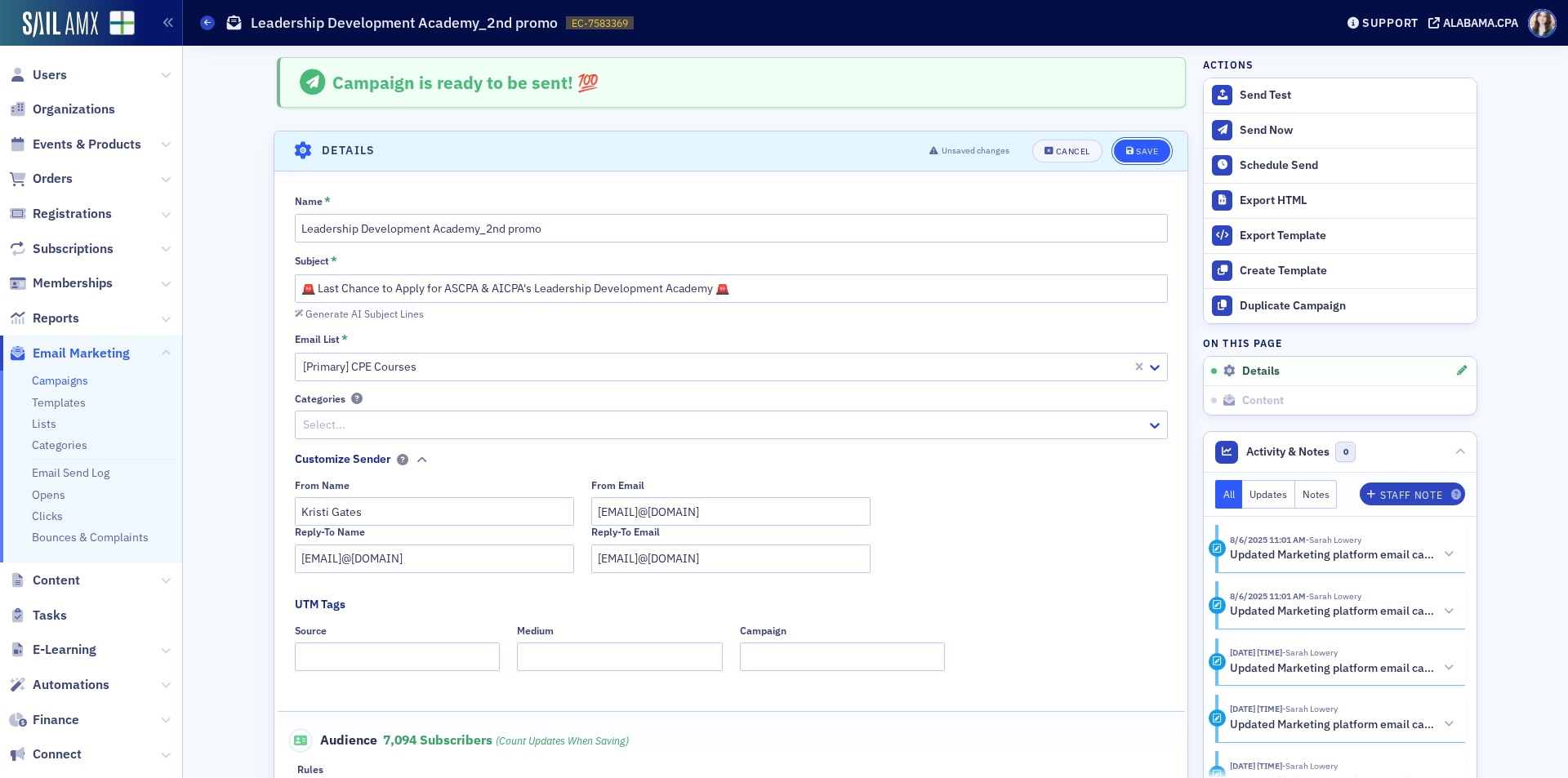 click on "Save" 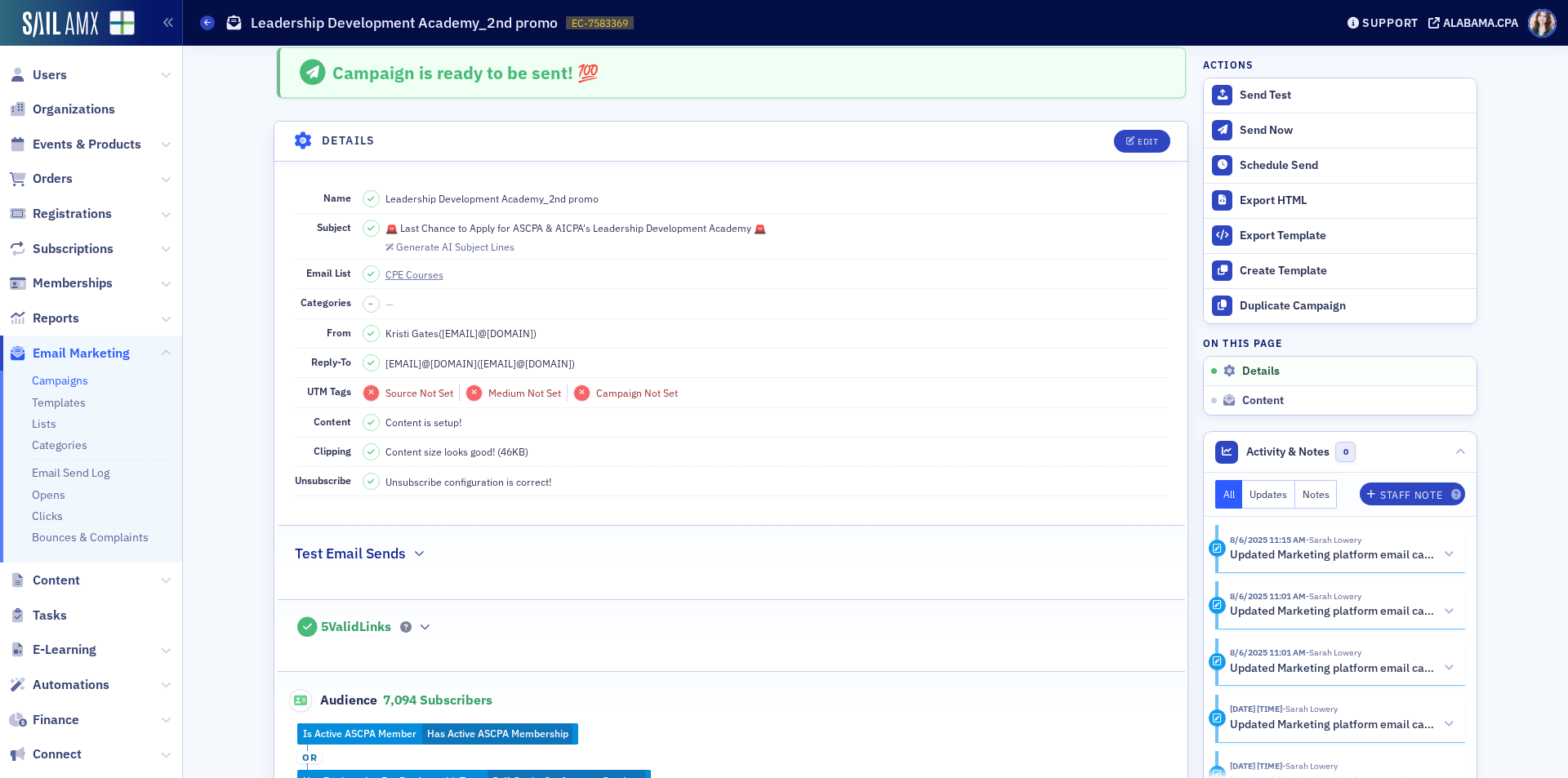scroll, scrollTop: 0, scrollLeft: 0, axis: both 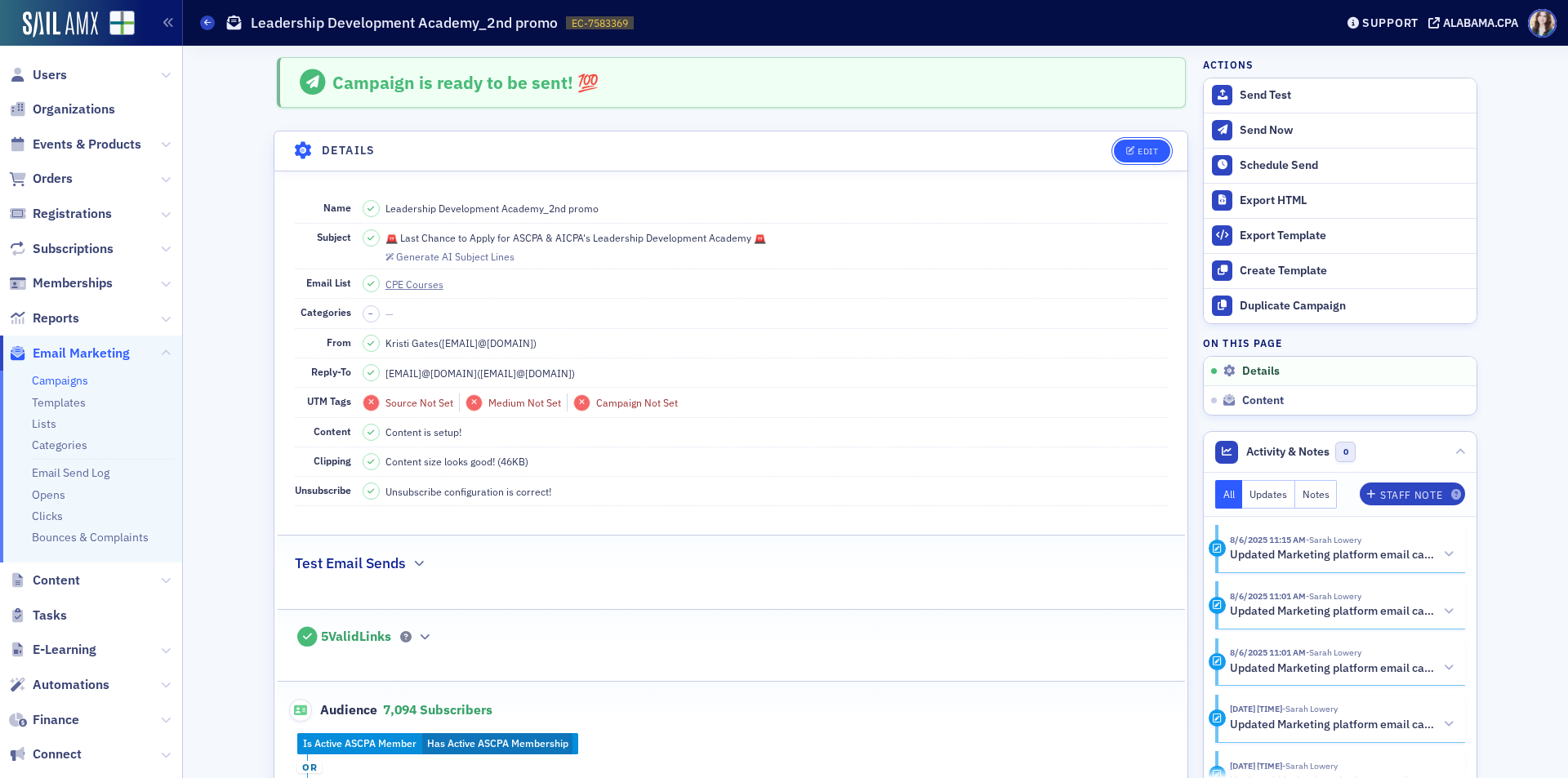 click on "Edit" 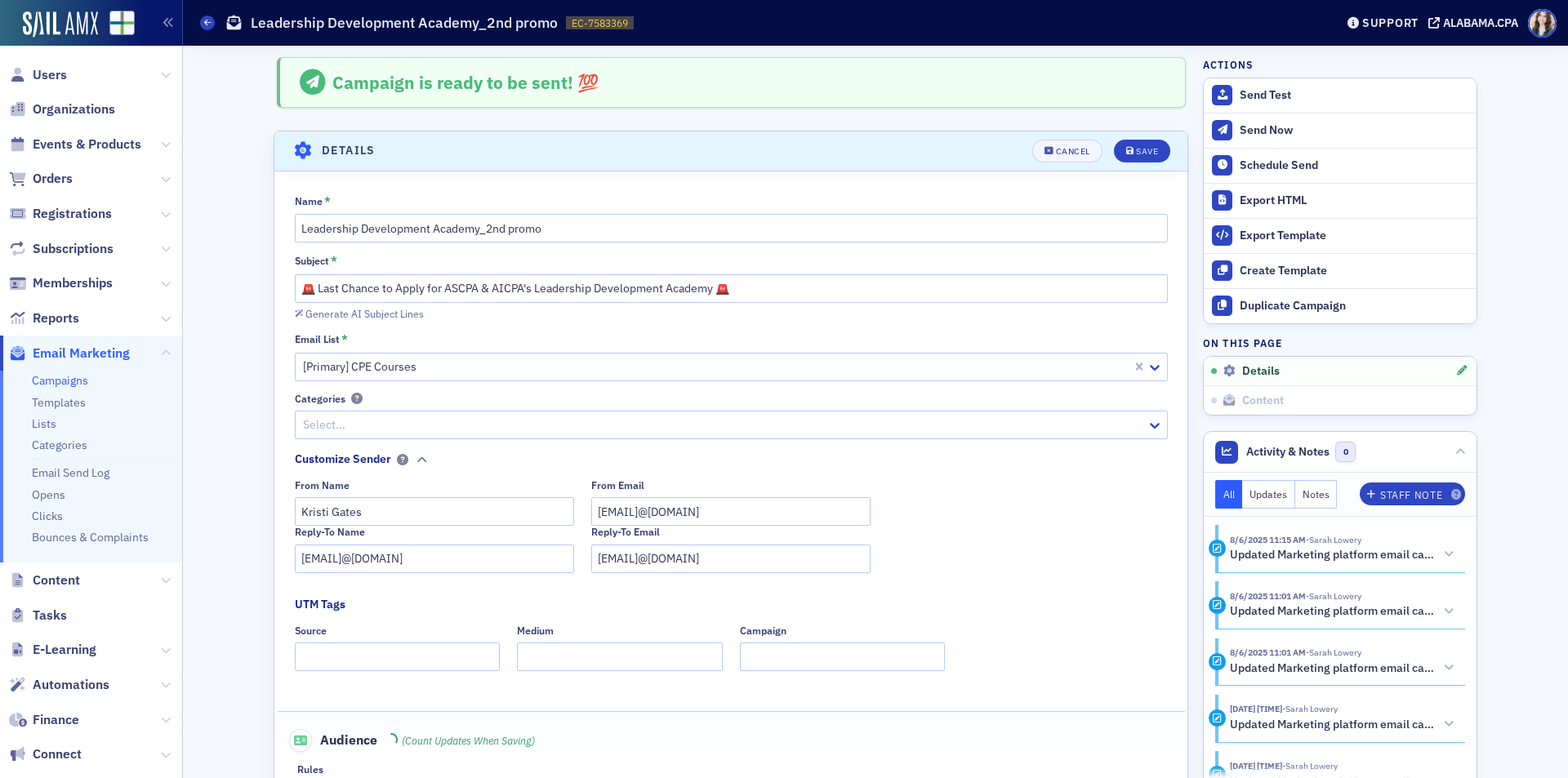 scroll, scrollTop: 77, scrollLeft: 0, axis: vertical 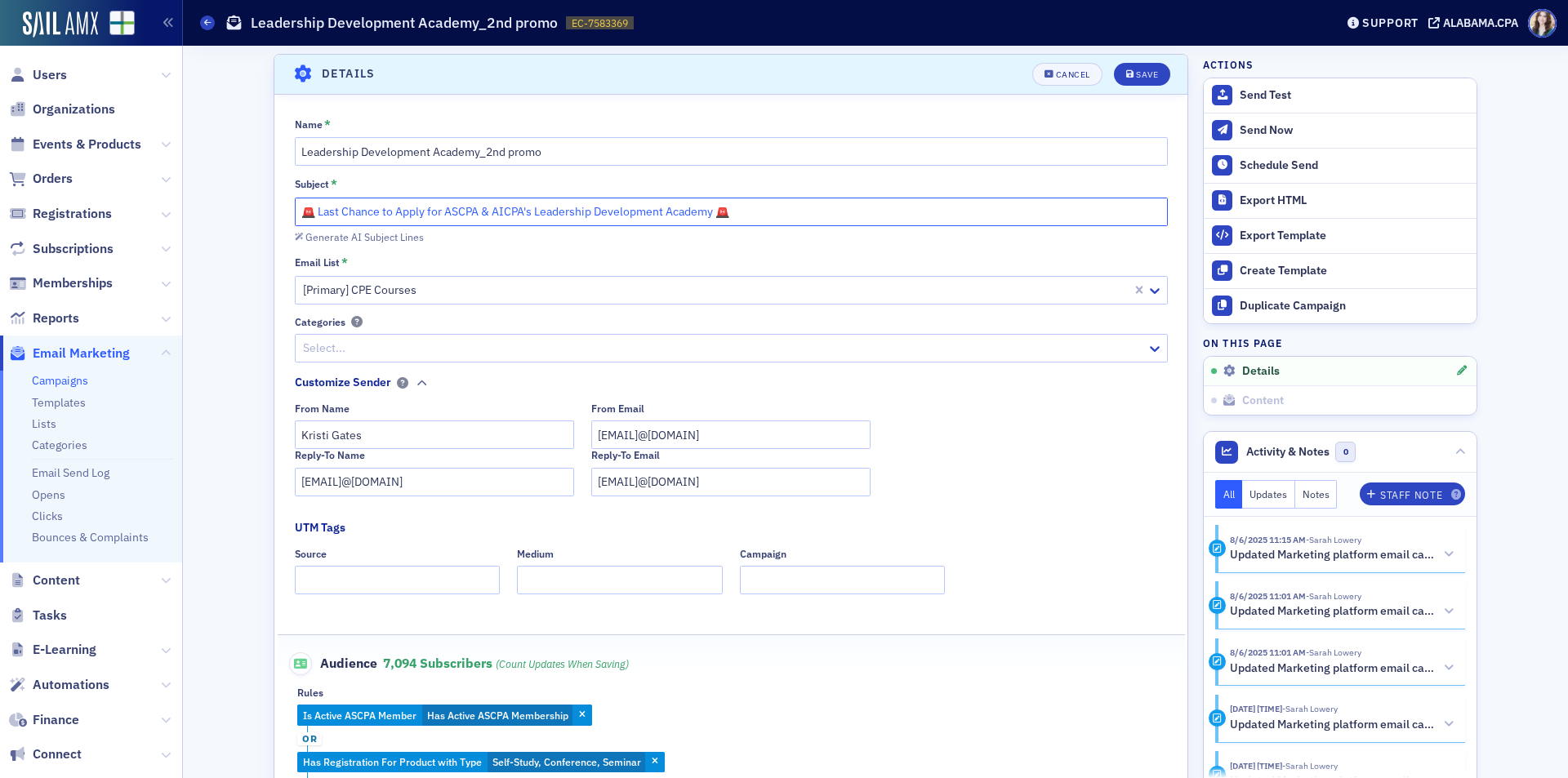 drag, startPoint x: 310, startPoint y: 216, endPoint x: 332, endPoint y: 216, distance: 22 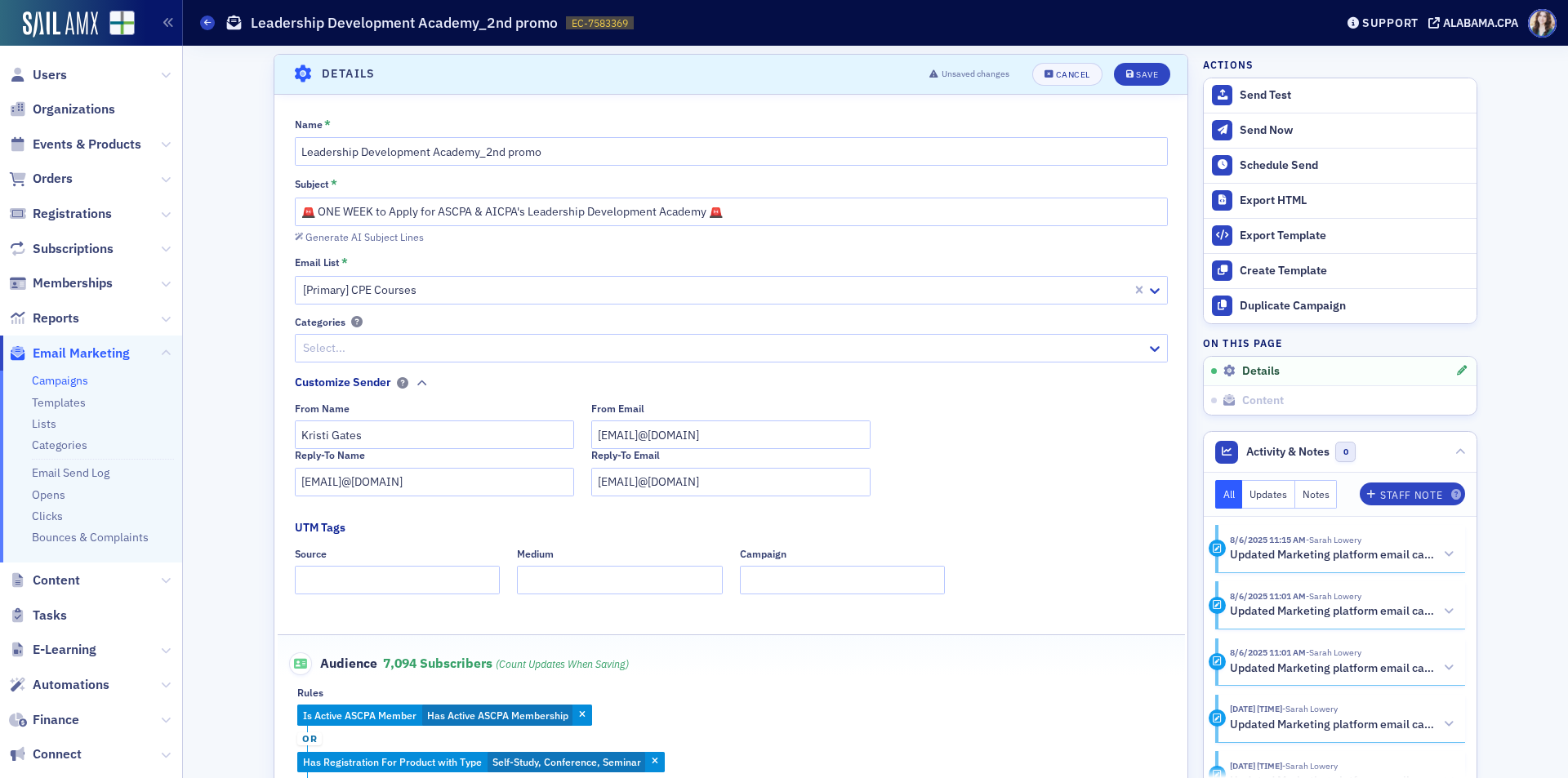 click on "Name * Leadership Development Academy_2nd promo Subject * 🚨 ONE WEEK to Apply for ASCPA & AICPA's Leadership Development Academy 🚨 Generate AI Subject Lines Email List * [Primary] CPE Courses Categories Select... Customize Sender From Name Kristi Gates From Email kgates@alabama.cpa Reply-To Name info@alabama.cpa Reply-To Email info@alabama.cpa UTM Tags Source Medium Campaign Audience 7,094   Subscribers  (count updates when saving) Rules Is Active ASCPA Member Has Active ASCPA Membership or Has Registration For Product with Type Self-Study, Conference, Seminar Add  Condition" 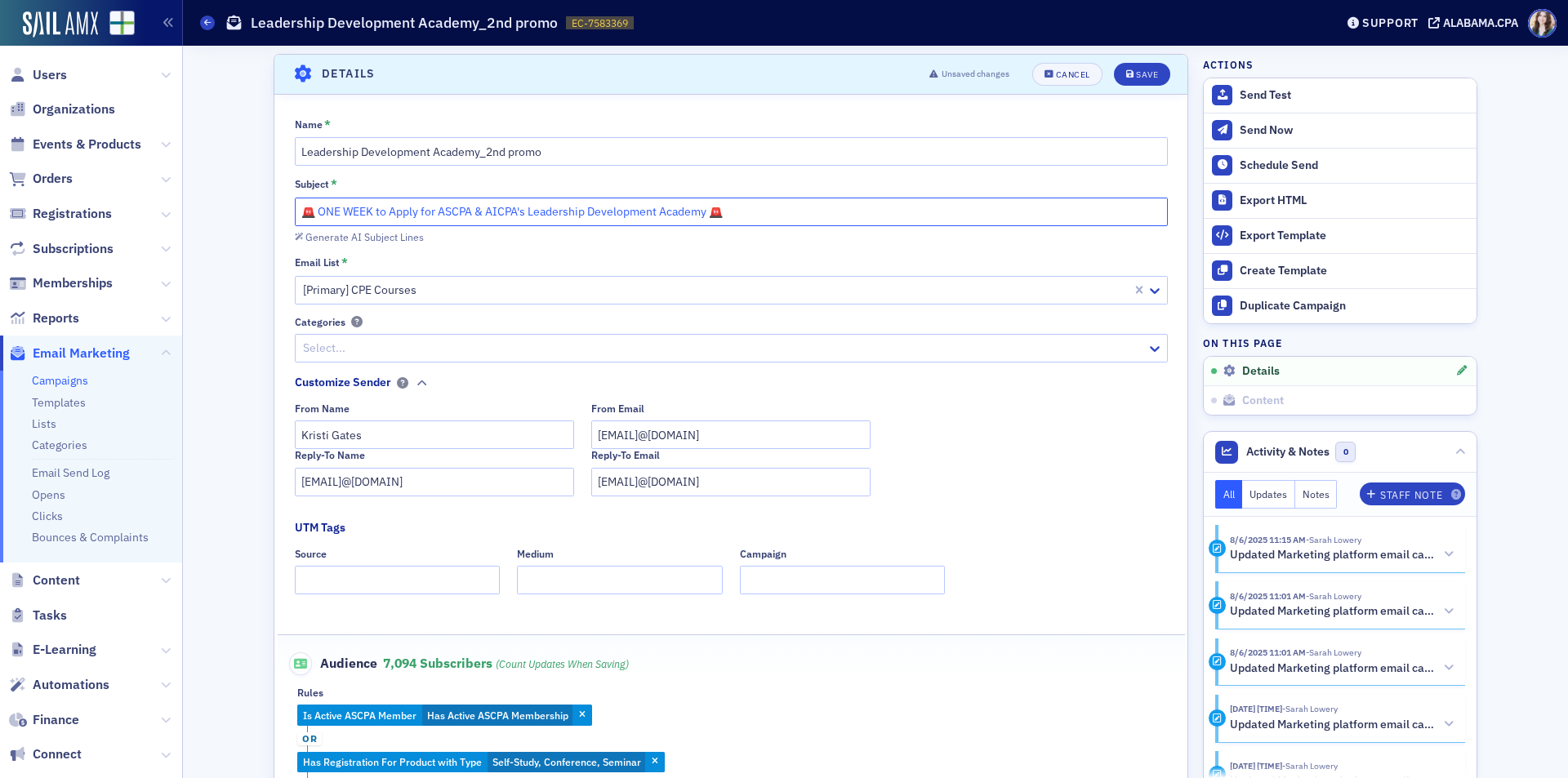 click on "🚨 ONE WEEK to Apply for ASCPA & AICPA's Leadership Development Academy 🚨" 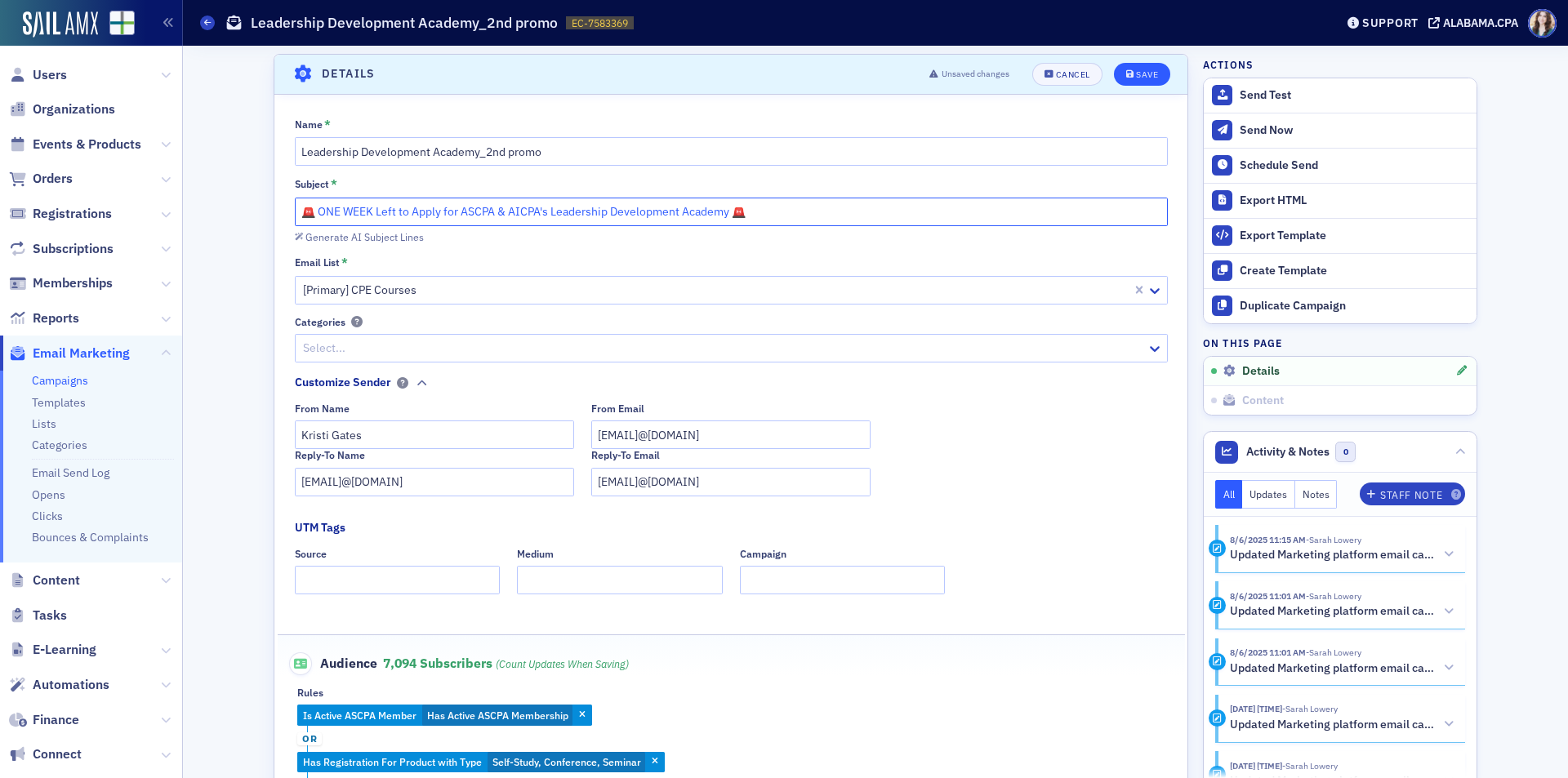 type on "🚨 ONE WEEK Left to Apply for ASCPA & AICPA's Leadership Development Academy 🚨" 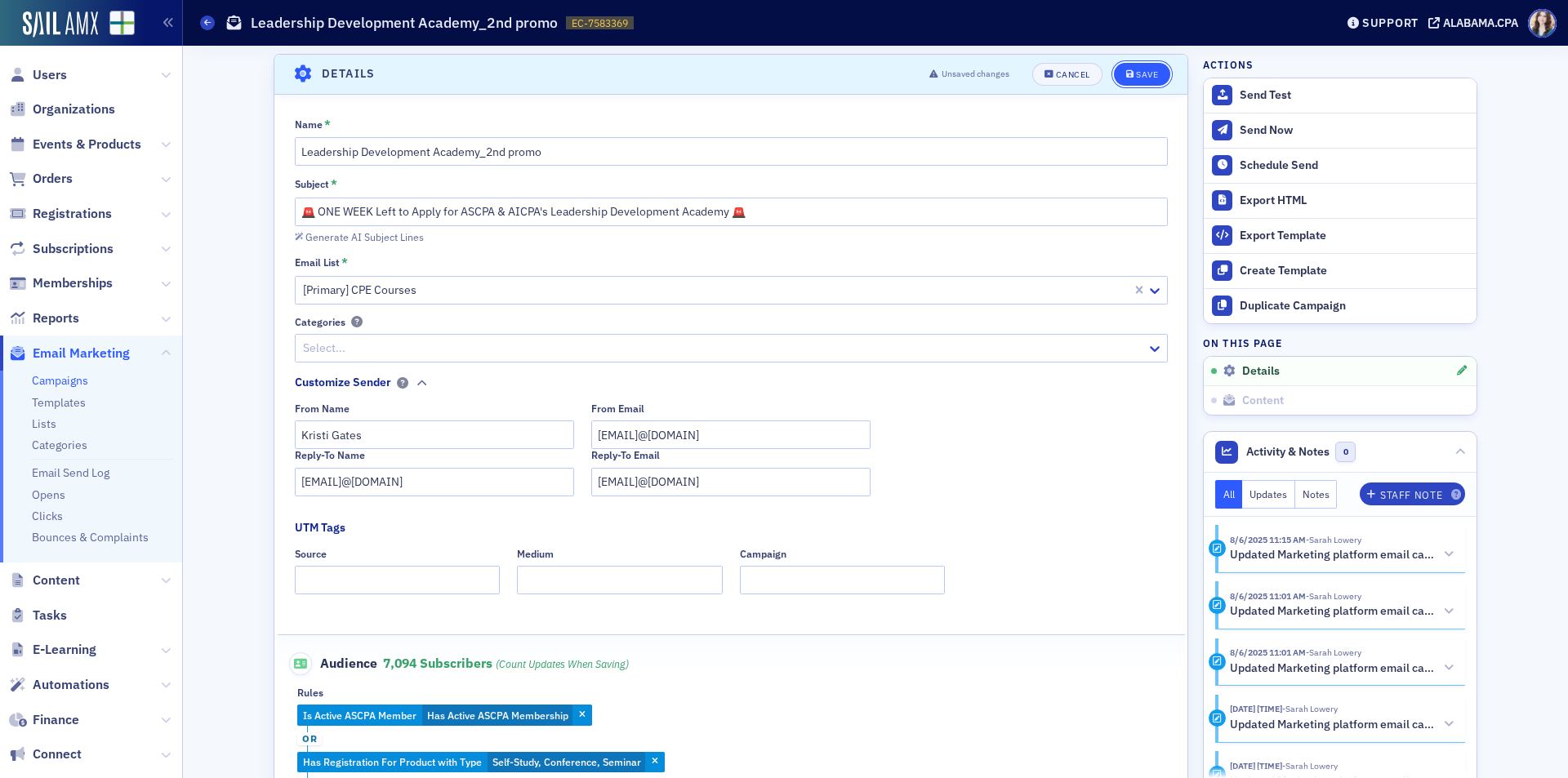 click on "Save" 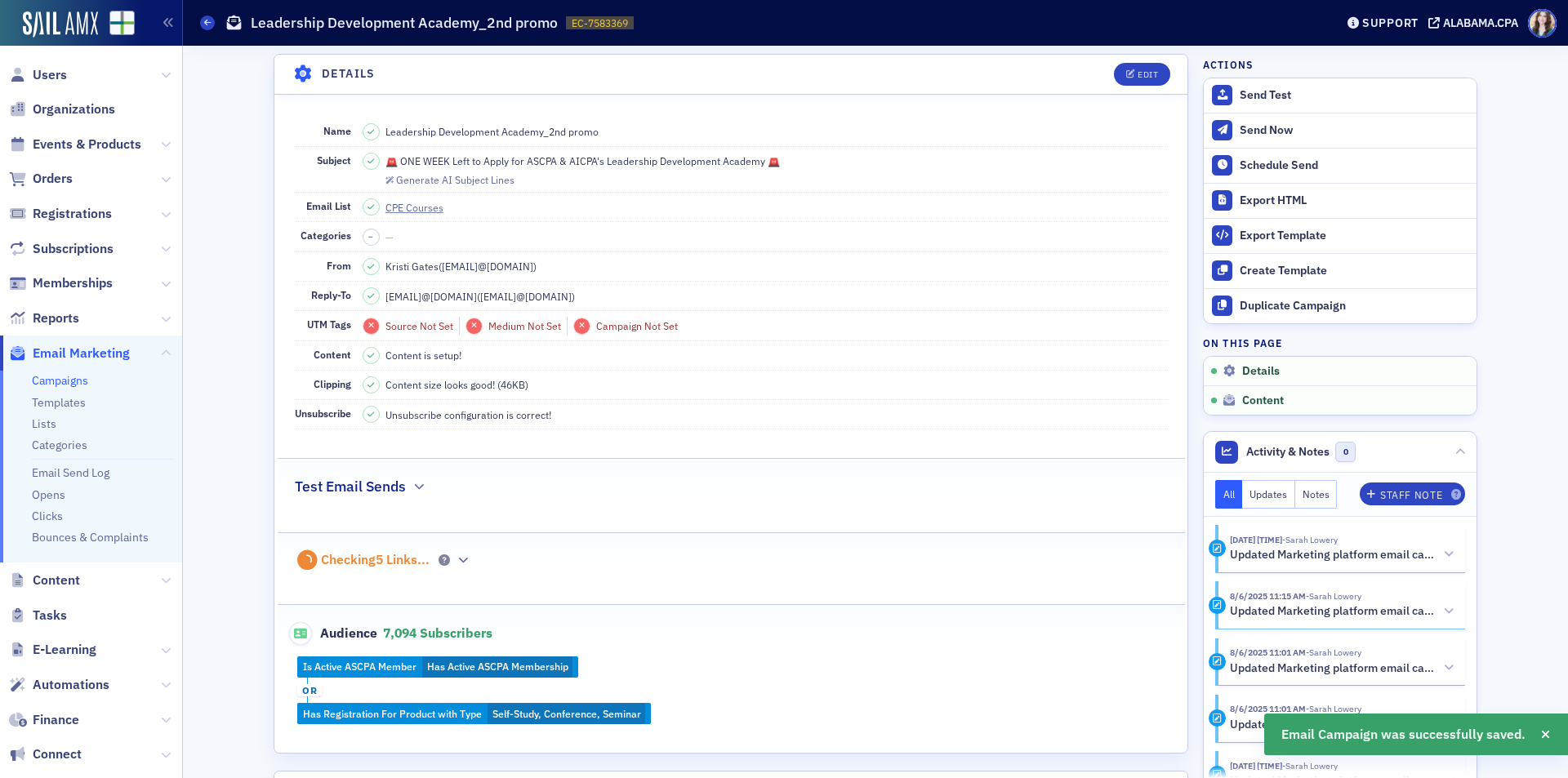 scroll, scrollTop: 0, scrollLeft: 0, axis: both 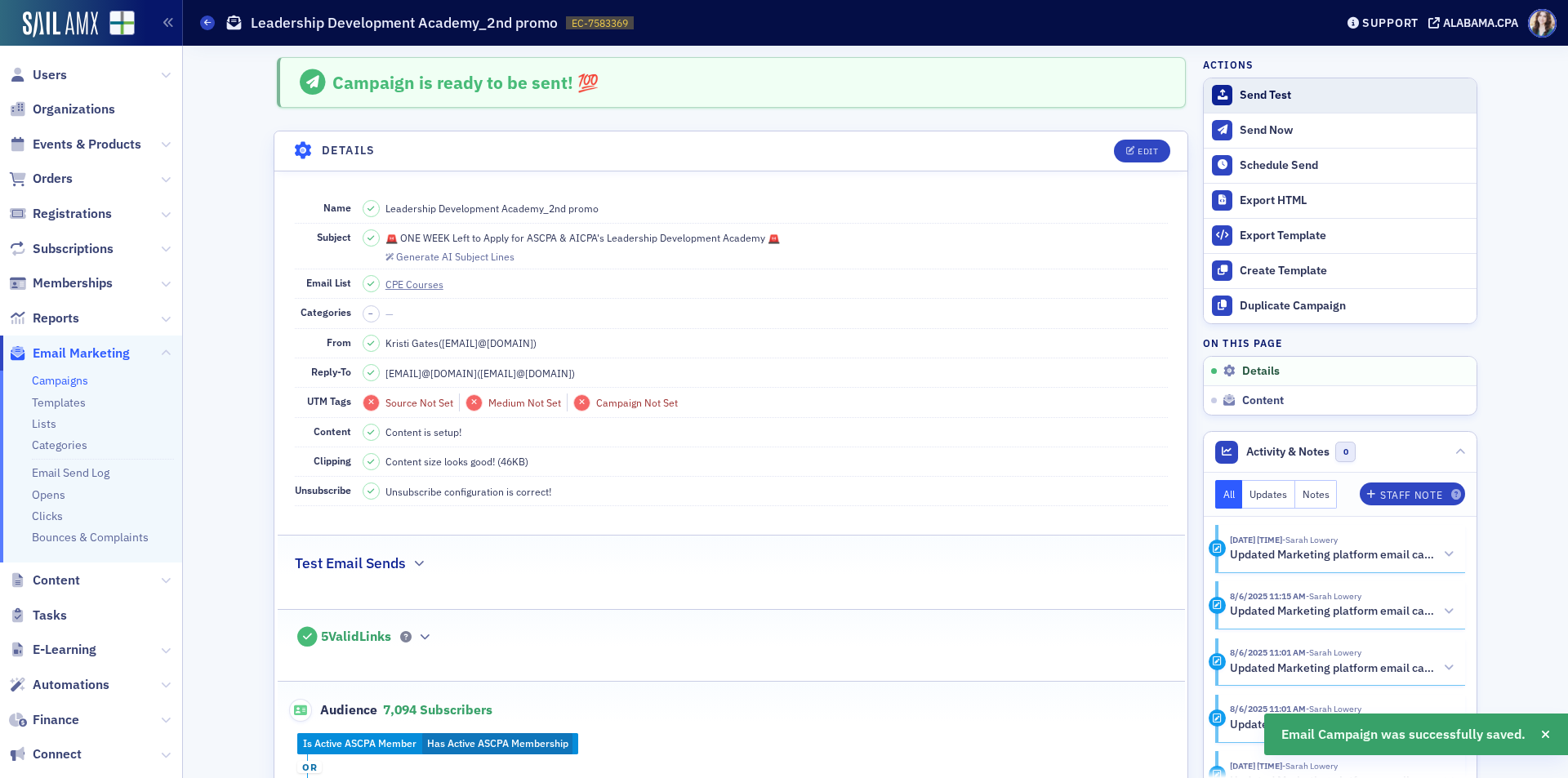 click on "Send Test" 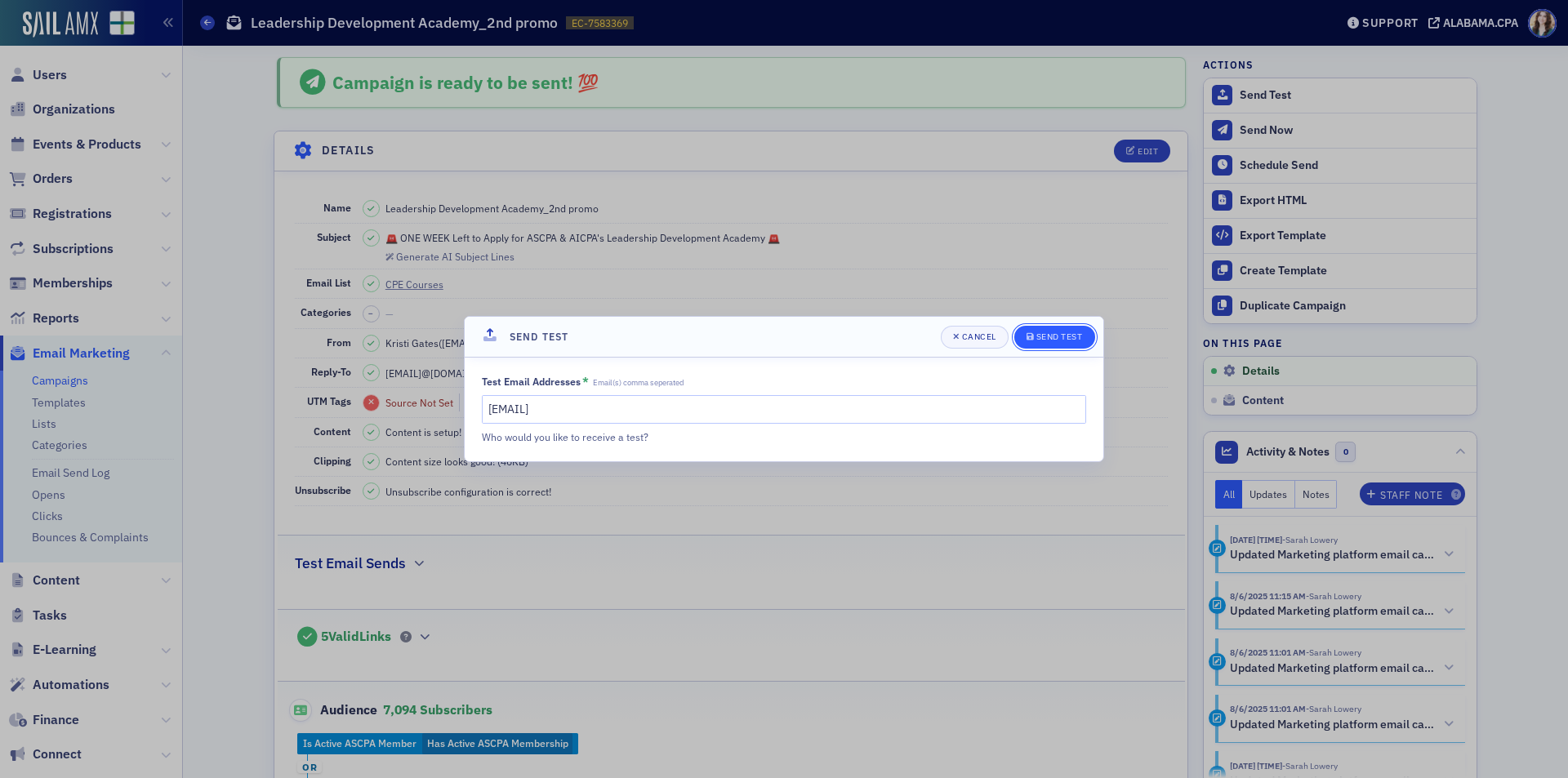 click on "Send Test" at bounding box center (1054, 337) 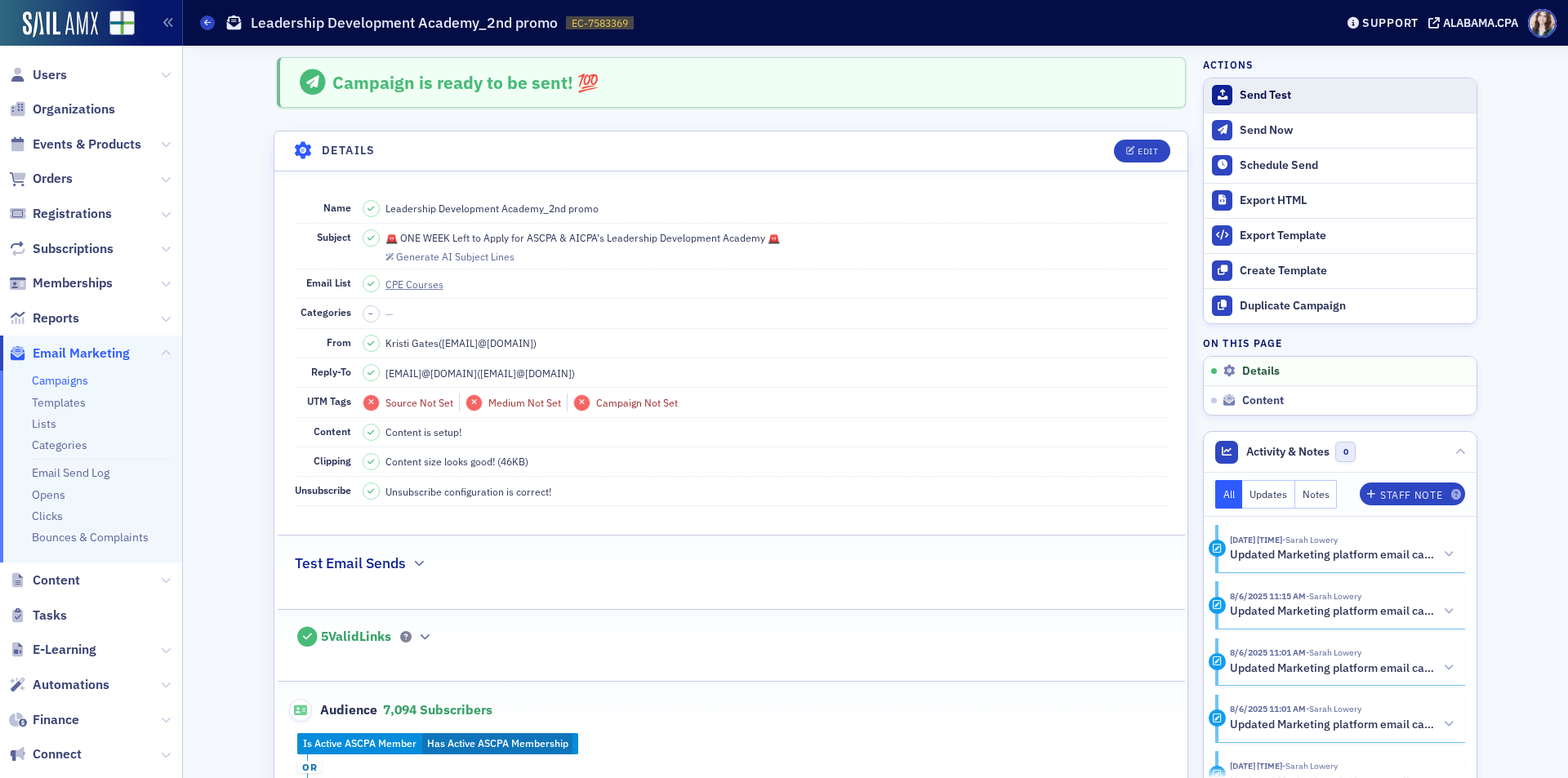 click on "Send Test" 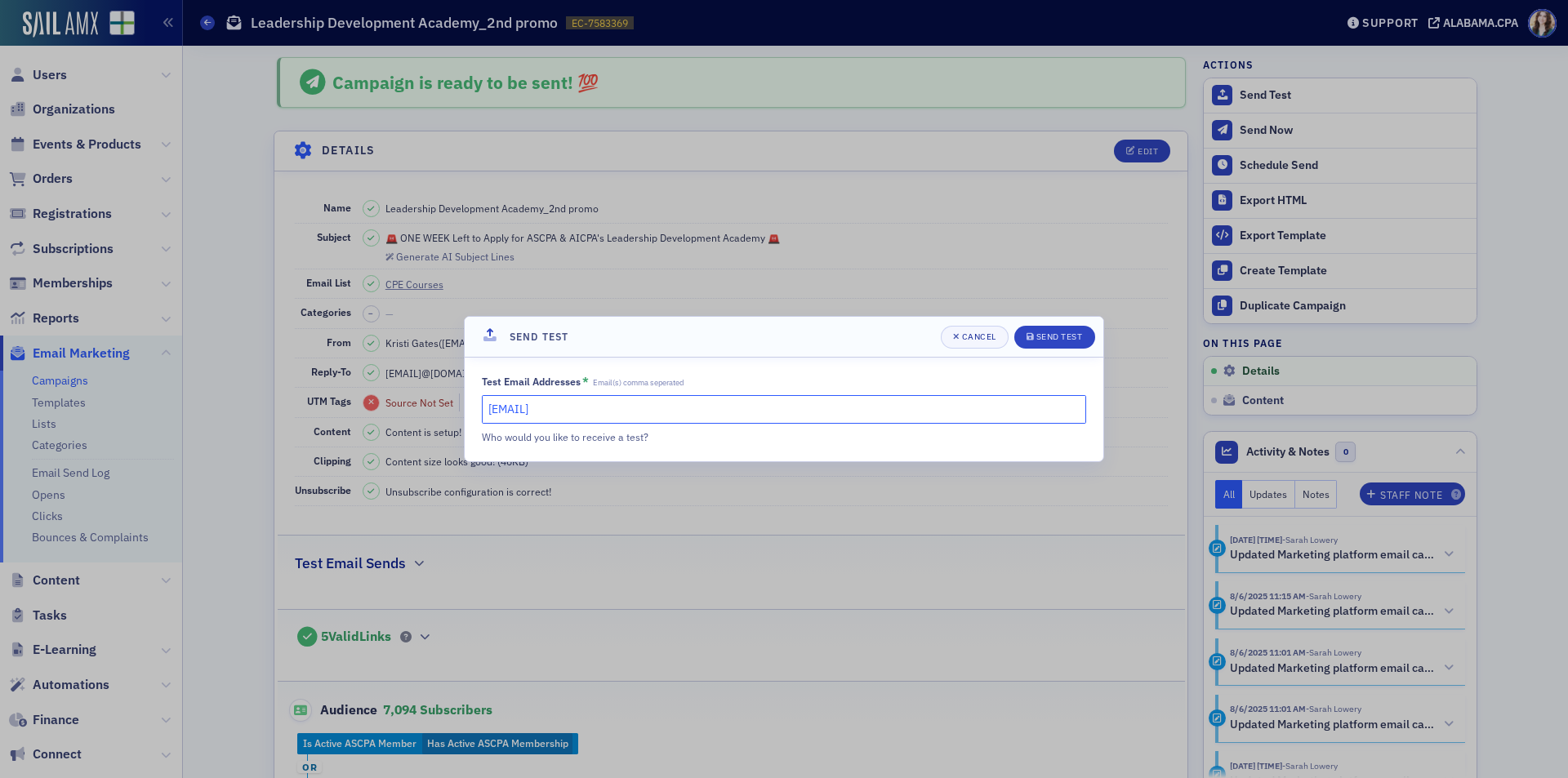 click on "slowery@alabama.cpa" at bounding box center [784, 409] 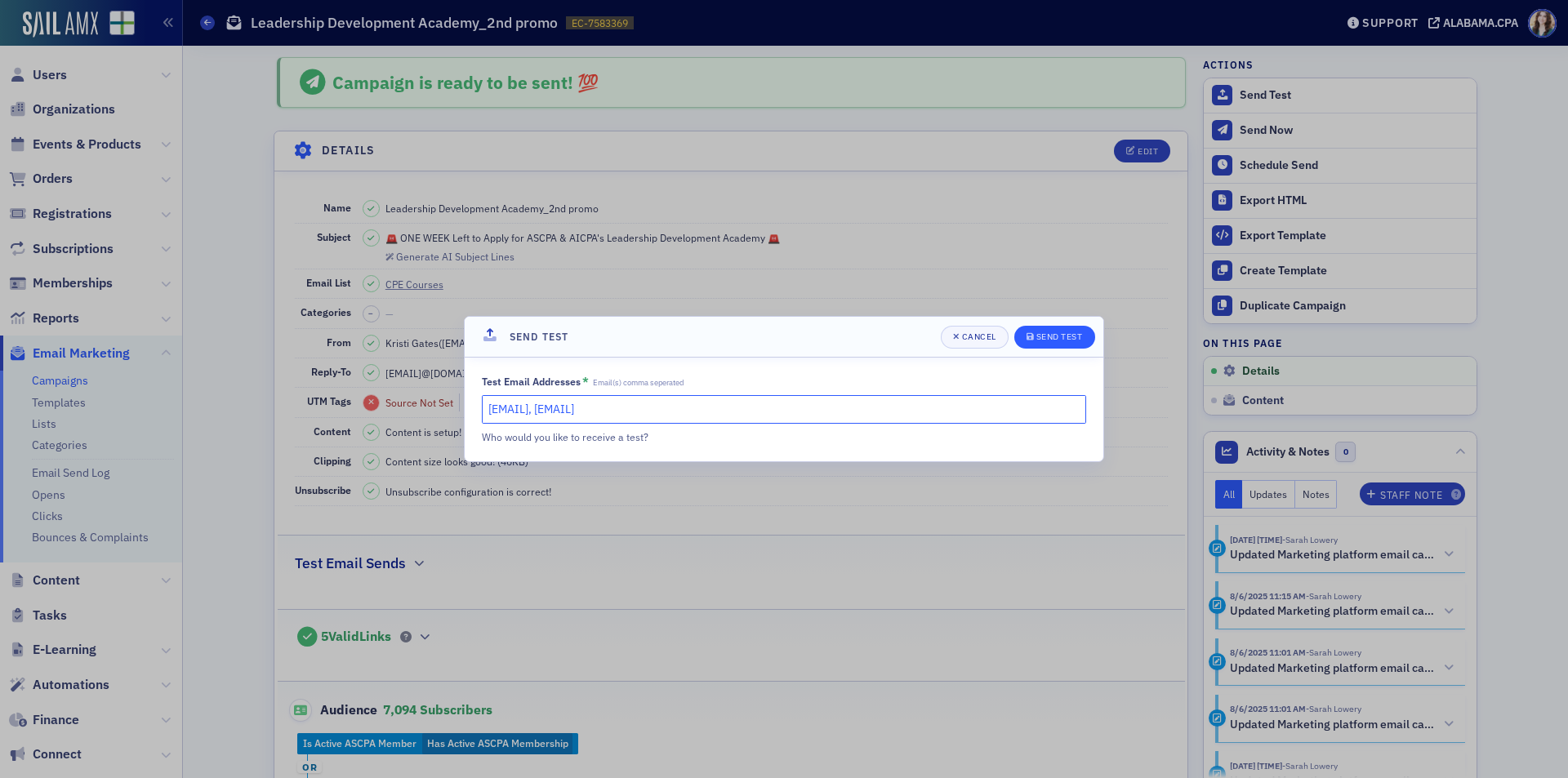 type on "slowery@alabama.cpa, kgates@alabama.cpa" 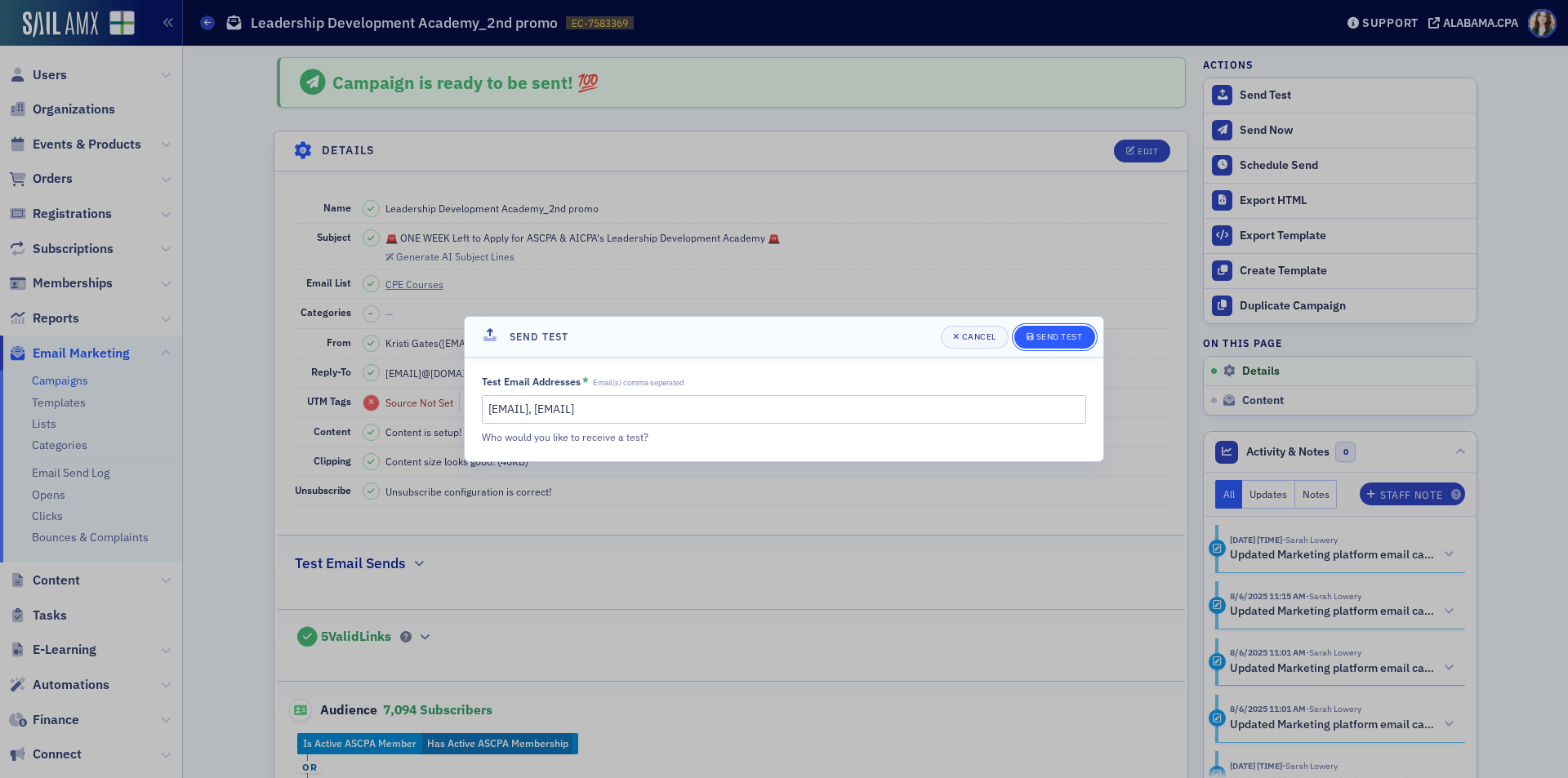 click on "Send Test" at bounding box center [1054, 337] 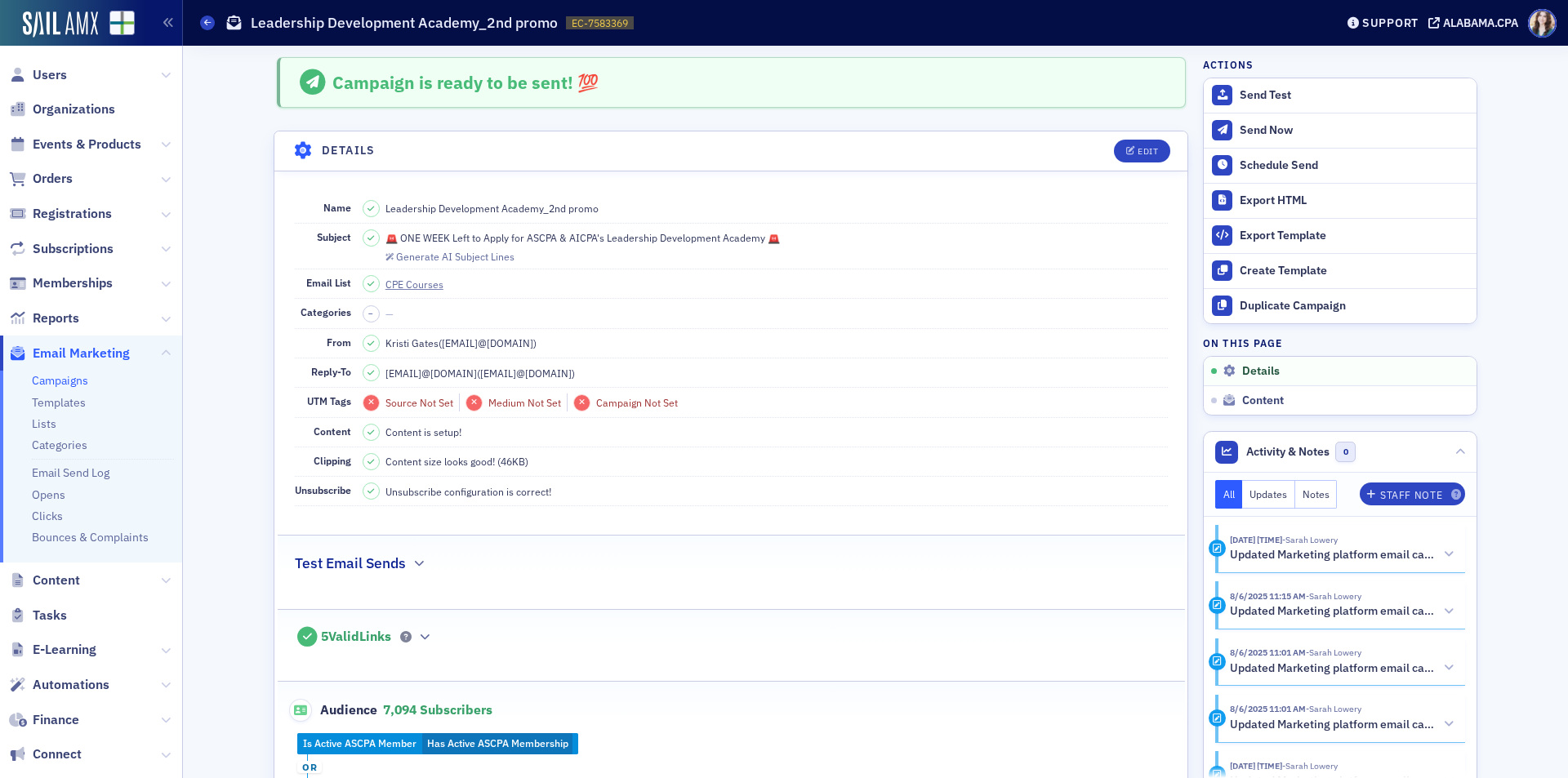 click on "Campaigns" 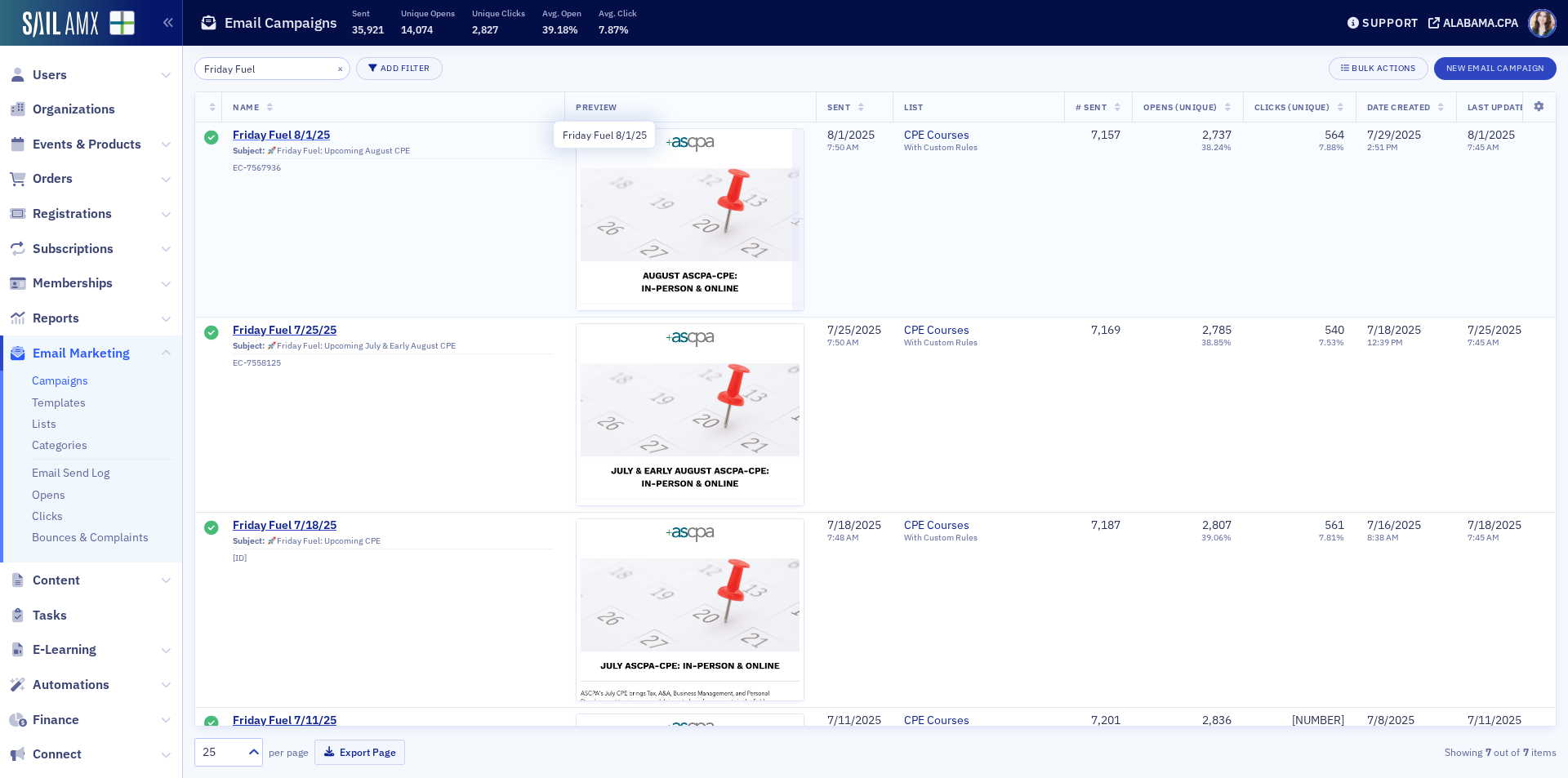 type on "Friday Fuel" 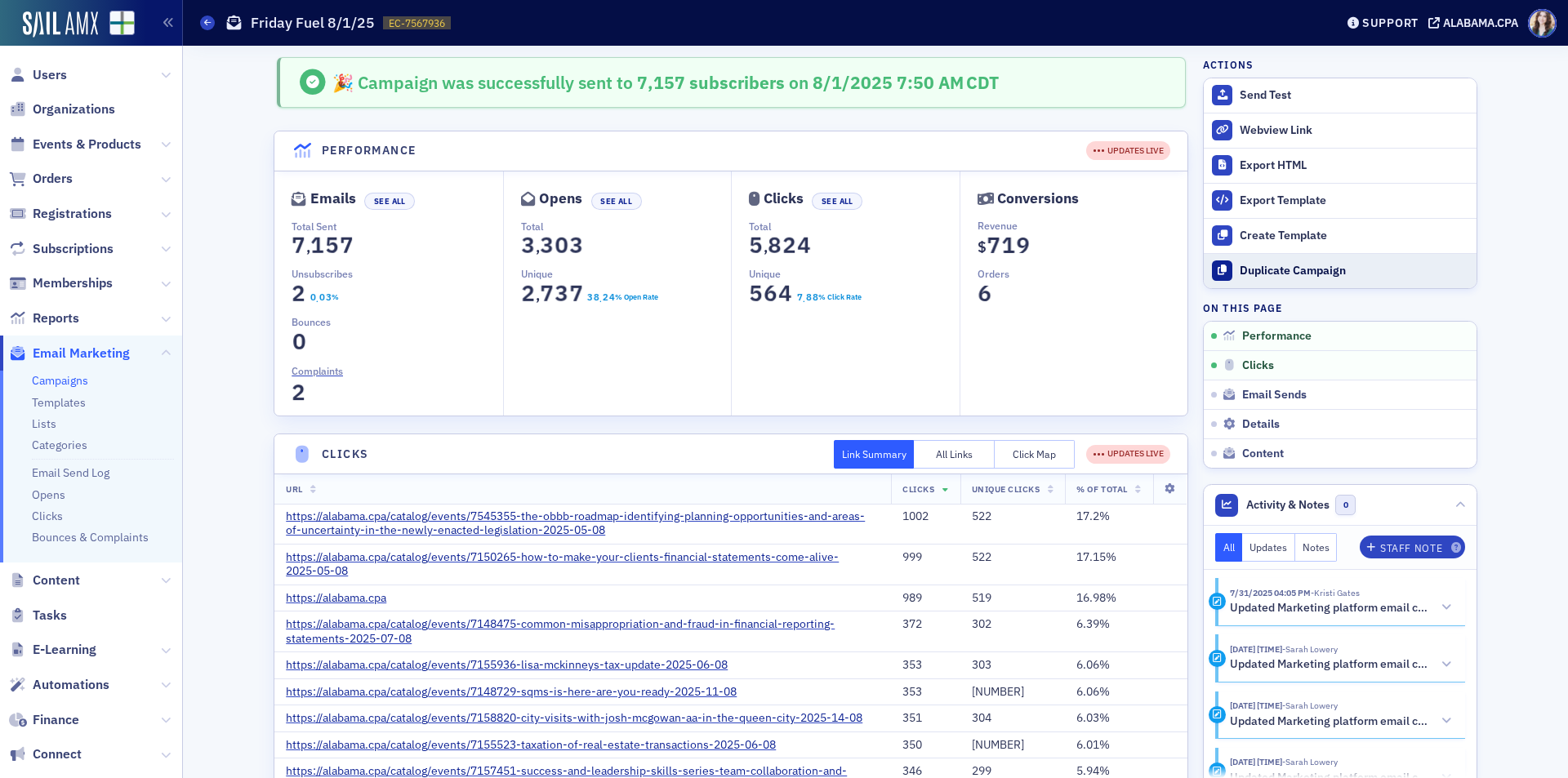 click on "Duplicate Campaign" 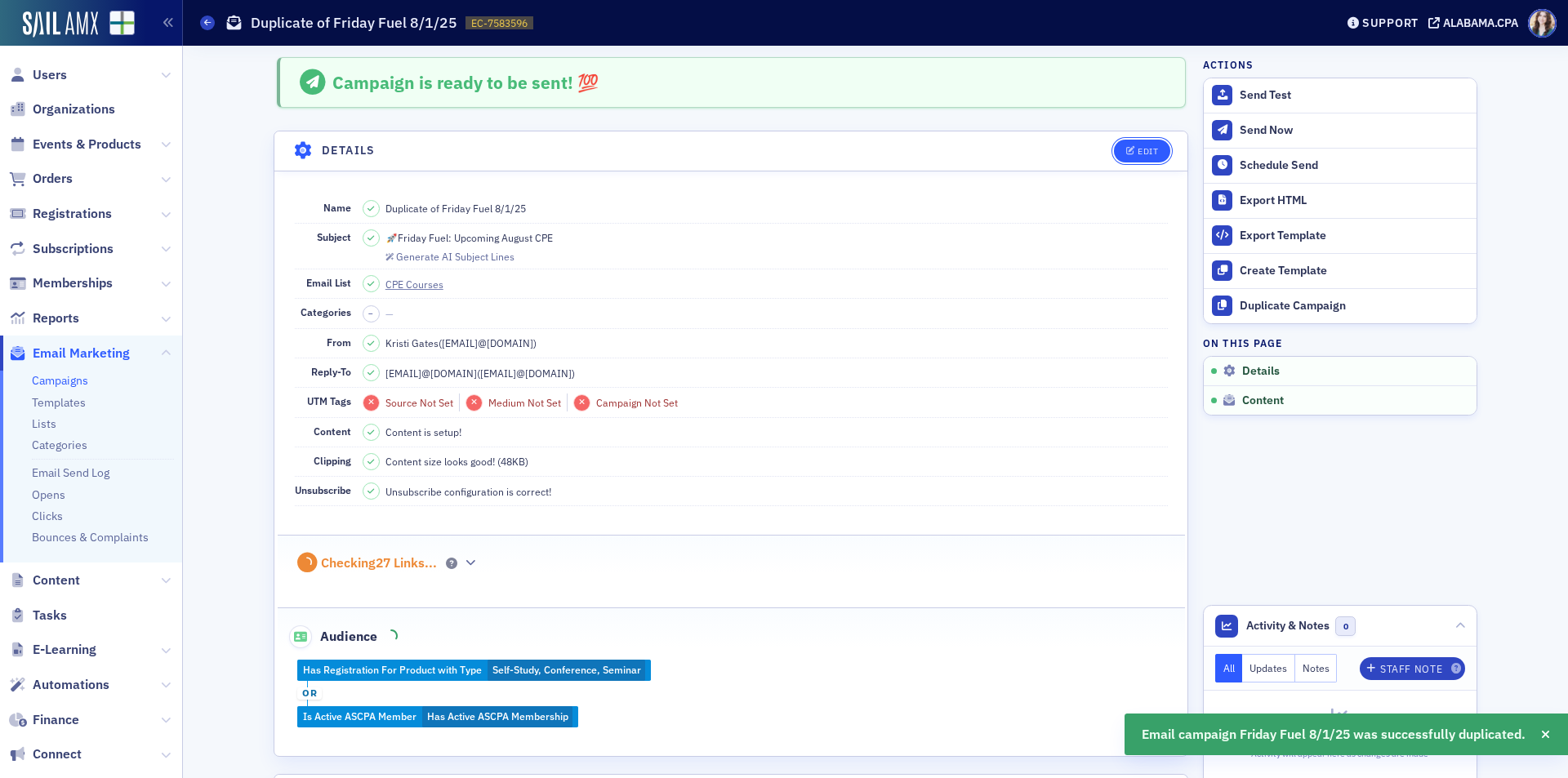 click on "Details Edit" 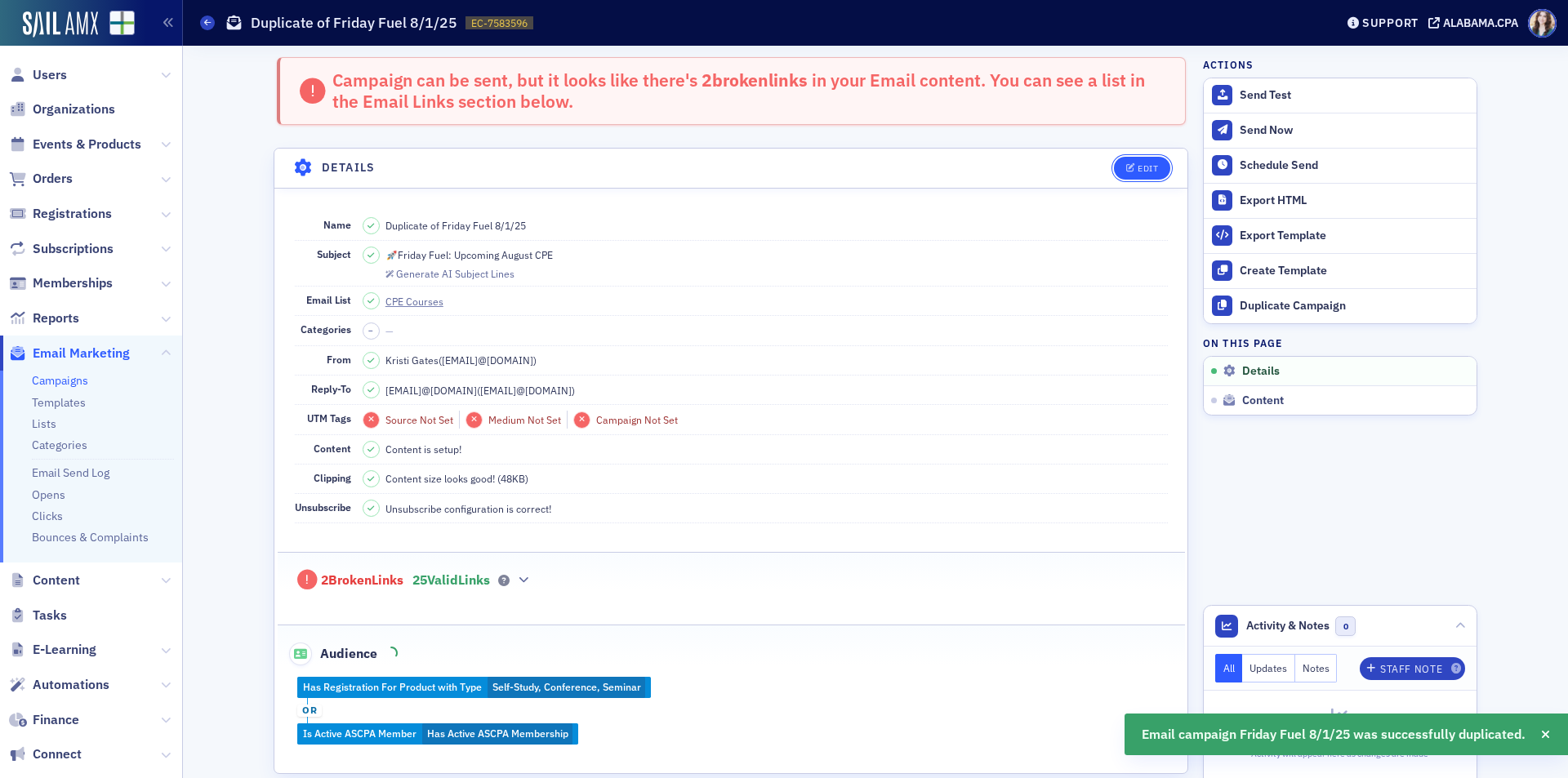 click 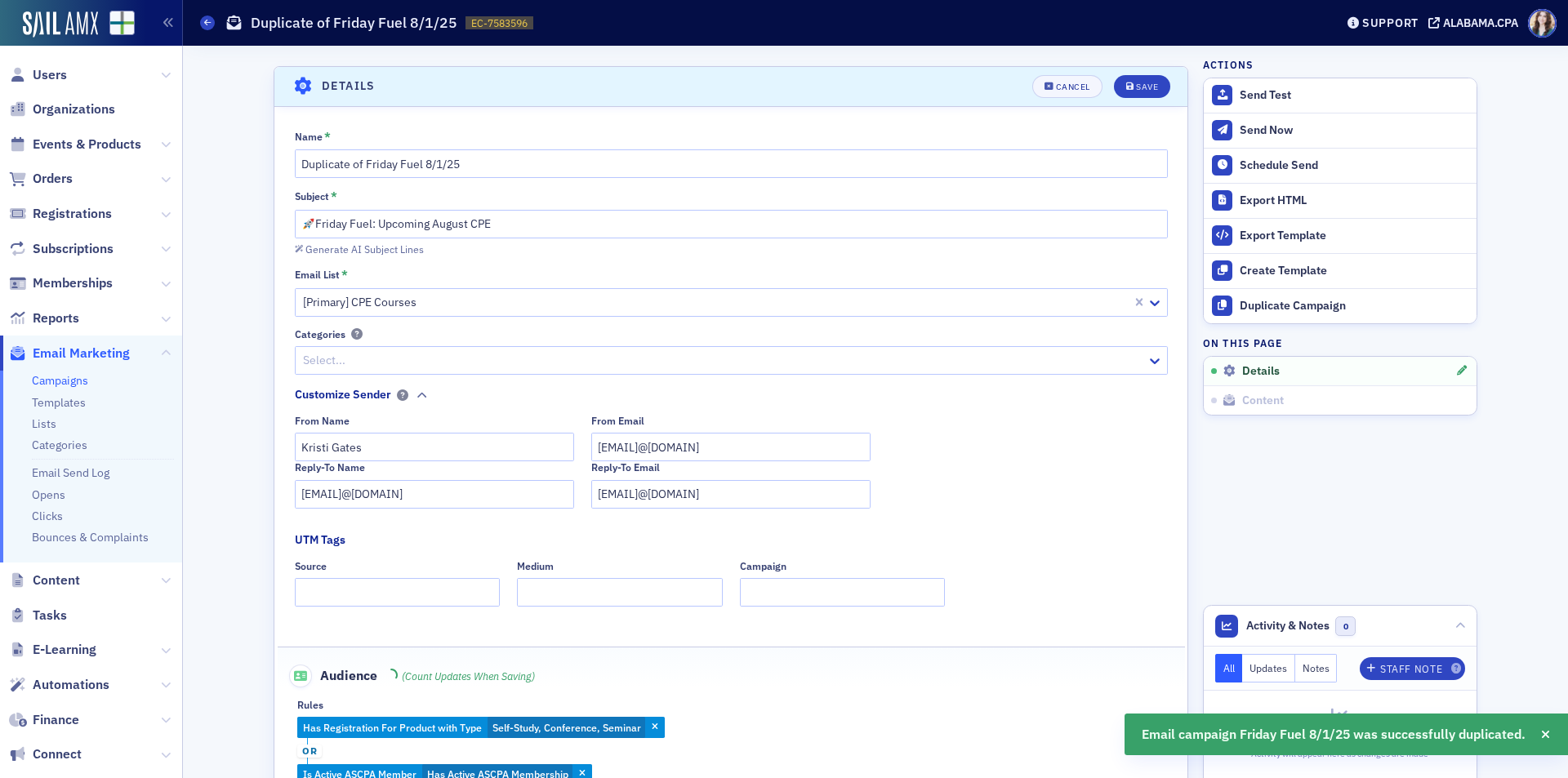 scroll, scrollTop: 94, scrollLeft: 0, axis: vertical 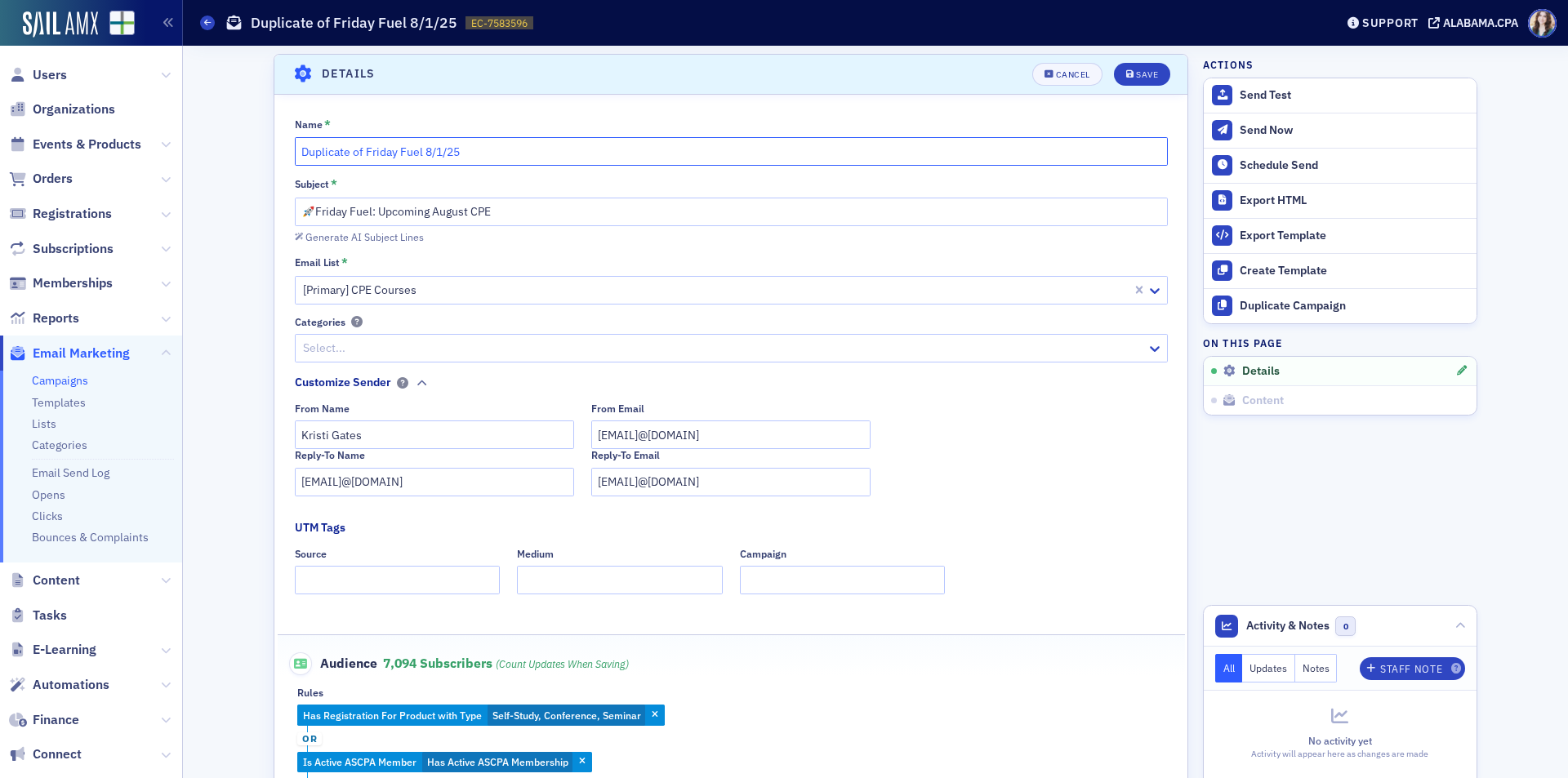 drag, startPoint x: 361, startPoint y: 151, endPoint x: 238, endPoint y: 162, distance: 123.49089 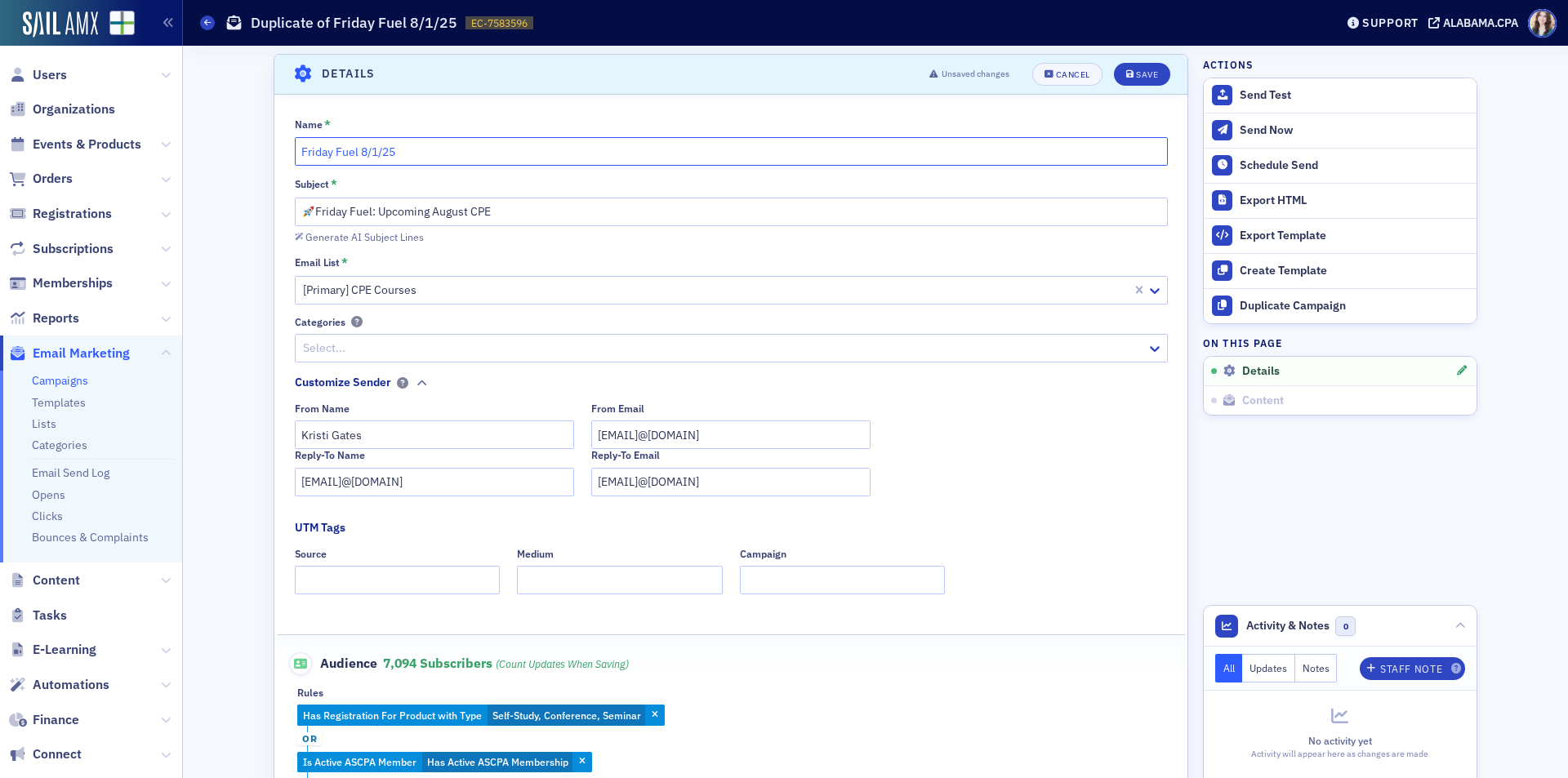 click on "Friday Fuel 8/1/25" 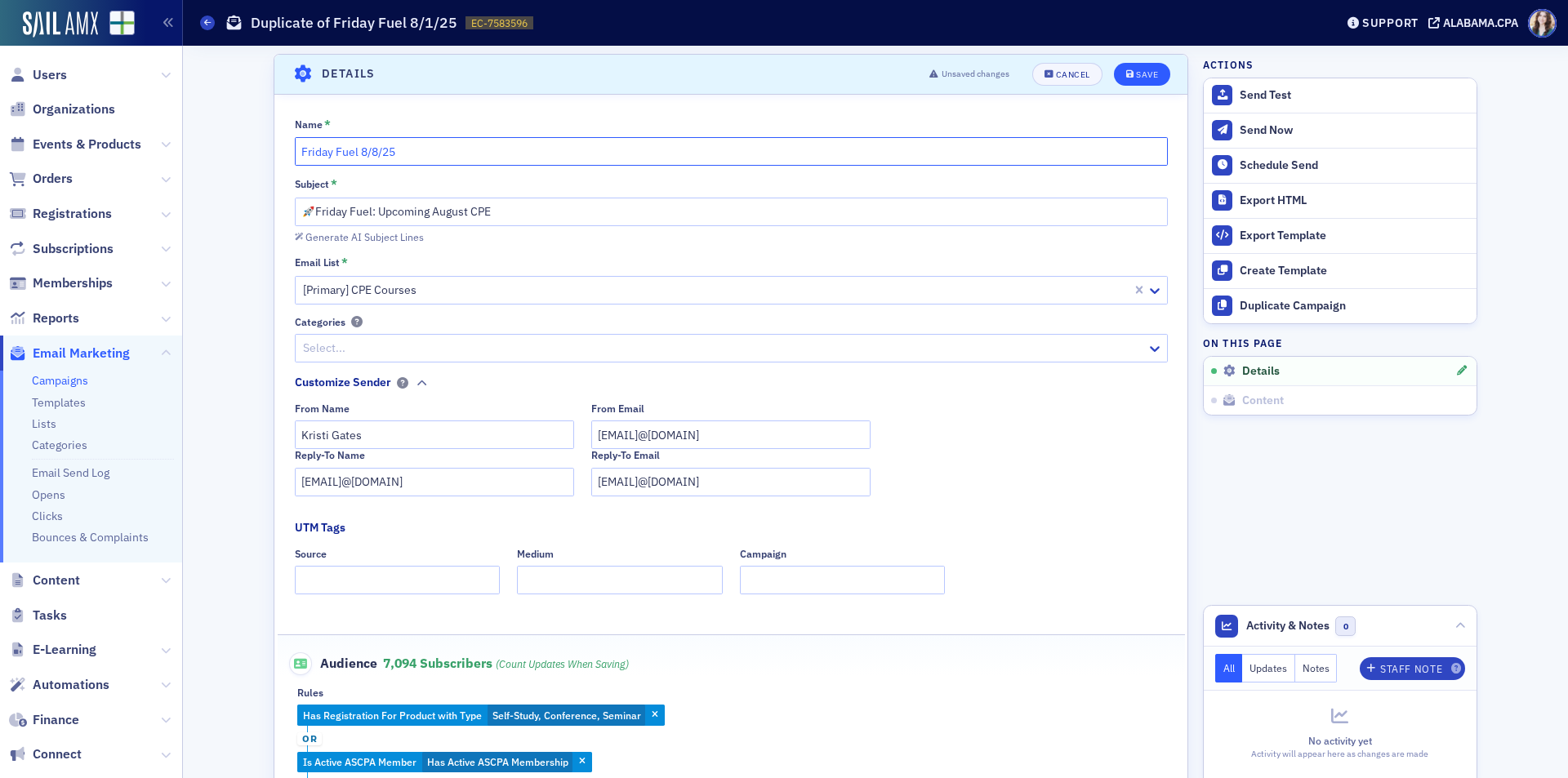 type on "Friday Fuel 8/8/25" 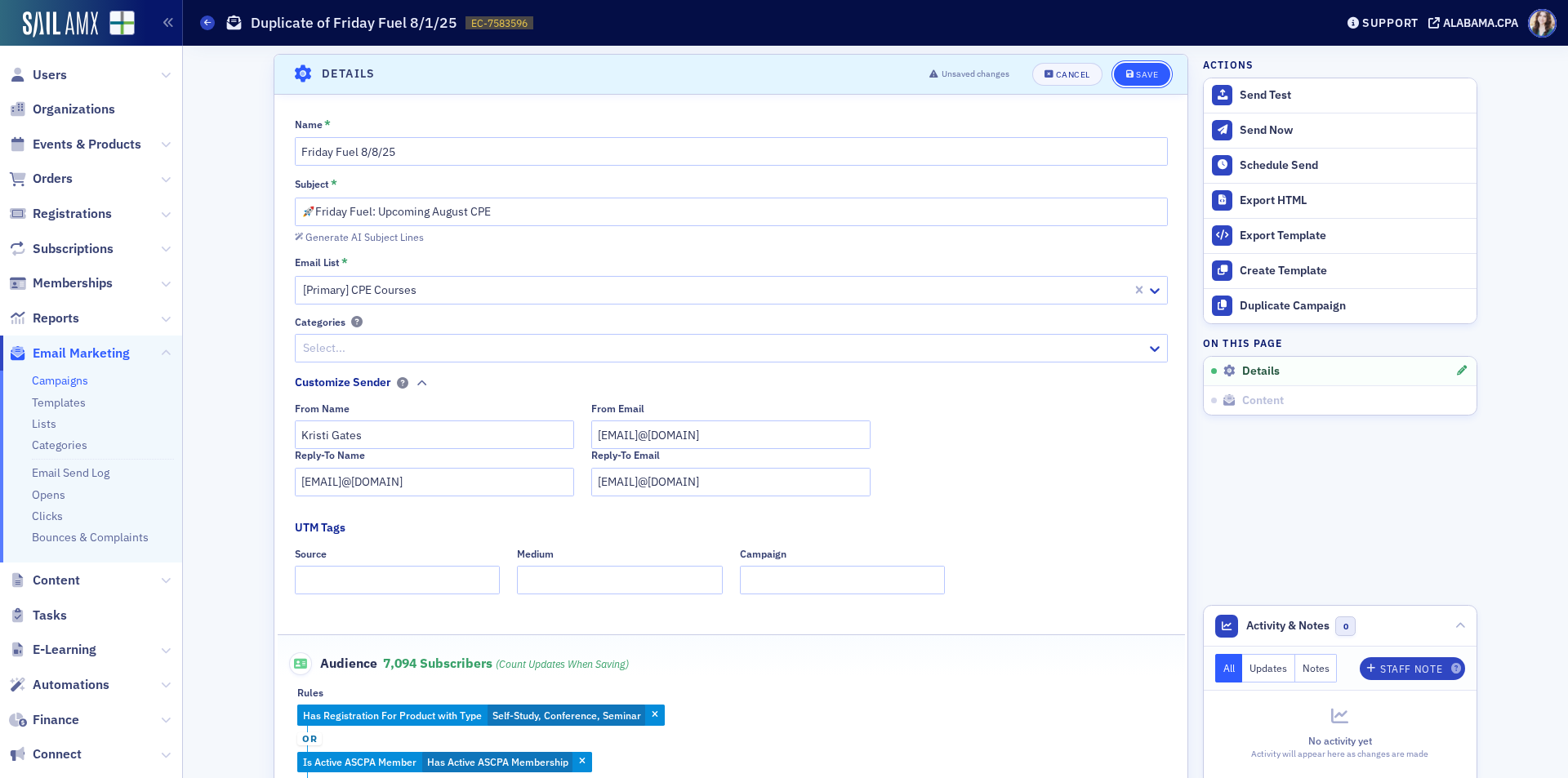 click on "Save" 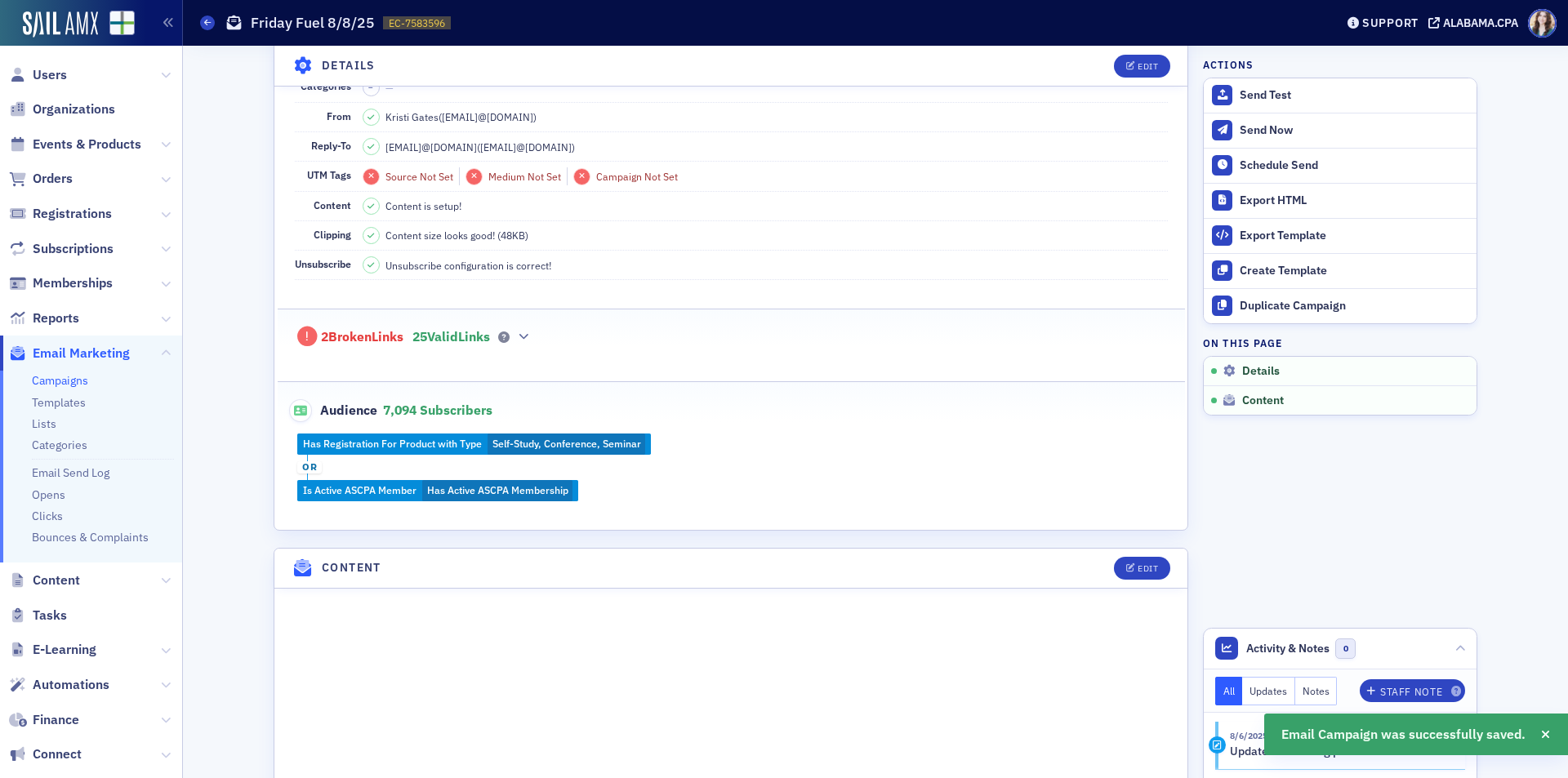scroll, scrollTop: 502, scrollLeft: 0, axis: vertical 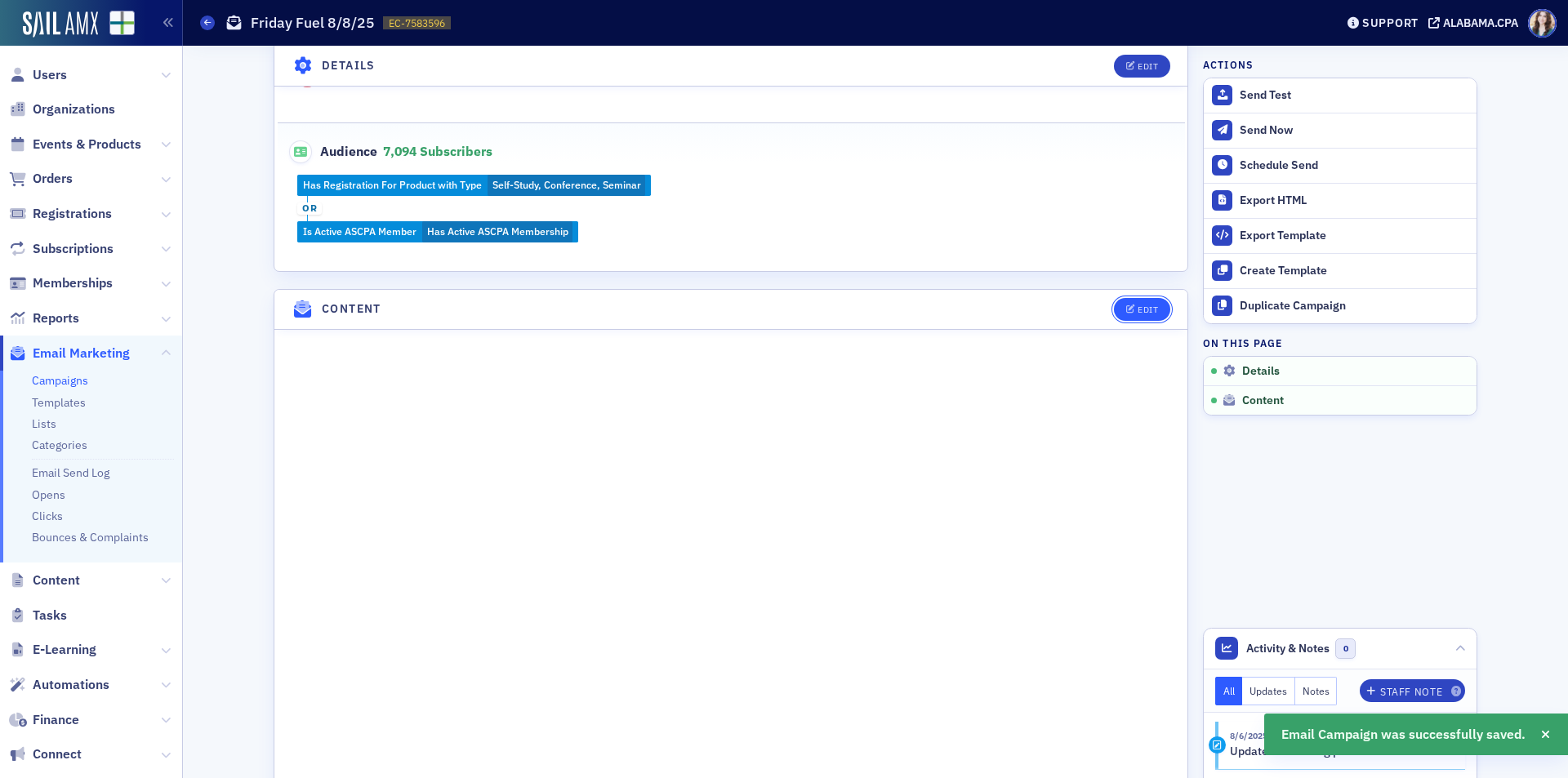 click 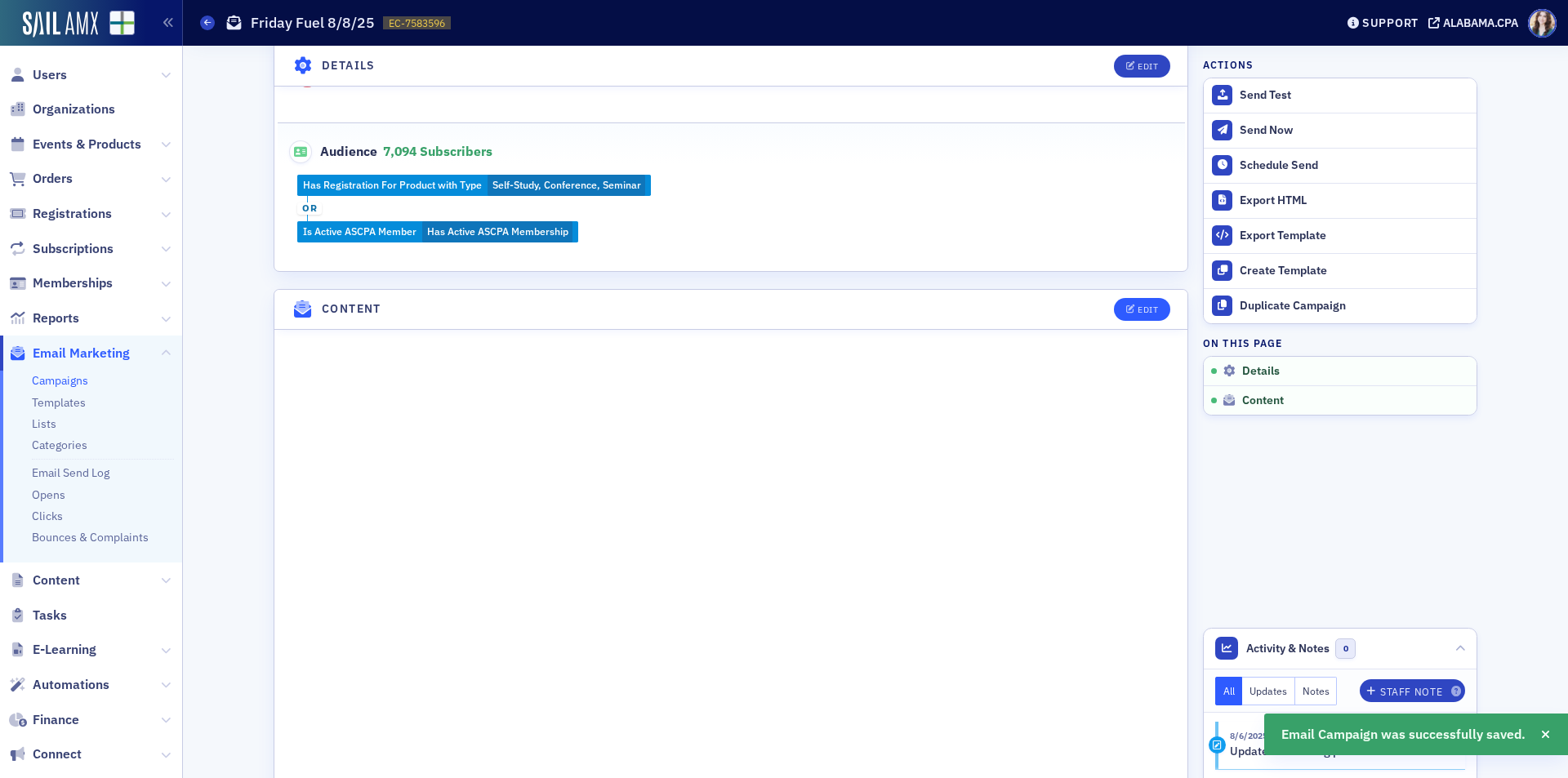 scroll, scrollTop: 24, scrollLeft: 0, axis: vertical 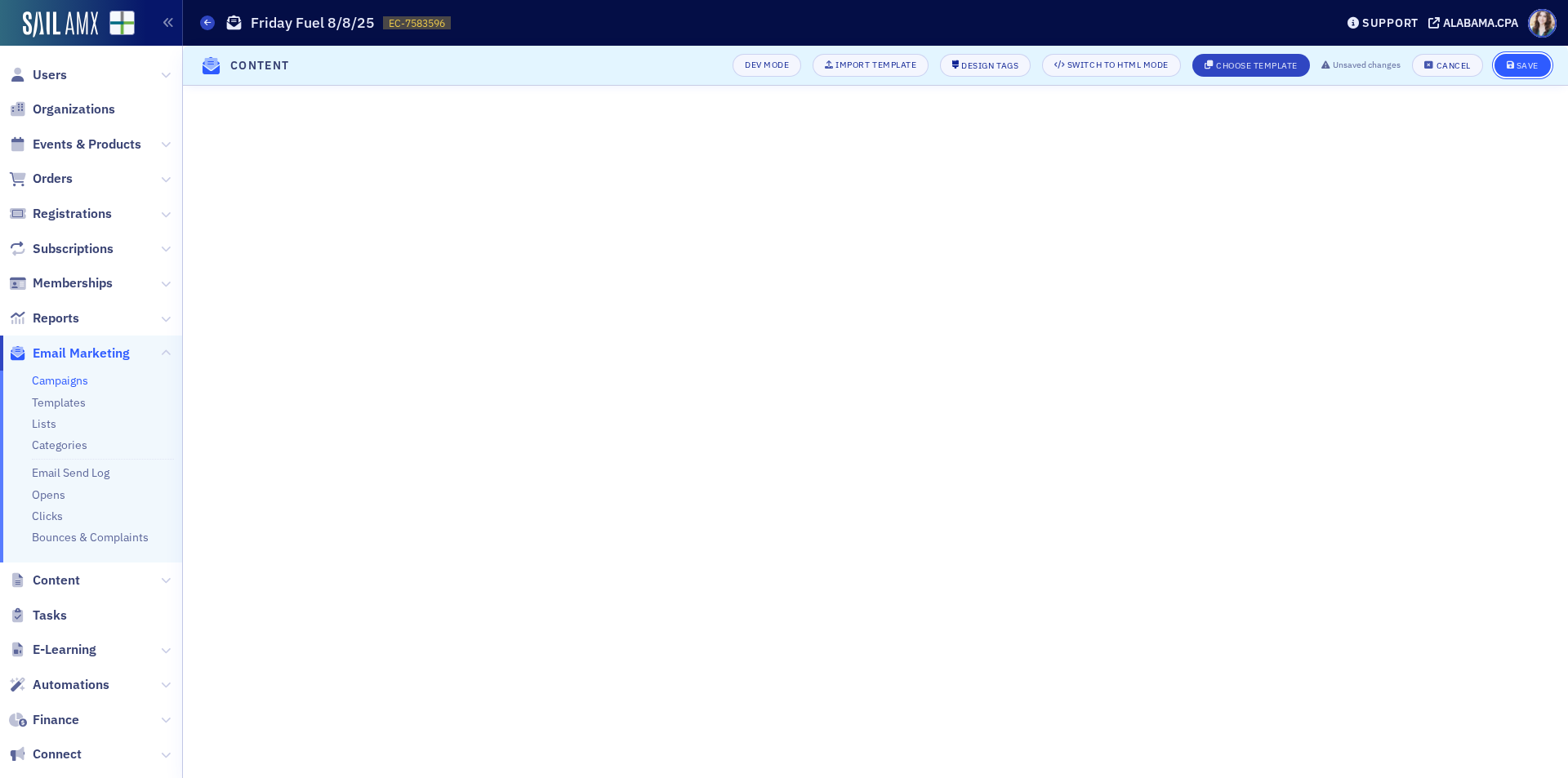 click on "Save" 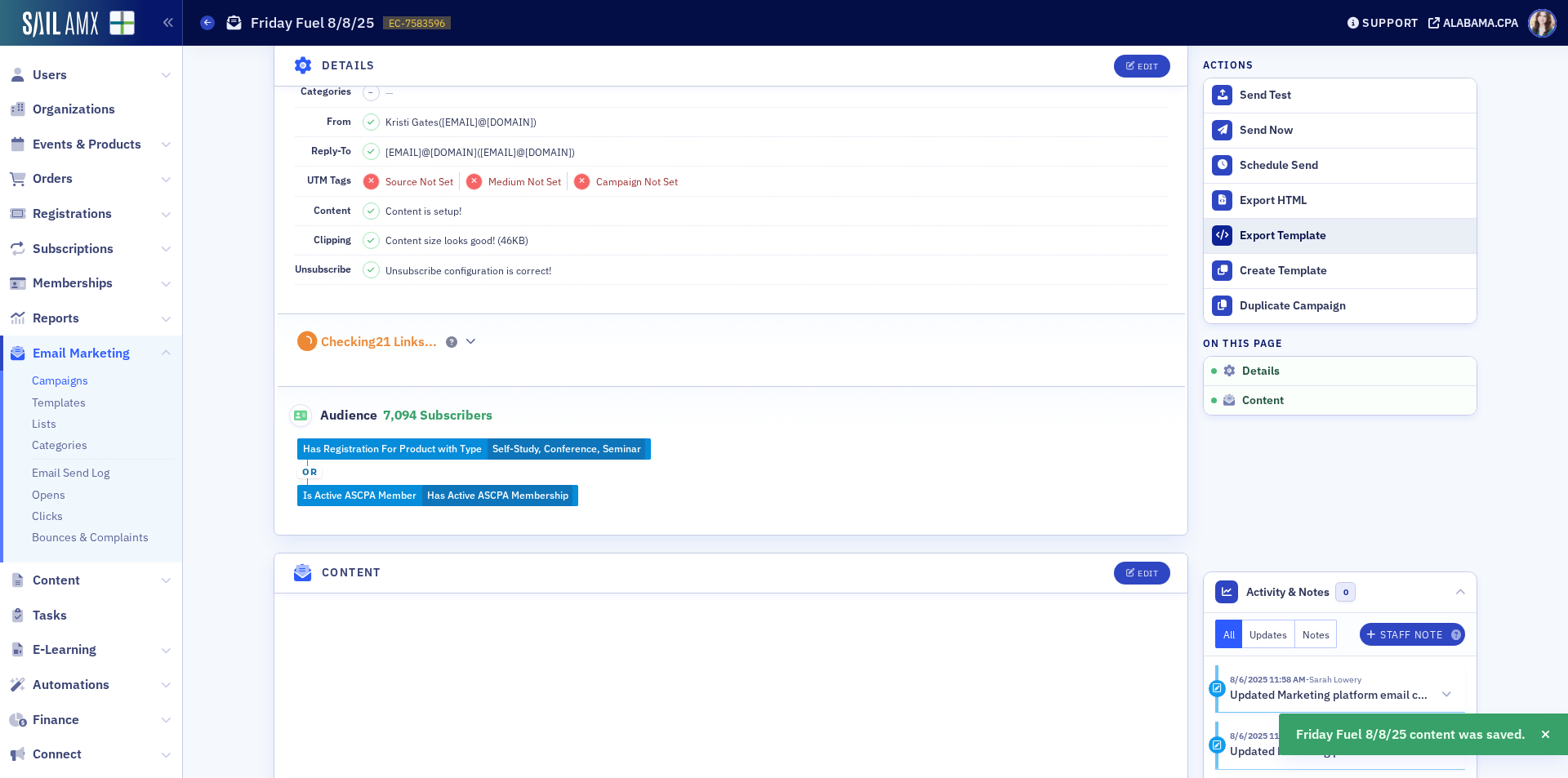 scroll, scrollTop: 0, scrollLeft: 0, axis: both 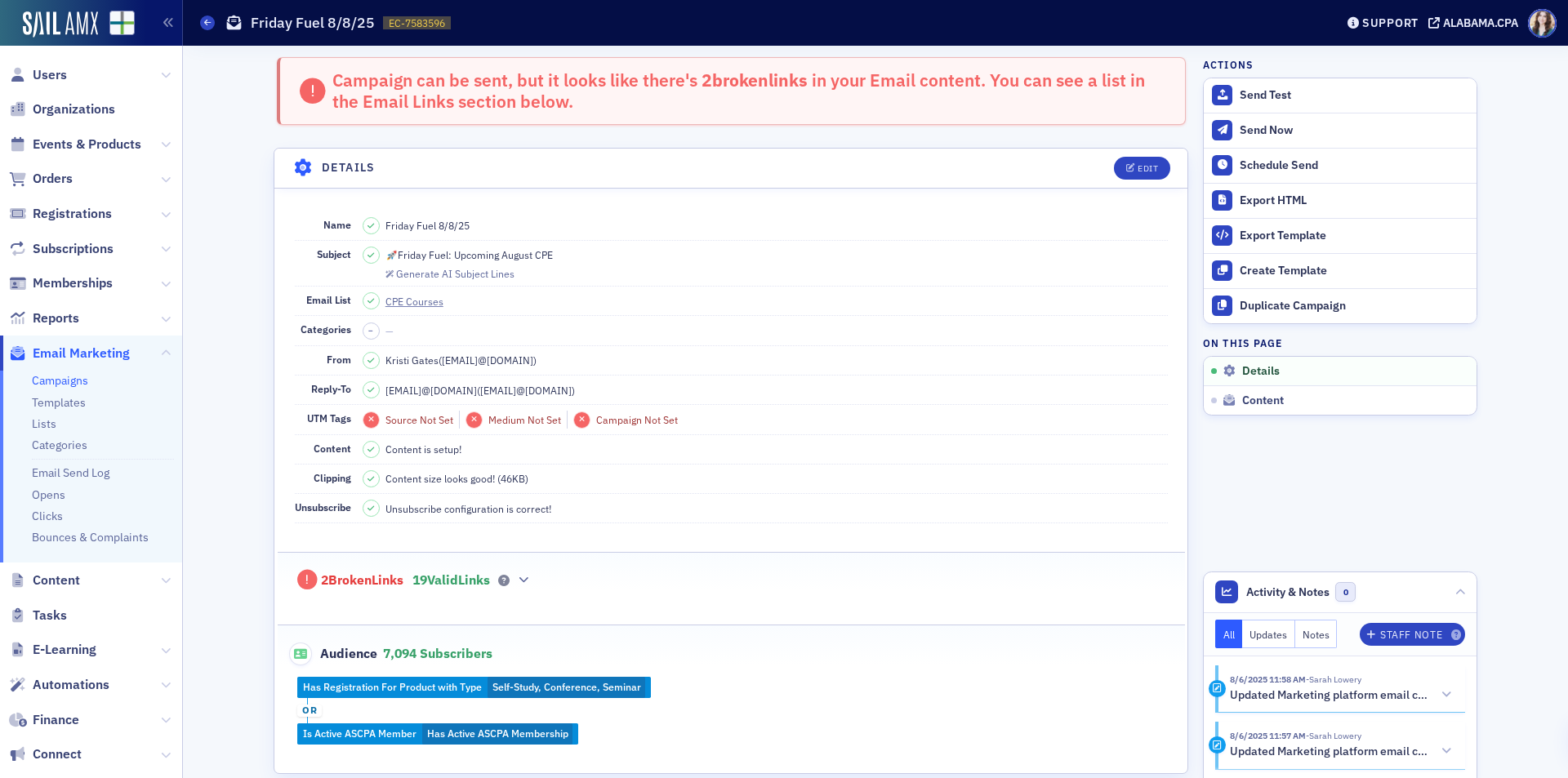 click on "19  Valid  Links" 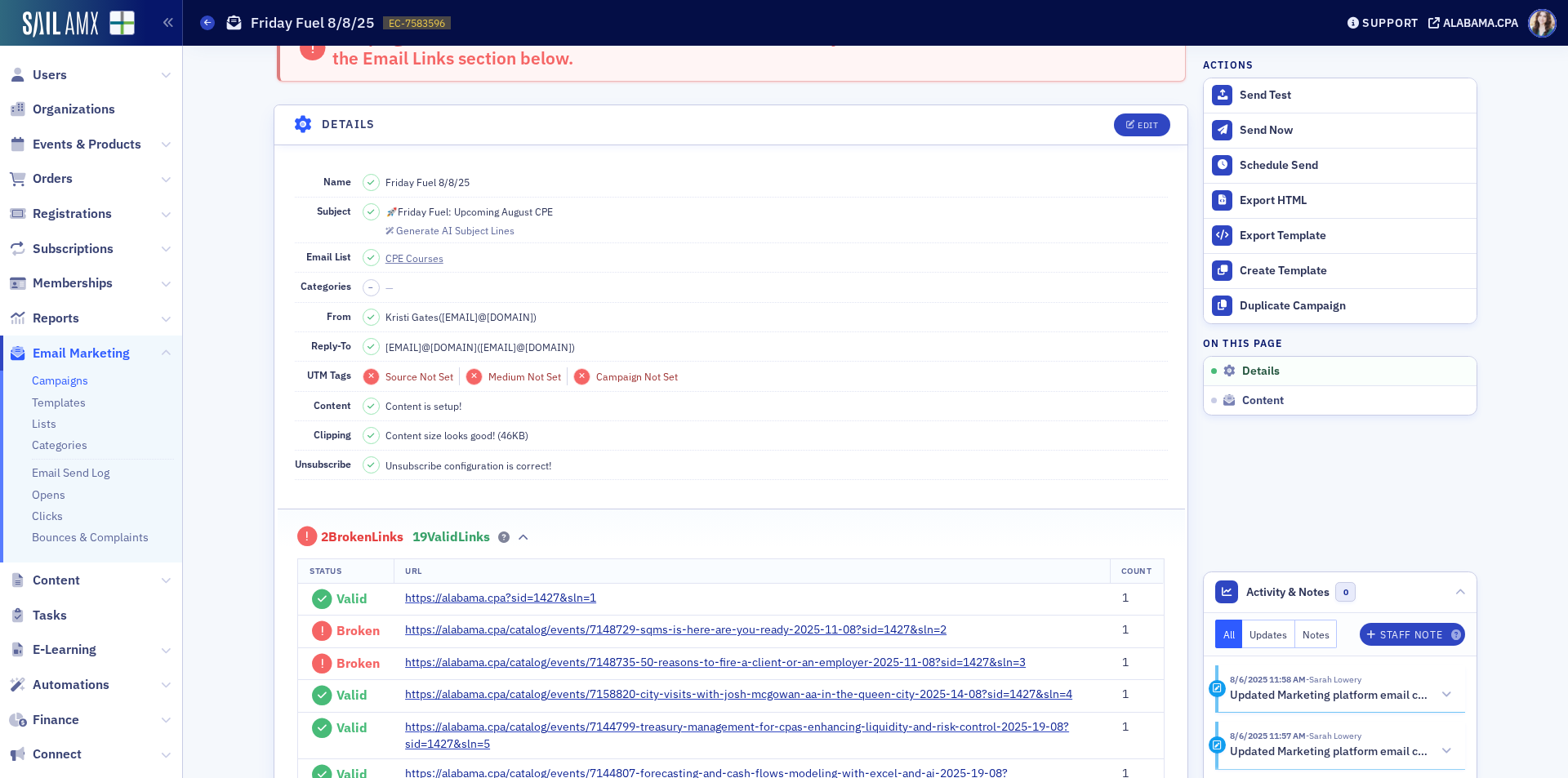 scroll, scrollTop: 82, scrollLeft: 0, axis: vertical 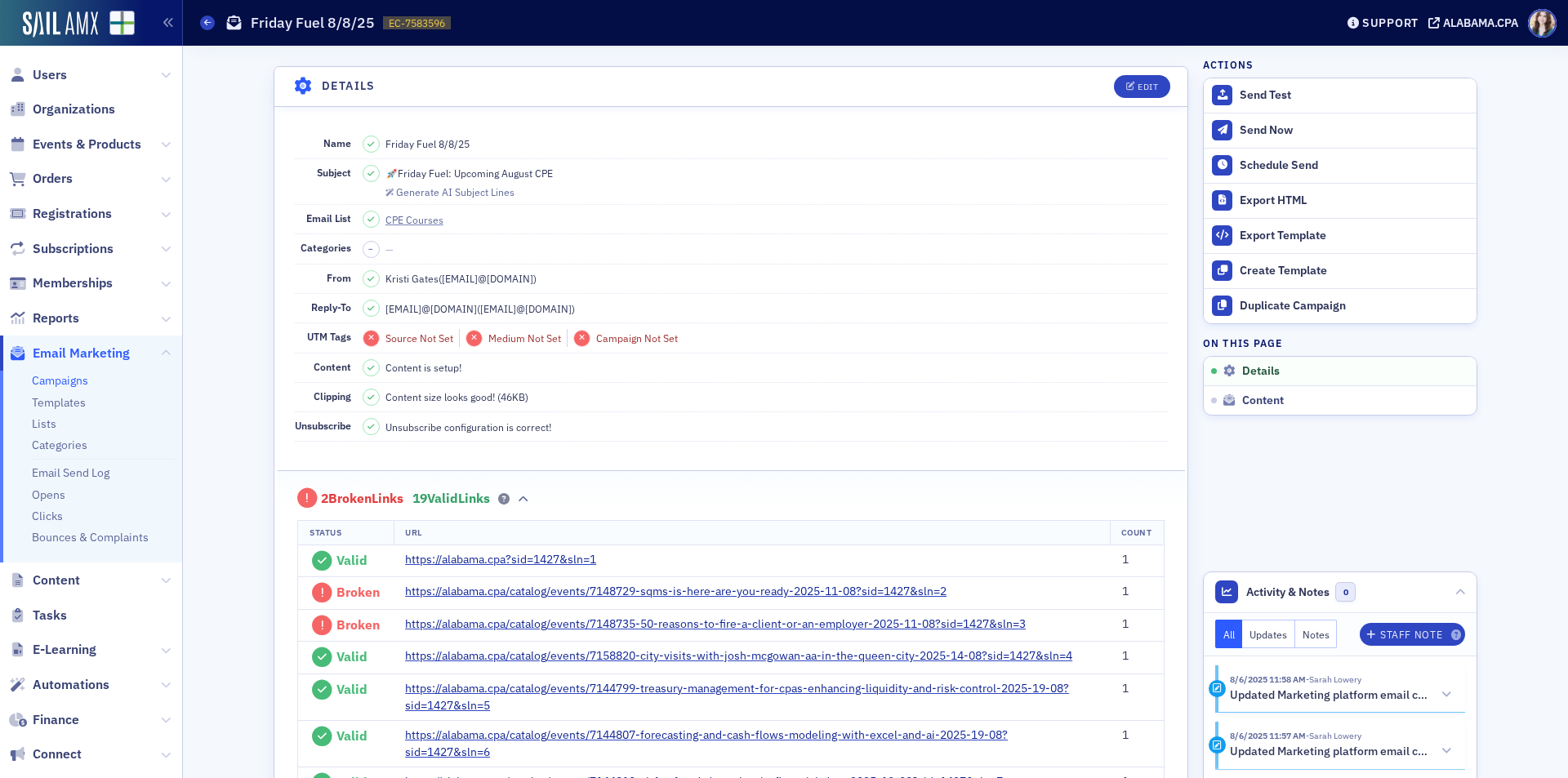 click on "19  Valid  Links" 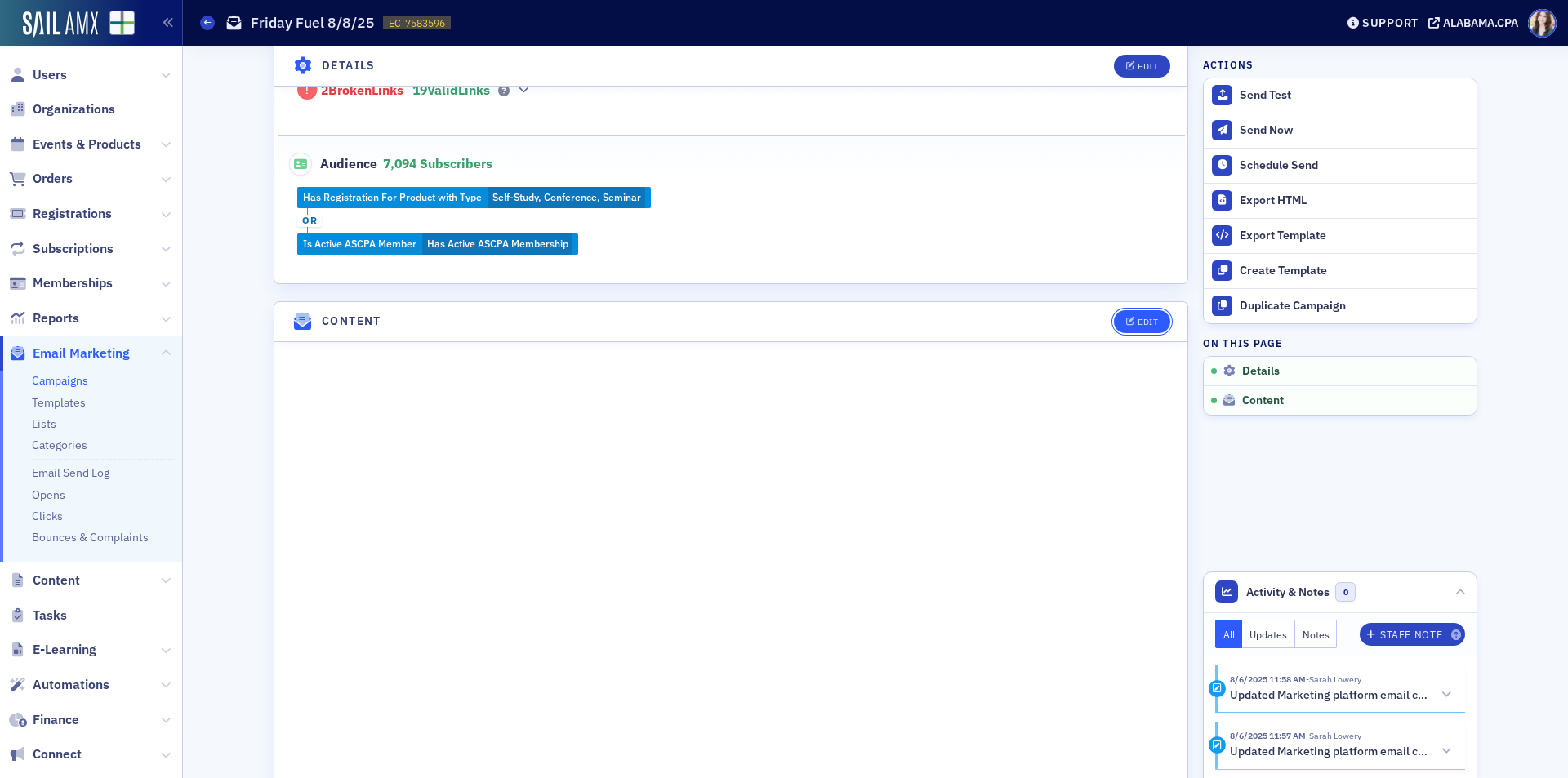 click on "Edit" 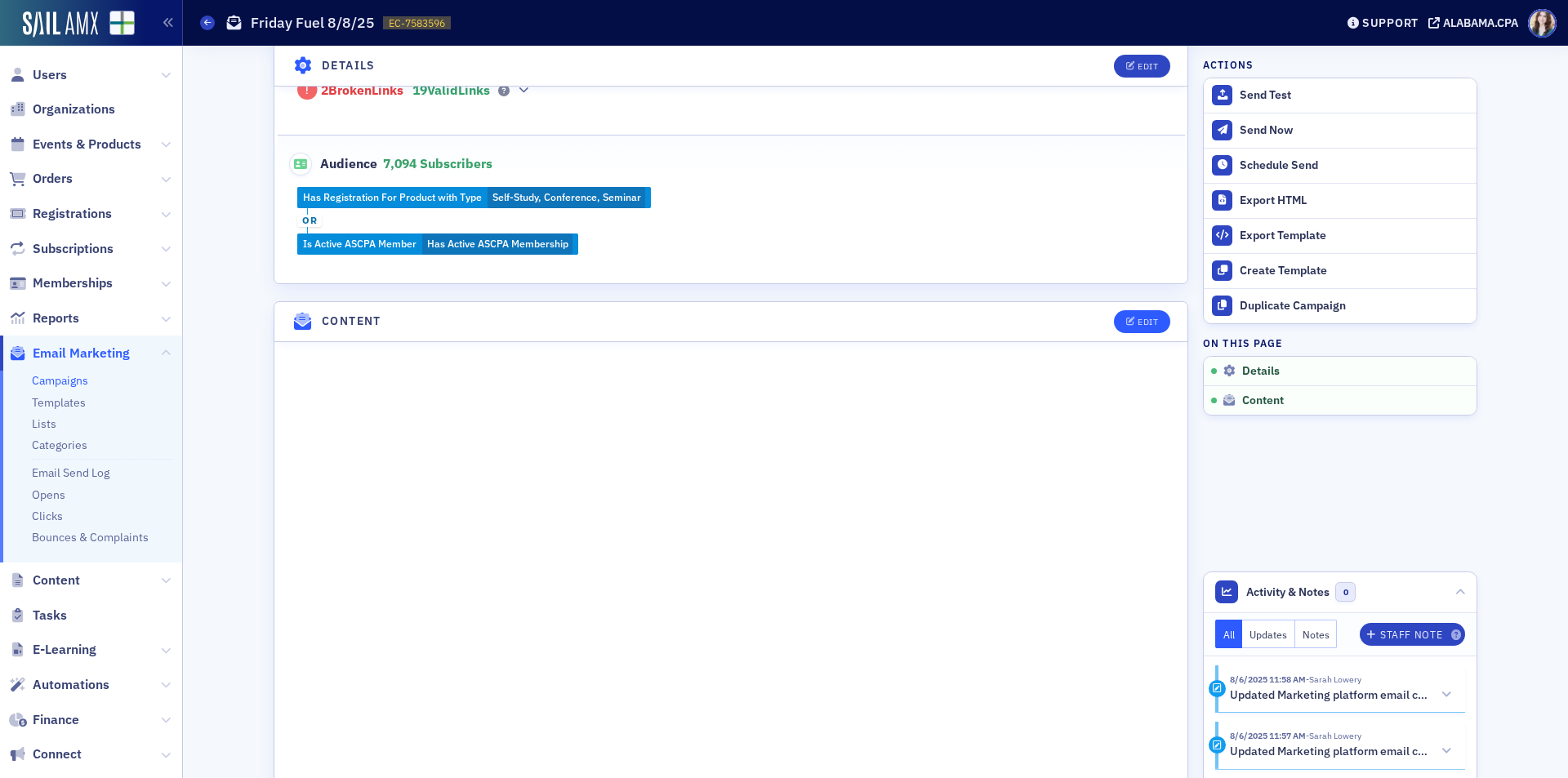scroll, scrollTop: 24, scrollLeft: 0, axis: vertical 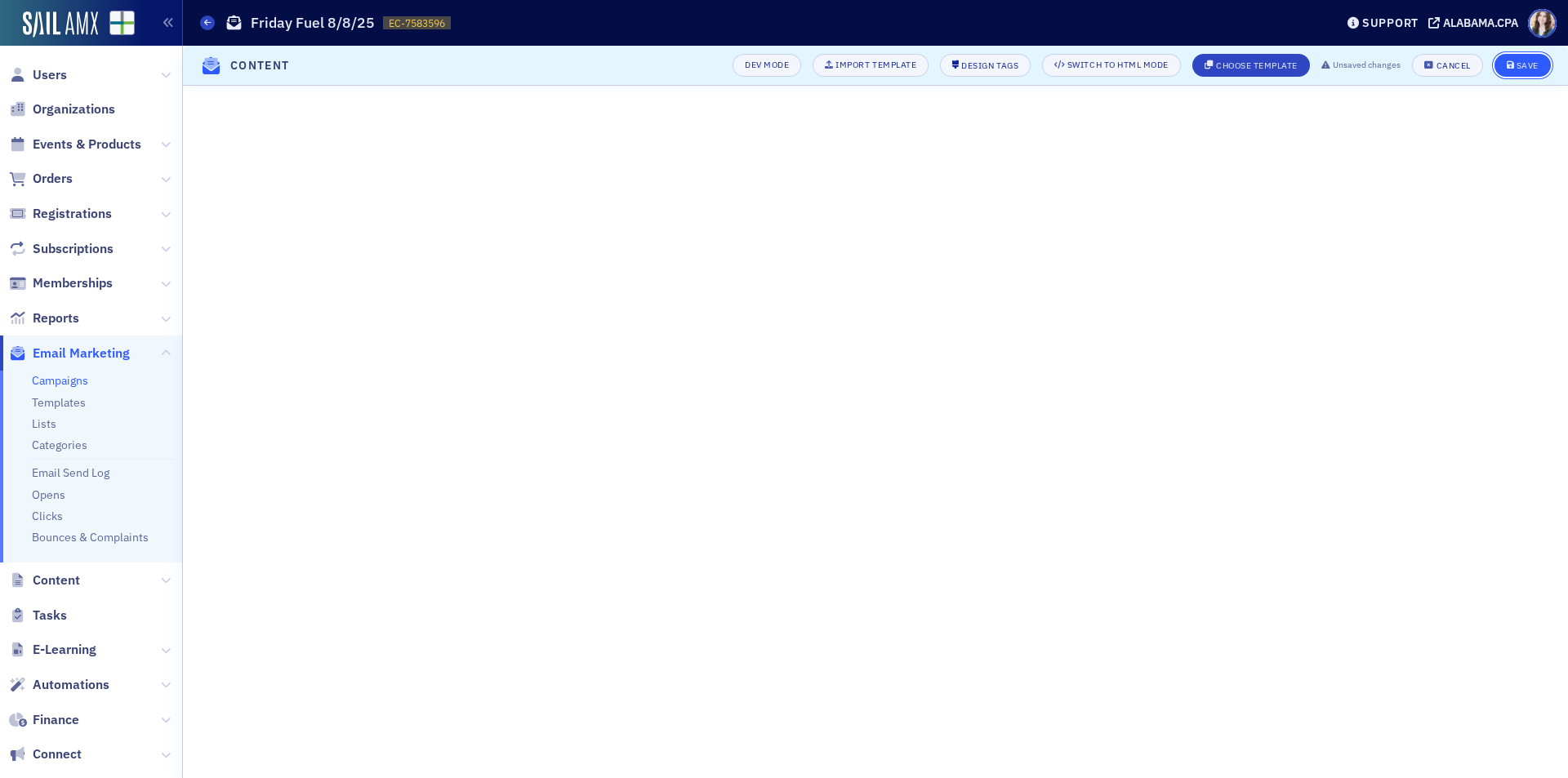 click on "Save" 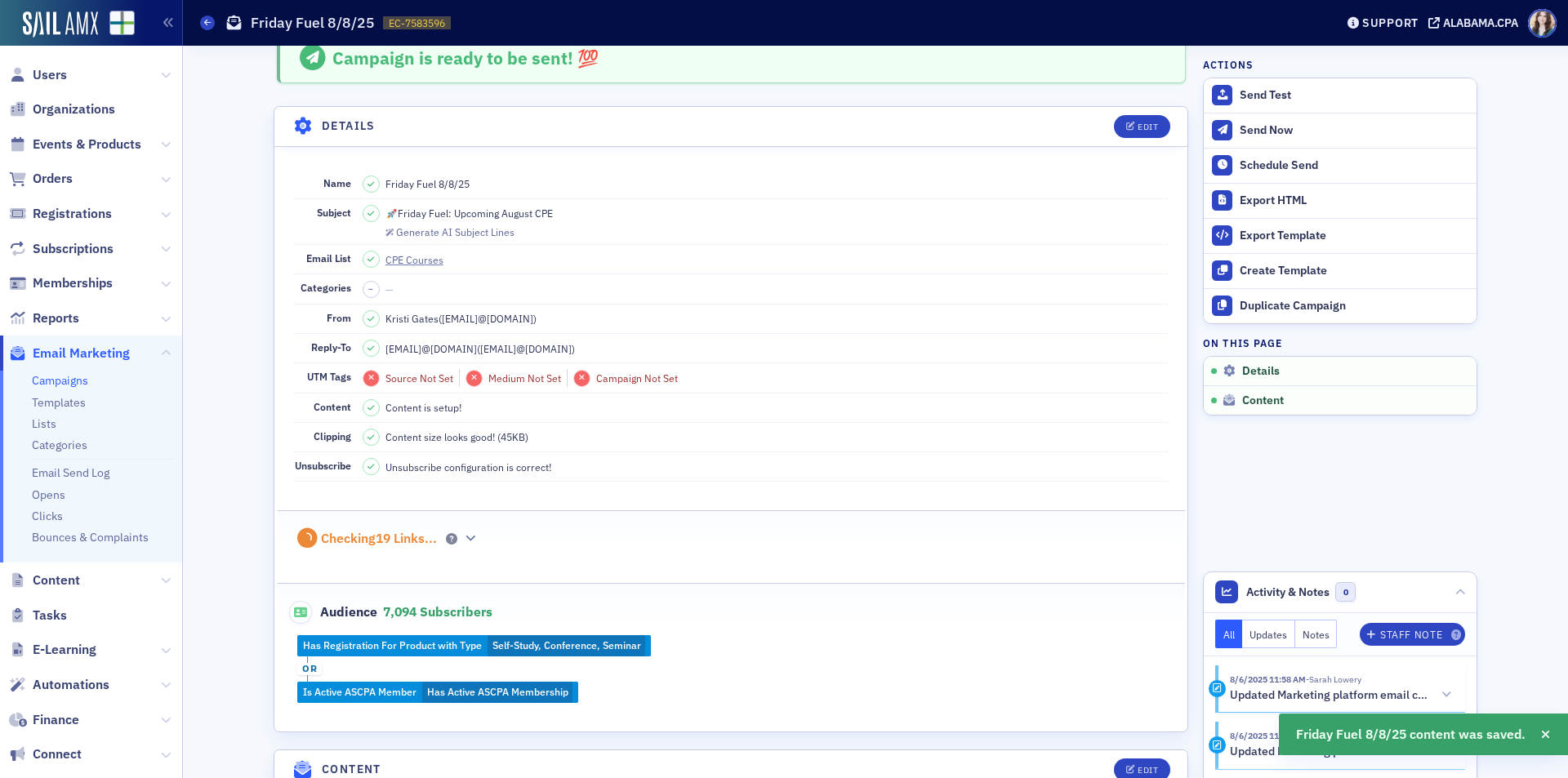 scroll, scrollTop: 720, scrollLeft: 0, axis: vertical 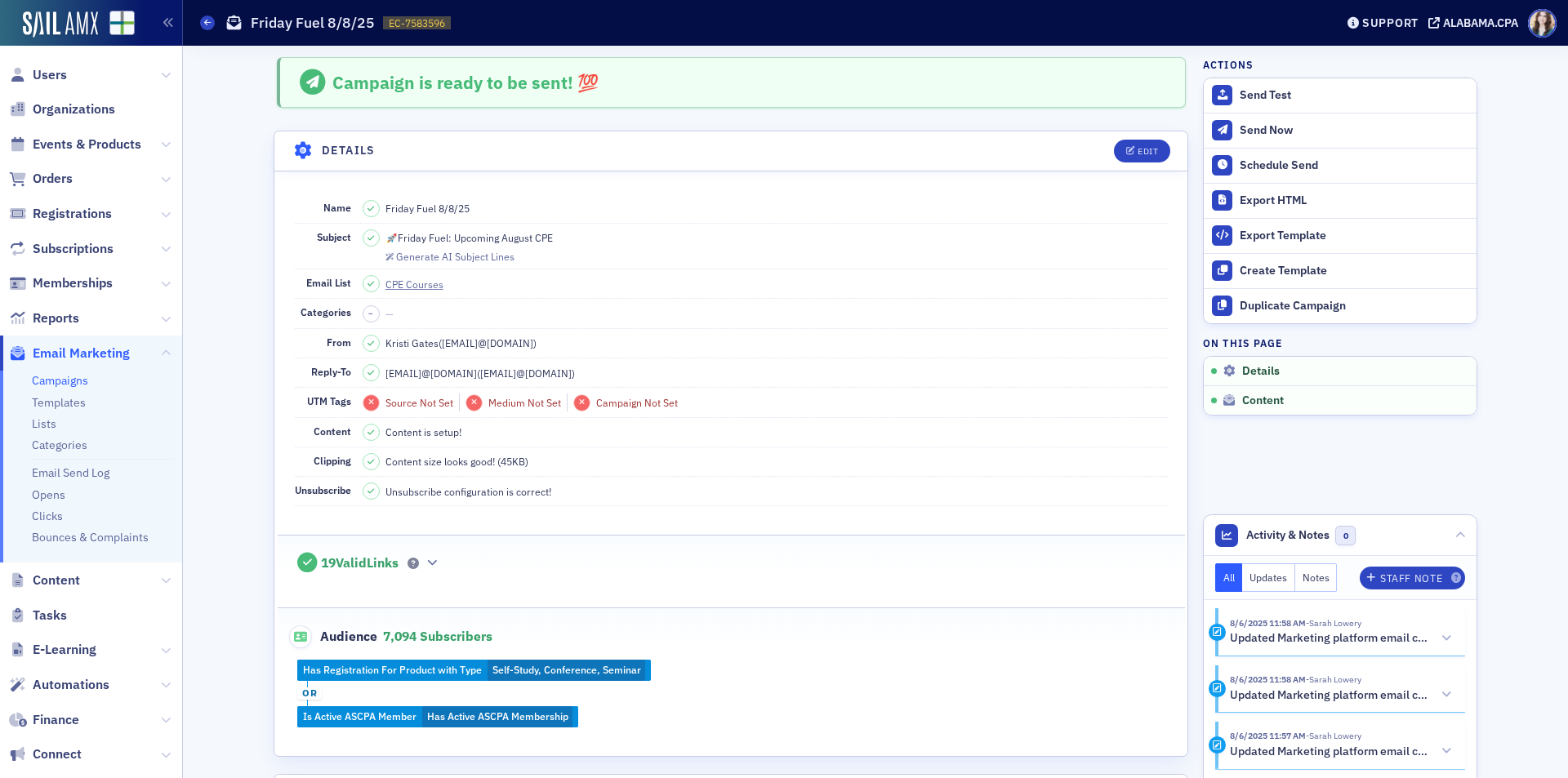click on "Campaign is ready to be sent! 💯" 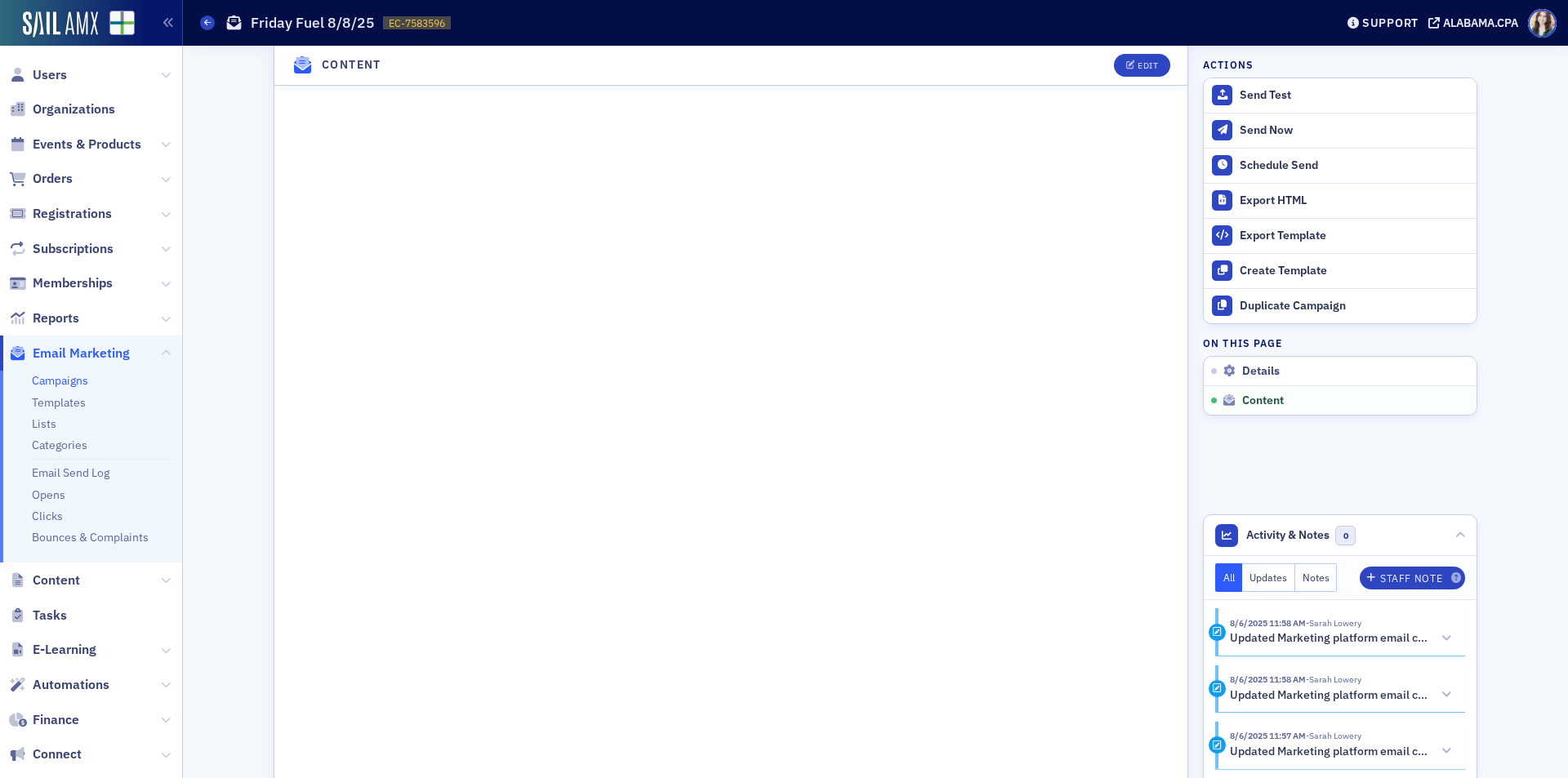 scroll, scrollTop: 898, scrollLeft: 0, axis: vertical 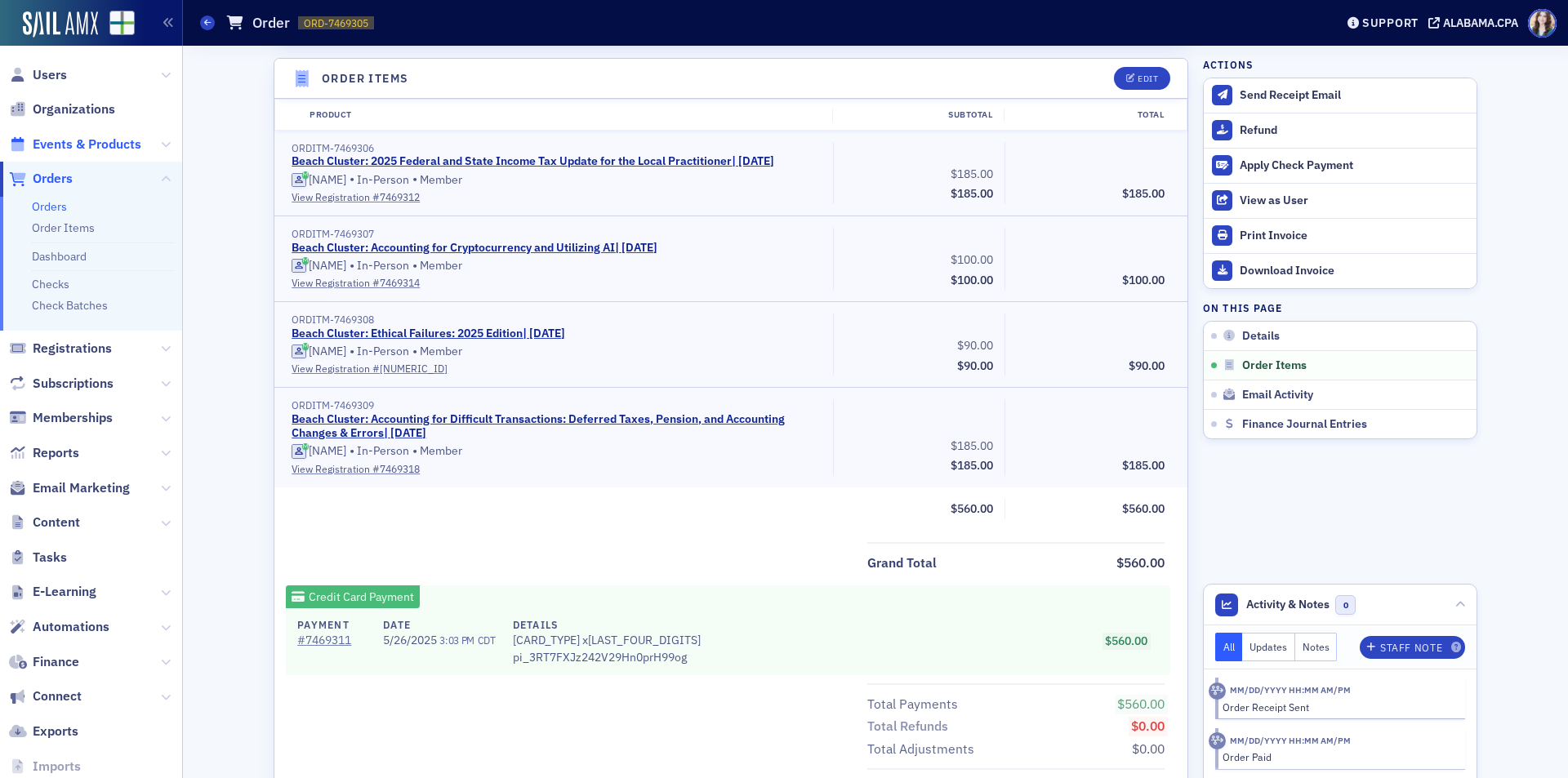 click on "Events & Products" 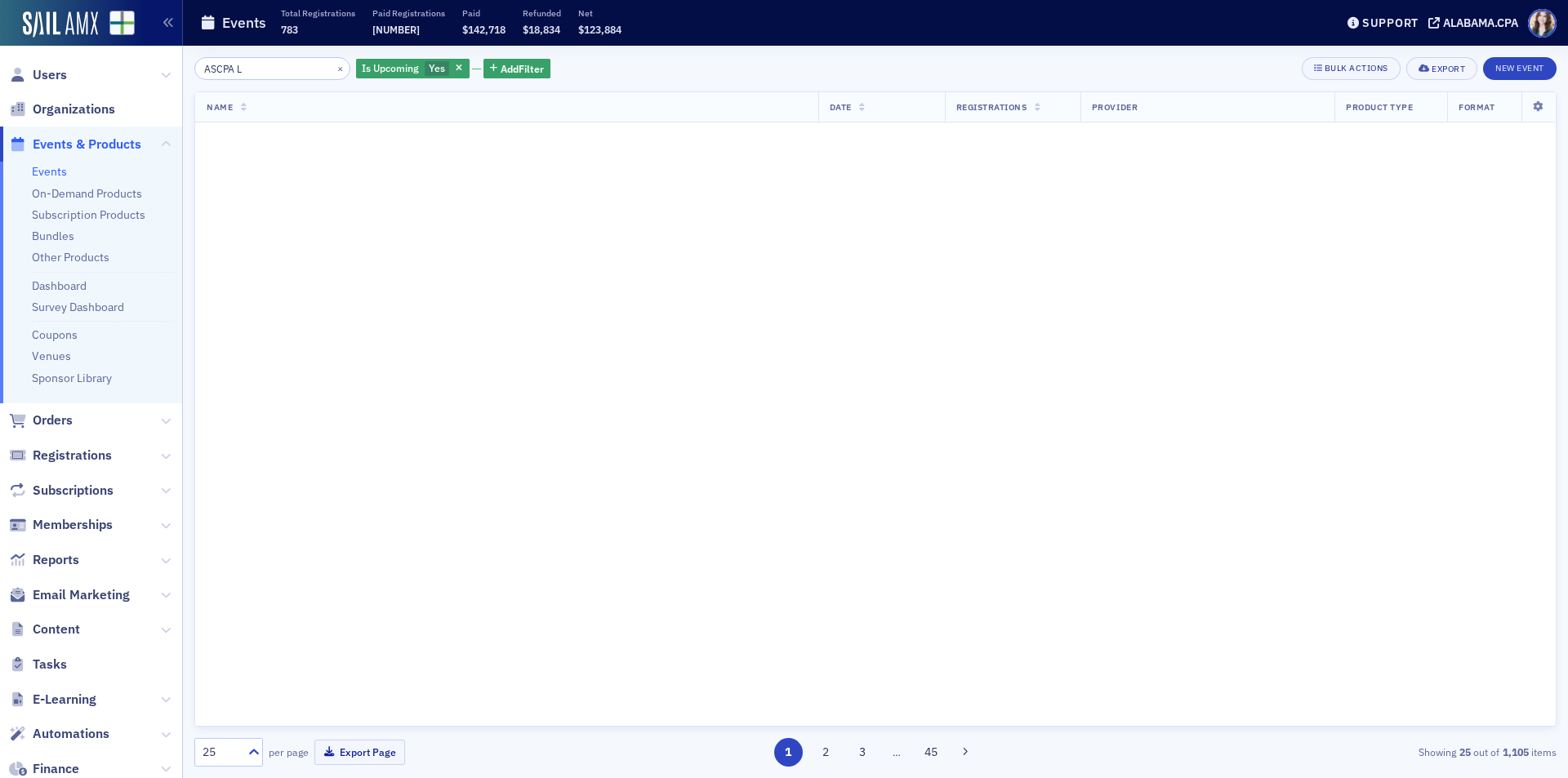 scroll, scrollTop: 0, scrollLeft: 0, axis: both 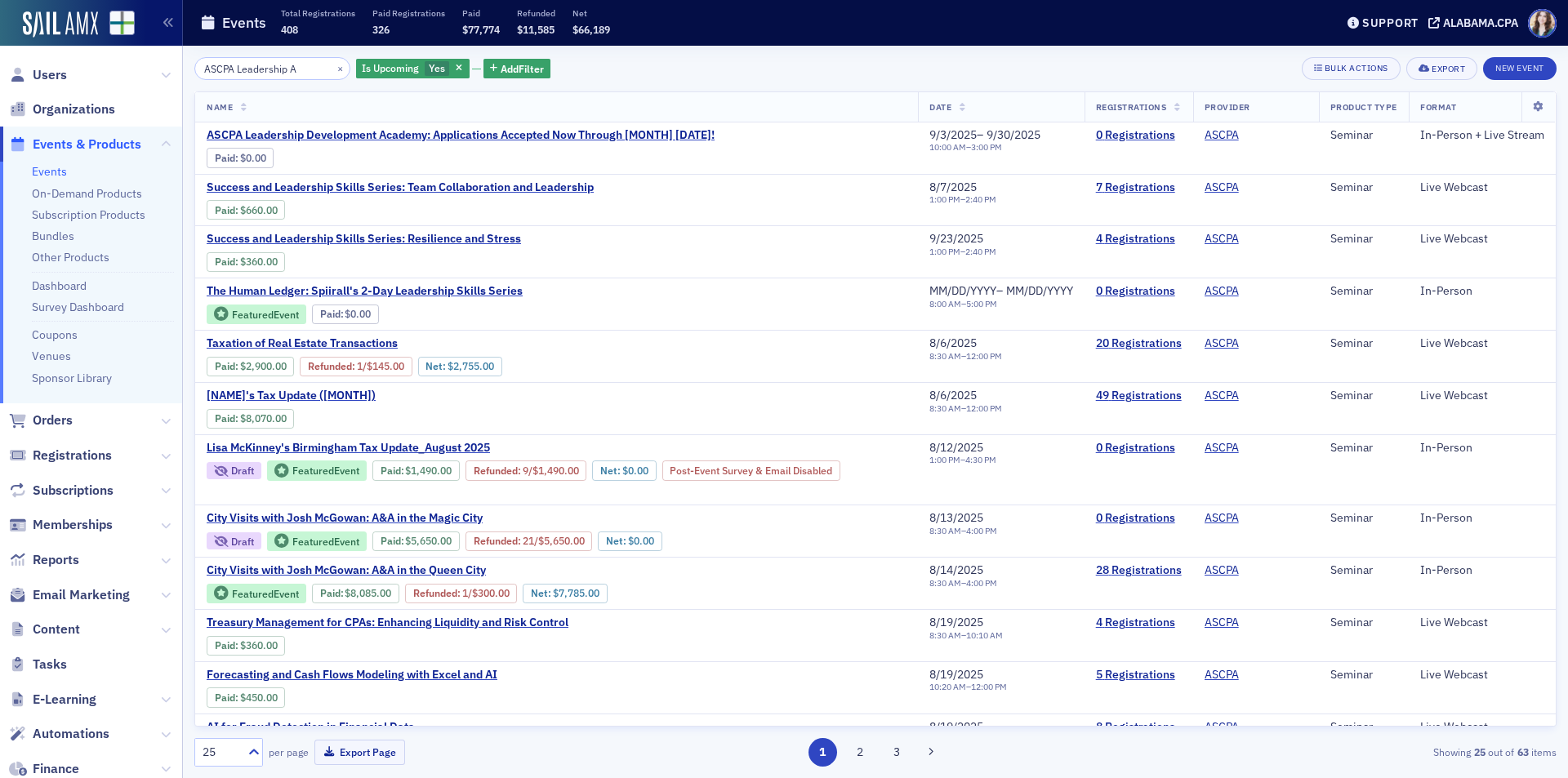 type on "ASCPA Leadership A" 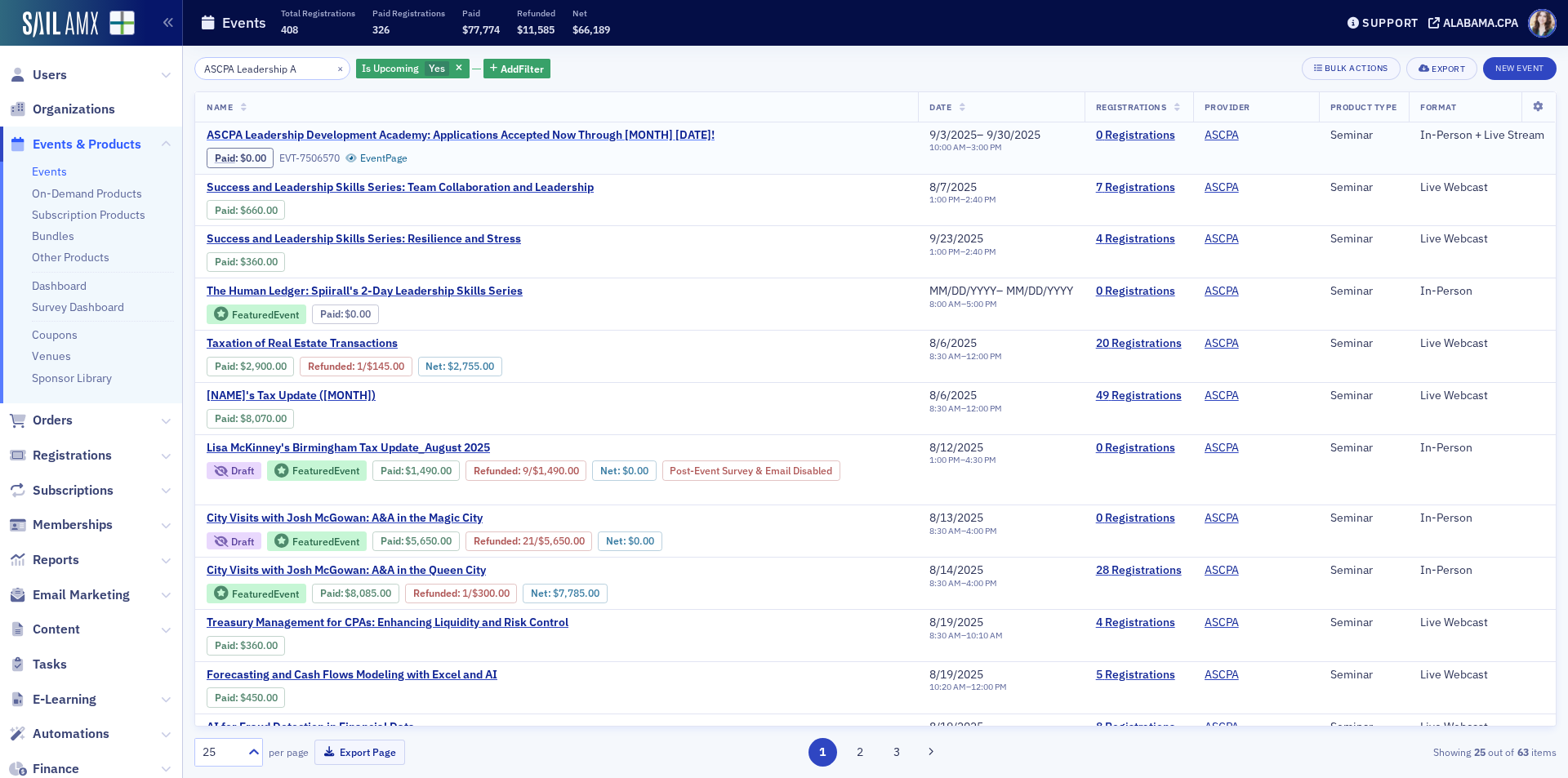 click on "ASCPA Leadership Development Academy: Applications Accepted Now Through [MONTH] [DATE]!" 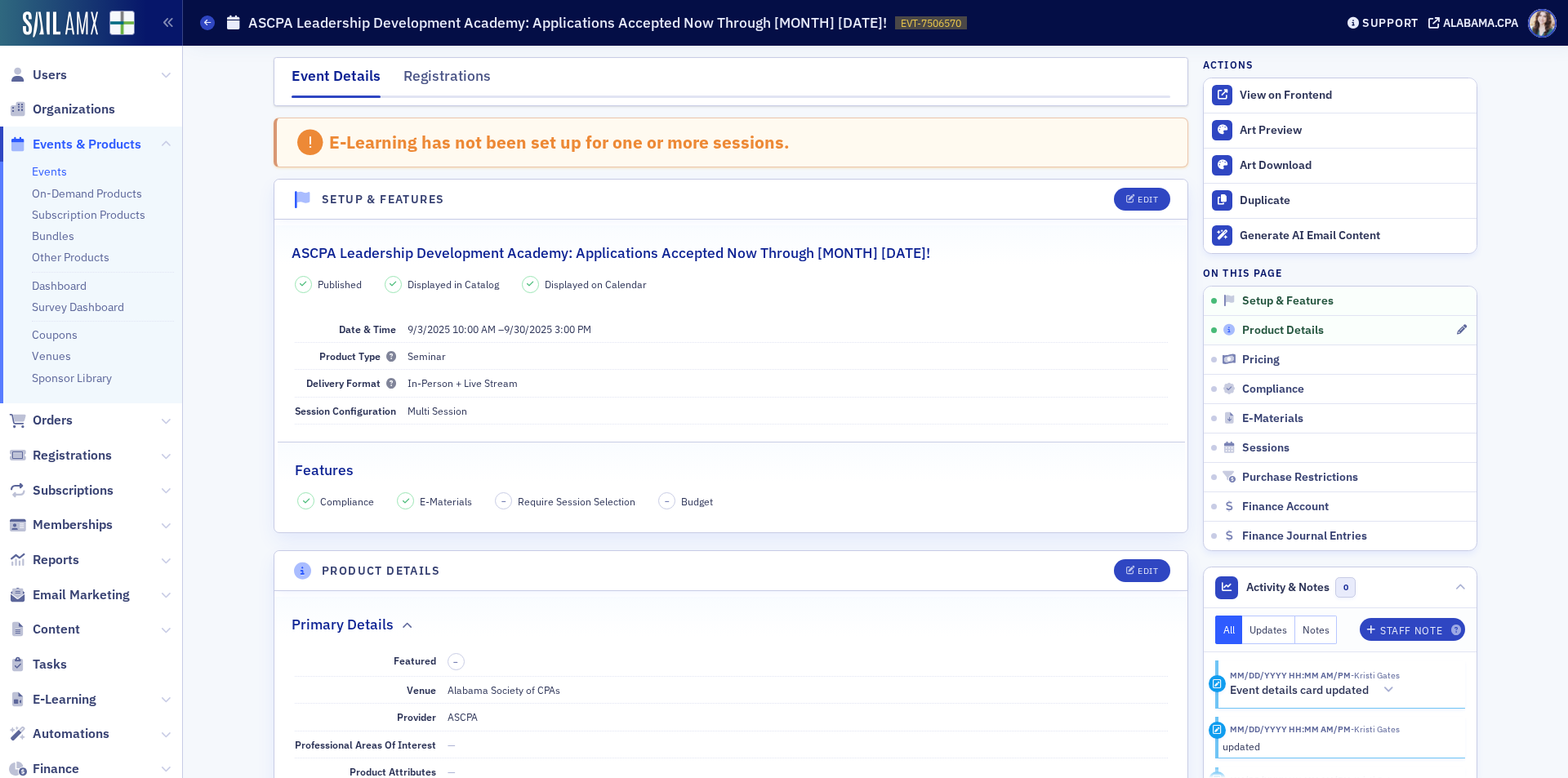 click on "Product Details" 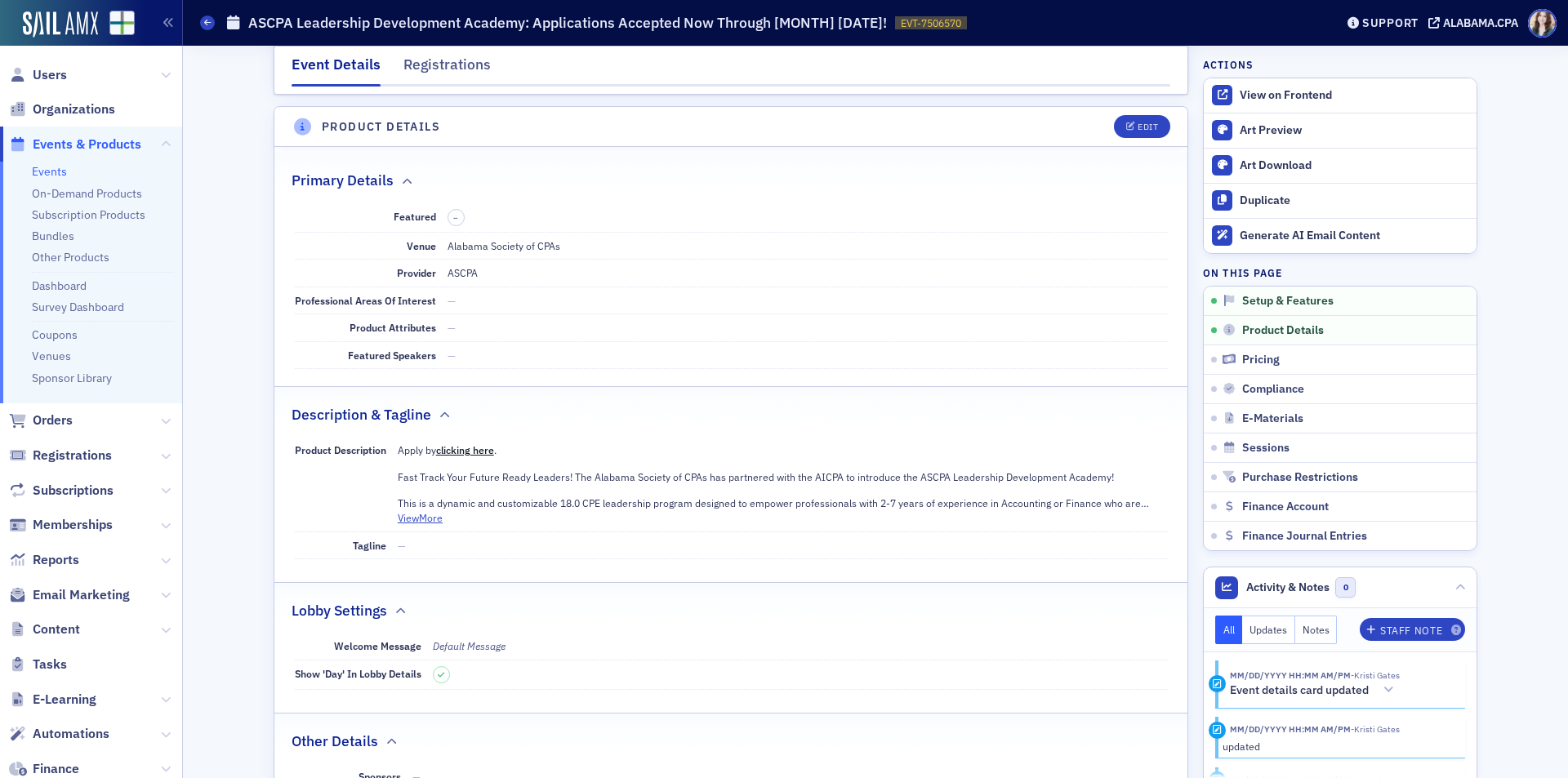 scroll, scrollTop: 456, scrollLeft: 0, axis: vertical 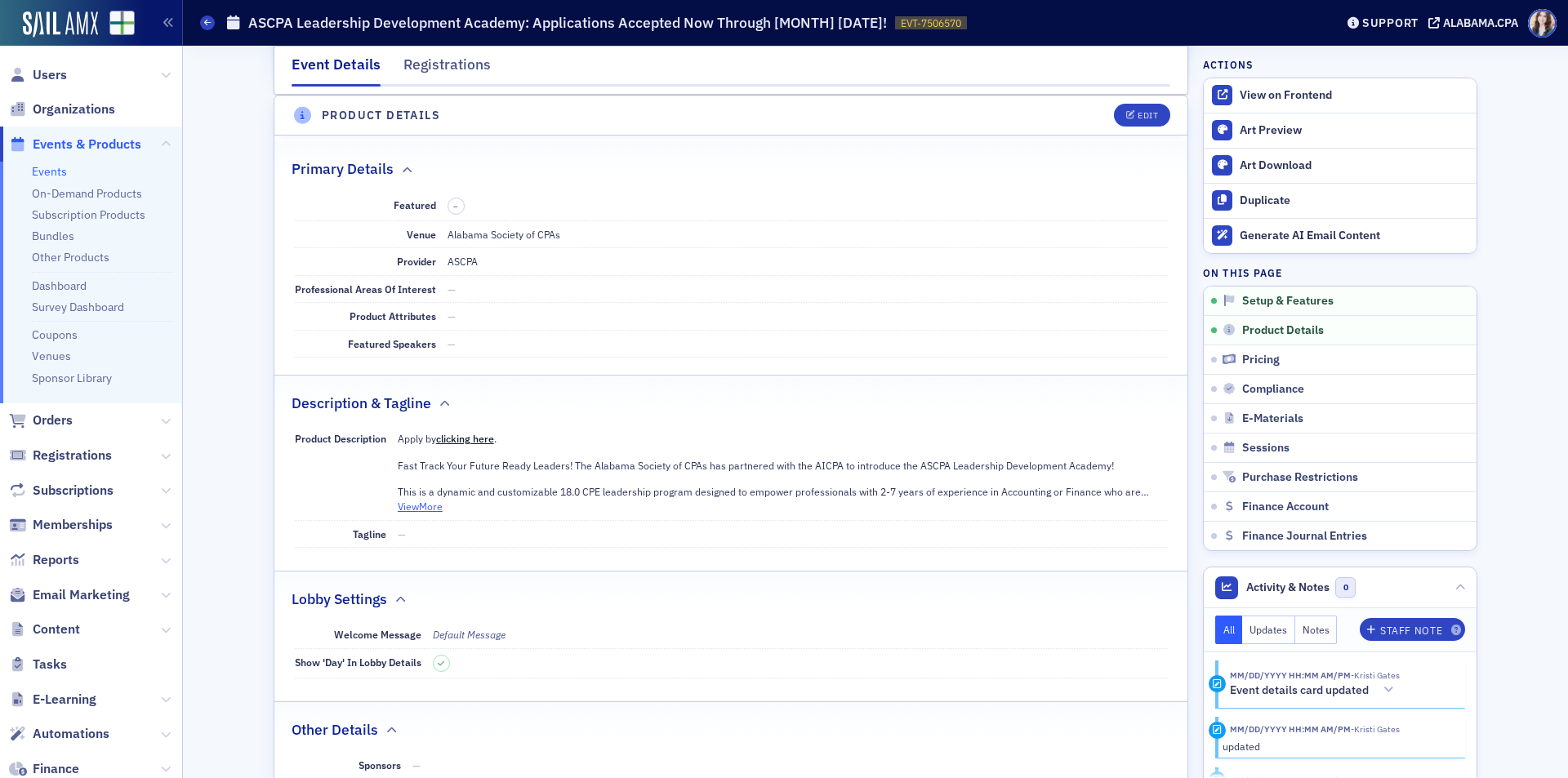 click on "View  More" 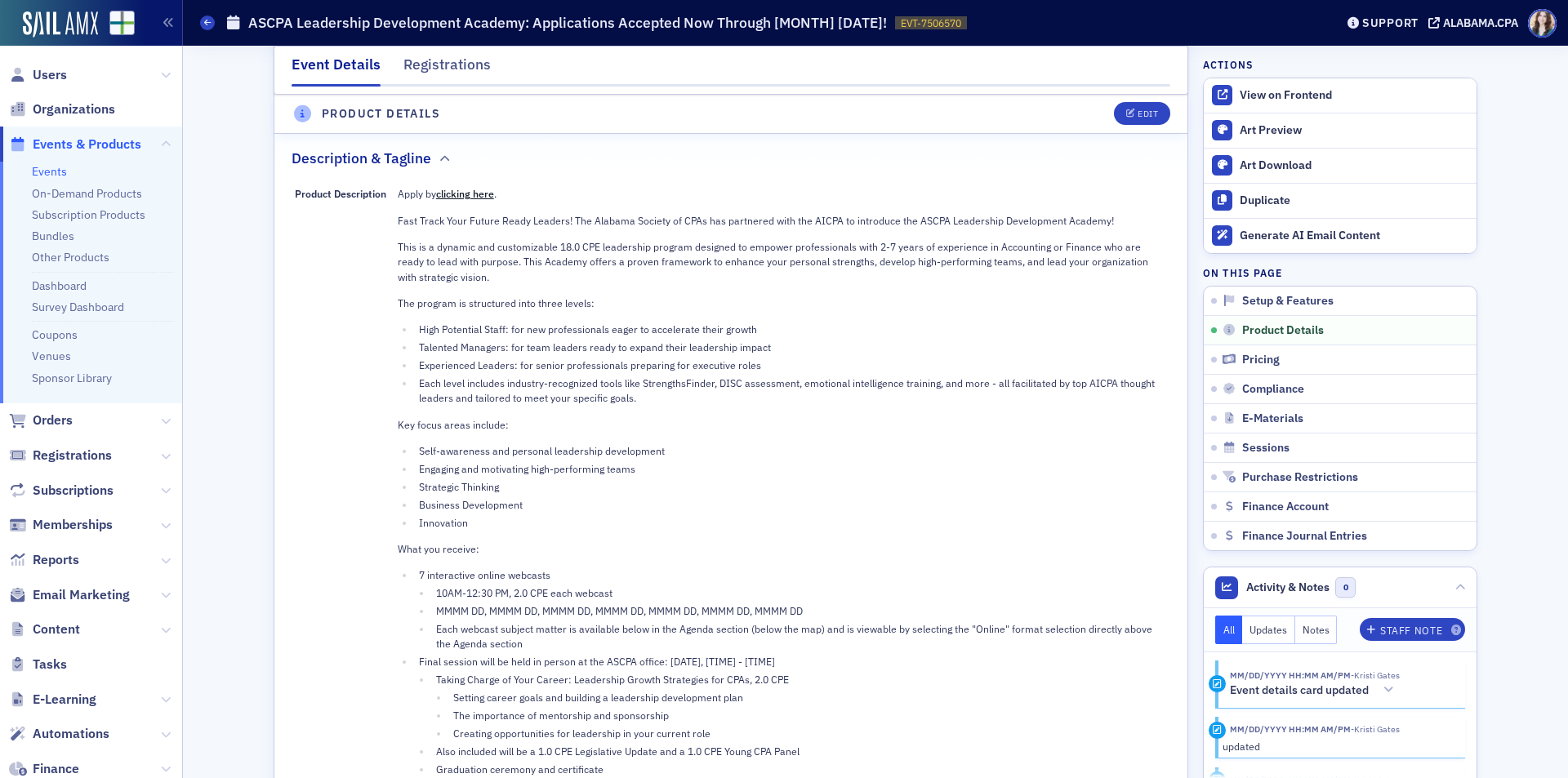 scroll, scrollTop: 1109, scrollLeft: 0, axis: vertical 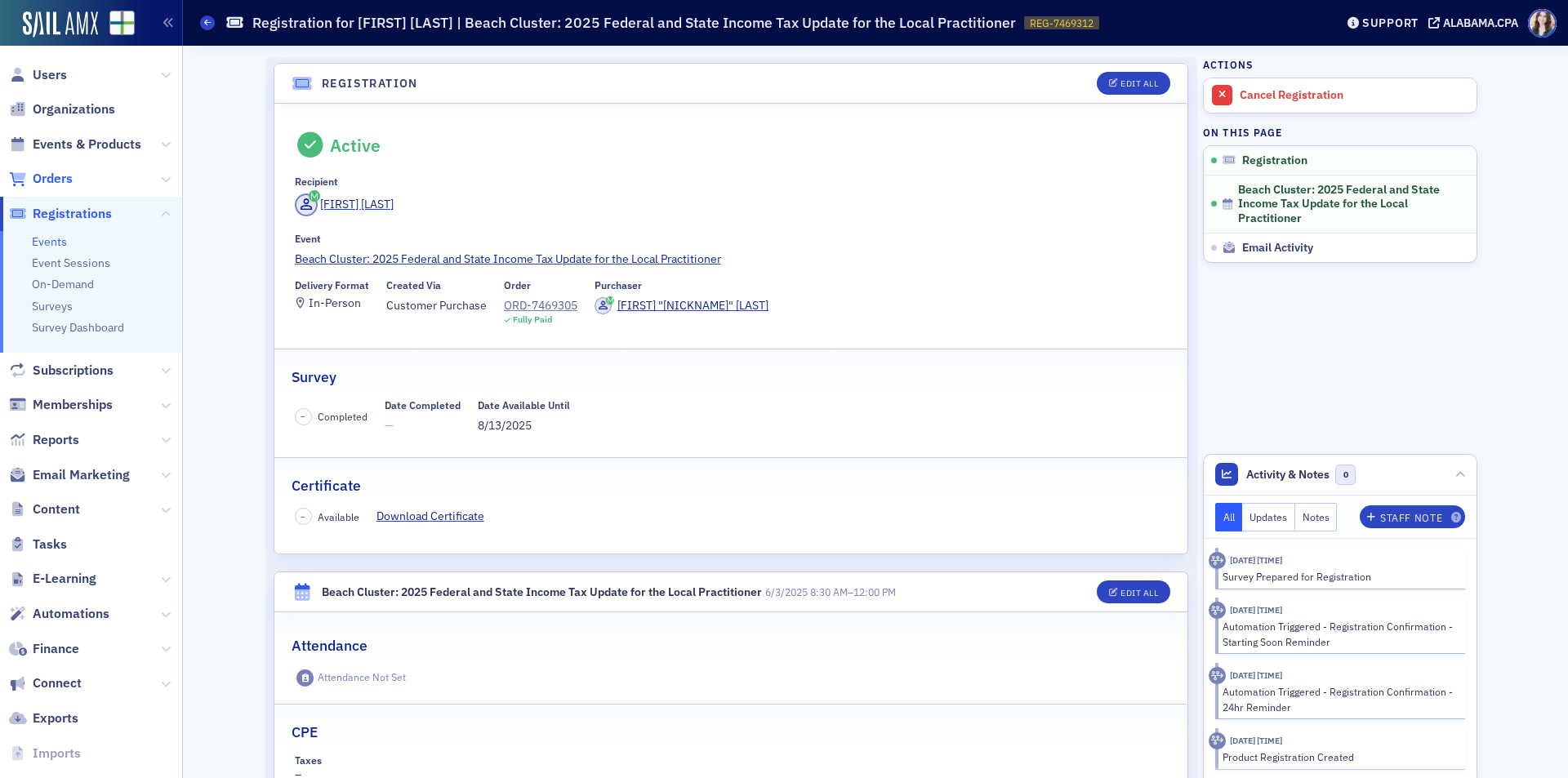 click on "Orders" 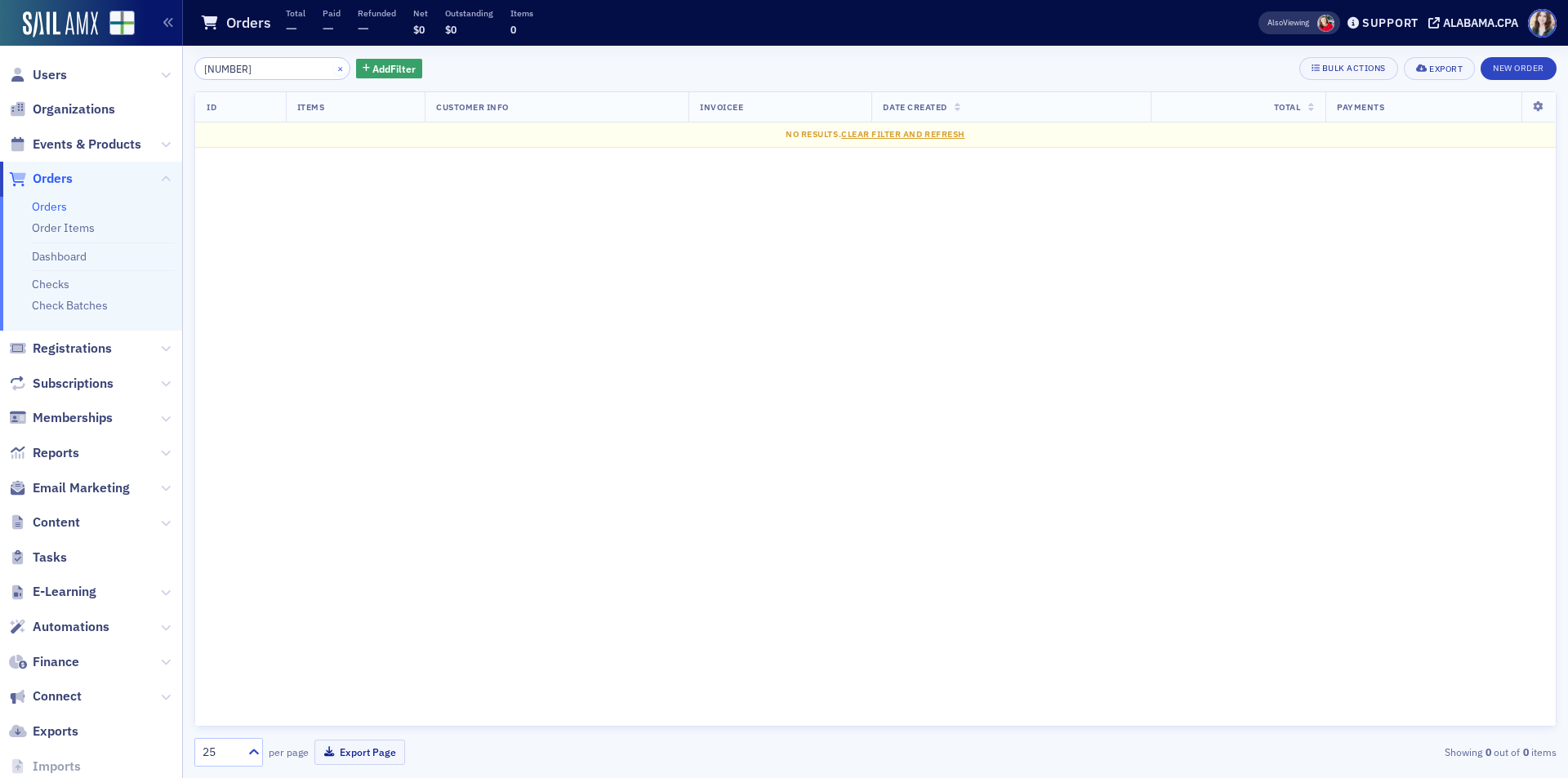 type on "42786" 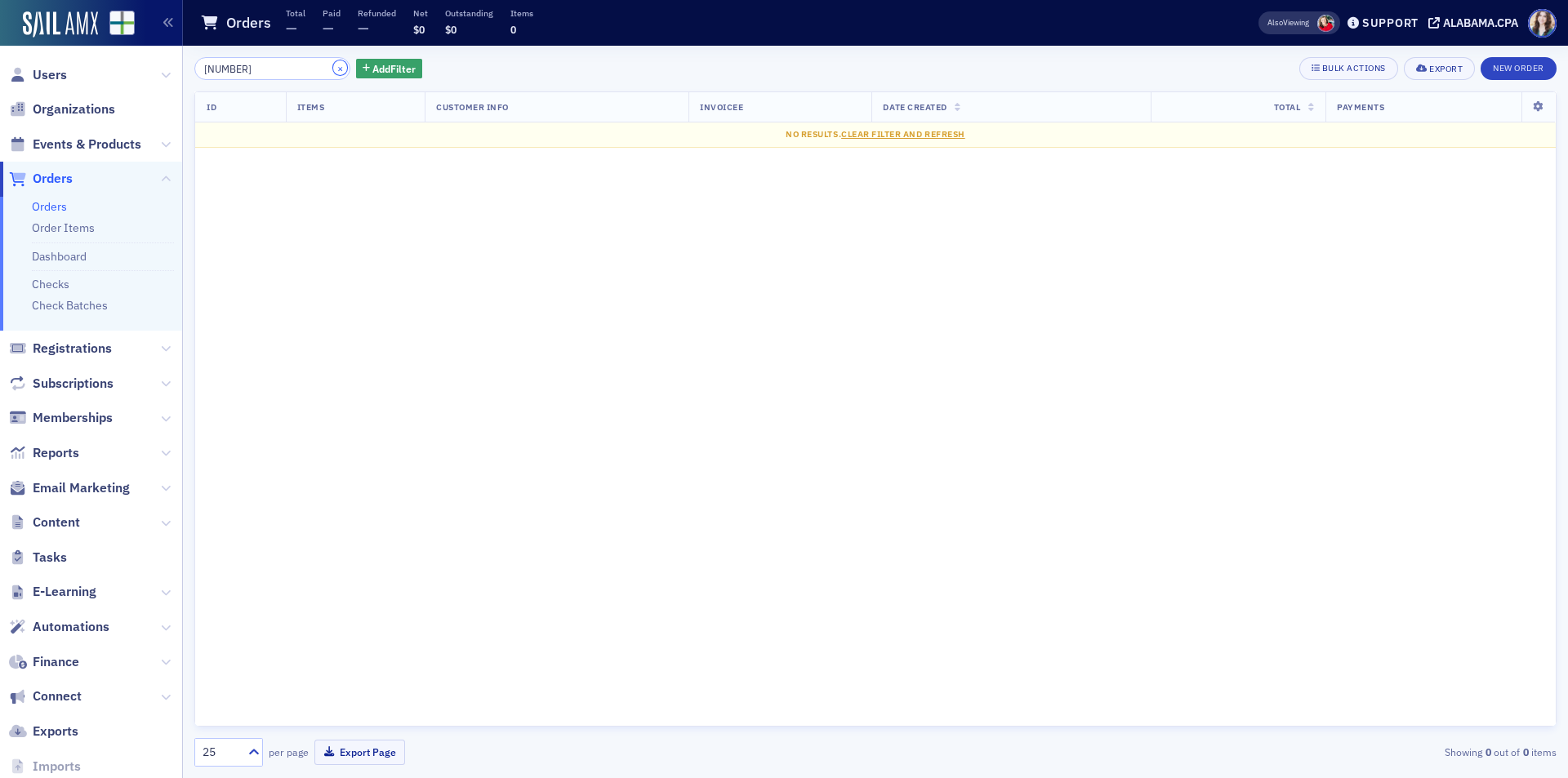 click on "×" 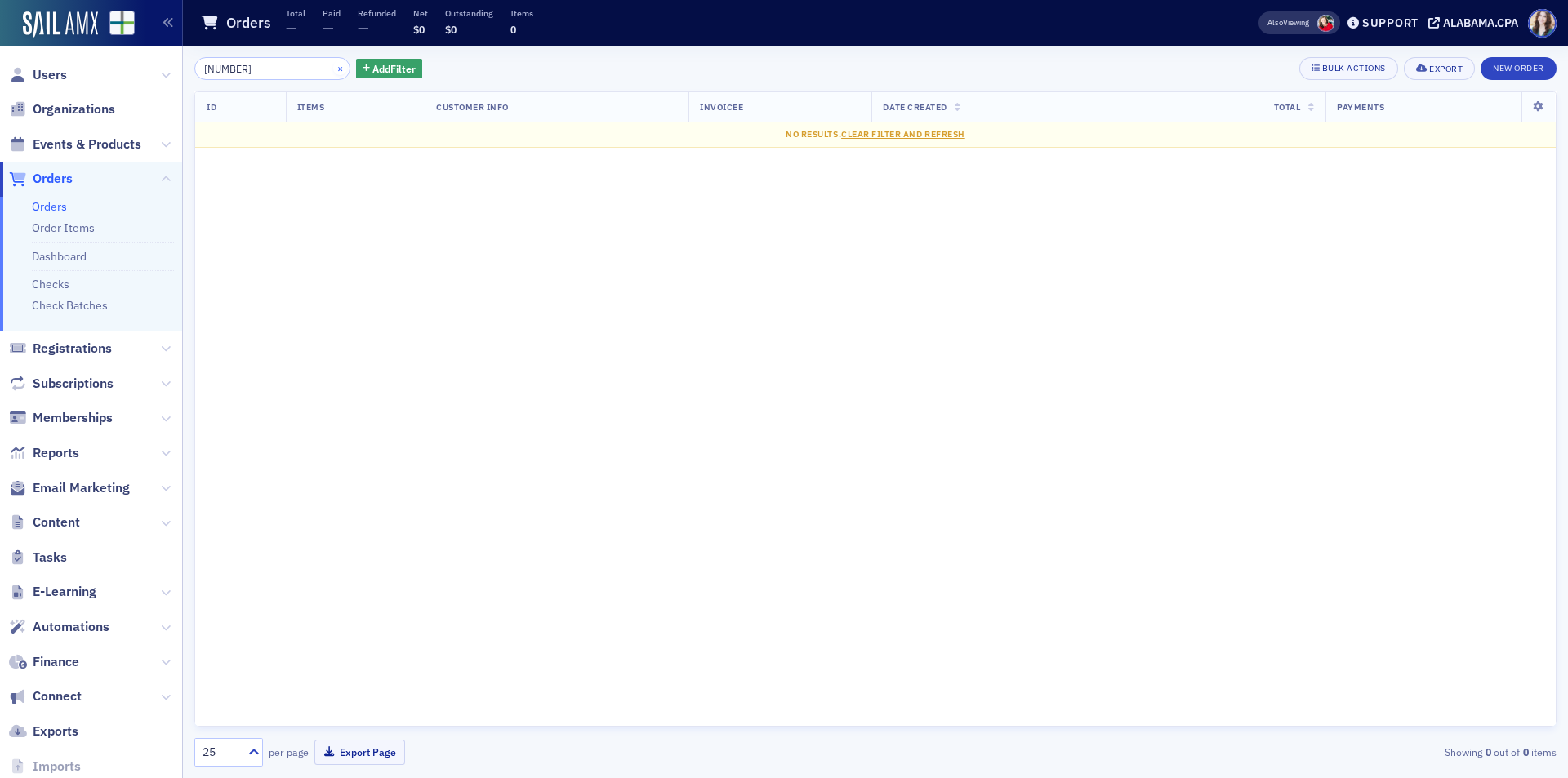 type 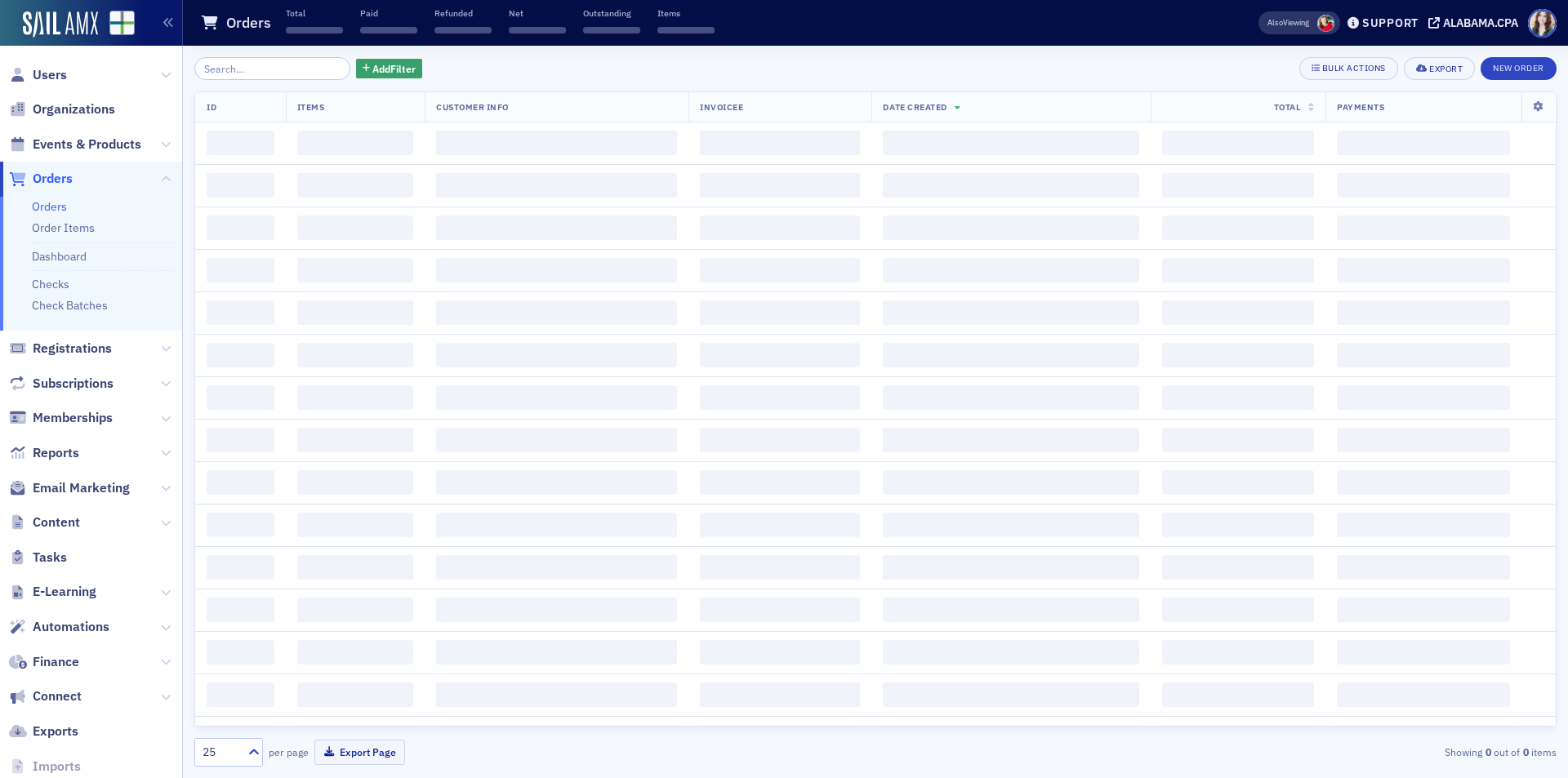 click on "Add  Filter Bulk Actions Export New Order" 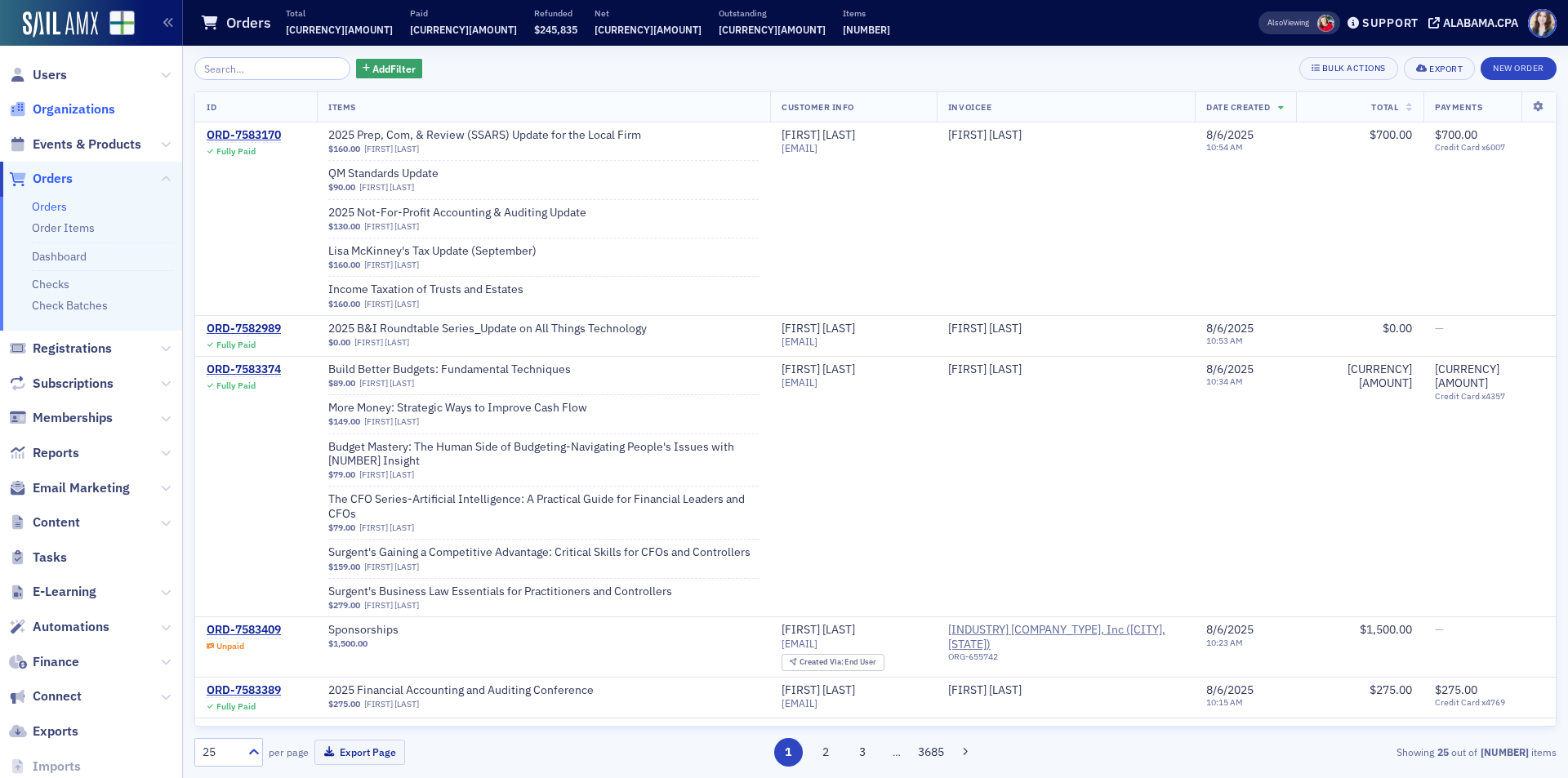 click on "Organizations" 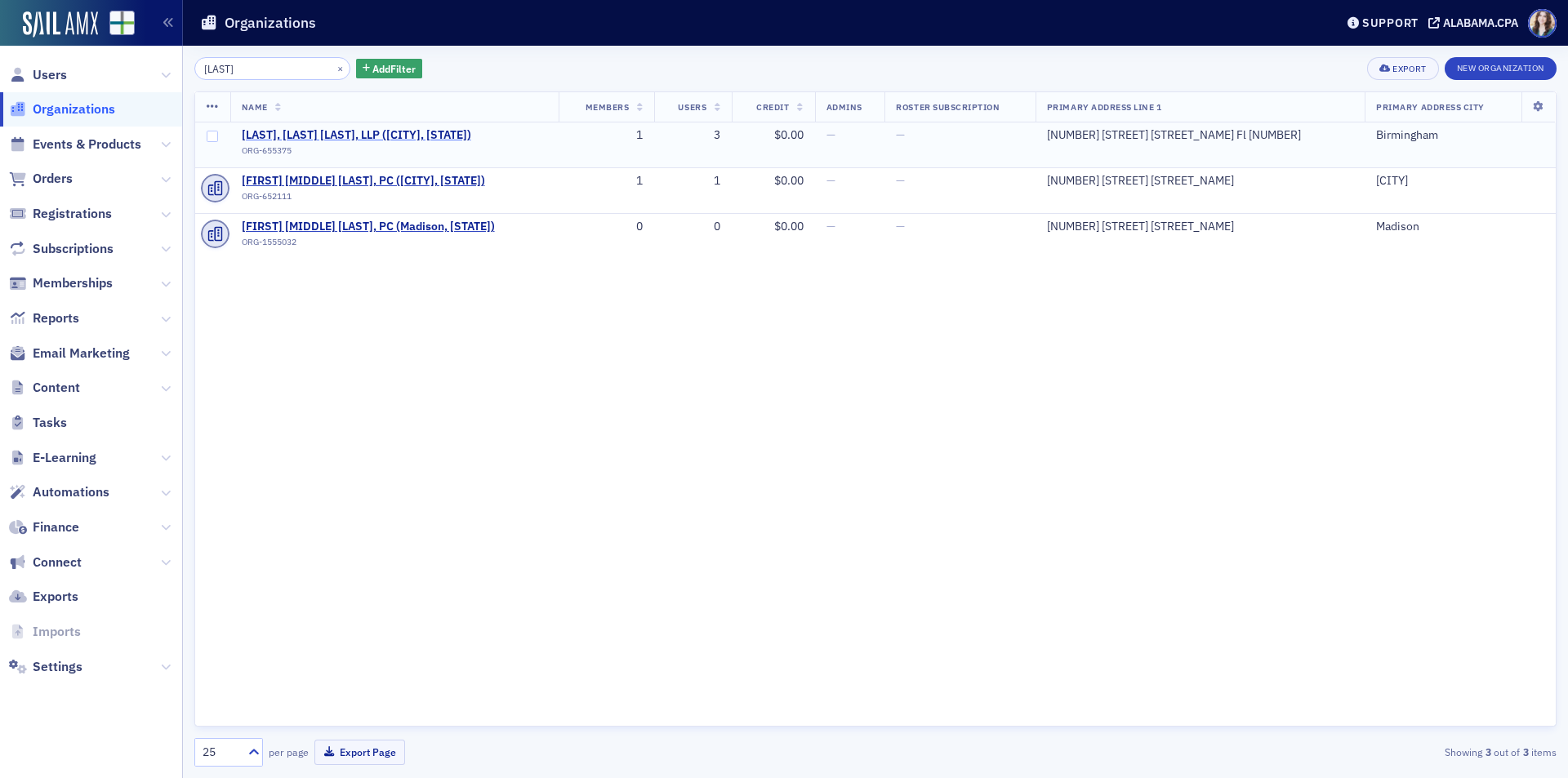 type on "Starnes" 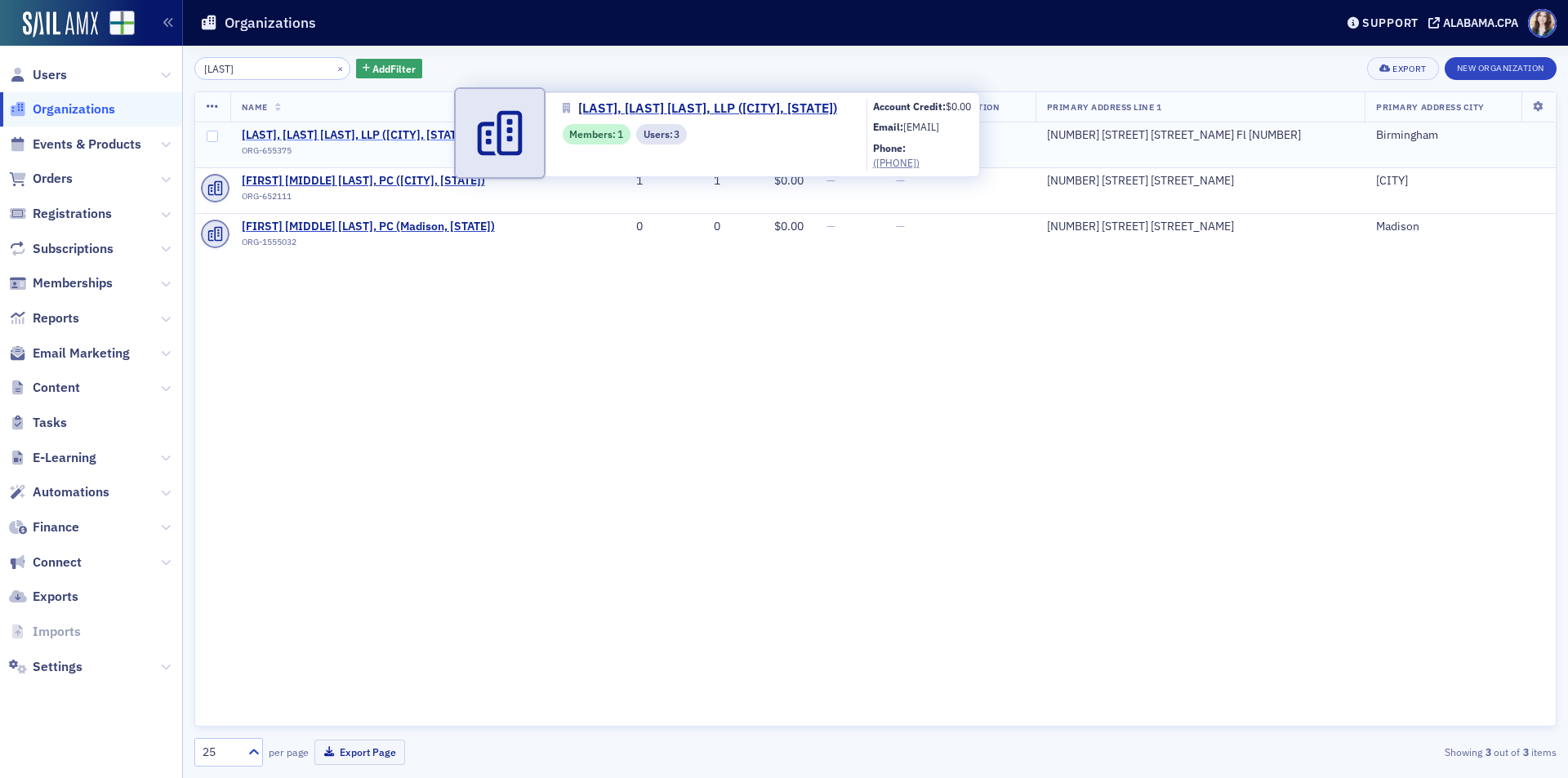 click on "Starnes Davis Florie, LLP ([CITY], [STATE])" 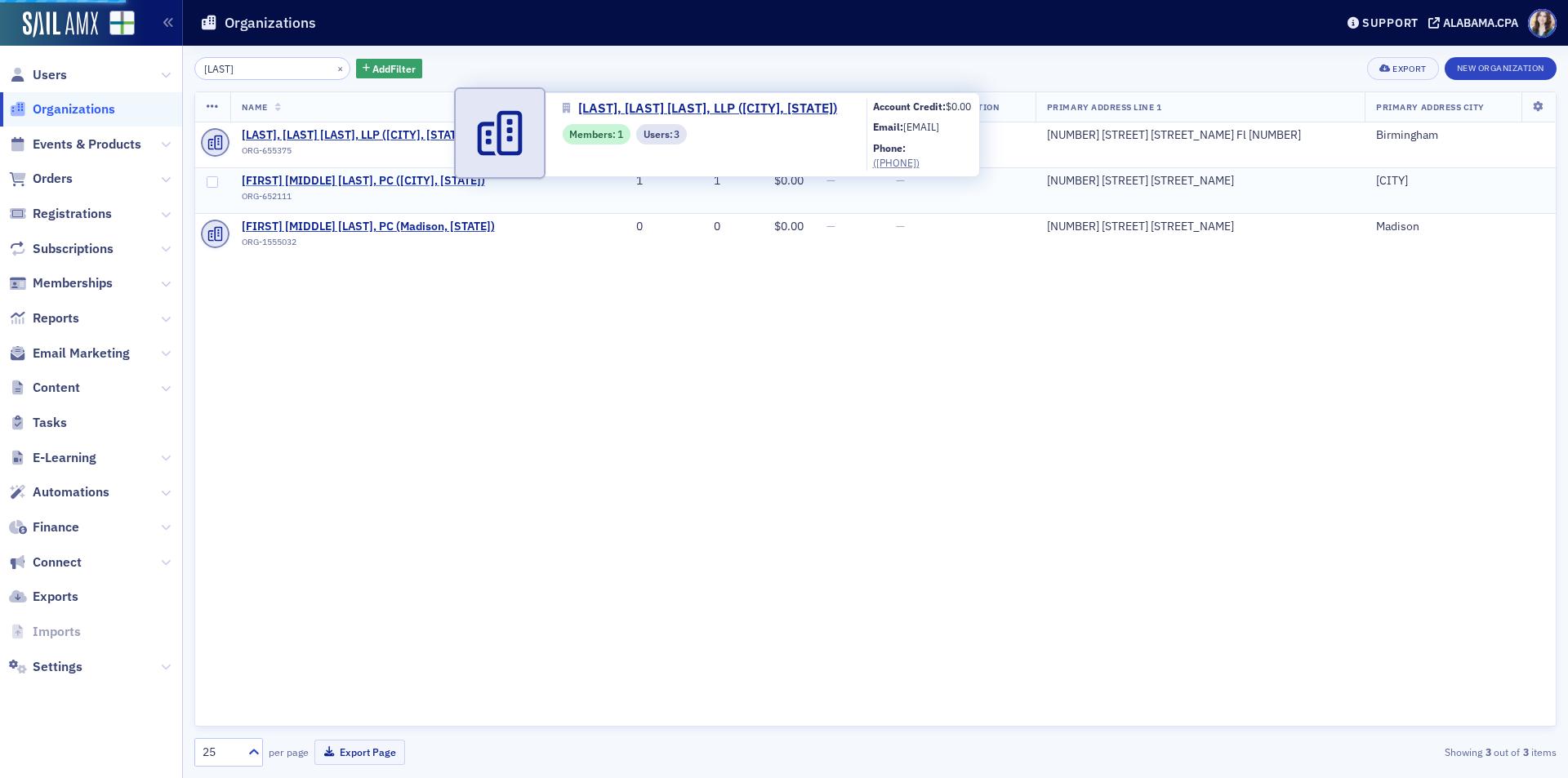 select on "US" 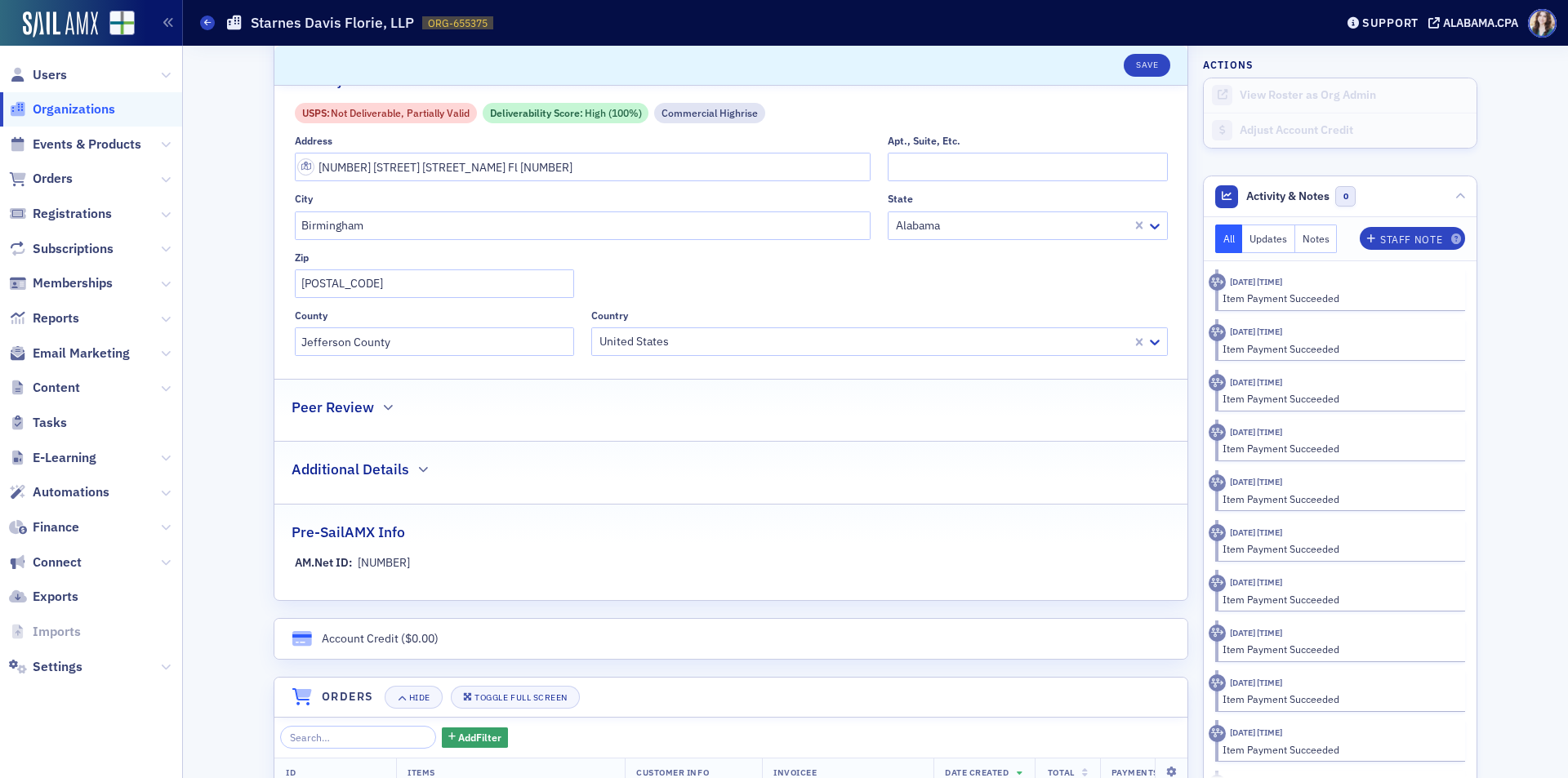 scroll, scrollTop: 490, scrollLeft: 0, axis: vertical 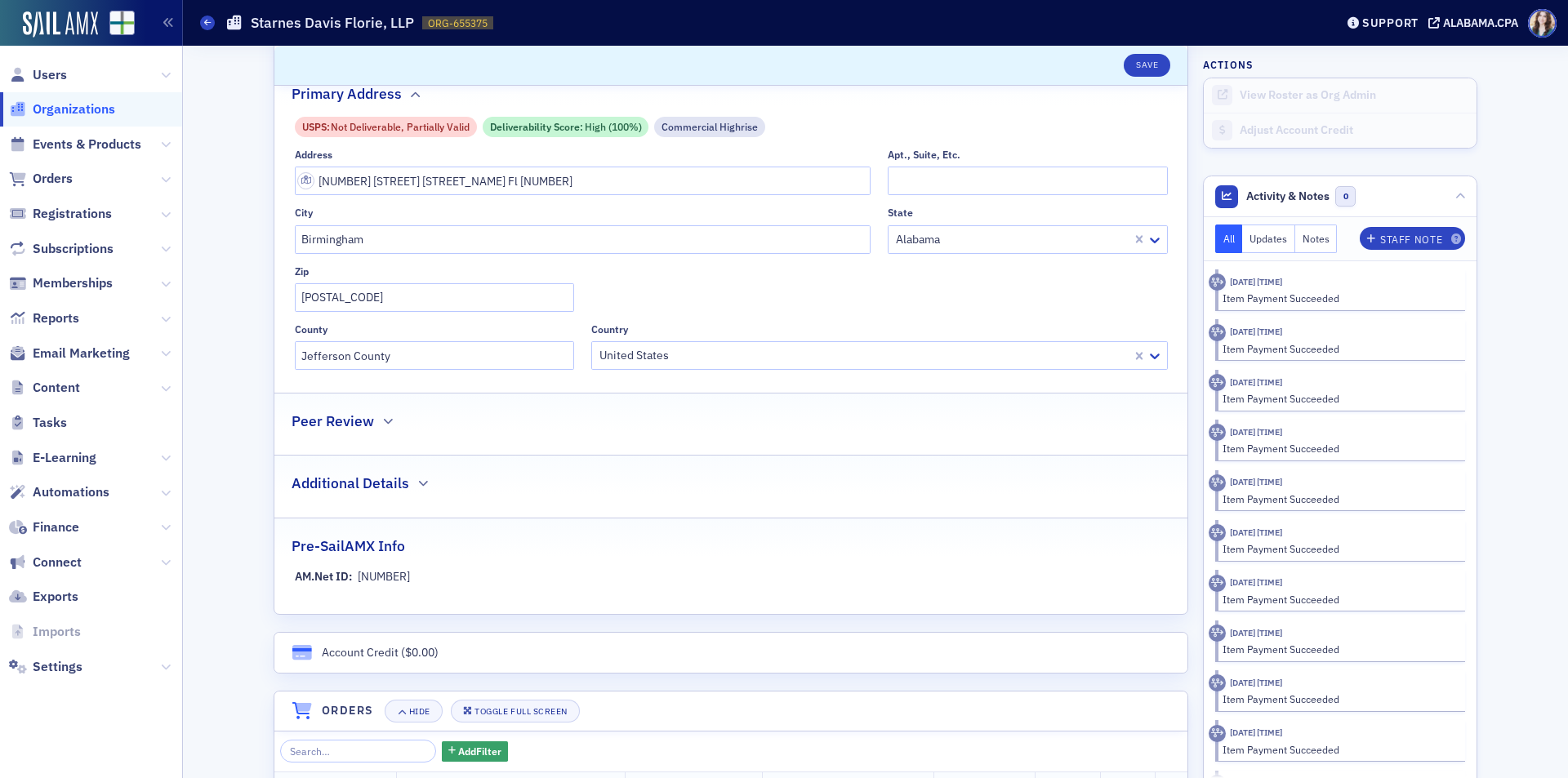 click on "Peer Review" 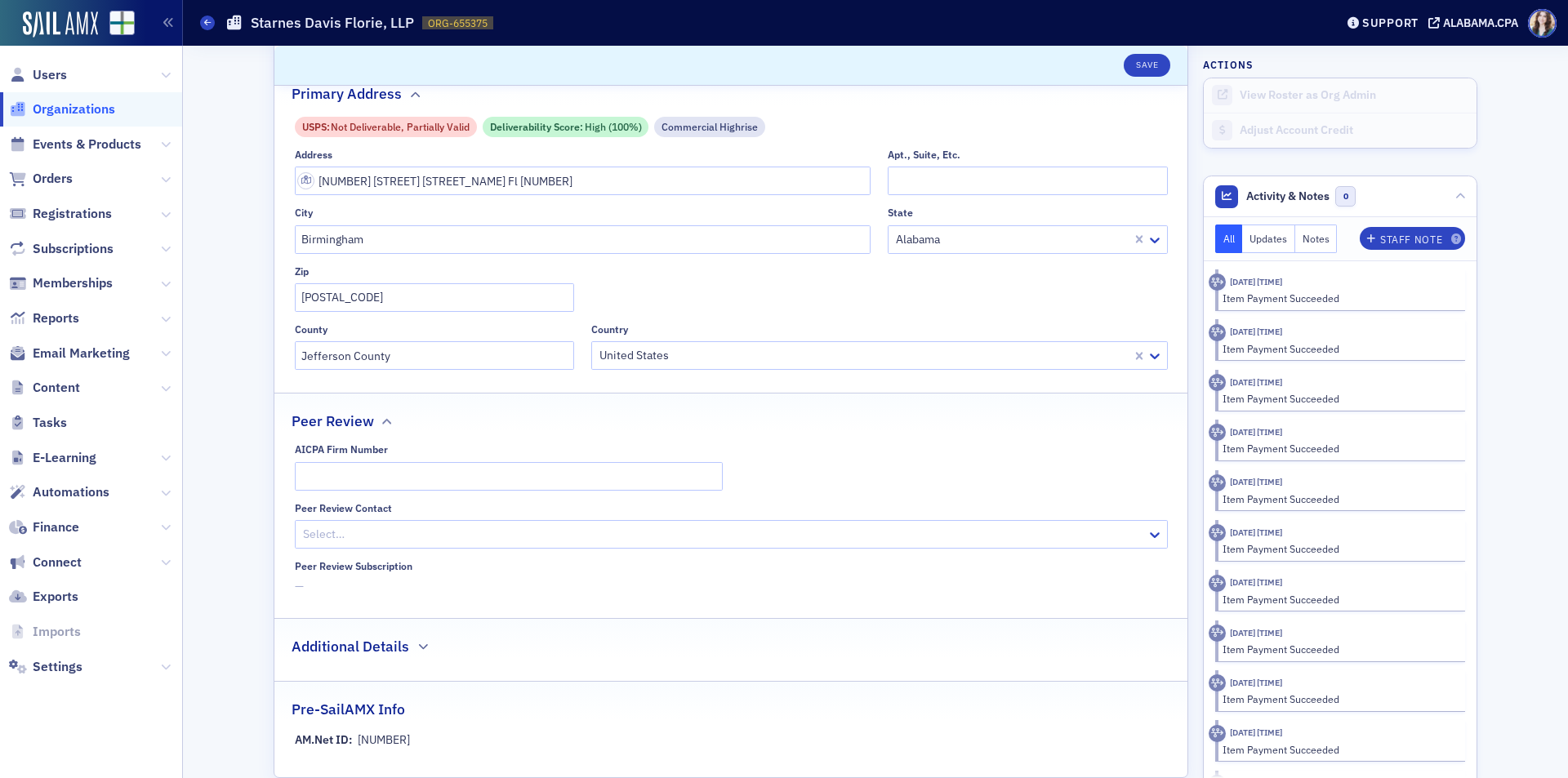 click on "Peer Review" 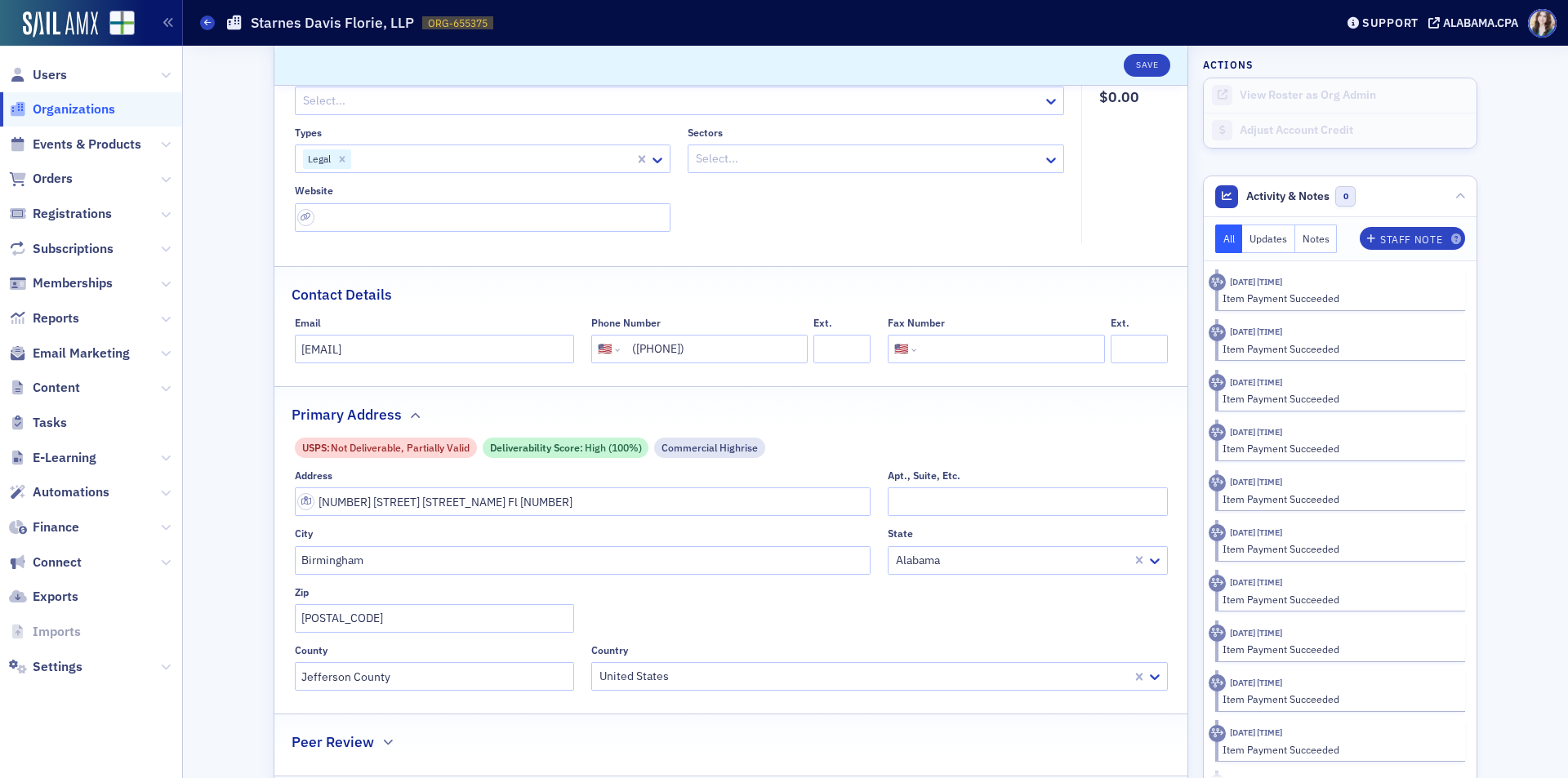 scroll, scrollTop: 163, scrollLeft: 0, axis: vertical 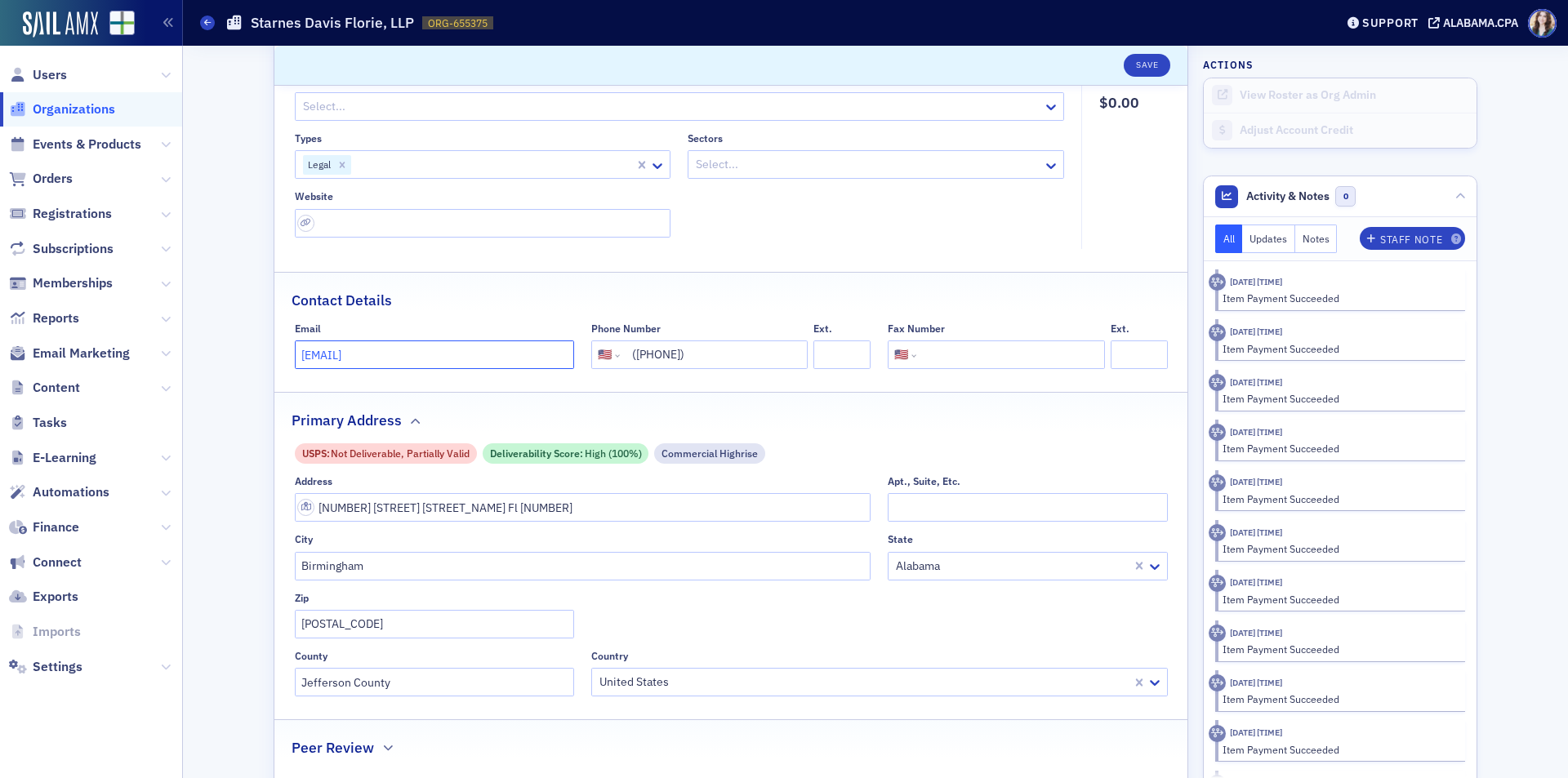 drag, startPoint x: 290, startPoint y: 359, endPoint x: 394, endPoint y: 358, distance: 104.00481 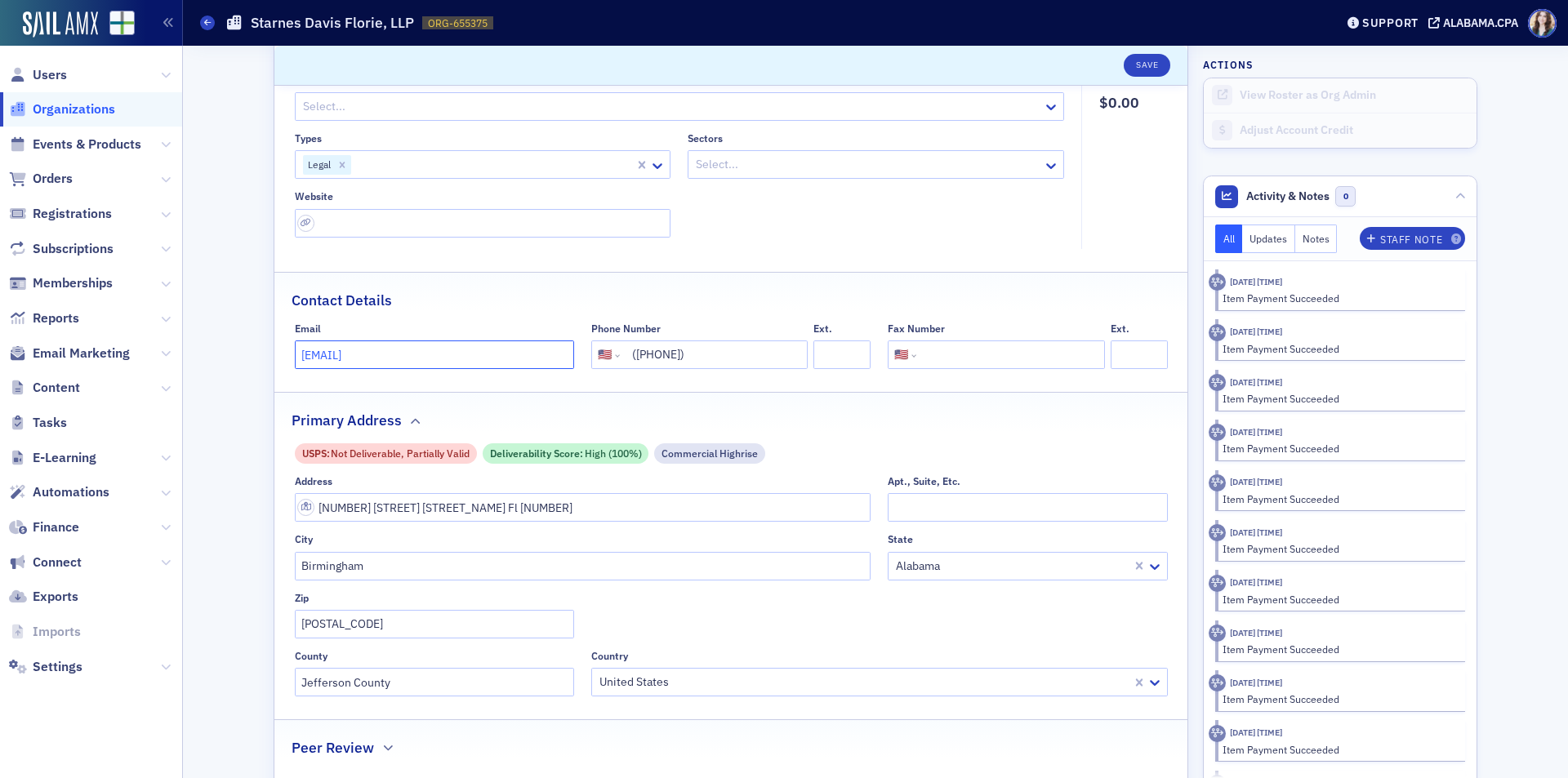 click on "lwp@starneslaw.com" 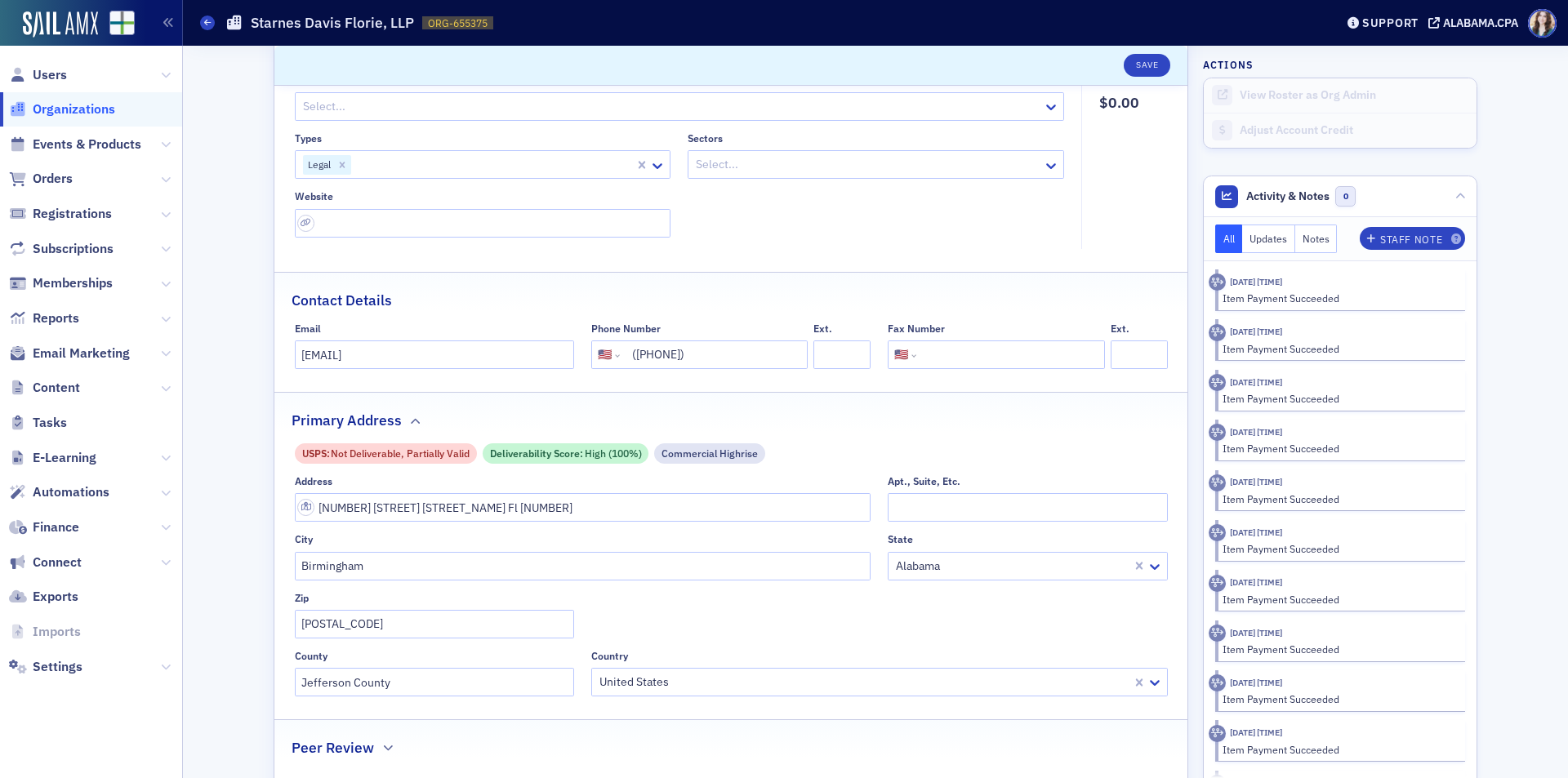 click on "Name * Starnes Davis Florie, LLP Logo Max  250MB Select or drag max 1 file General Organization Admins Select... Types Legal Sectors Select... Website Account Credit $0.00 Contact Details Email lwp@starneslaw.com Phone Number International Afghanistan Åland Islands Albania Algeria American Samoa Andorra Angola Anguilla Antigua and Barbuda Argentina Armenia Aruba Ascension Island Australia Austria Azerbaijan Bahamas Bahrain Bangladesh Barbados Belarus Belgium Belize Benin Bermuda Bhutan Bolivia Bonaire, Sint Eustatius and Saba Bosnia and Herzegovina Botswana Brazil British Indian Ocean Territory Brunei Darussalam Bulgaria Burkina Faso Burundi Cambodia Cameroon Canada Cape Verde Cayman Islands Central African Republic Chad Chile China Christmas Island Cocos (Keeling) Islands Colombia Comoros Congo Congo, Democratic Republic of the Cook Islands Costa Rica Cote d'Ivoire Croatia Cuba Curaçao Cyprus Czech Republic Denmark Djibouti Dominica Dominican Republic Ecuador Egypt El Salvador Equatorial Guinea Eritrea :" 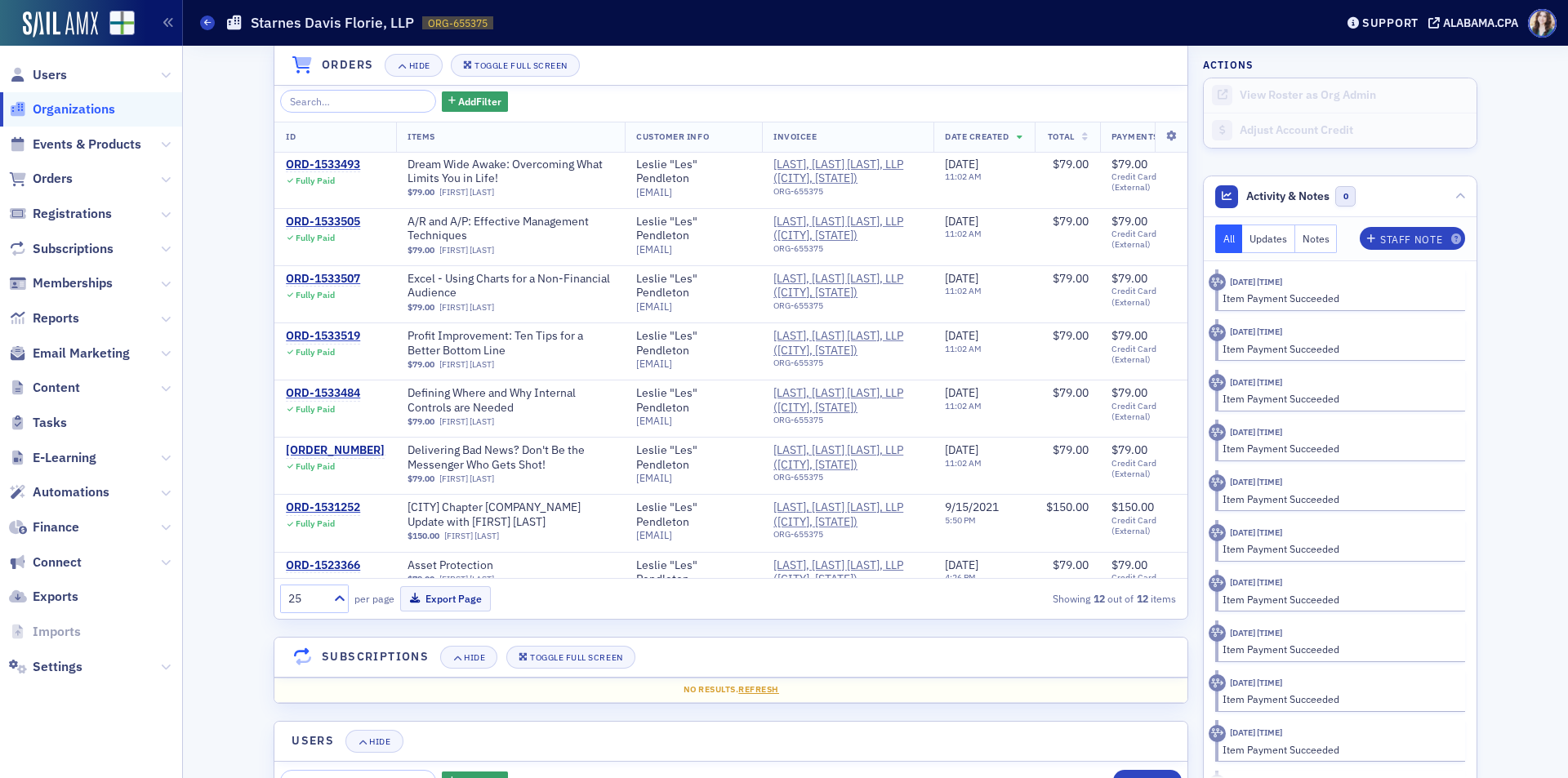 scroll, scrollTop: 1061, scrollLeft: 0, axis: vertical 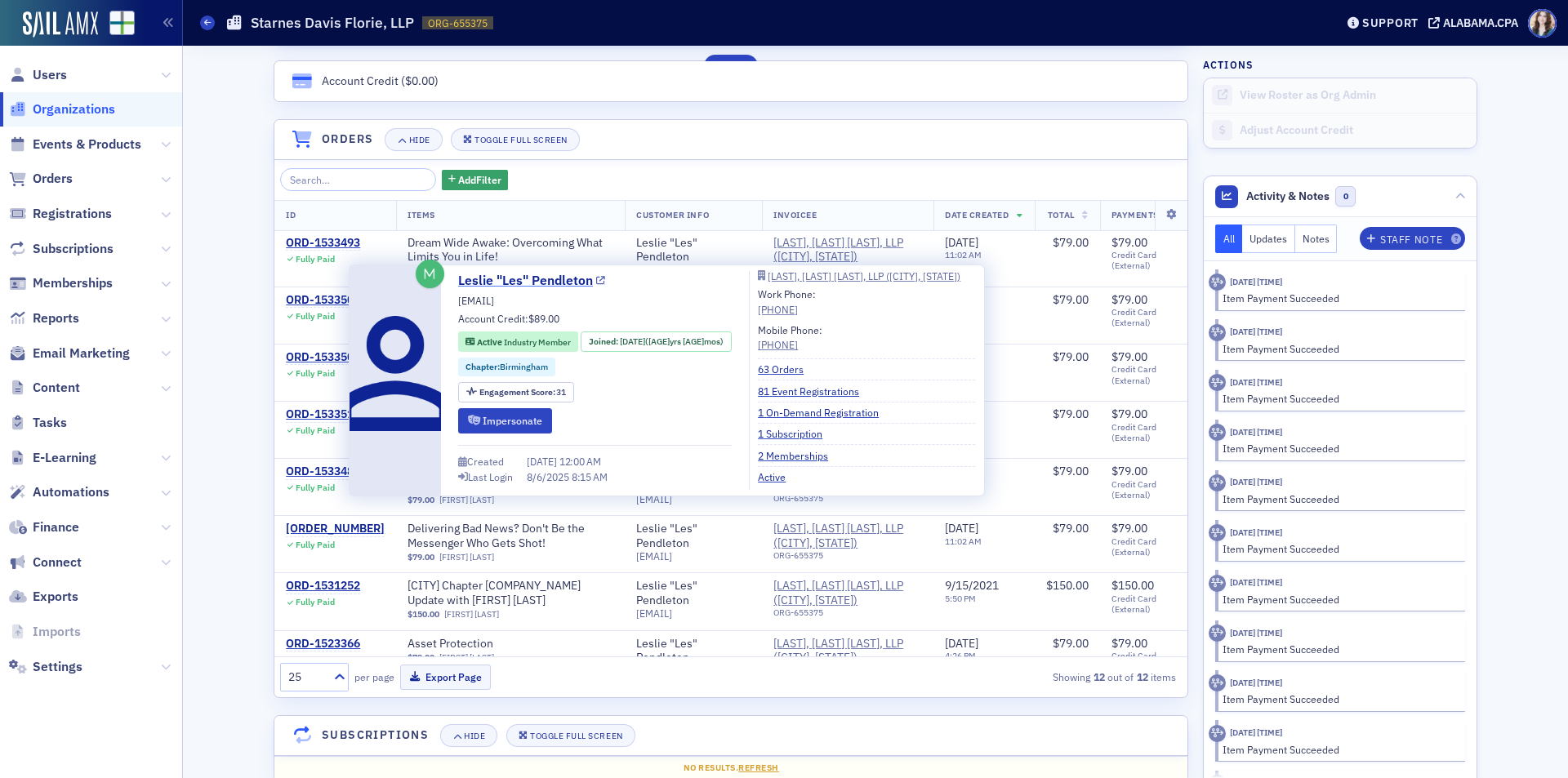 click on "Leslie "Les" Pendleton" at bounding box center [532, 281] 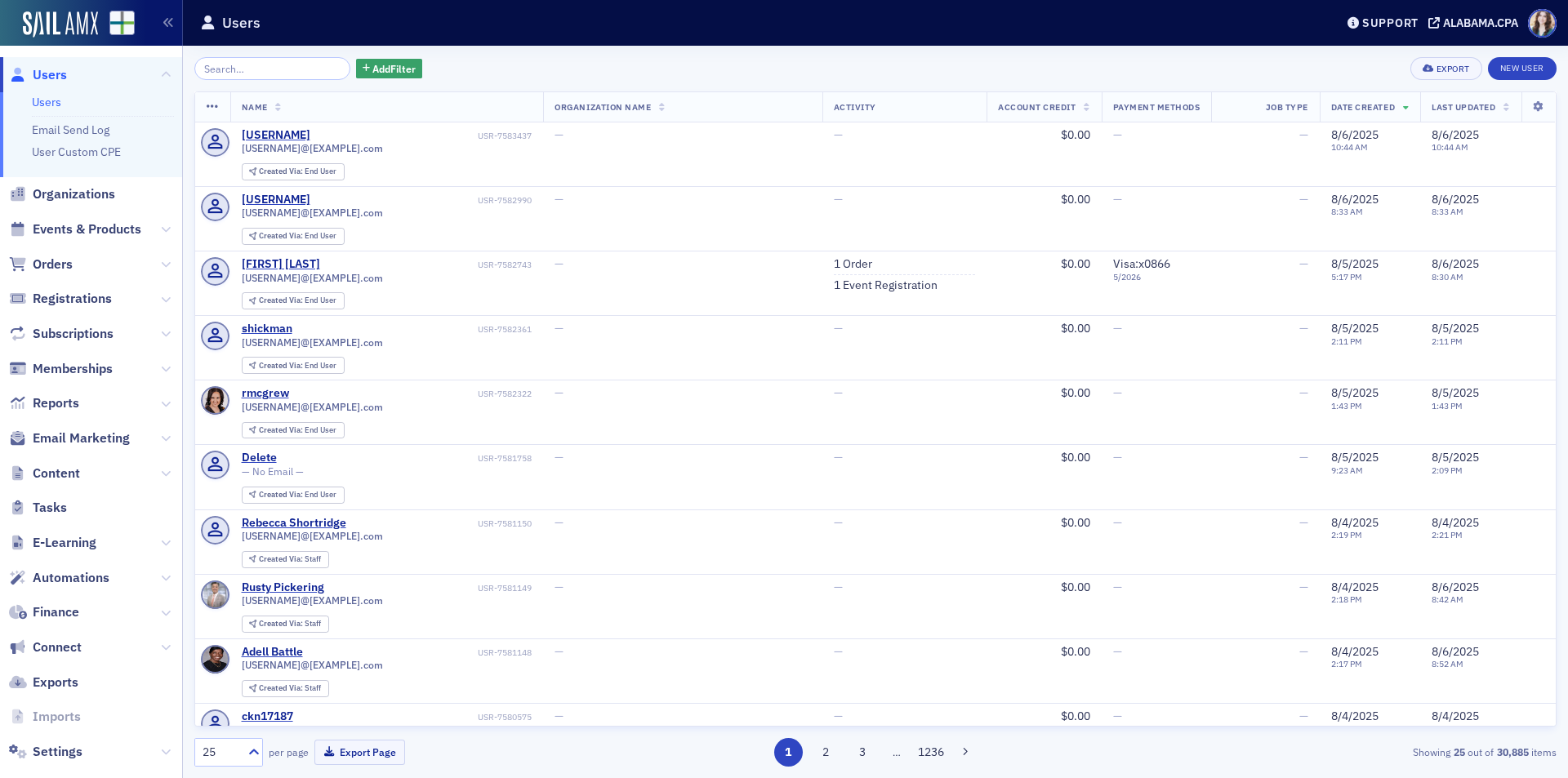 scroll, scrollTop: 0, scrollLeft: 0, axis: both 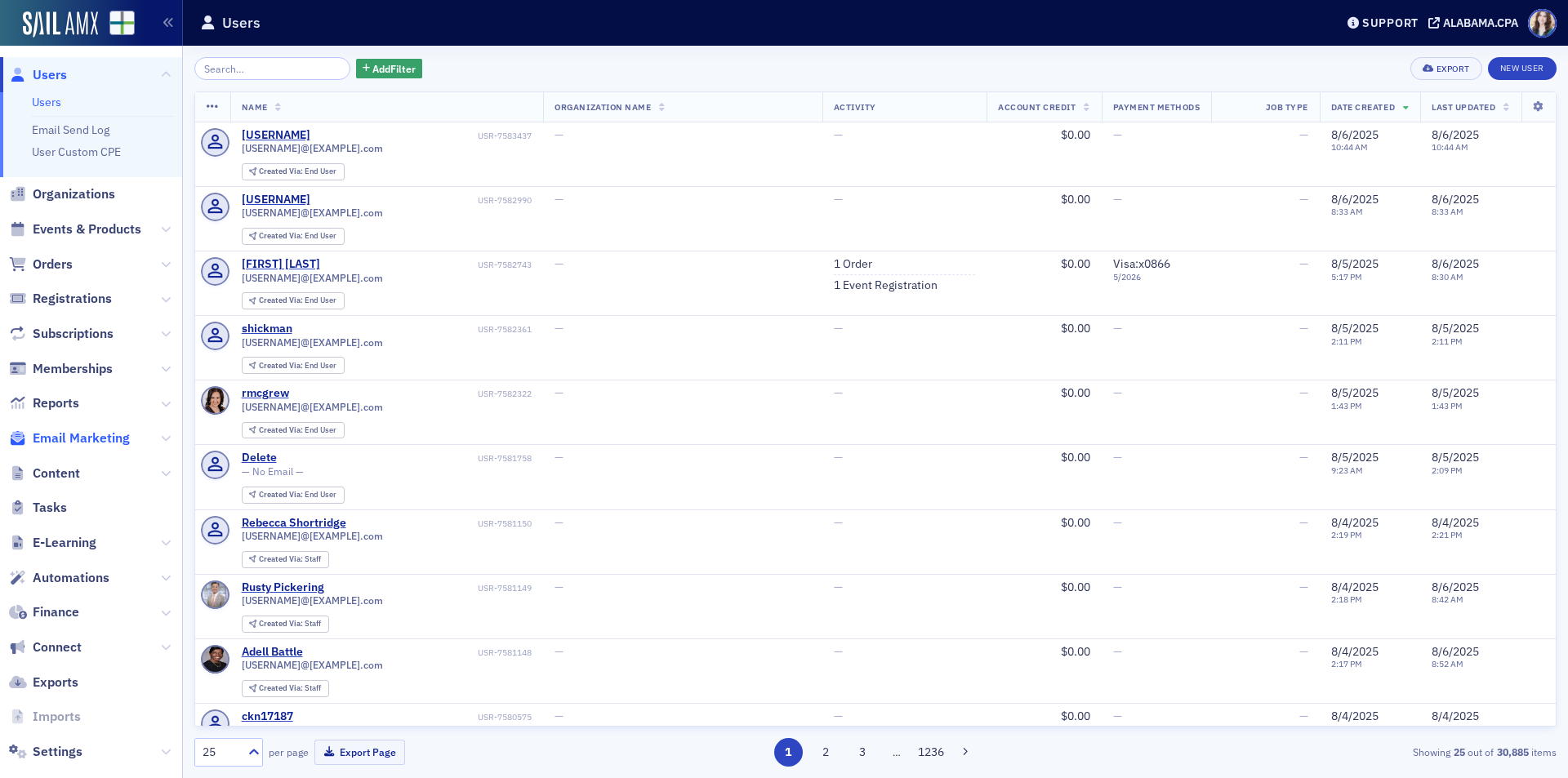 click on "Email Marketing" 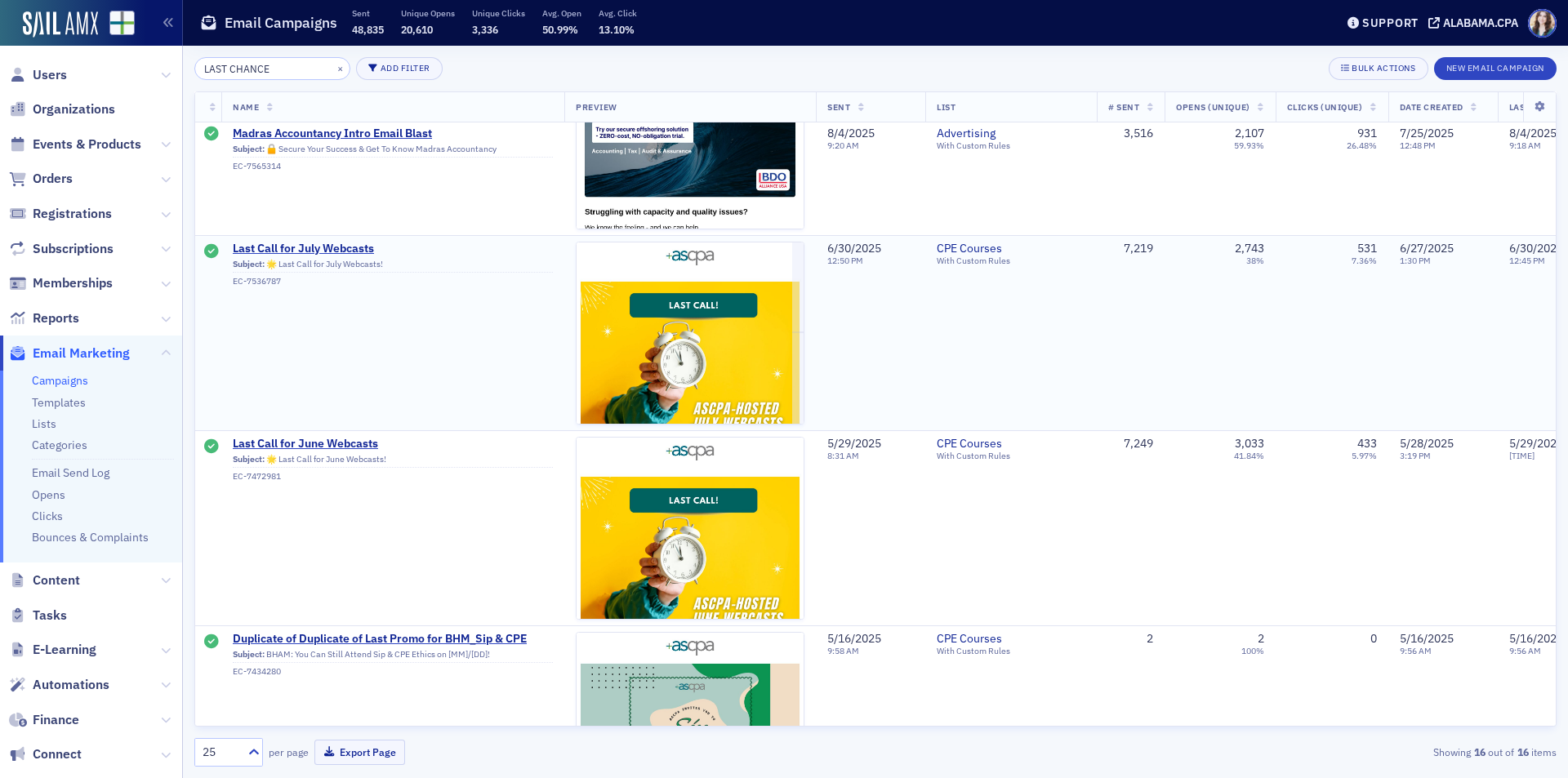 scroll, scrollTop: 0, scrollLeft: 0, axis: both 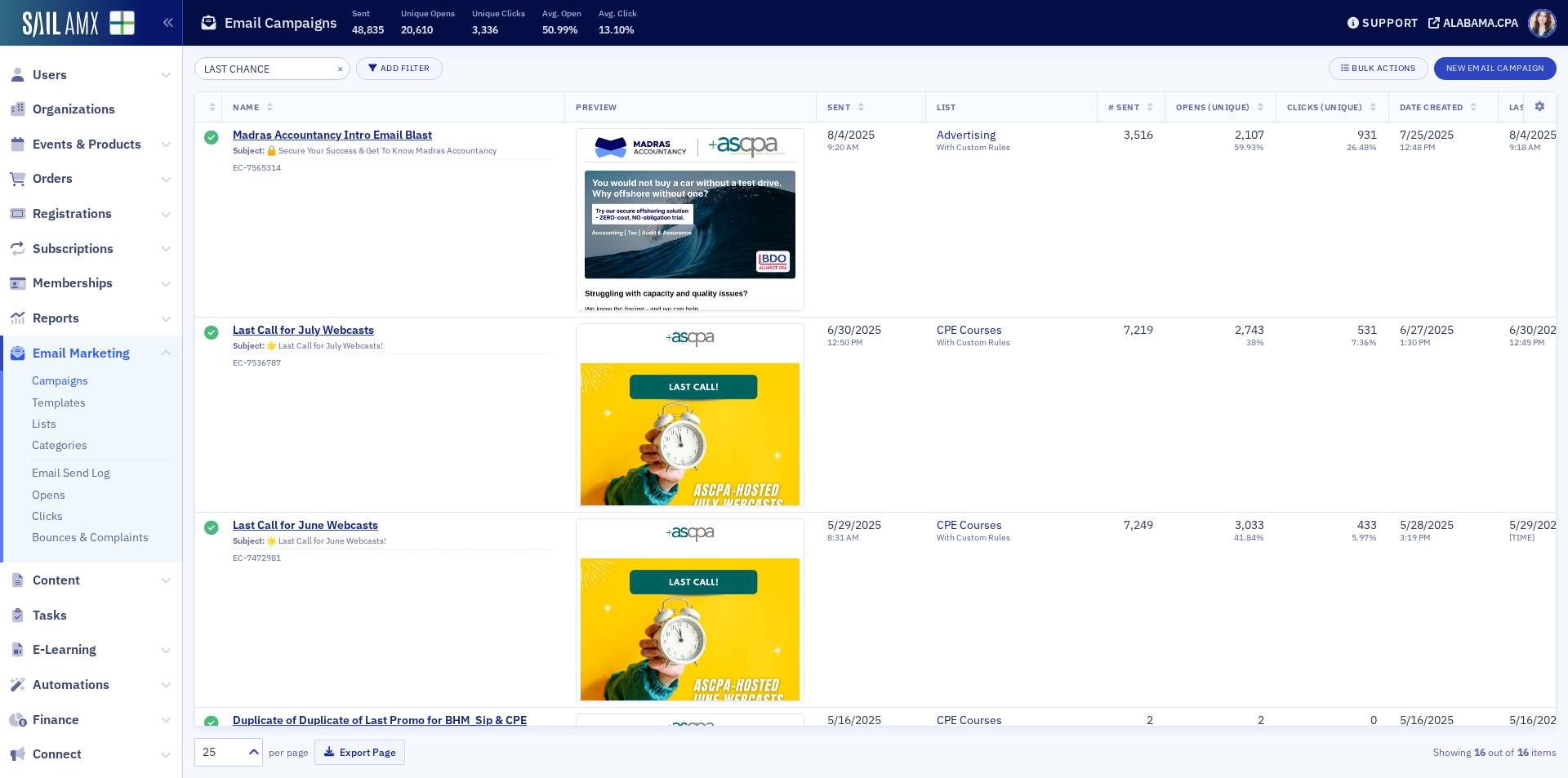 type on "LAST CHANCE" 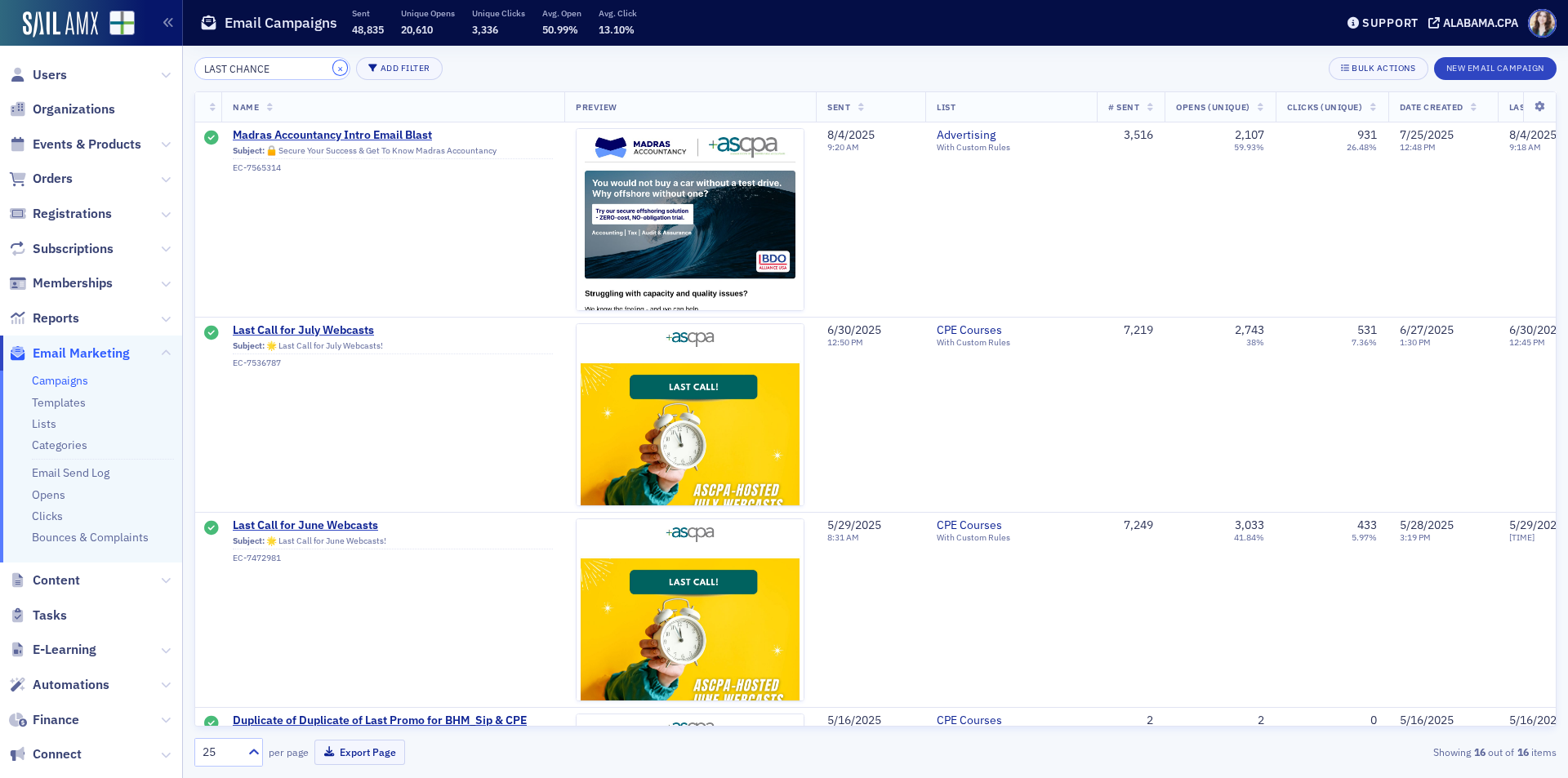 click on "×" 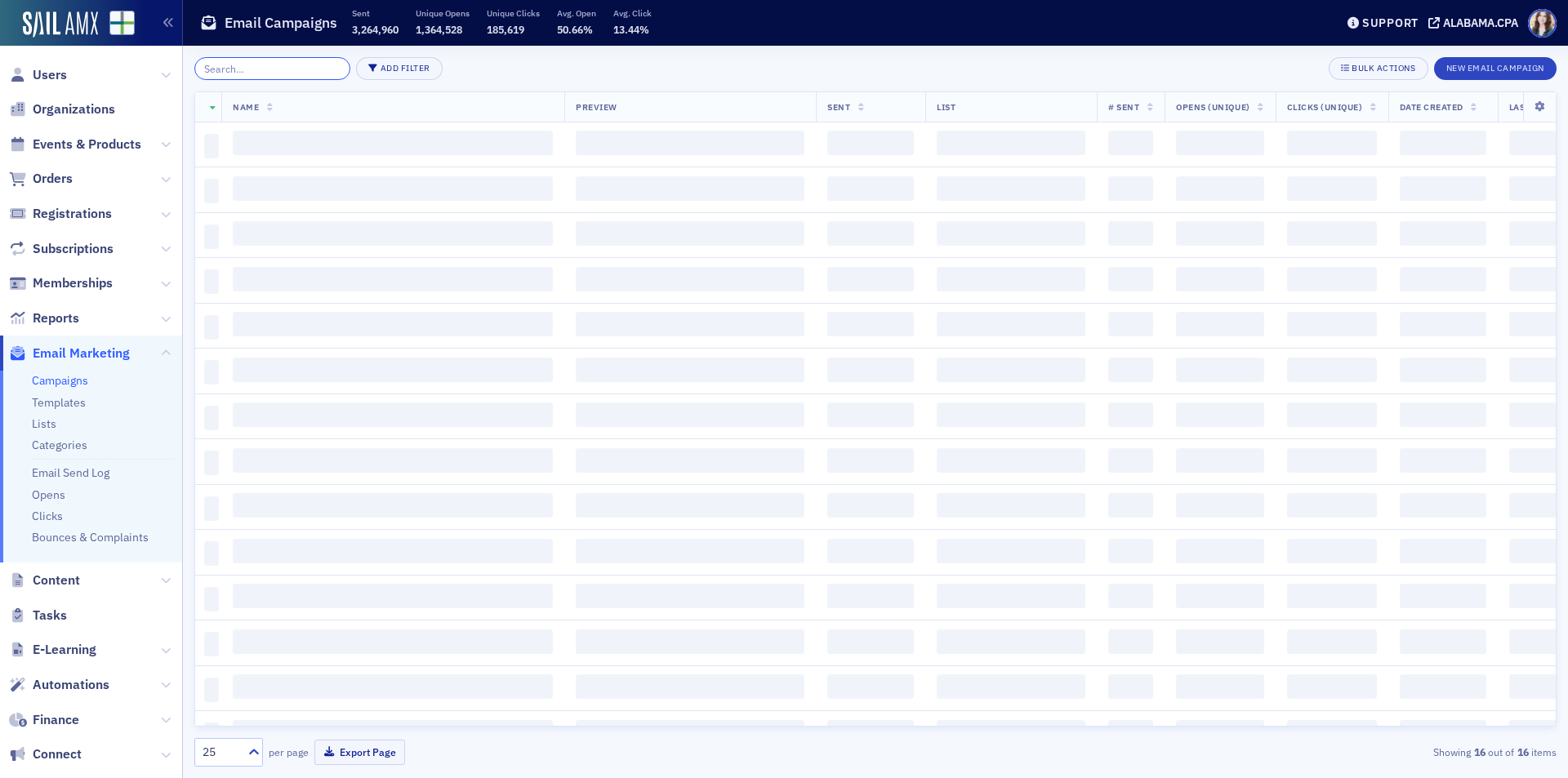 click 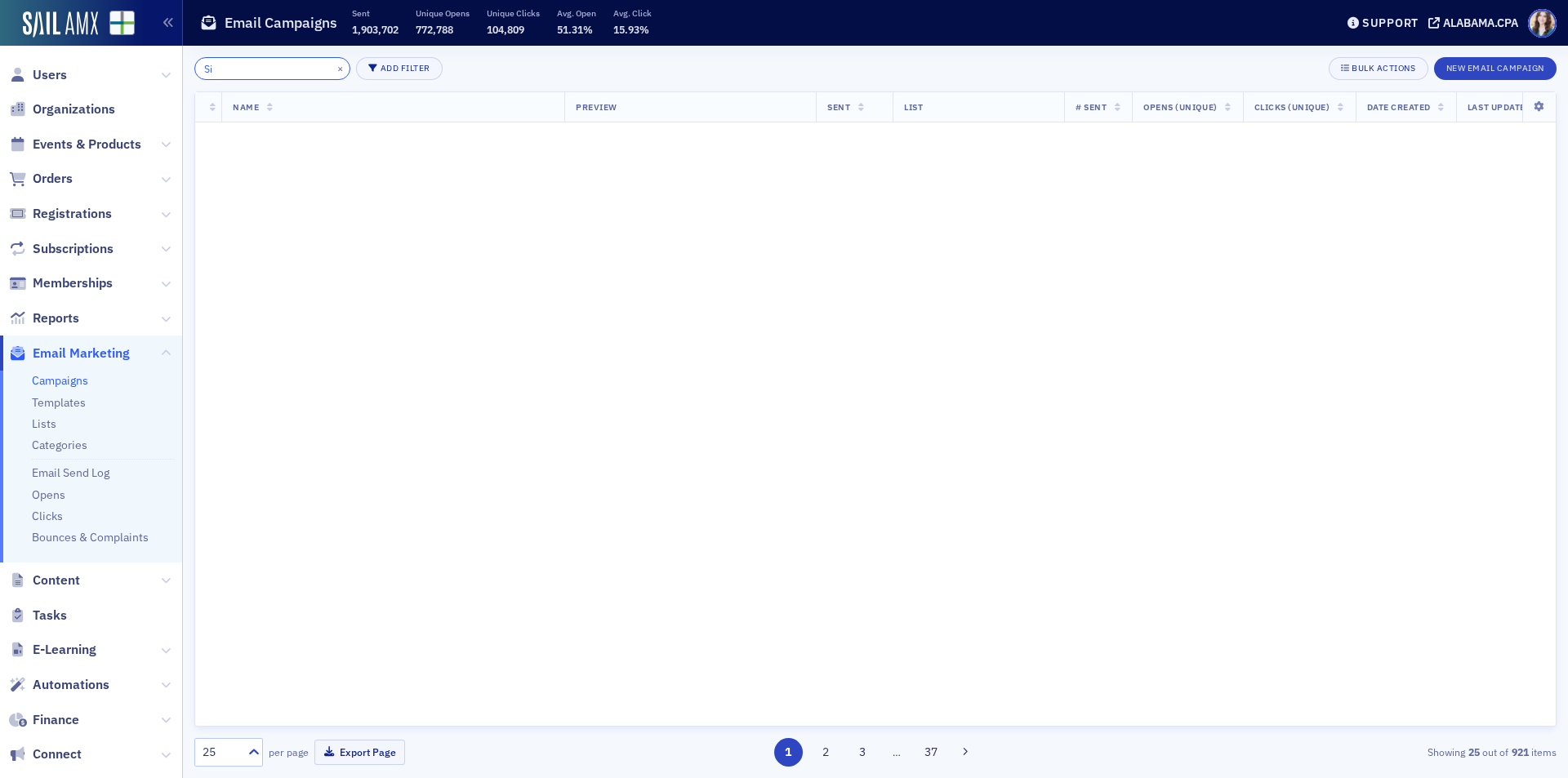 type on "S" 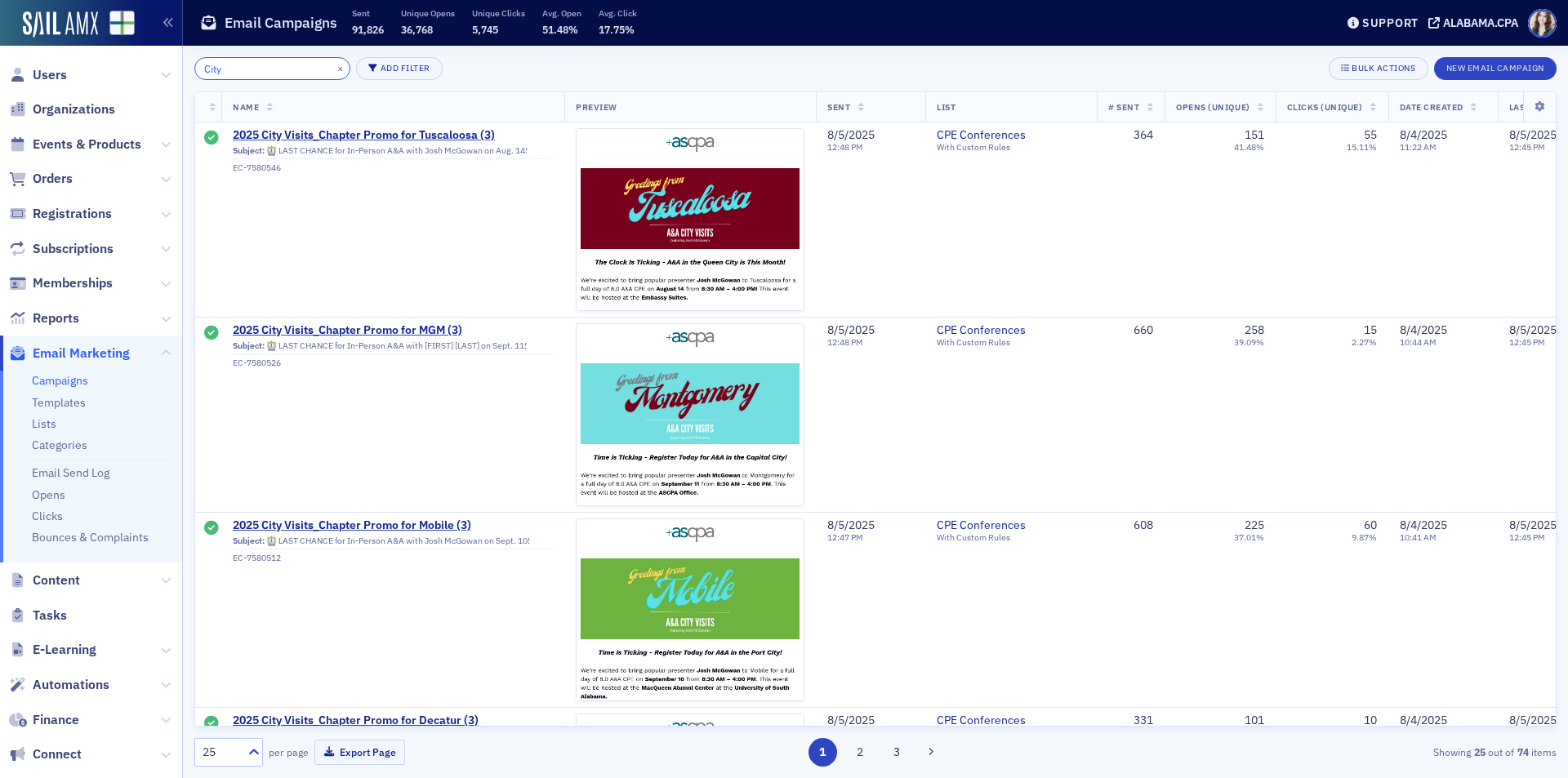 type on "City" 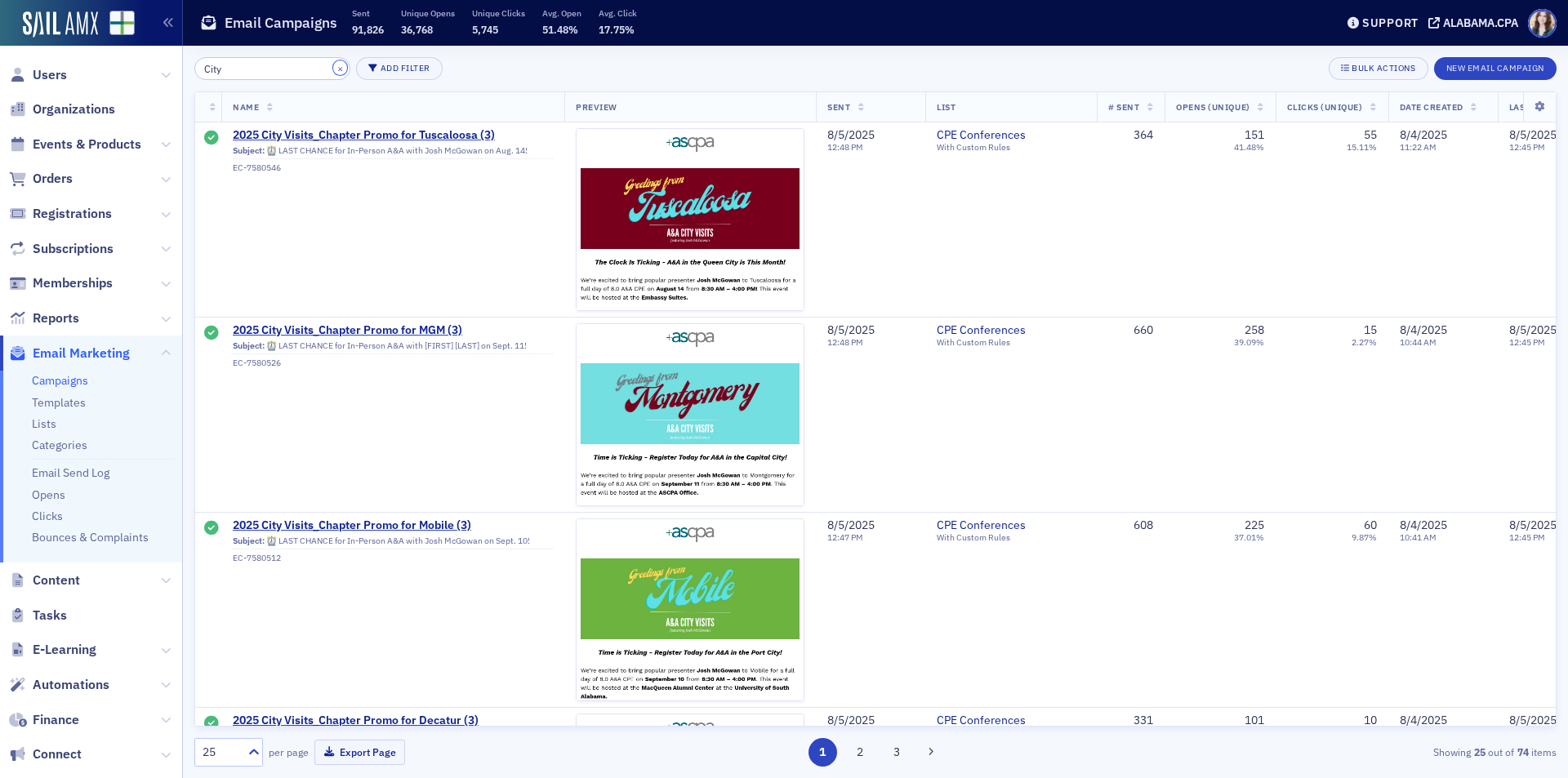 click on "×" 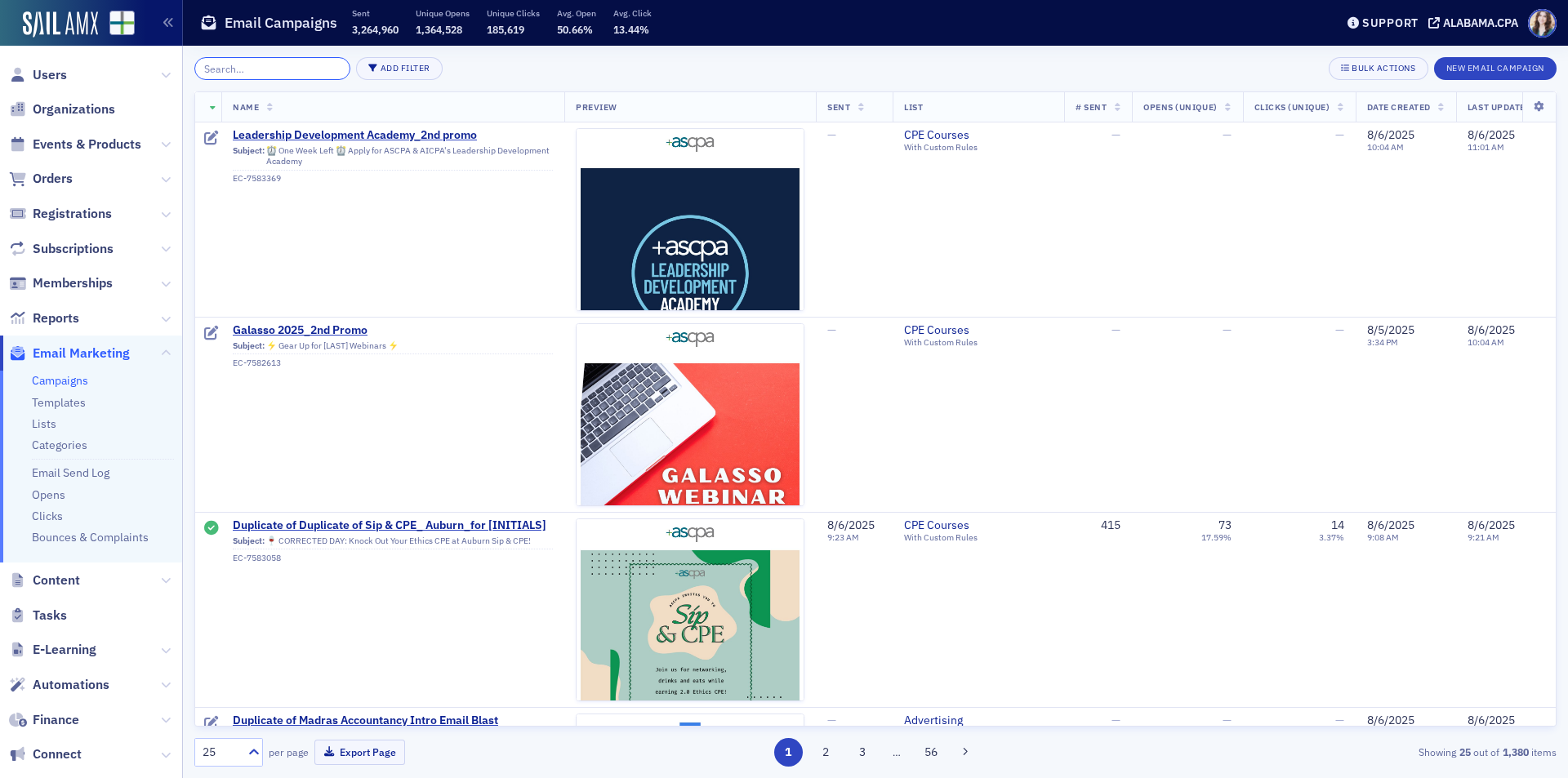 click 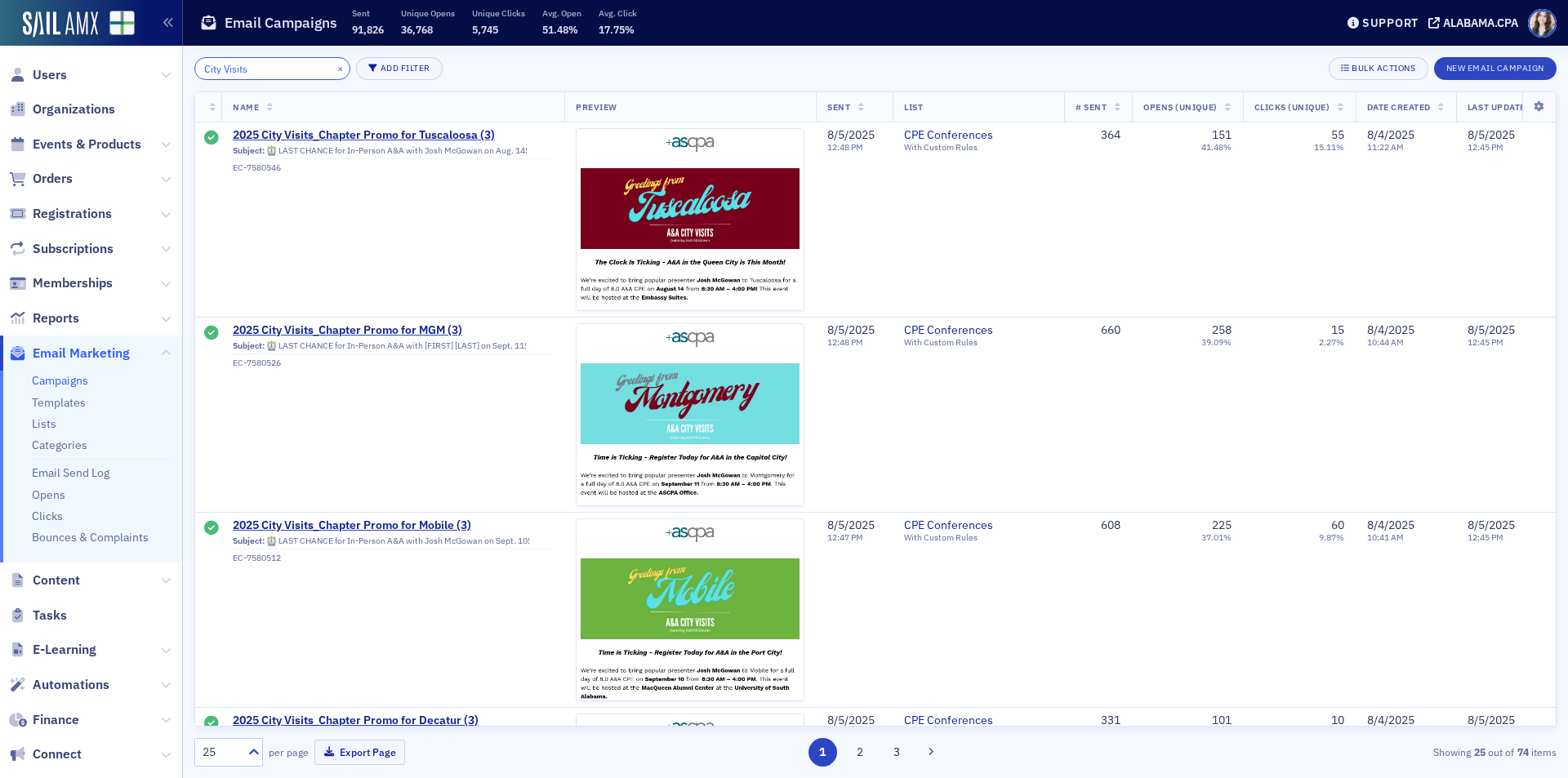 type on "City Visits" 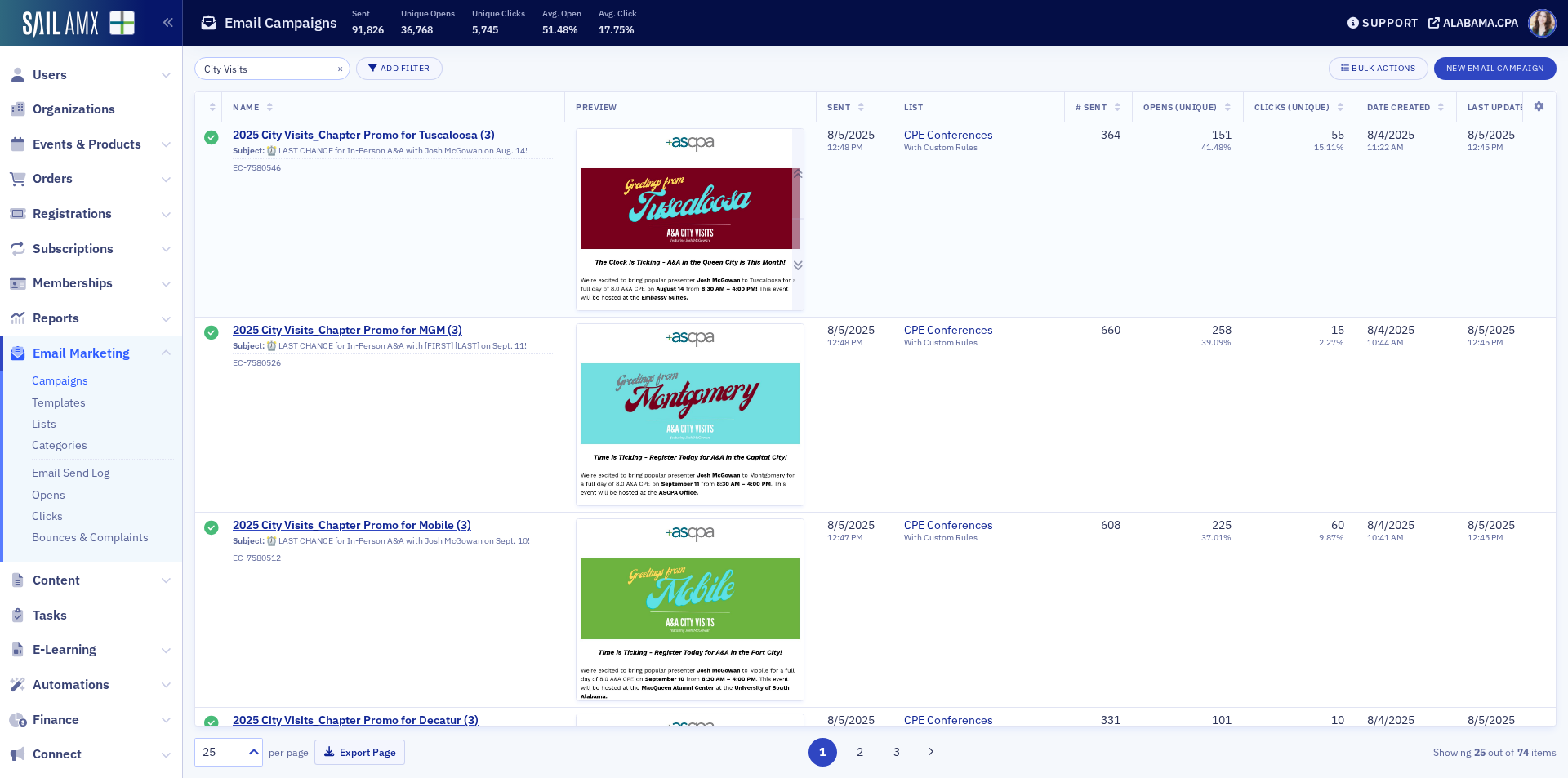click 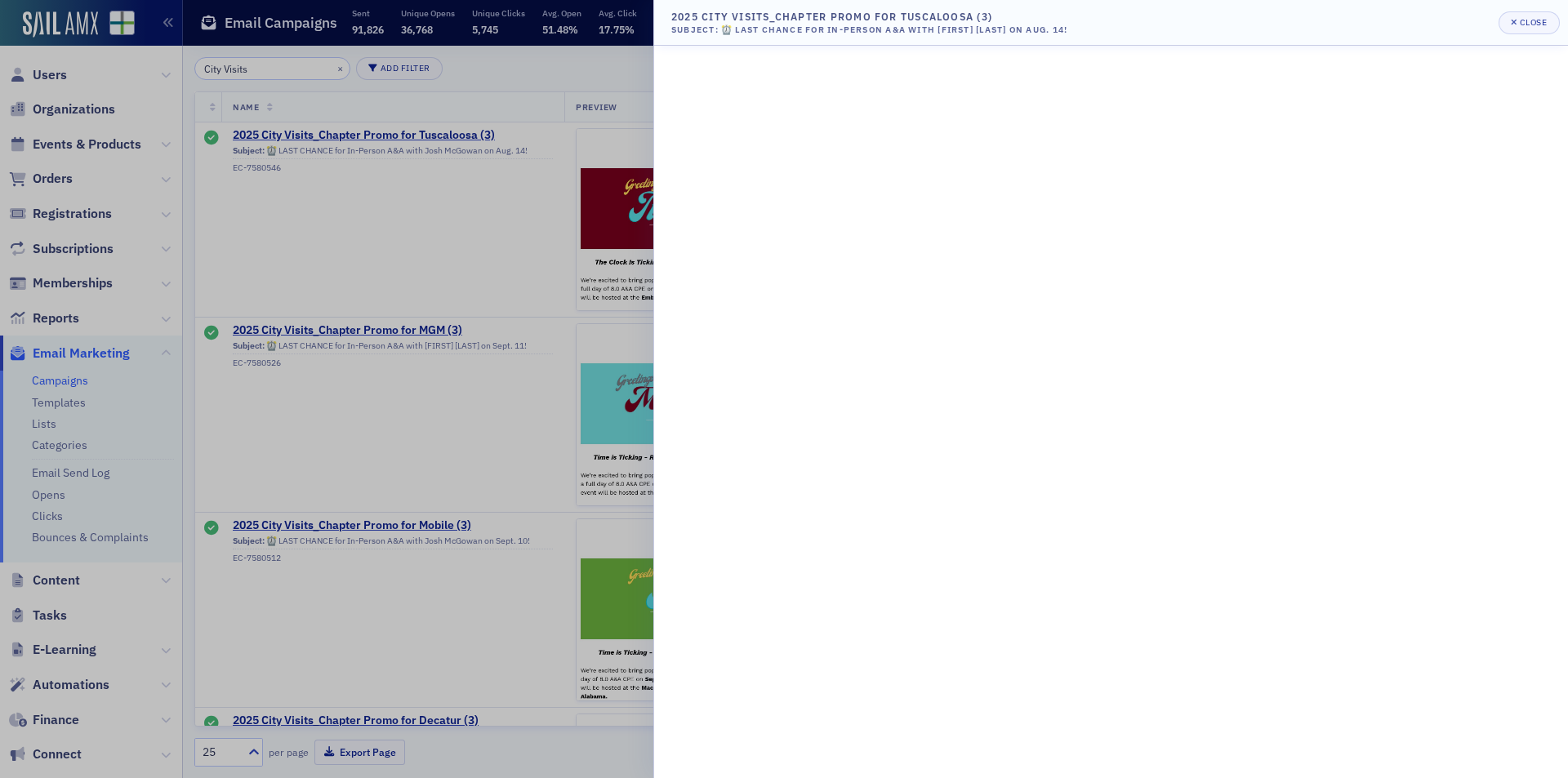 click at bounding box center (784, 389) 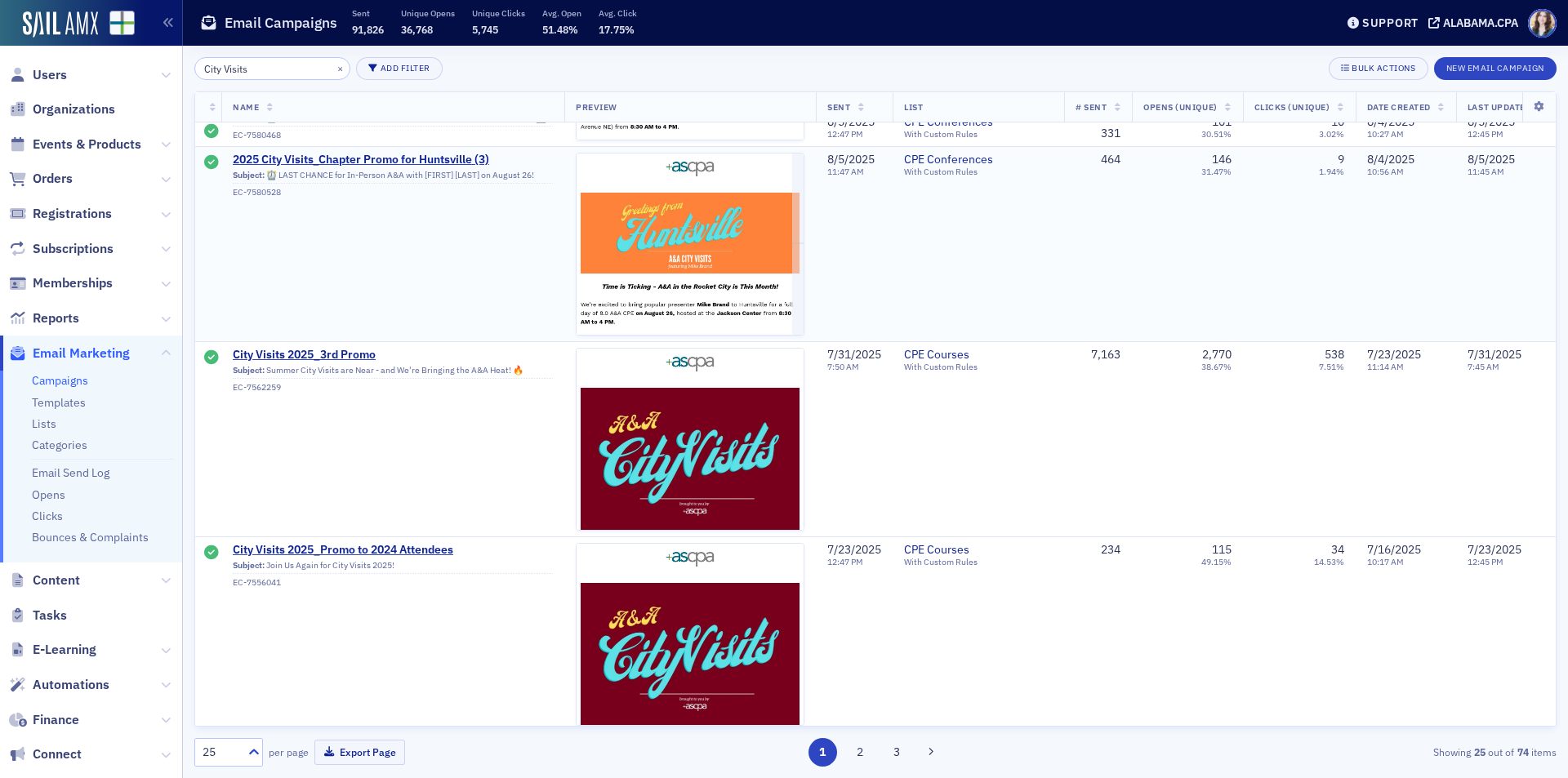 scroll, scrollTop: 816, scrollLeft: 0, axis: vertical 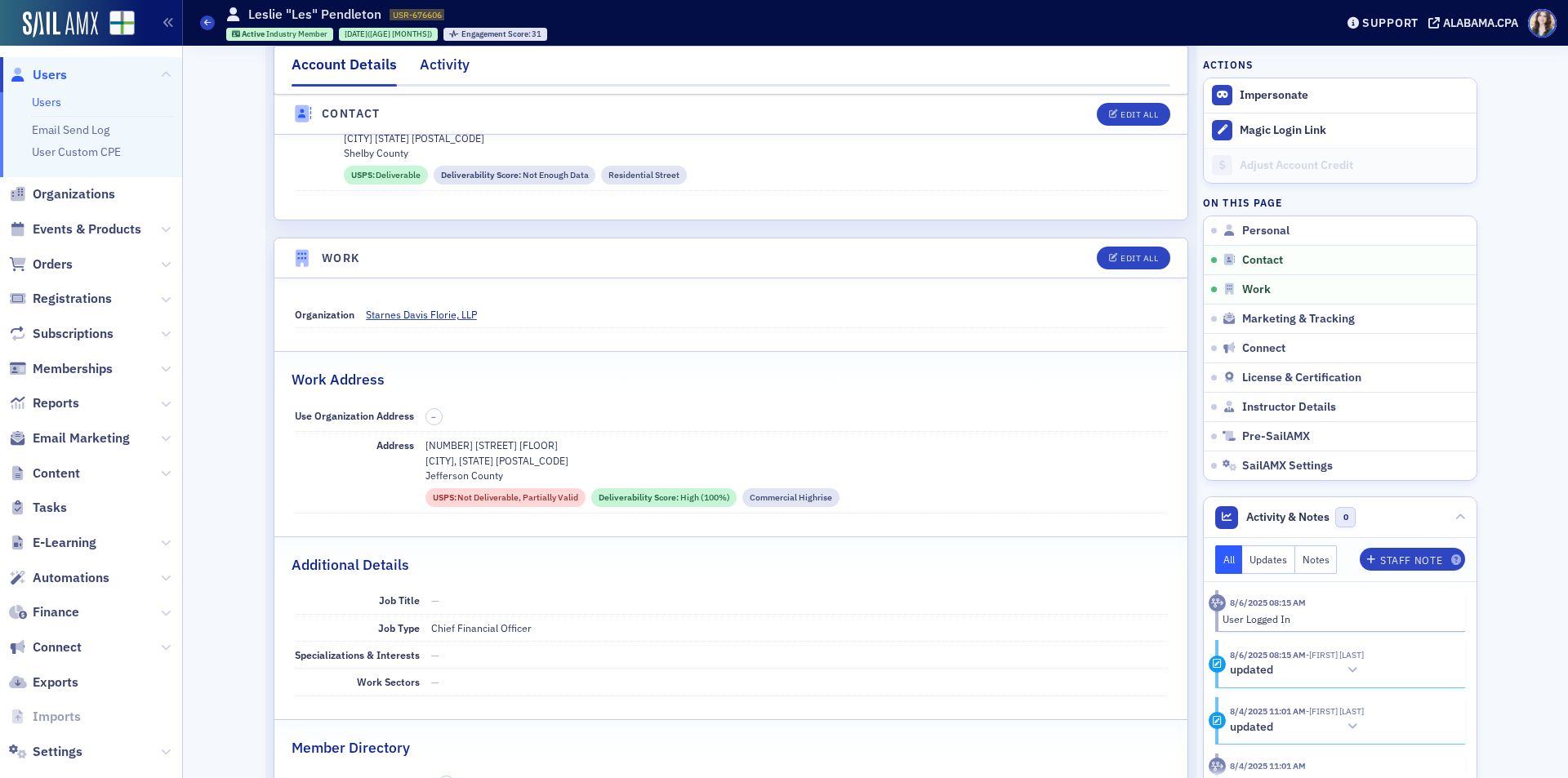 click on "Activity" 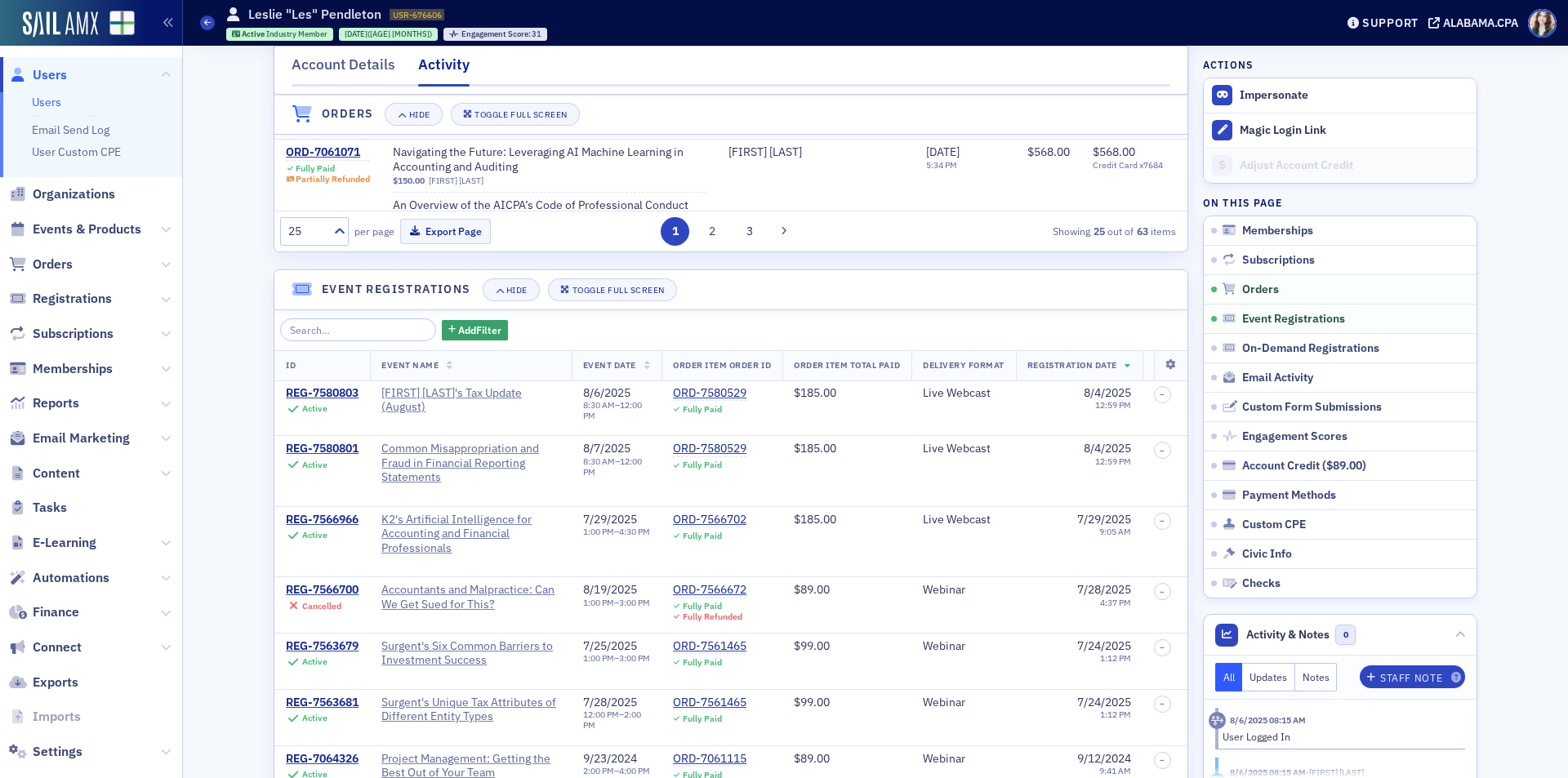 scroll, scrollTop: 439, scrollLeft: 0, axis: vertical 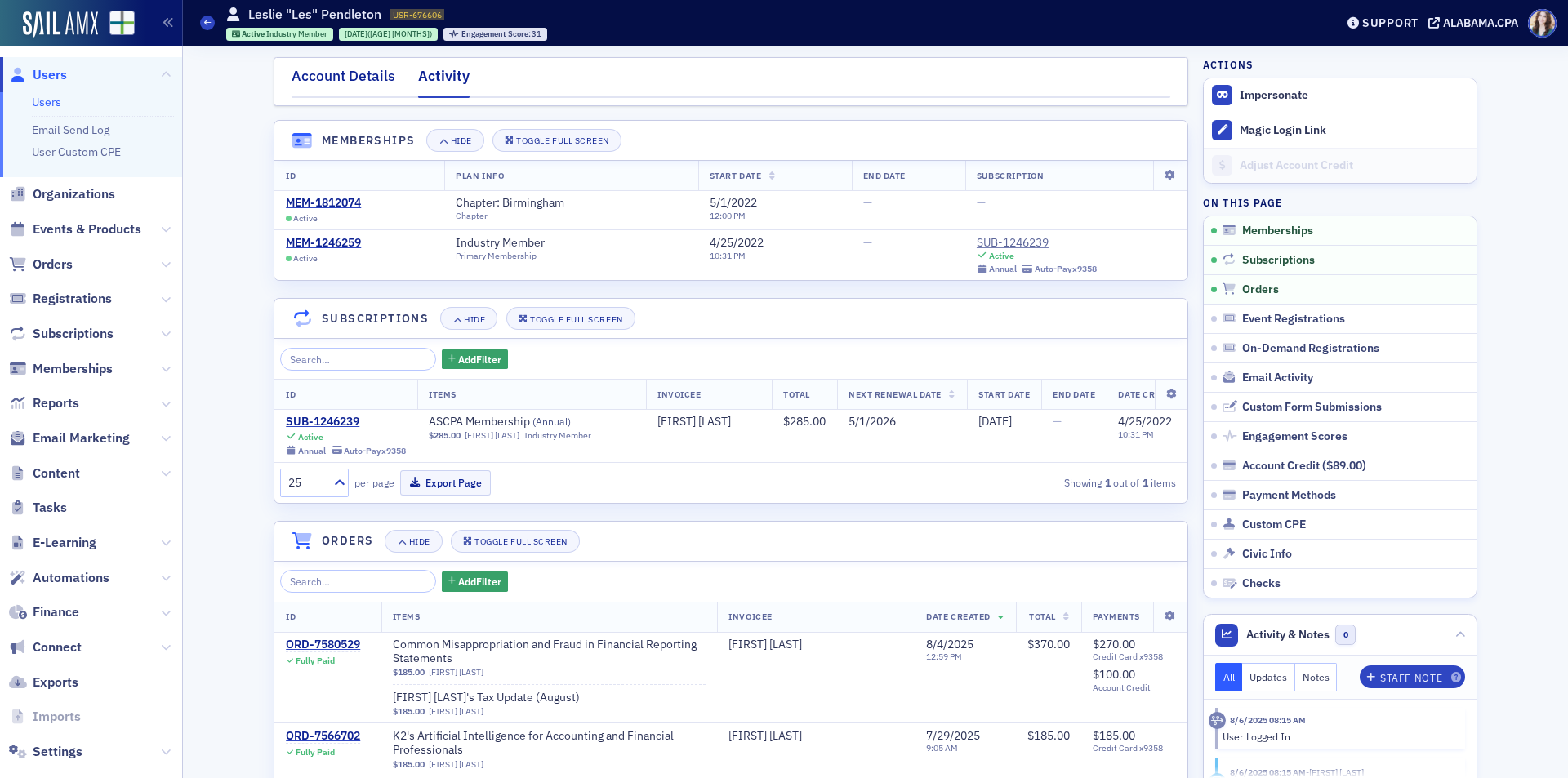 click on "Account Details" 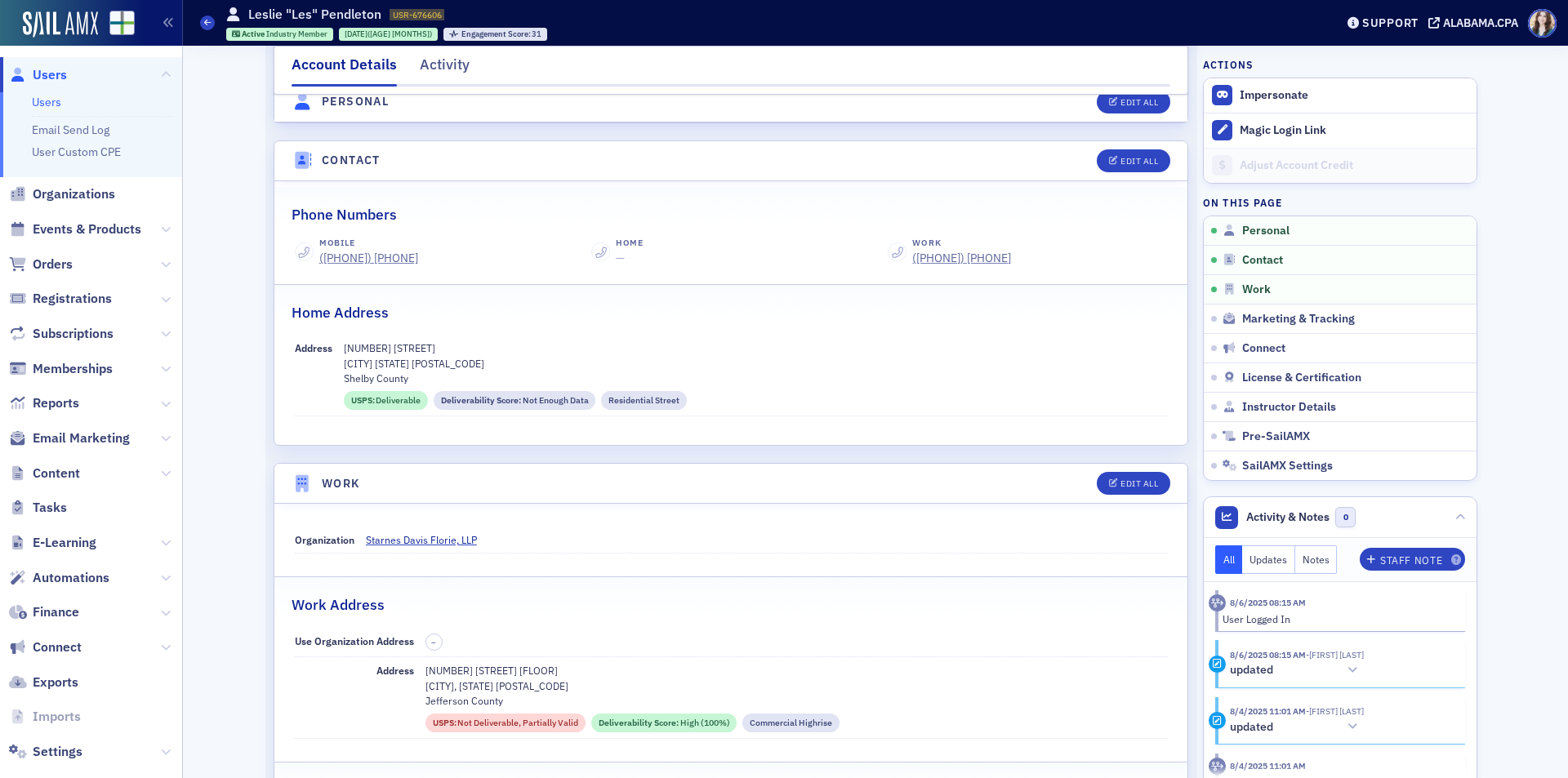 scroll, scrollTop: 653, scrollLeft: 0, axis: vertical 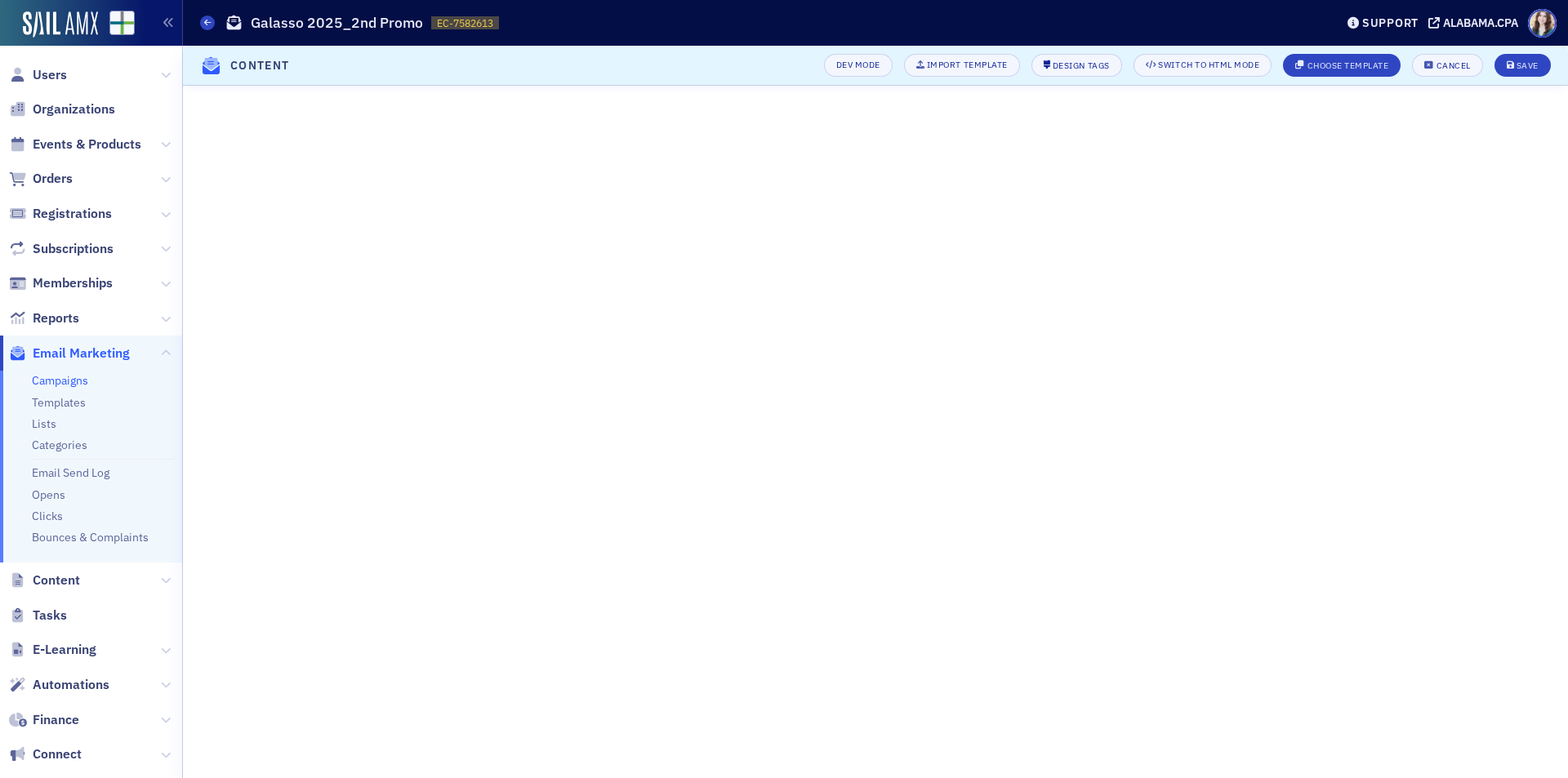click on "Content Dev Mode Import Template Design Tags Switch to HTML Mode Choose Template Cancel Save" 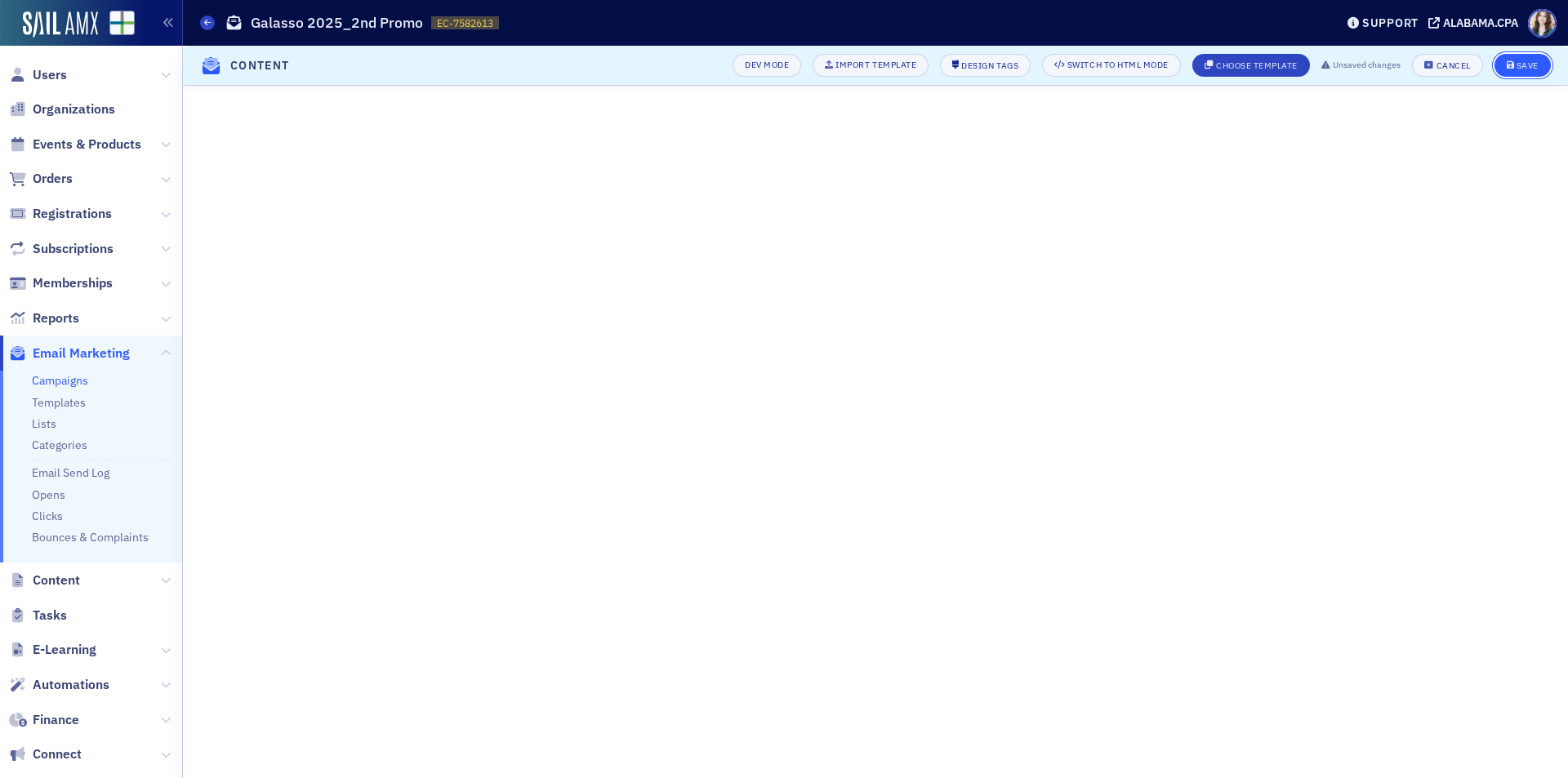 click on "Save" 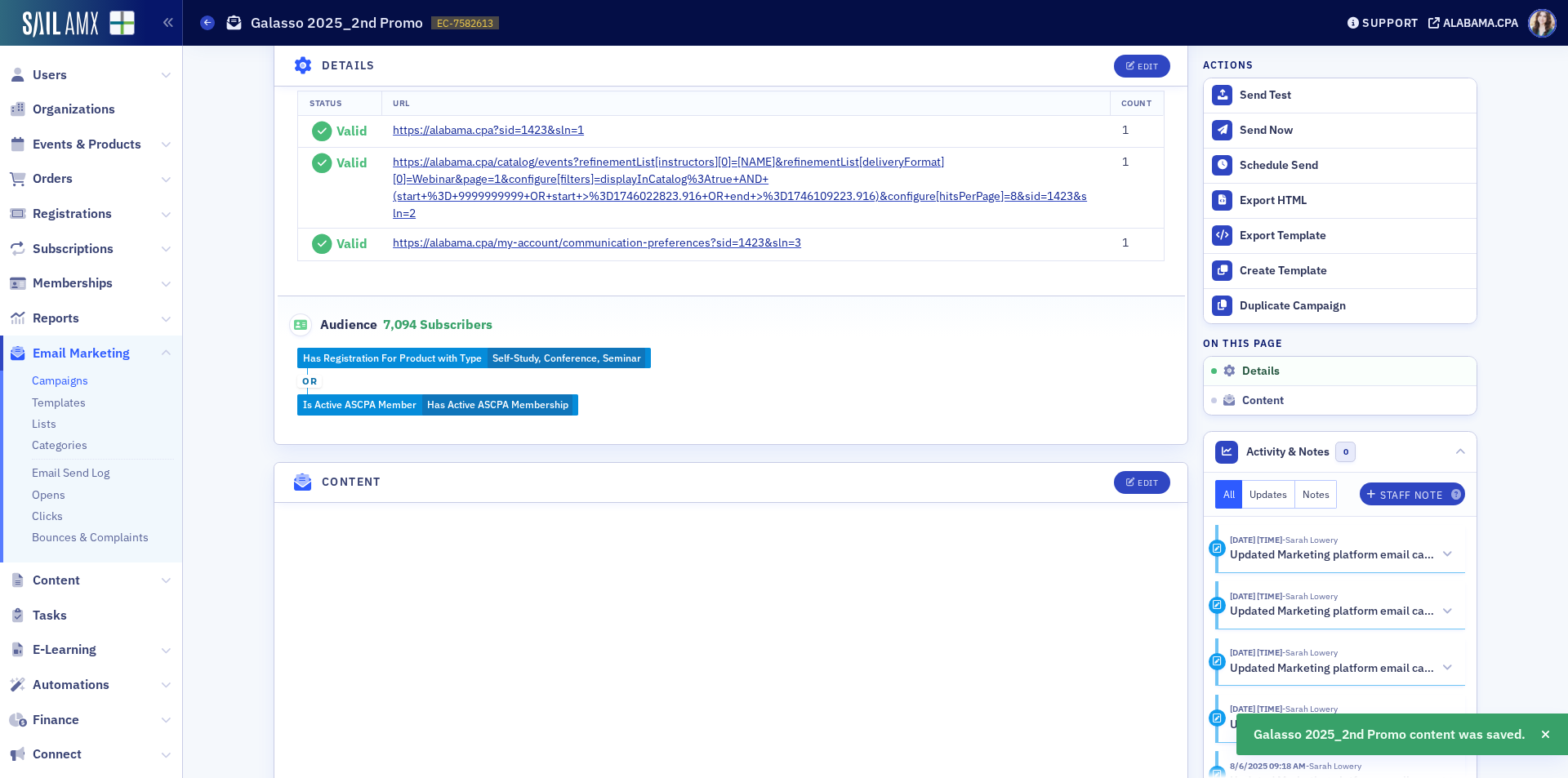 scroll, scrollTop: 0, scrollLeft: 0, axis: both 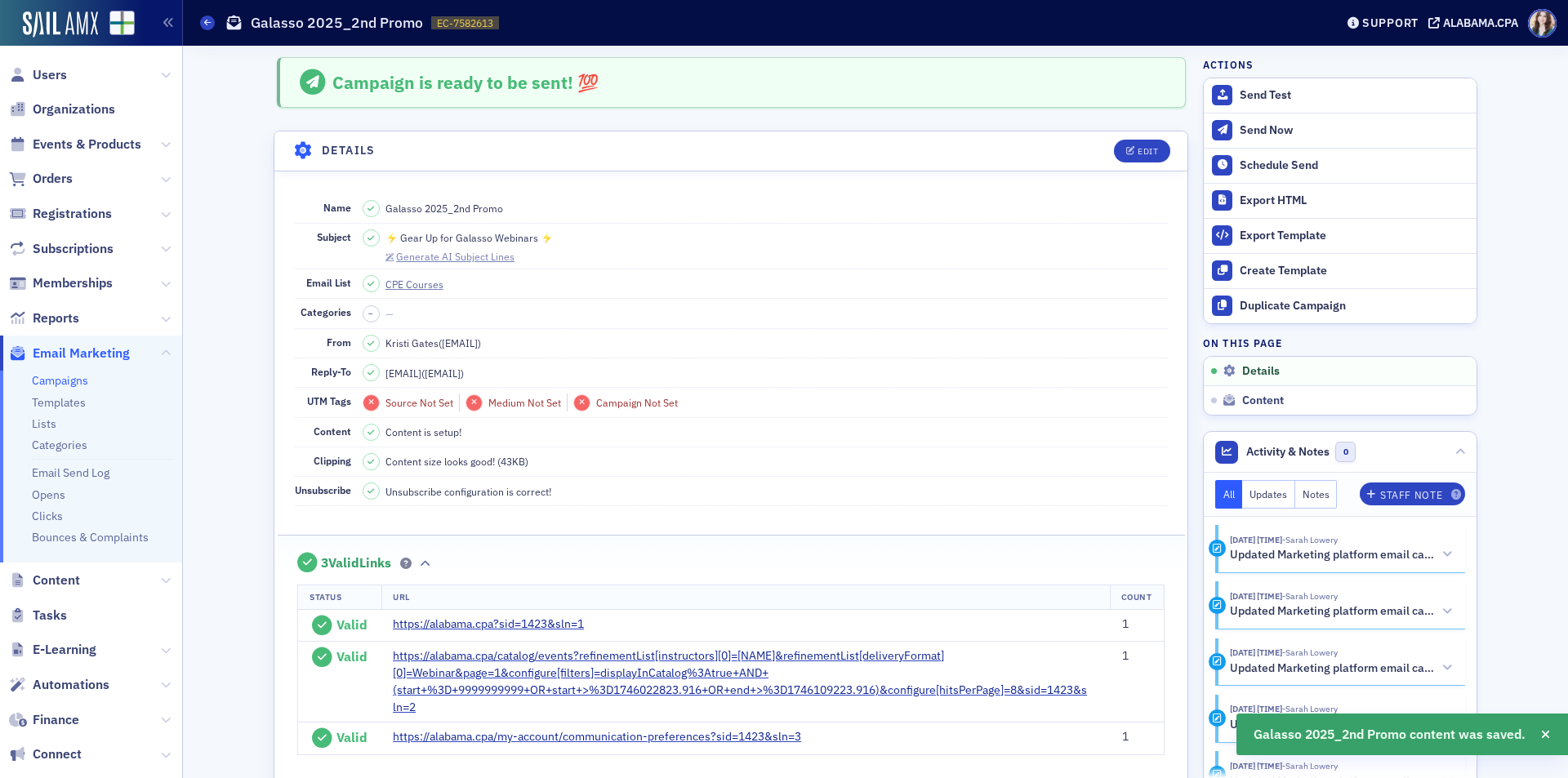 click on "Generate AI Subject Lines" 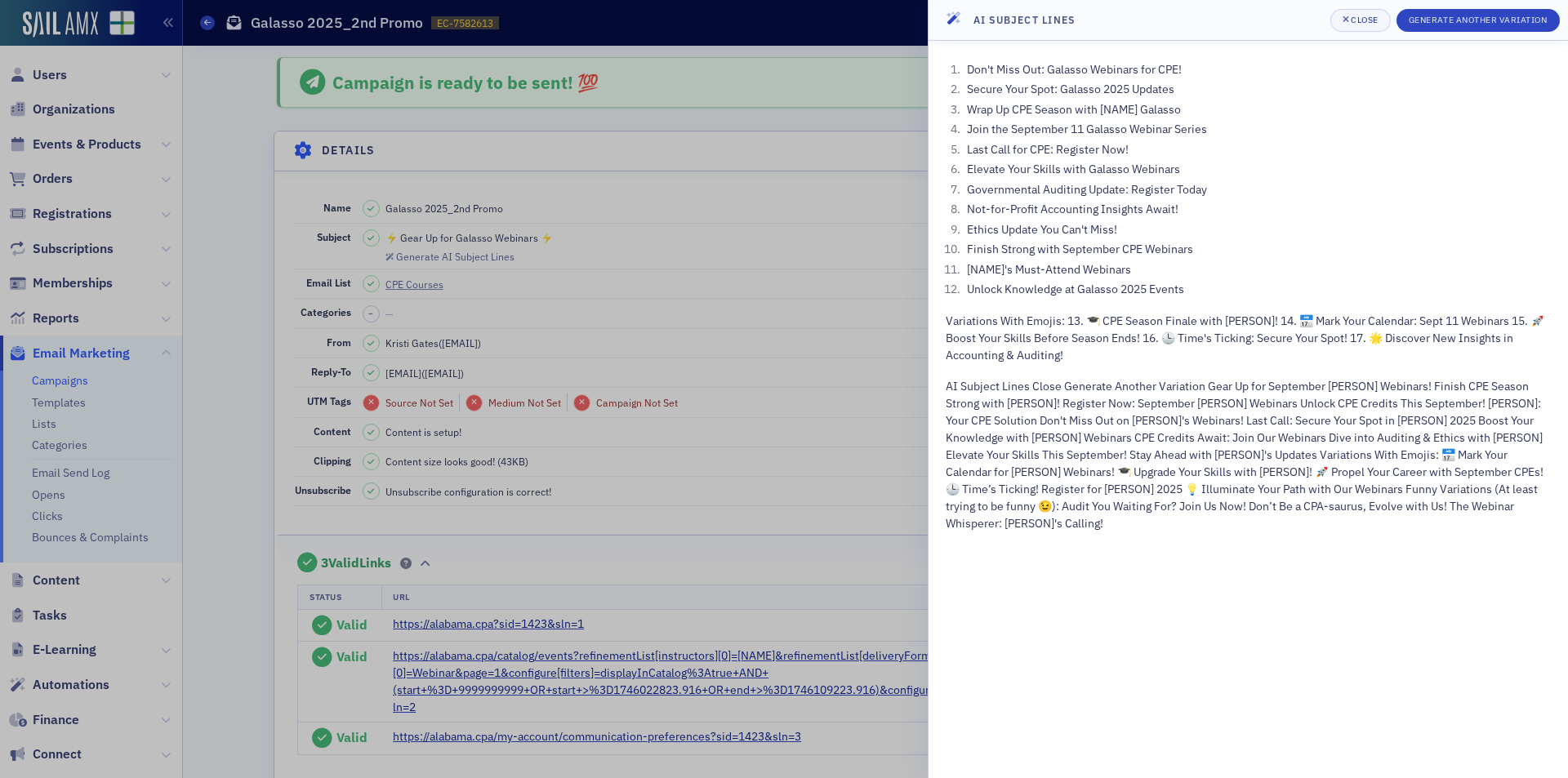 click at bounding box center (784, 389) 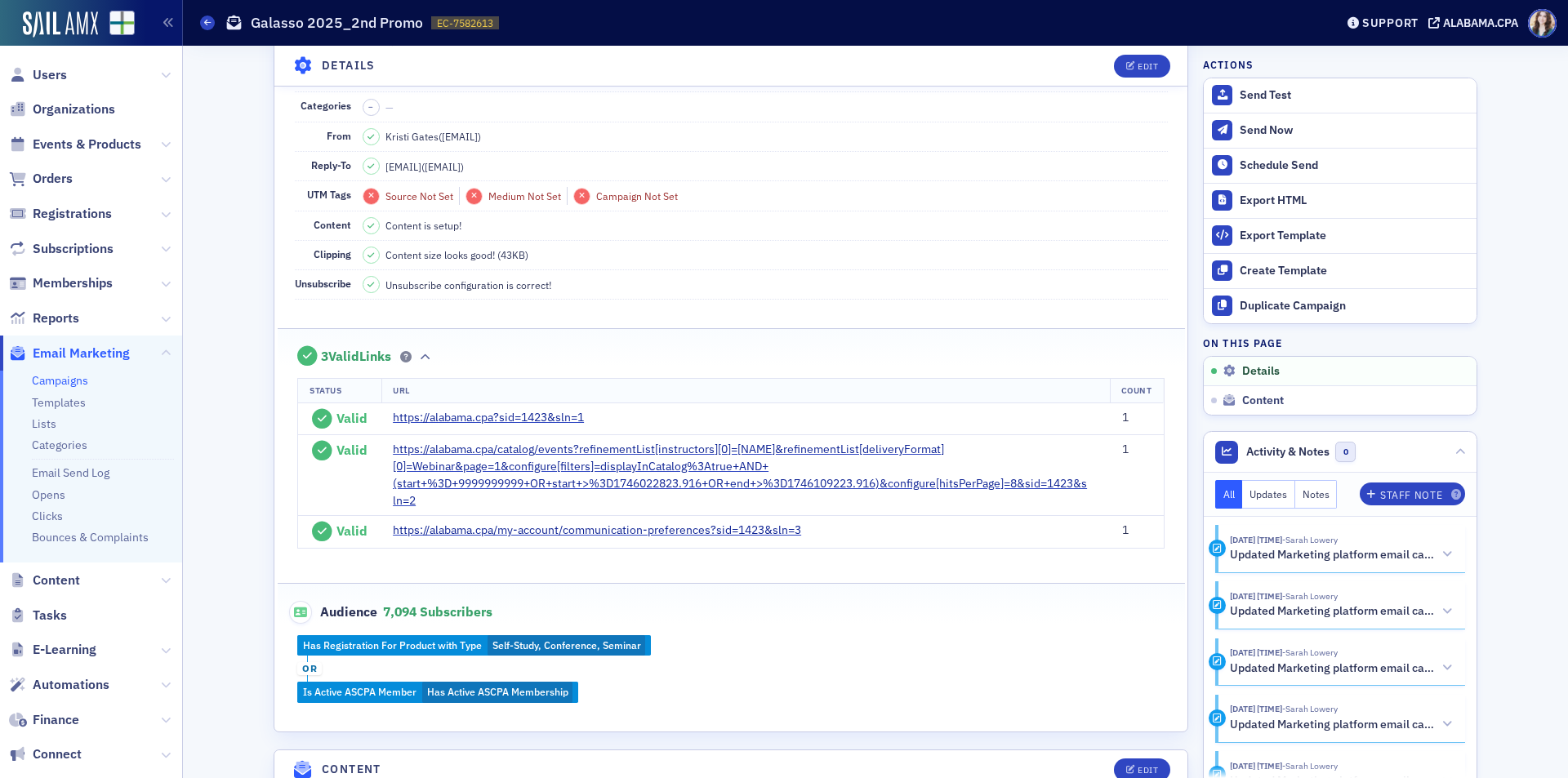 scroll, scrollTop: 490, scrollLeft: 0, axis: vertical 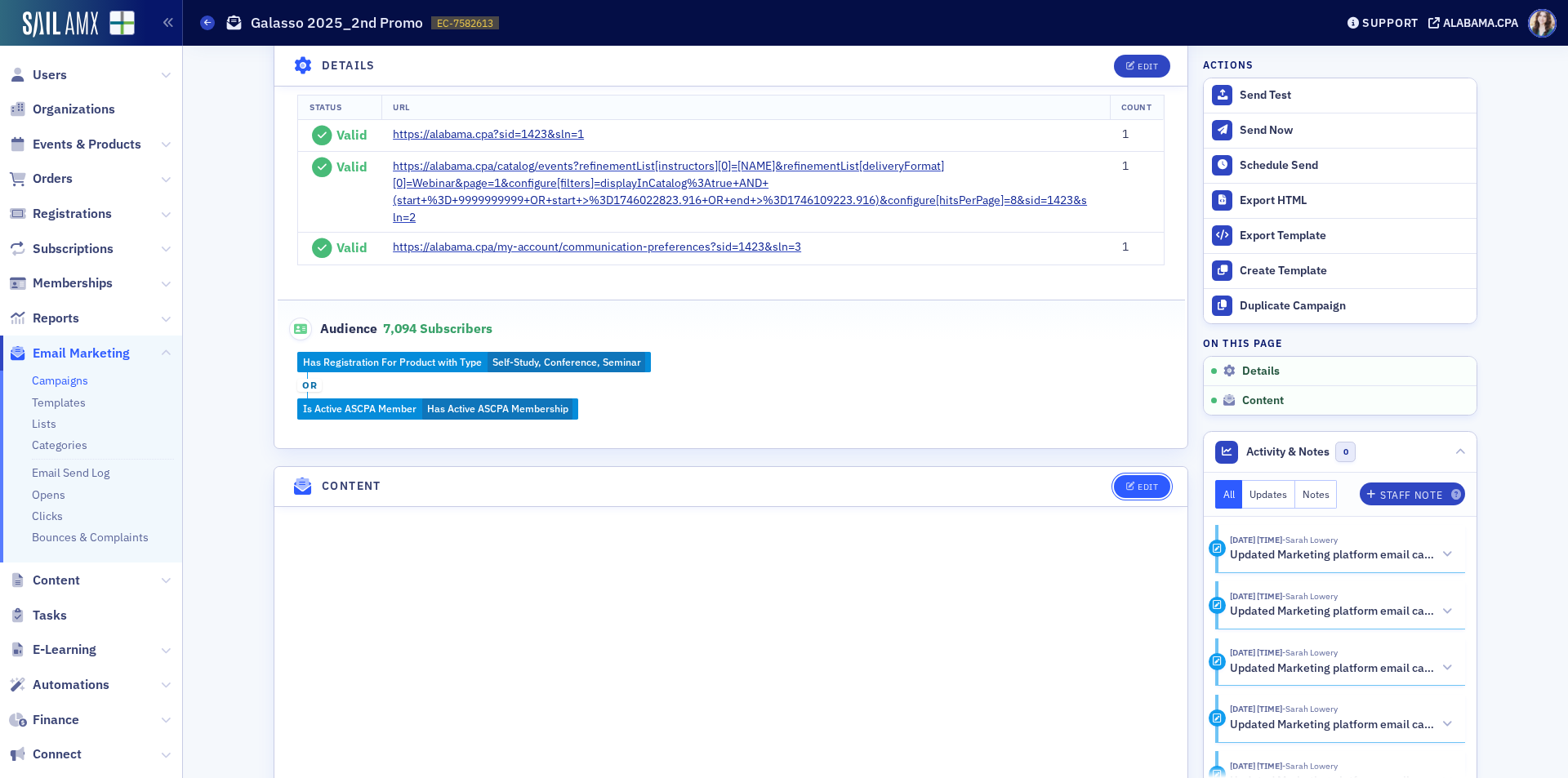 click on "Edit" 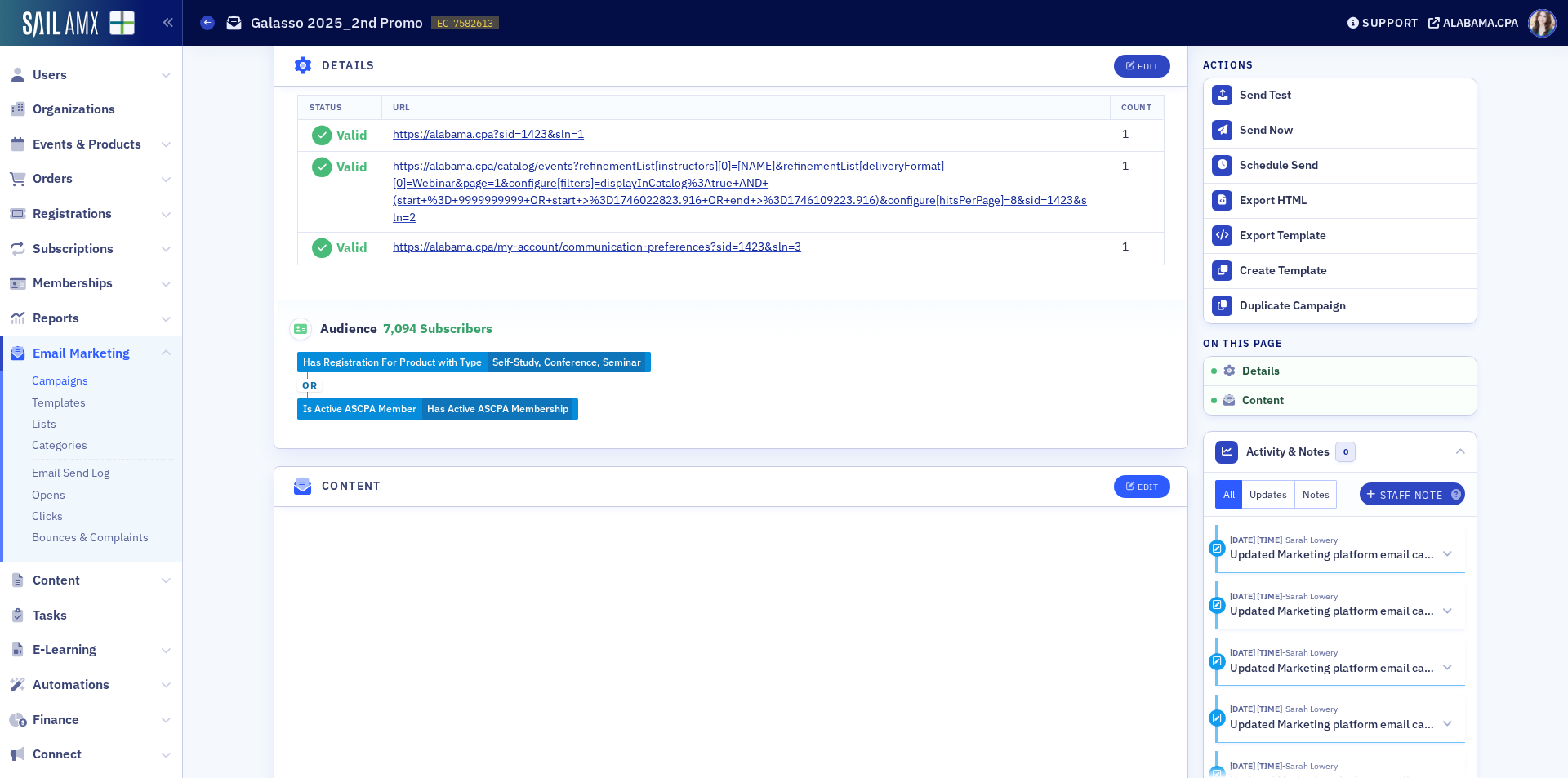 scroll, scrollTop: 189, scrollLeft: 0, axis: vertical 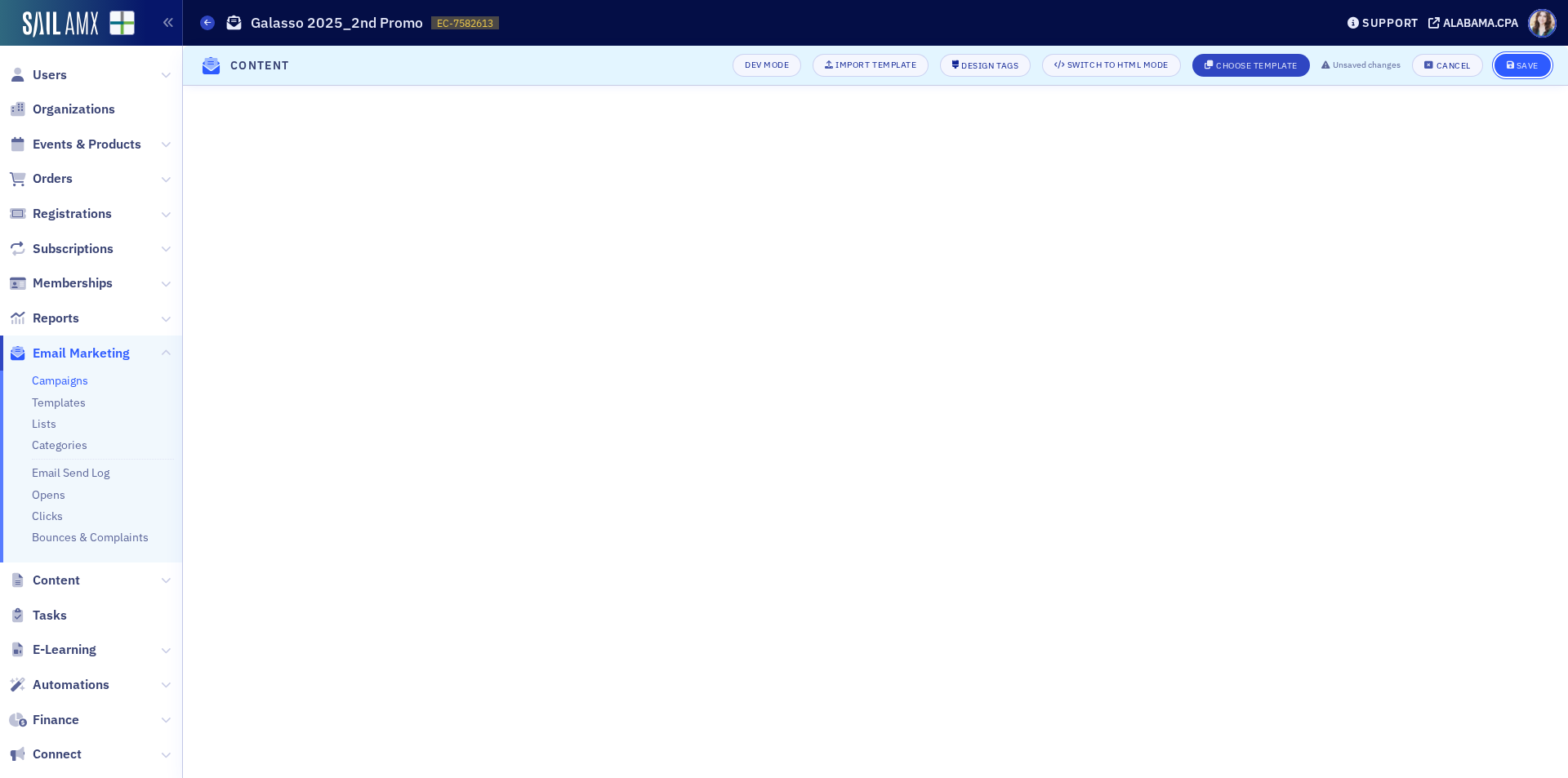 click on "Save" 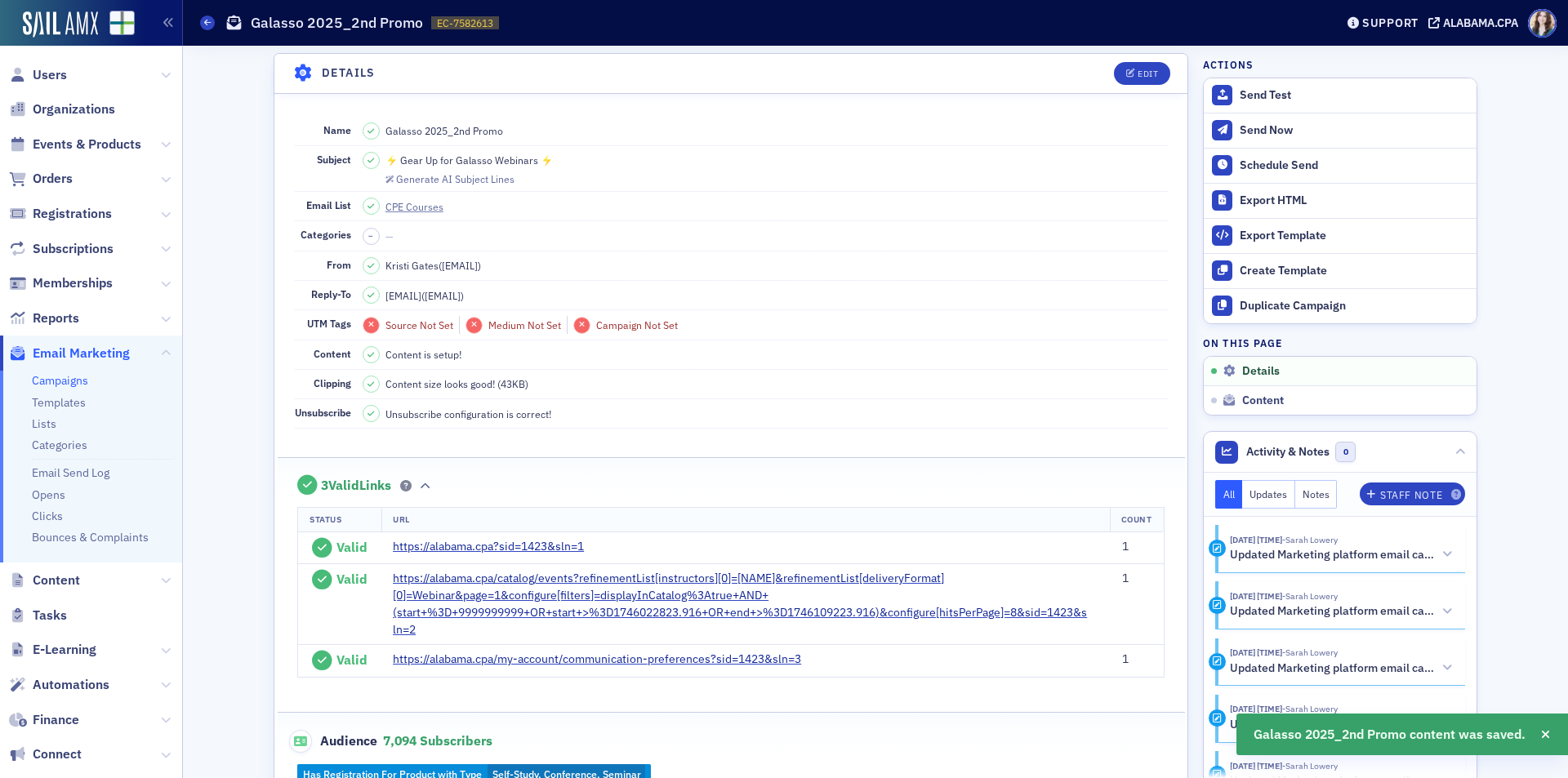 scroll, scrollTop: 0, scrollLeft: 0, axis: both 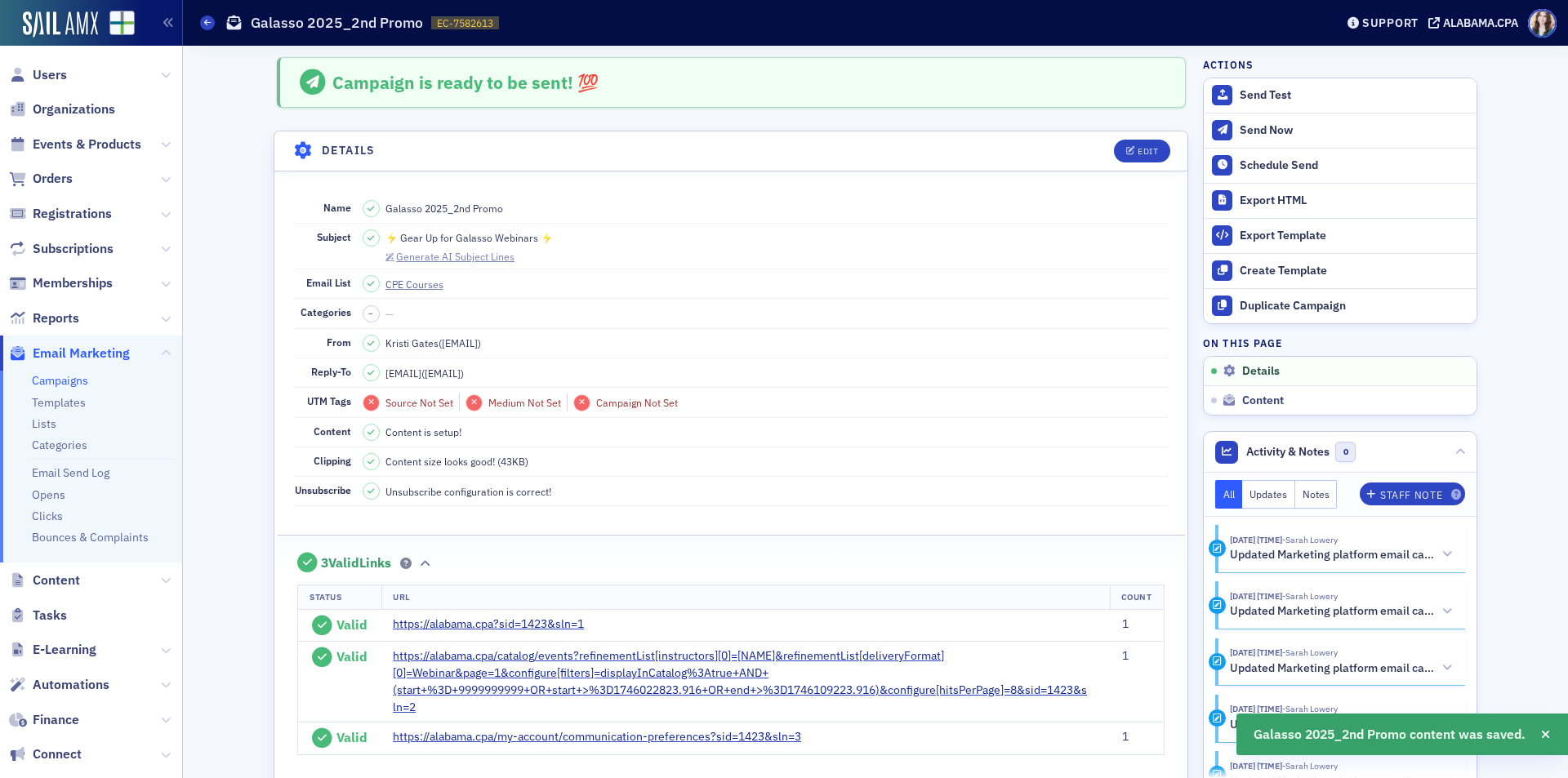 click on "Generate AI Subject Lines" 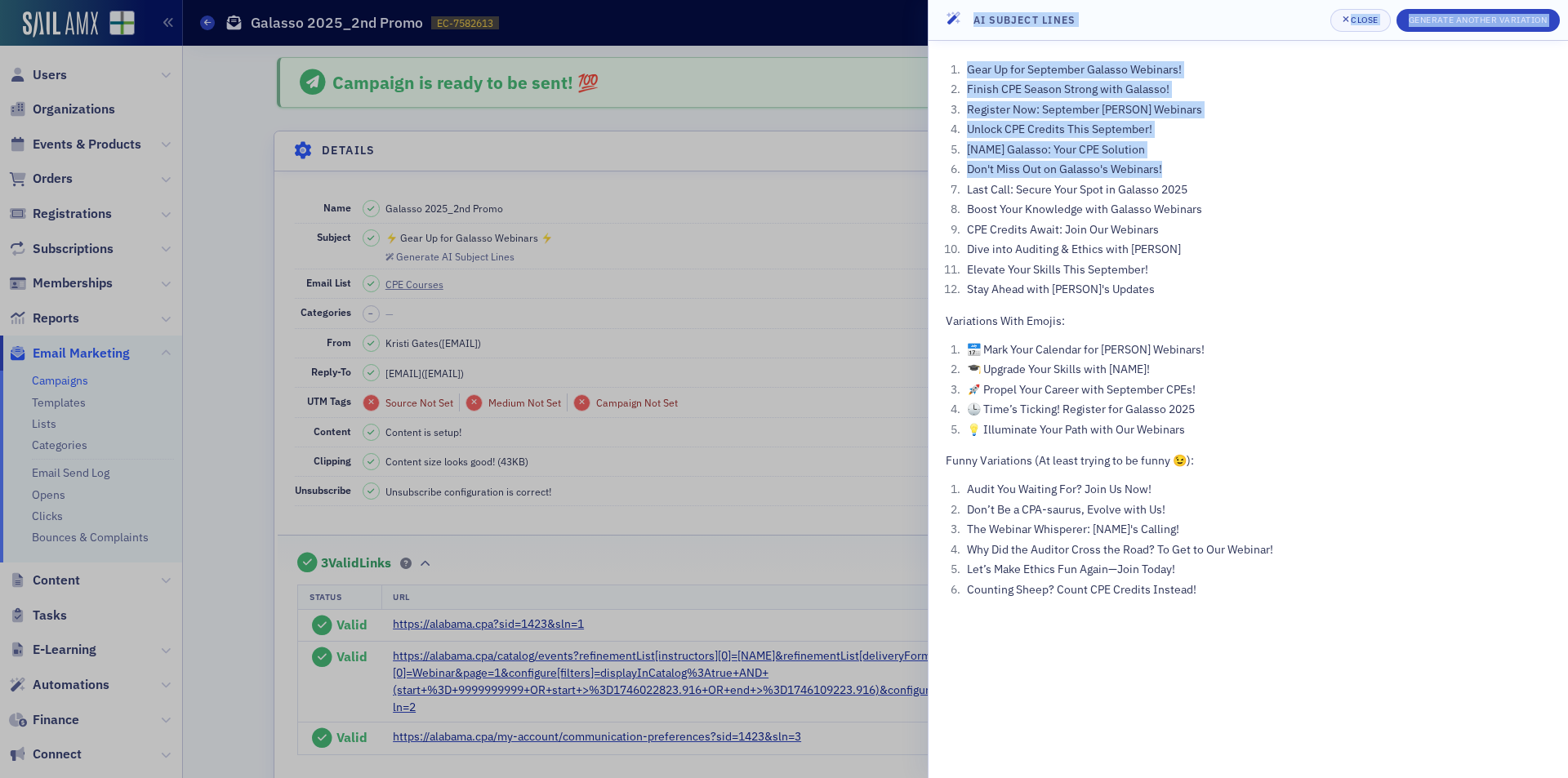 drag, startPoint x: 786, startPoint y: 92, endPoint x: 1255, endPoint y: 158, distance: 473.6212 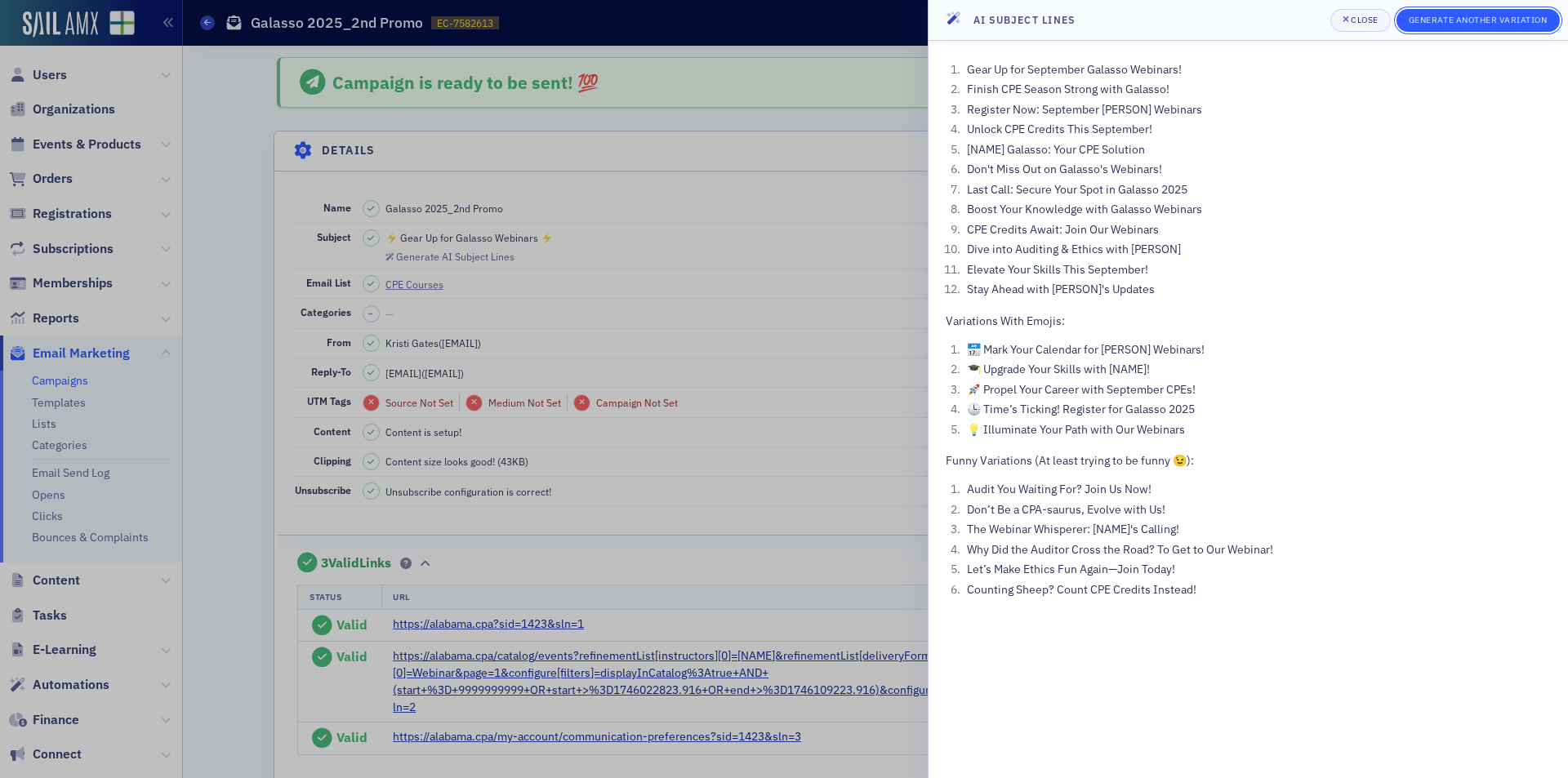 click on "Generate Another Variation" at bounding box center [1478, 20] 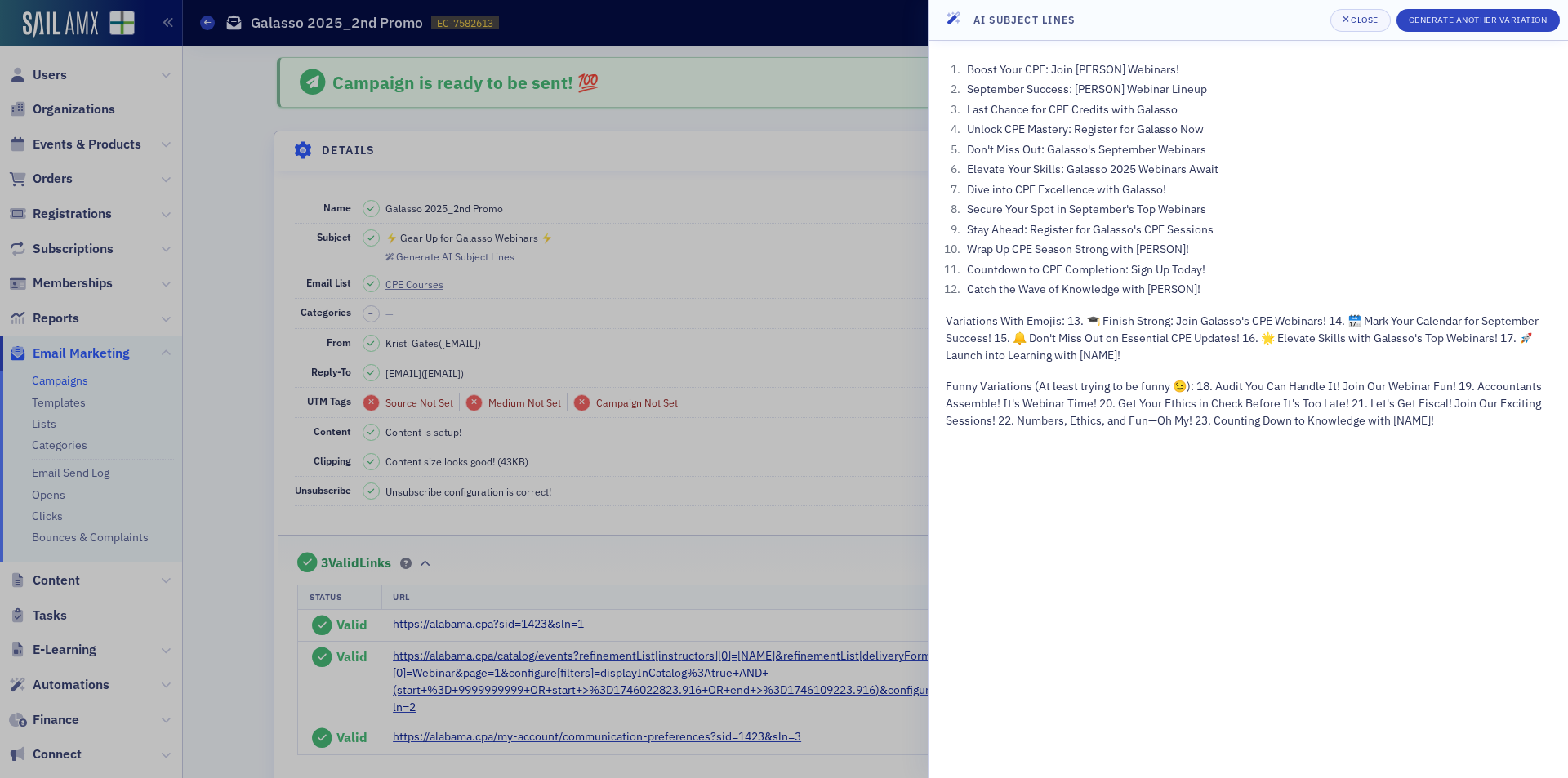 click at bounding box center [784, 389] 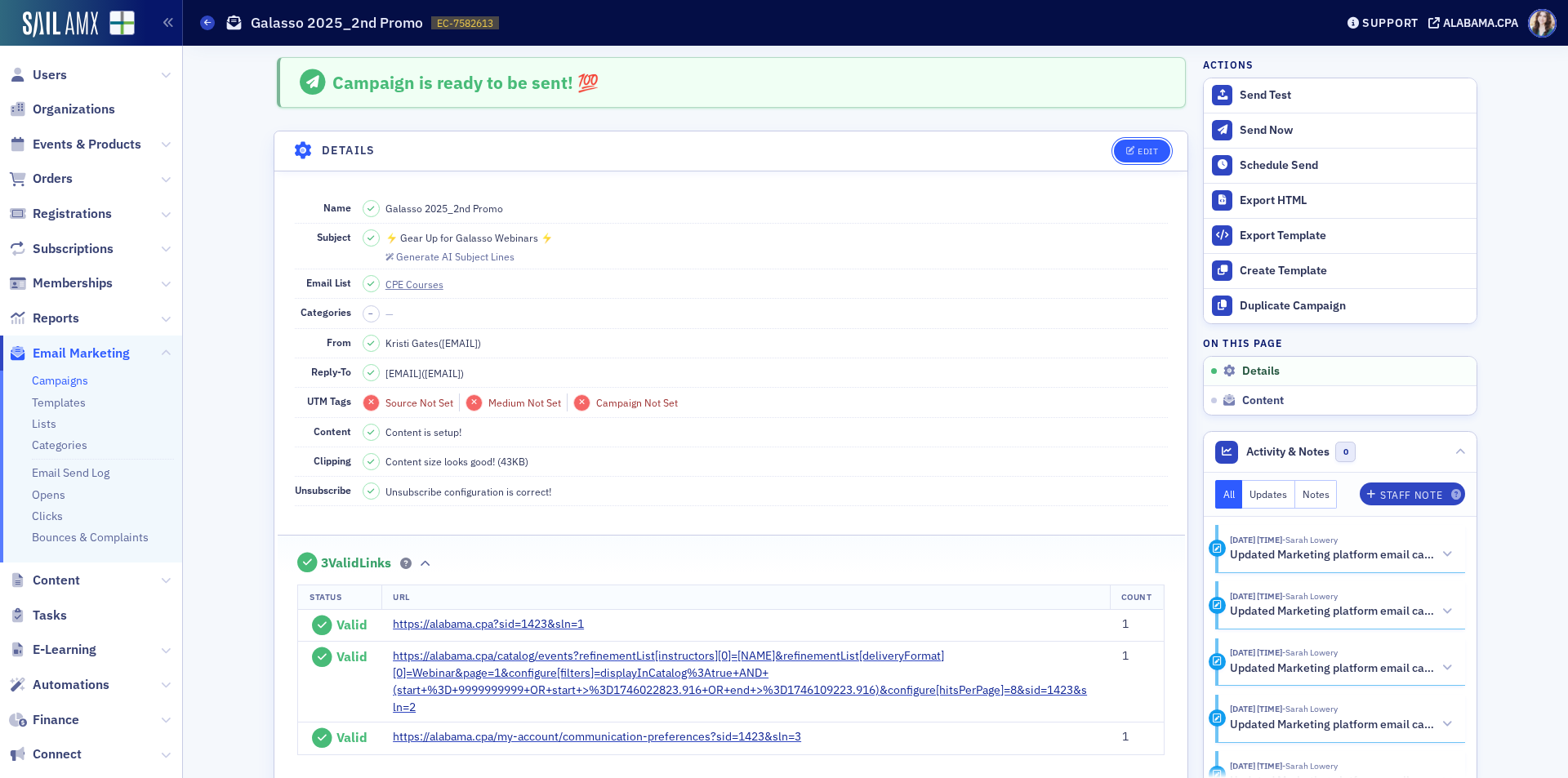 click on "Edit" 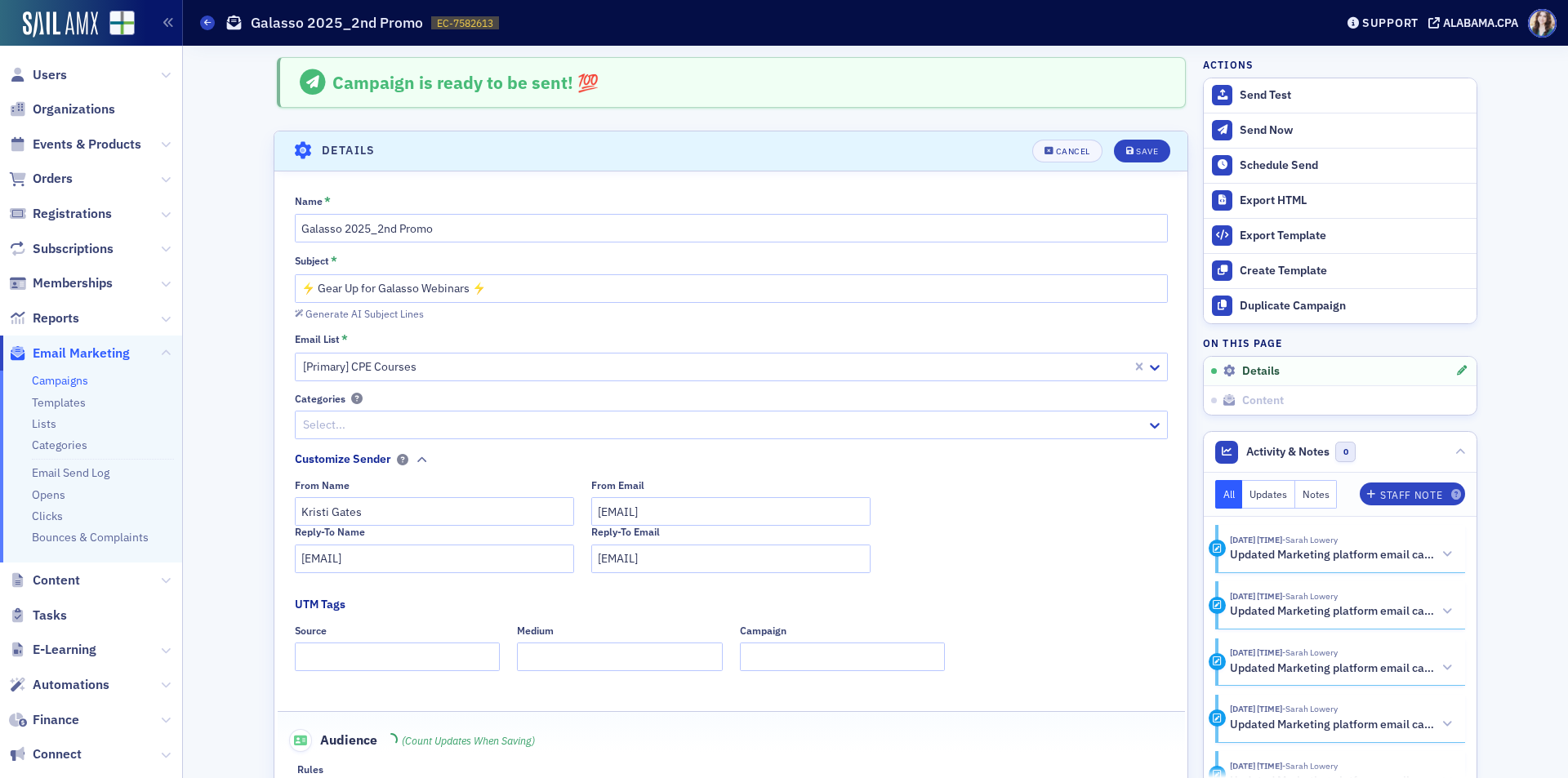 scroll, scrollTop: 77, scrollLeft: 0, axis: vertical 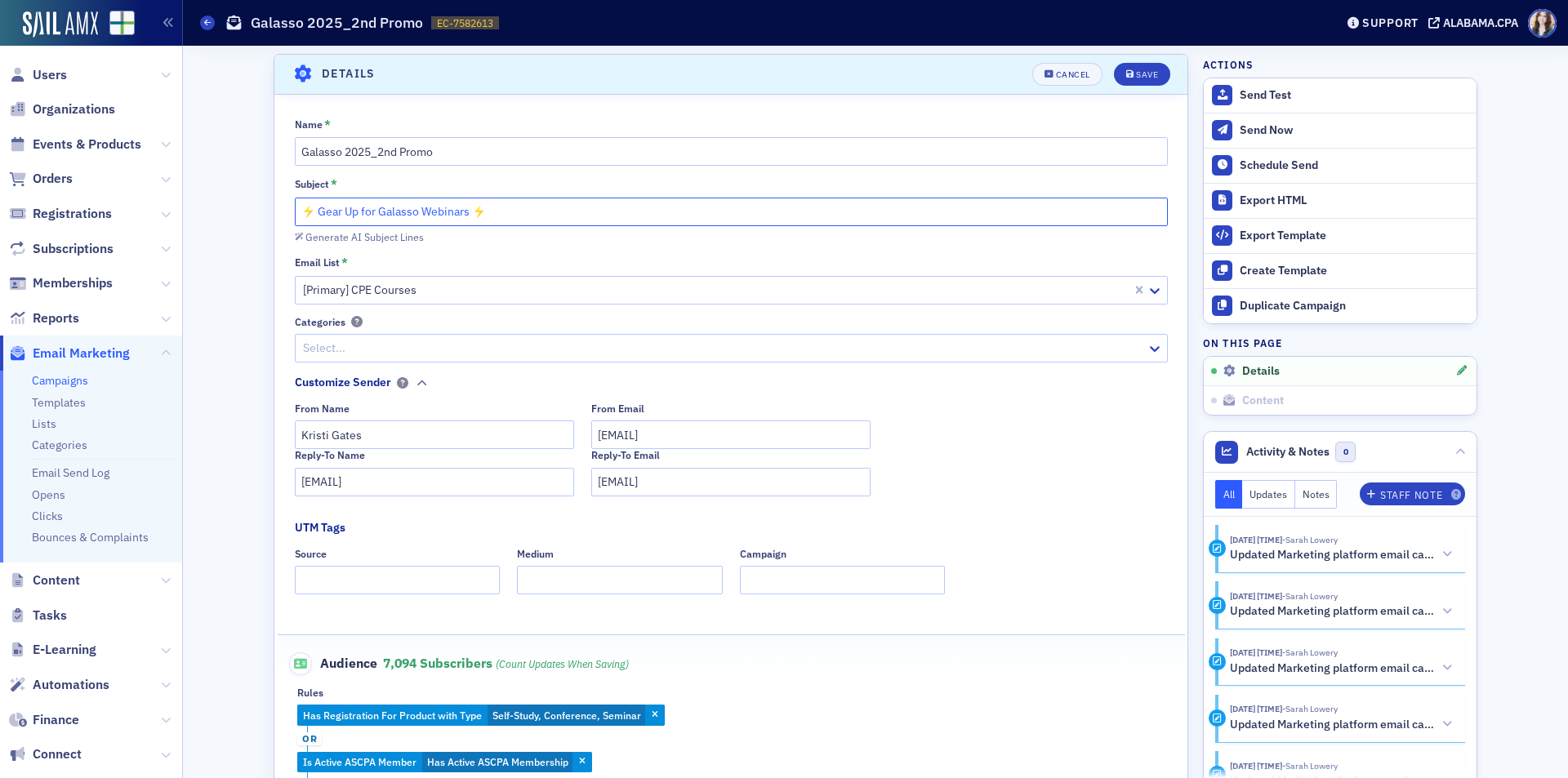 drag, startPoint x: 316, startPoint y: 215, endPoint x: 373, endPoint y: 211, distance: 57.140179 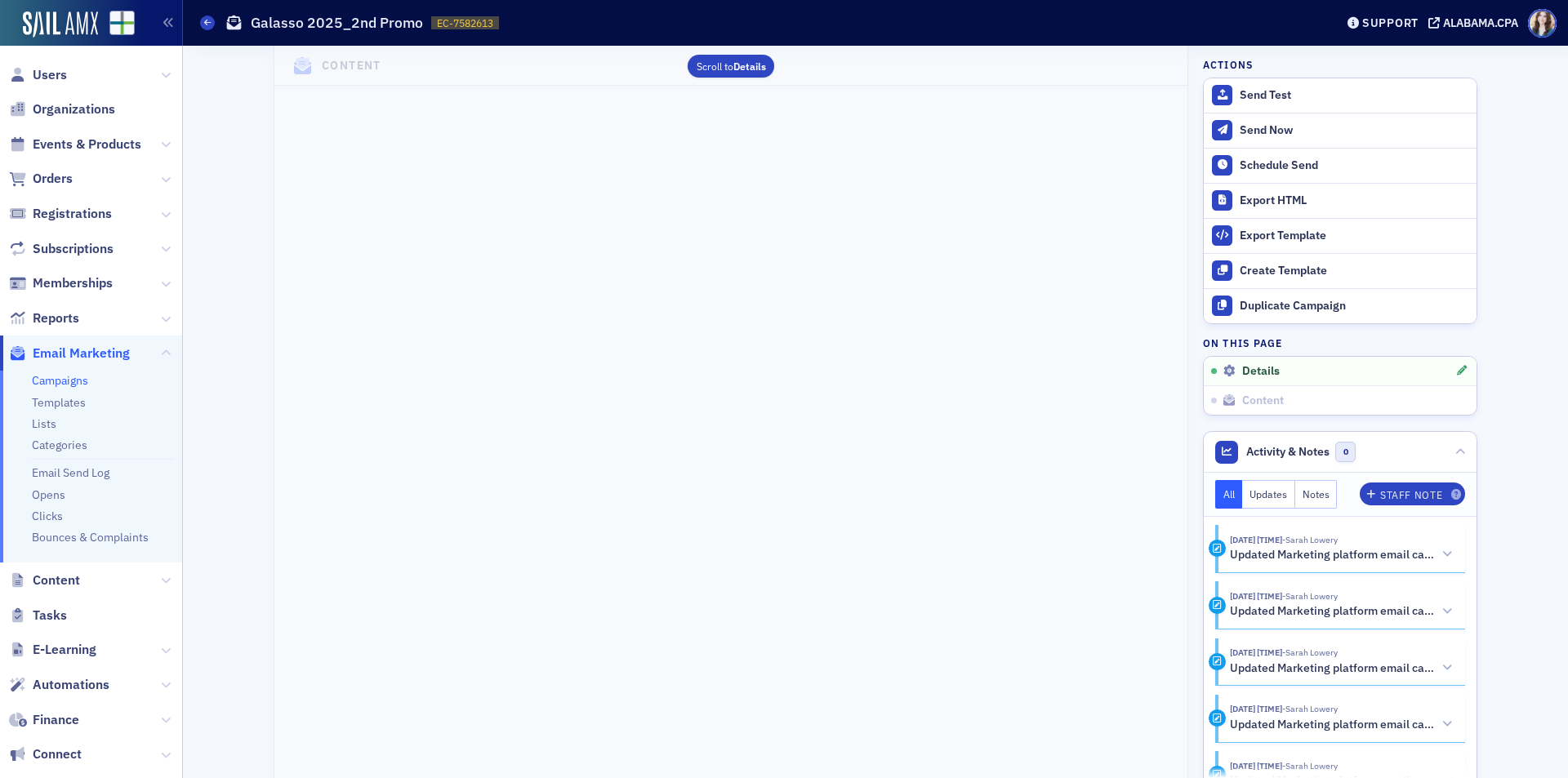 scroll, scrollTop: 975, scrollLeft: 0, axis: vertical 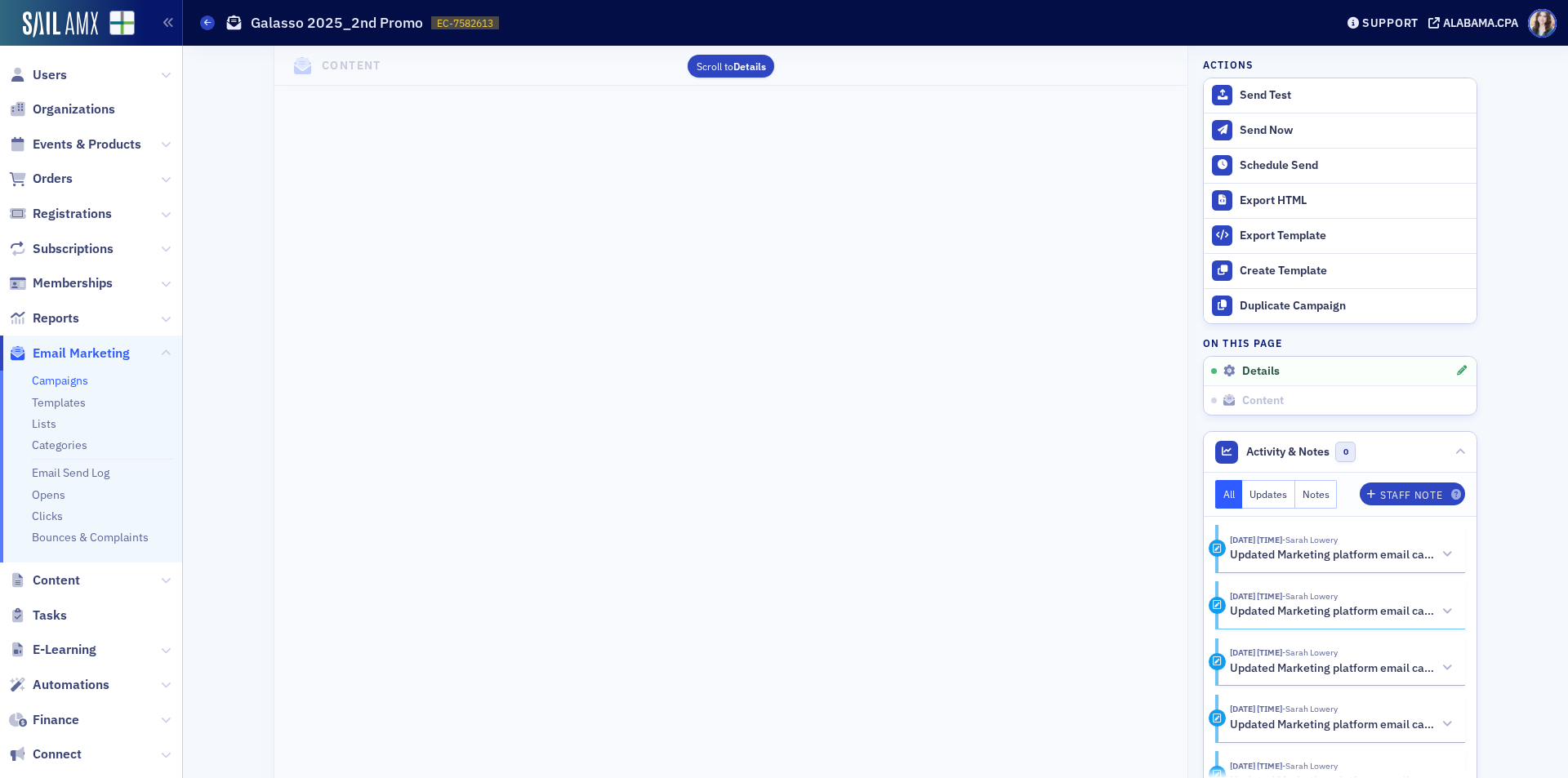 type on "⚡ [PERSON] Webinars ⚡" 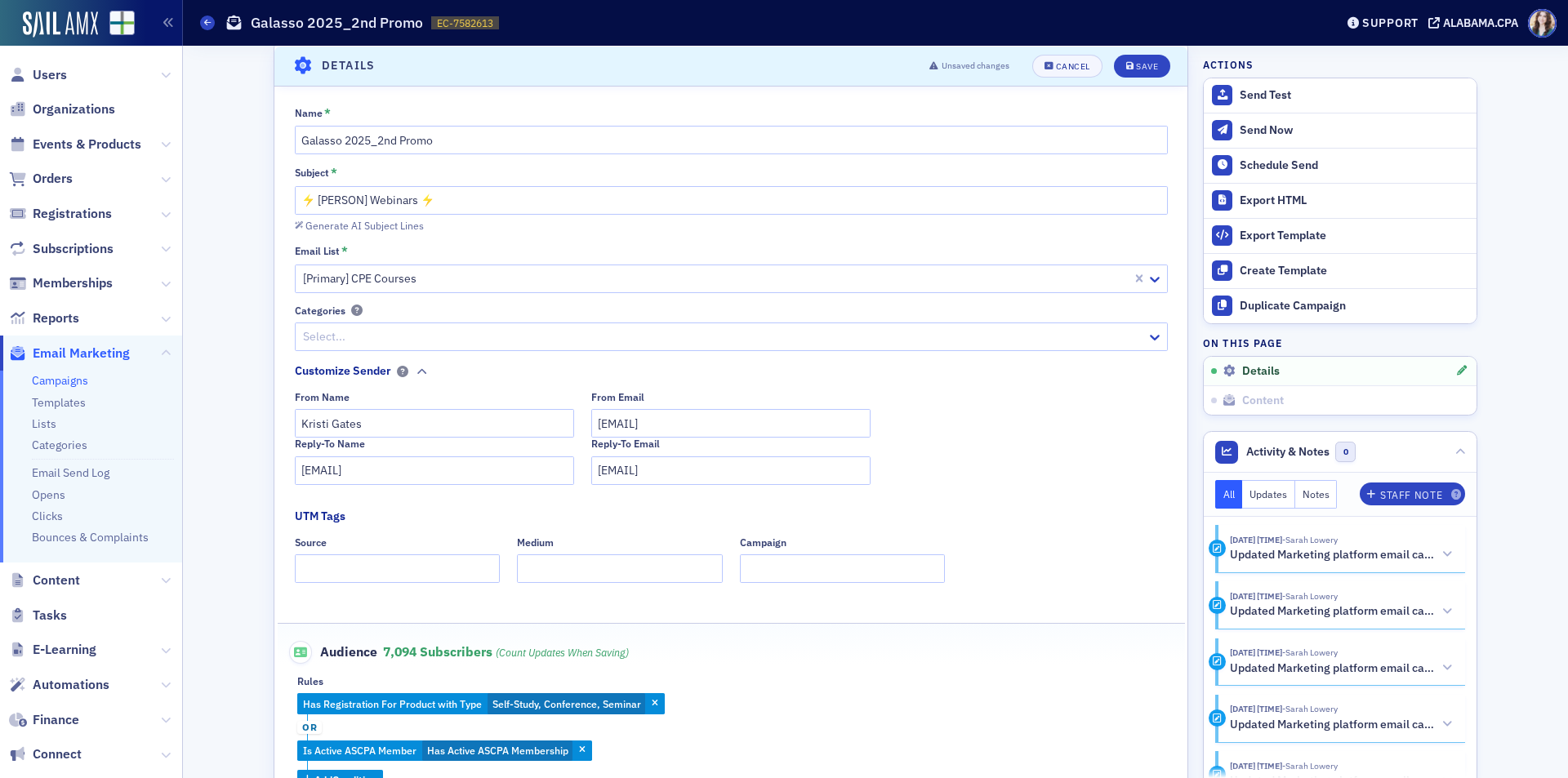 scroll, scrollTop: 0, scrollLeft: 0, axis: both 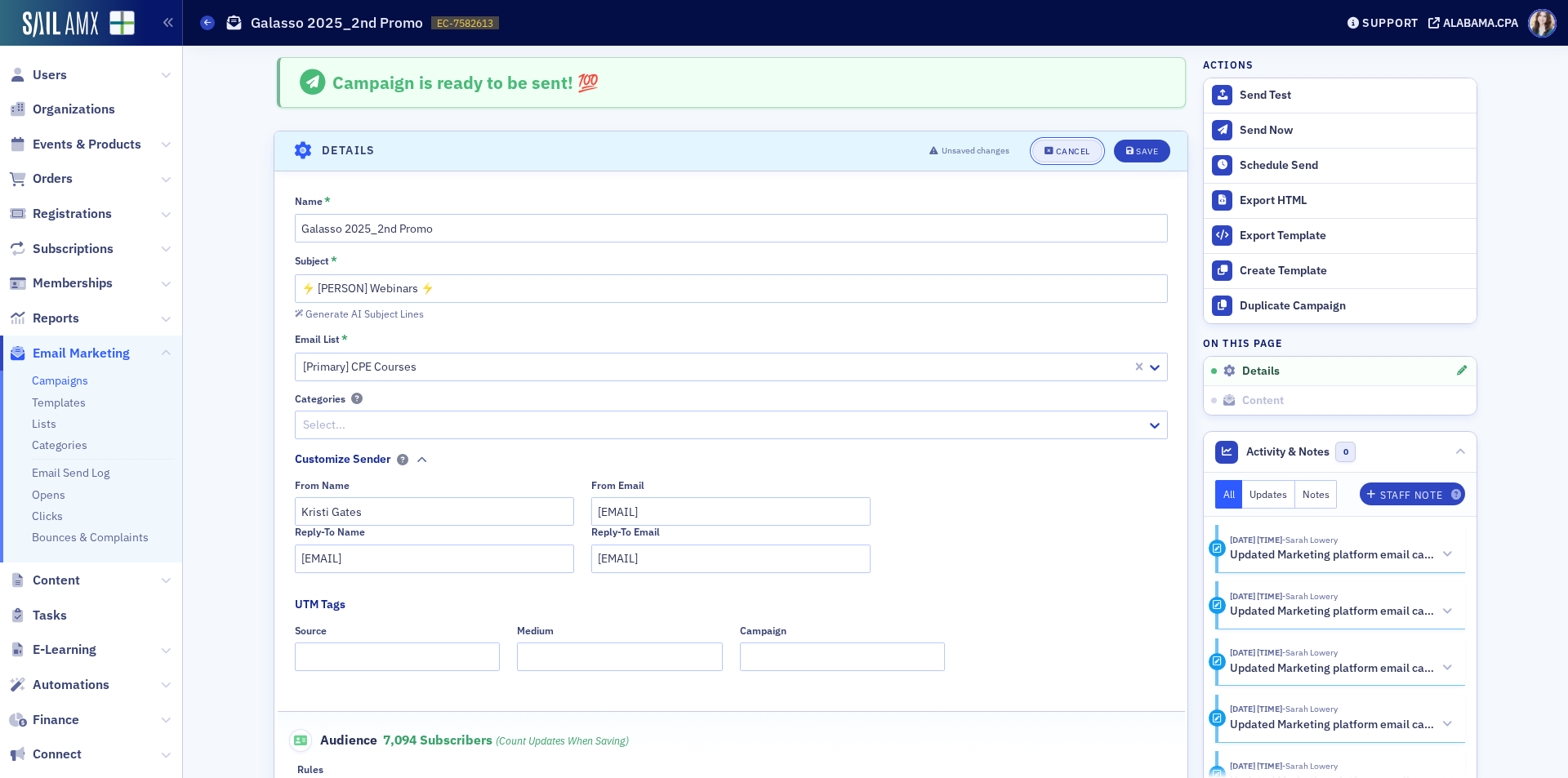 click on "Cancel" 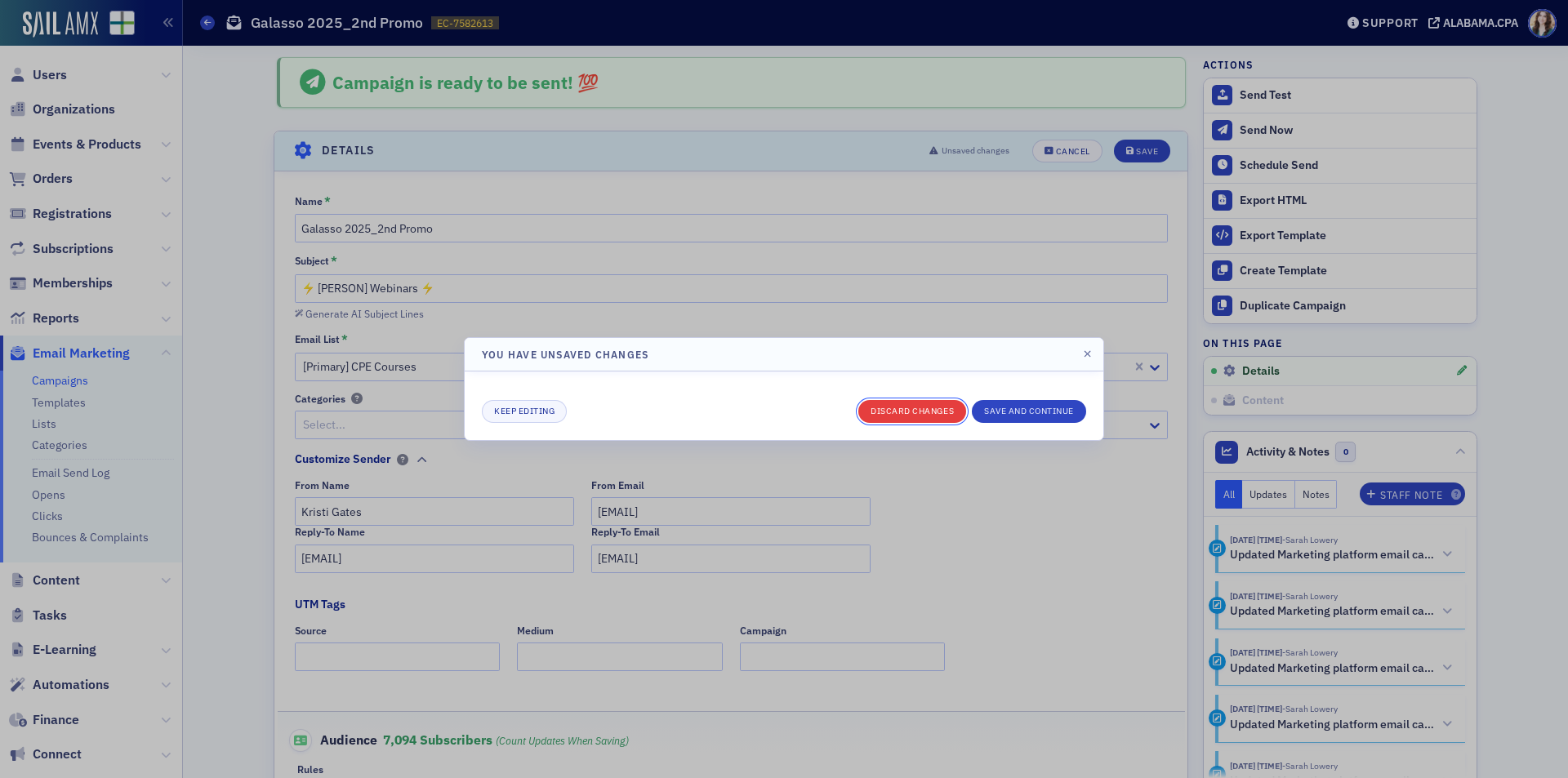 click on "Discard changes" at bounding box center [912, 411] 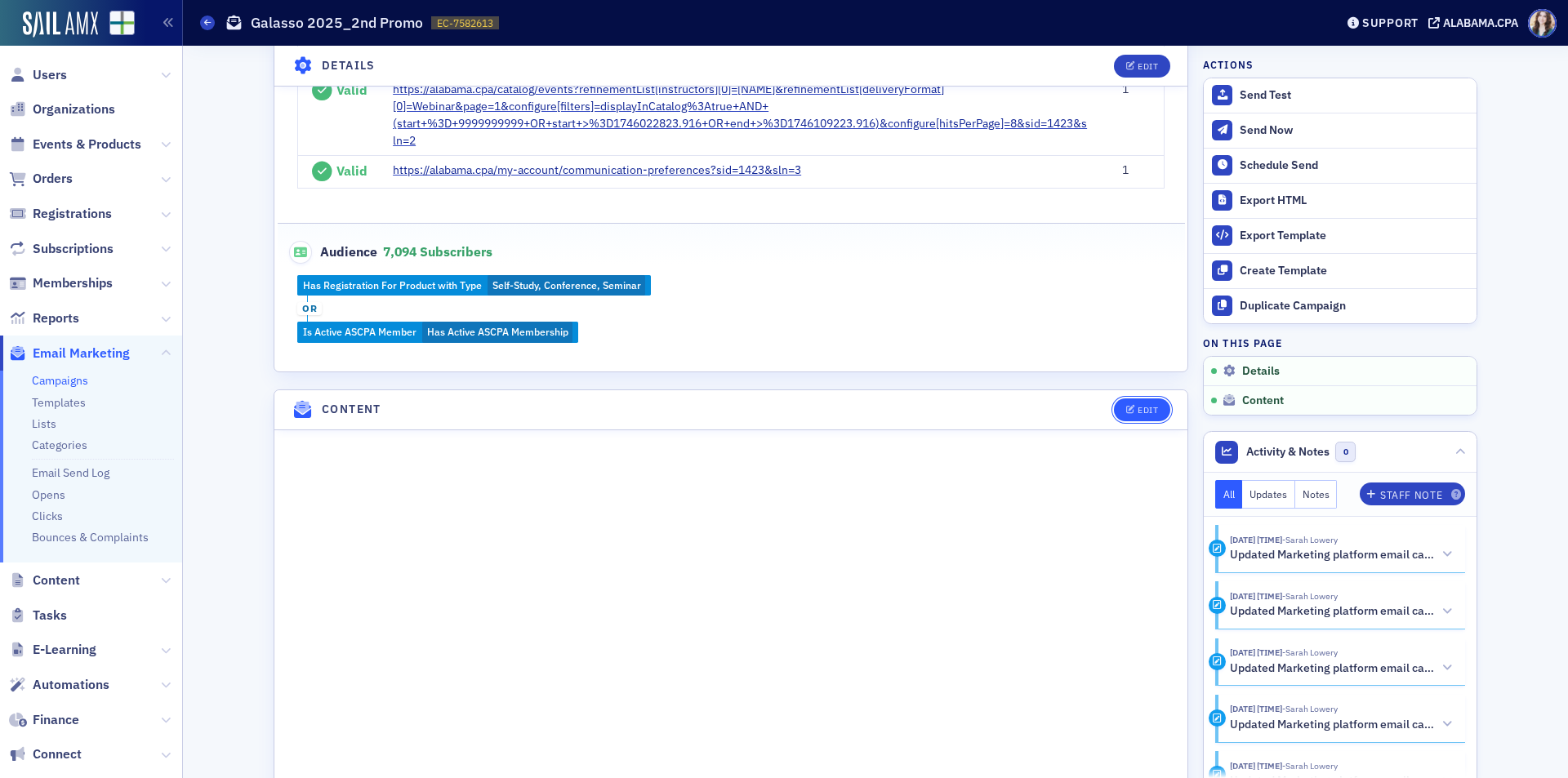 click on "Edit" 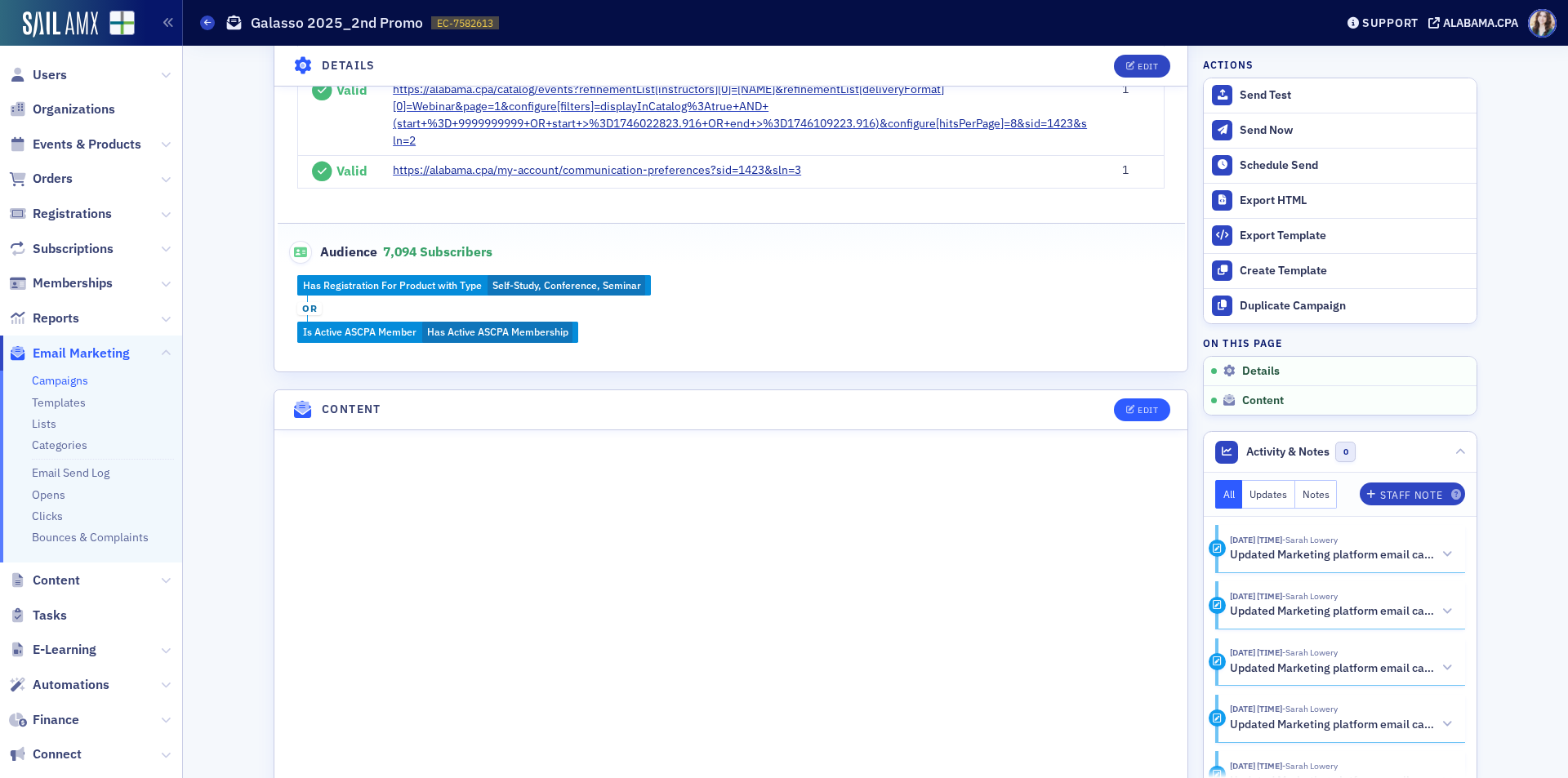 scroll, scrollTop: 189, scrollLeft: 0, axis: vertical 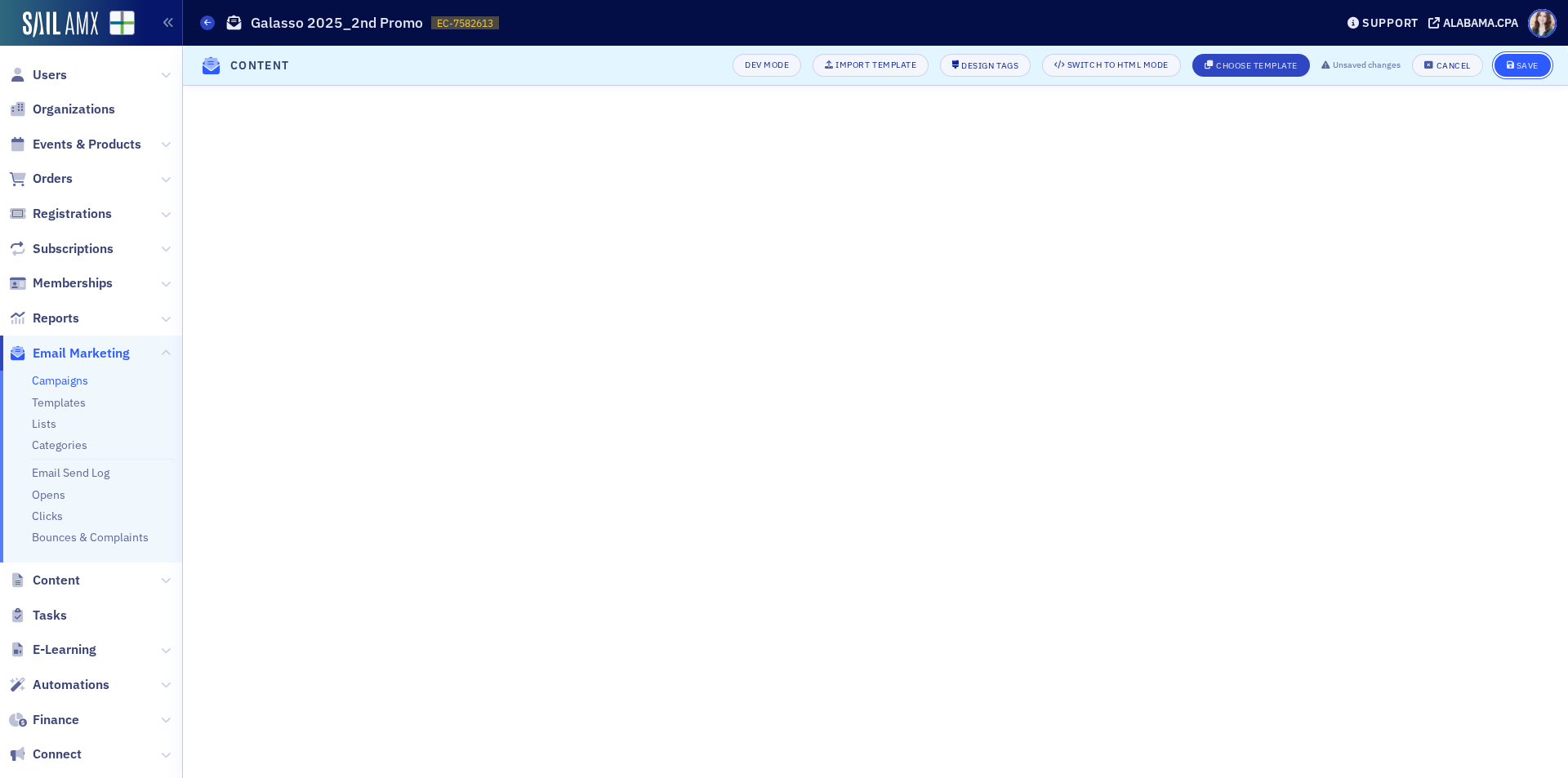 click on "Save" 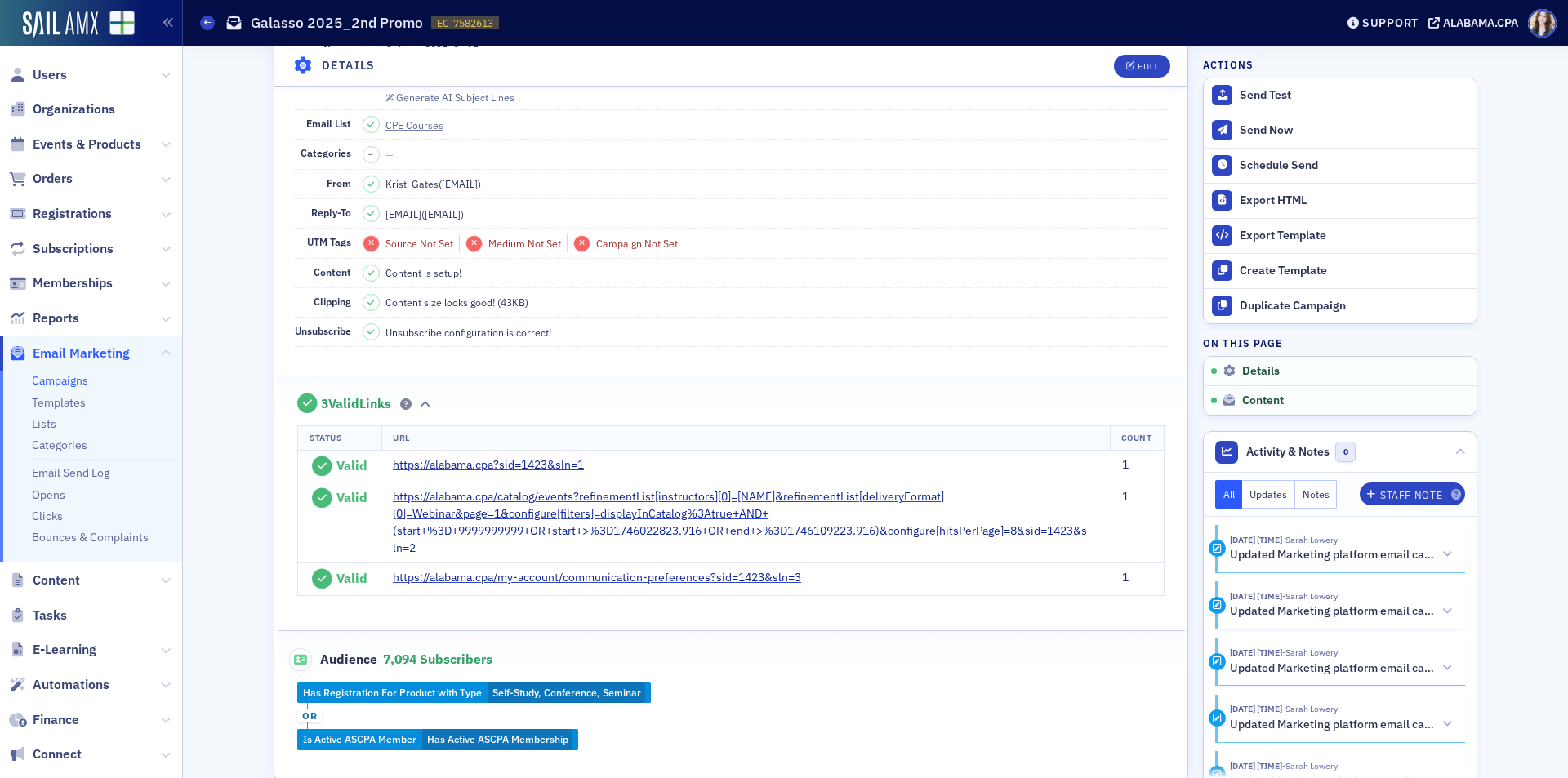 scroll, scrollTop: 0, scrollLeft: 0, axis: both 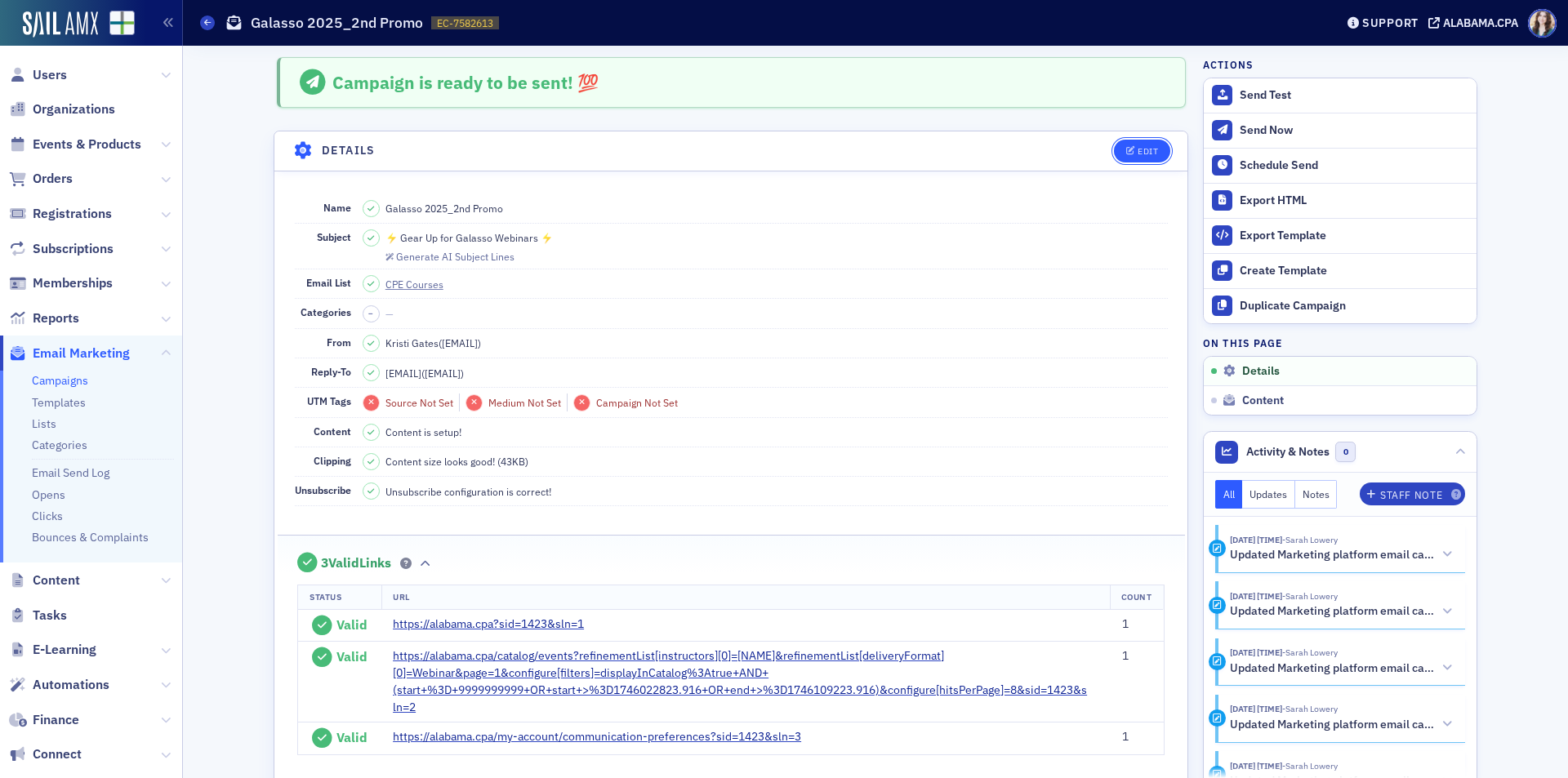 click on "Edit" 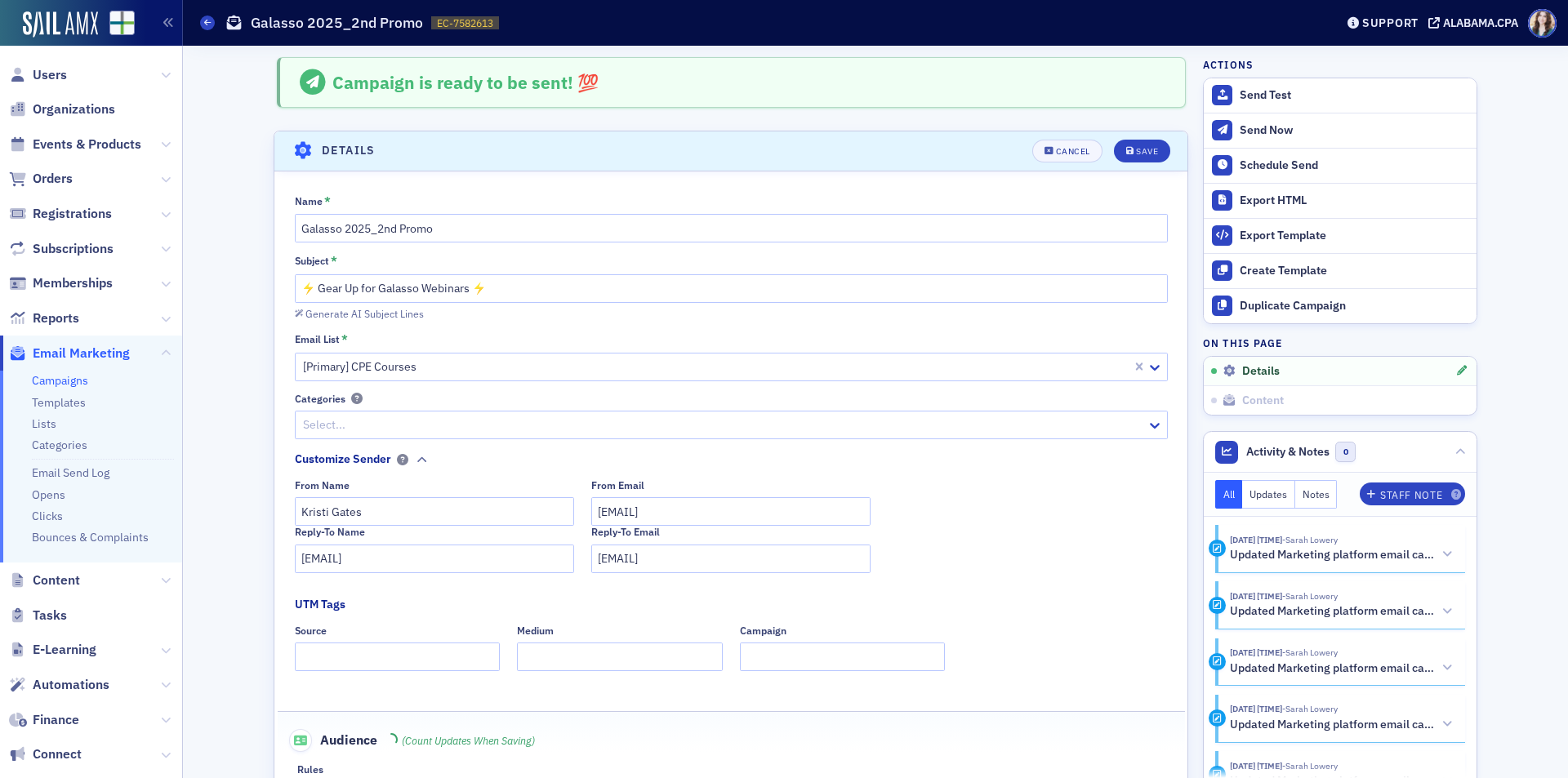 scroll, scrollTop: 77, scrollLeft: 0, axis: vertical 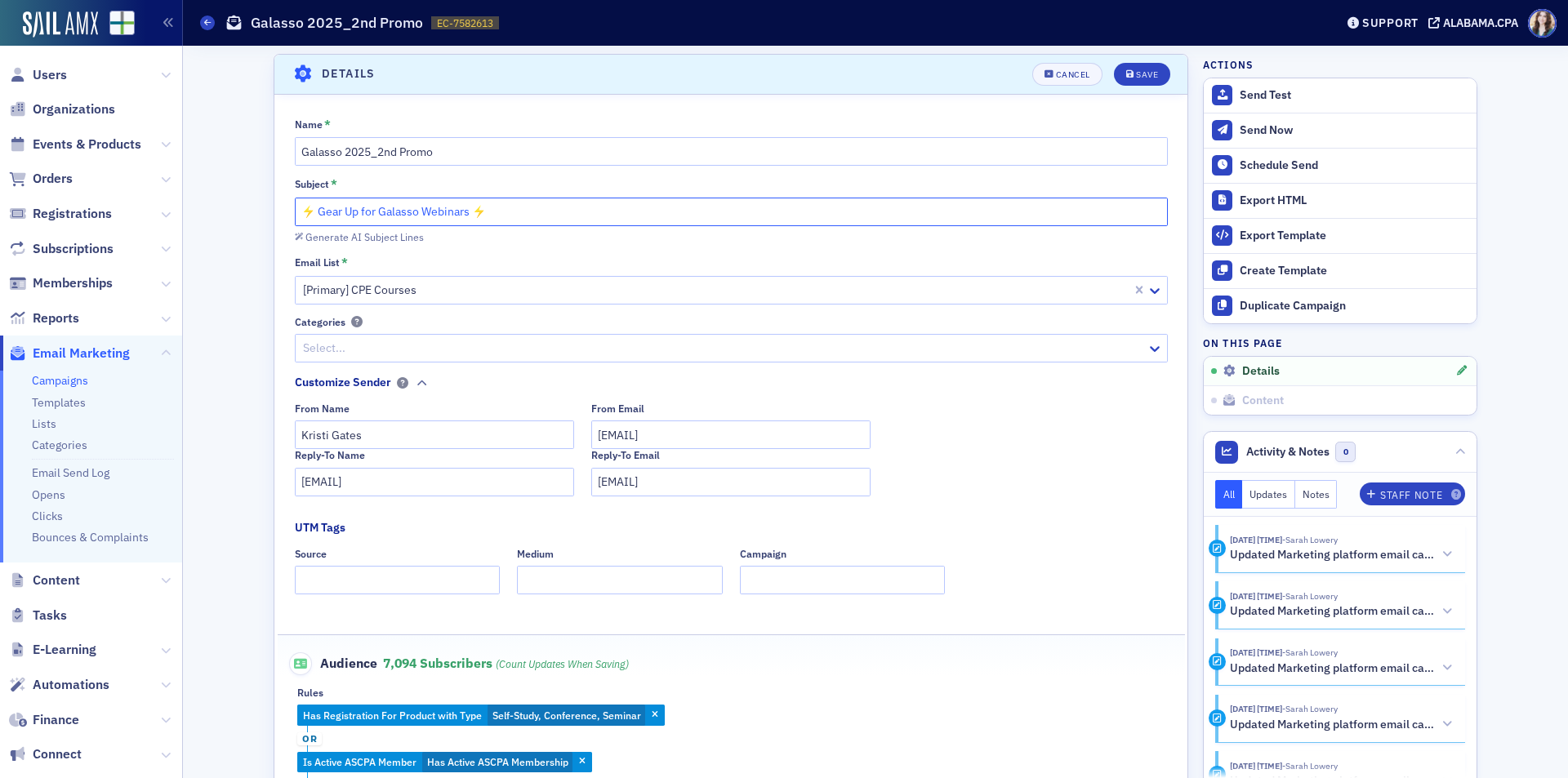 drag, startPoint x: 310, startPoint y: 214, endPoint x: 283, endPoint y: 216, distance: 27.07397 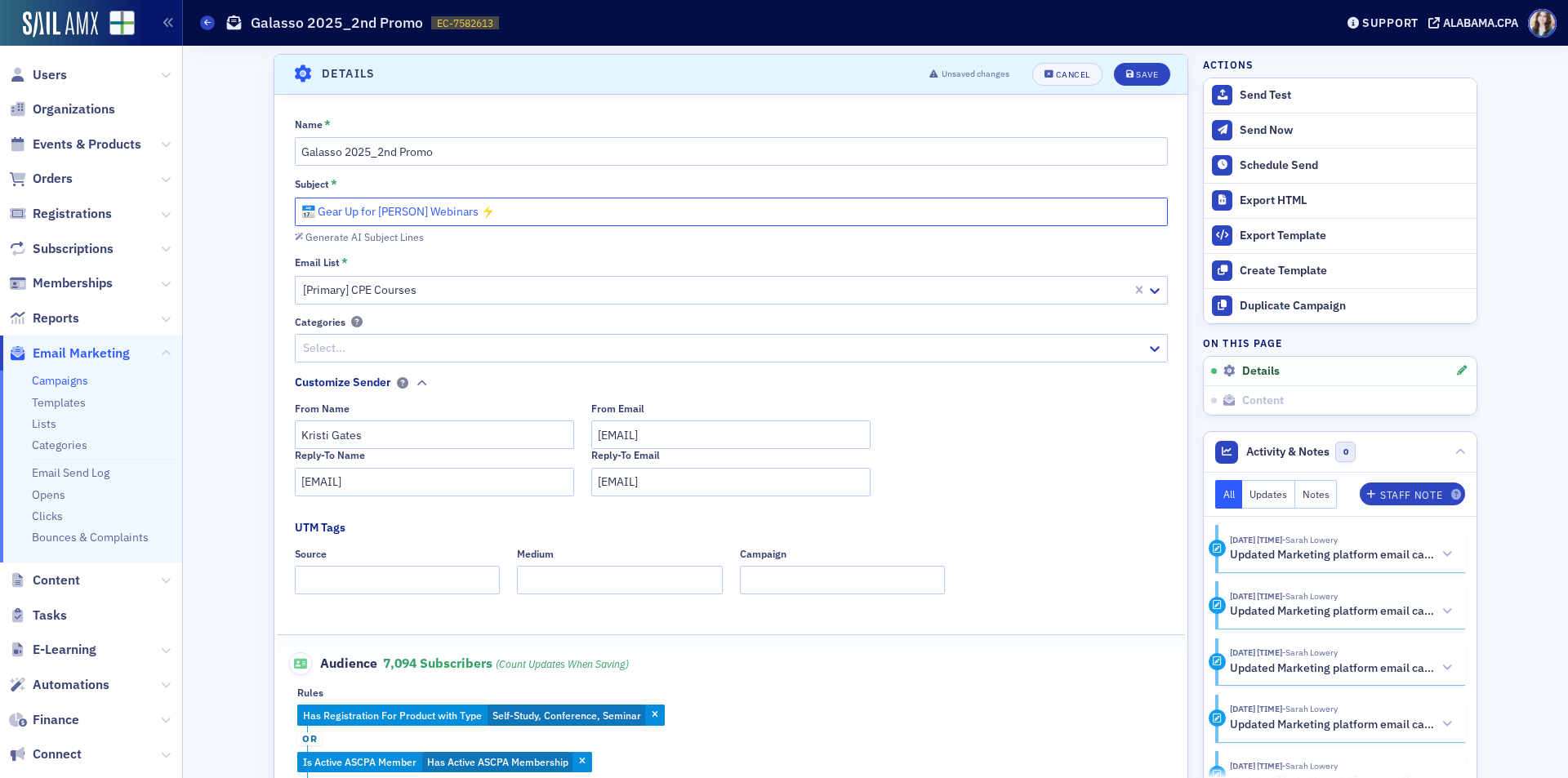 drag, startPoint x: 510, startPoint y: 210, endPoint x: 470, endPoint y: 211, distance: 40.0125 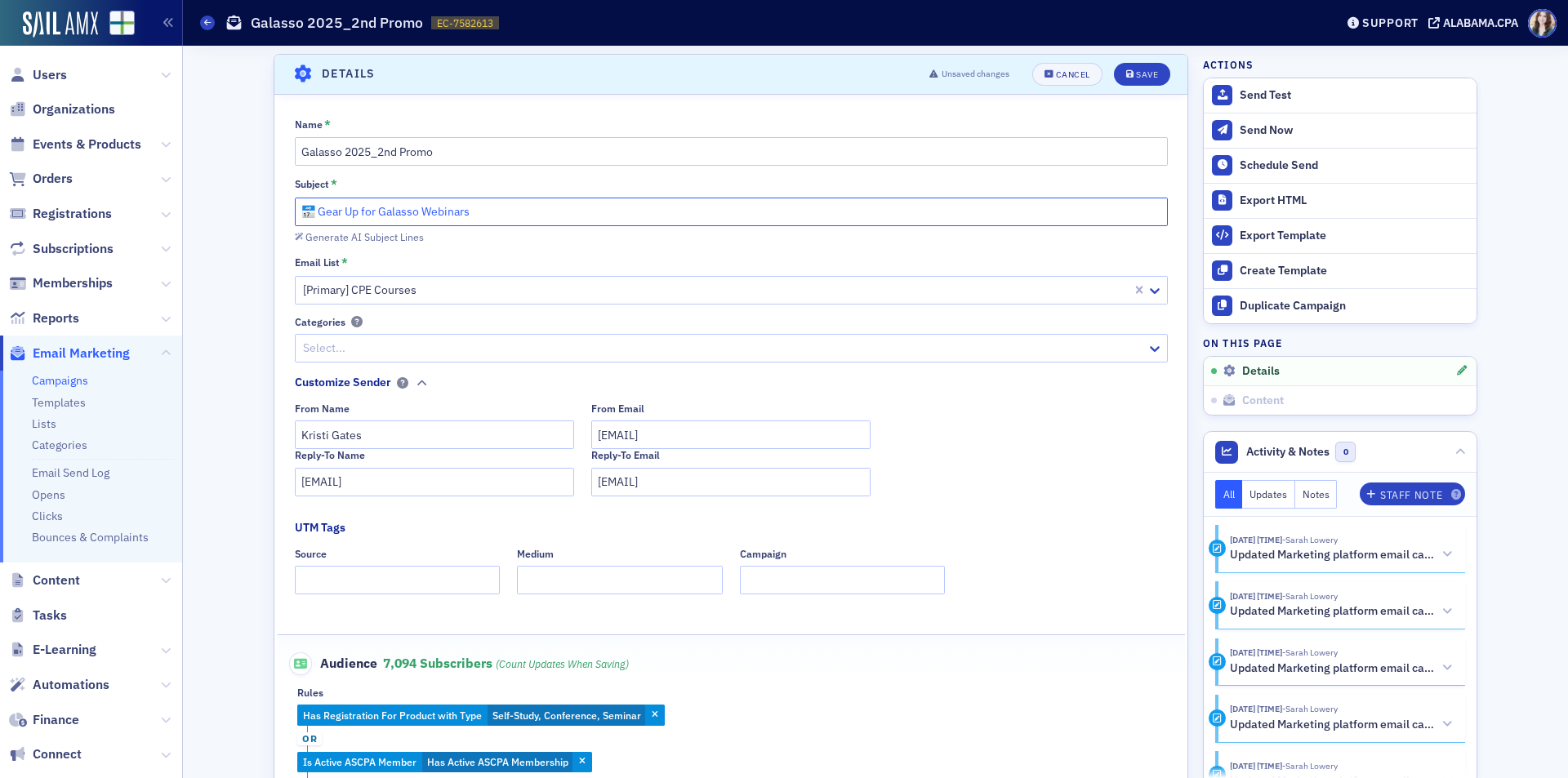drag, startPoint x: 314, startPoint y: 209, endPoint x: 372, endPoint y: 216, distance: 58.420887 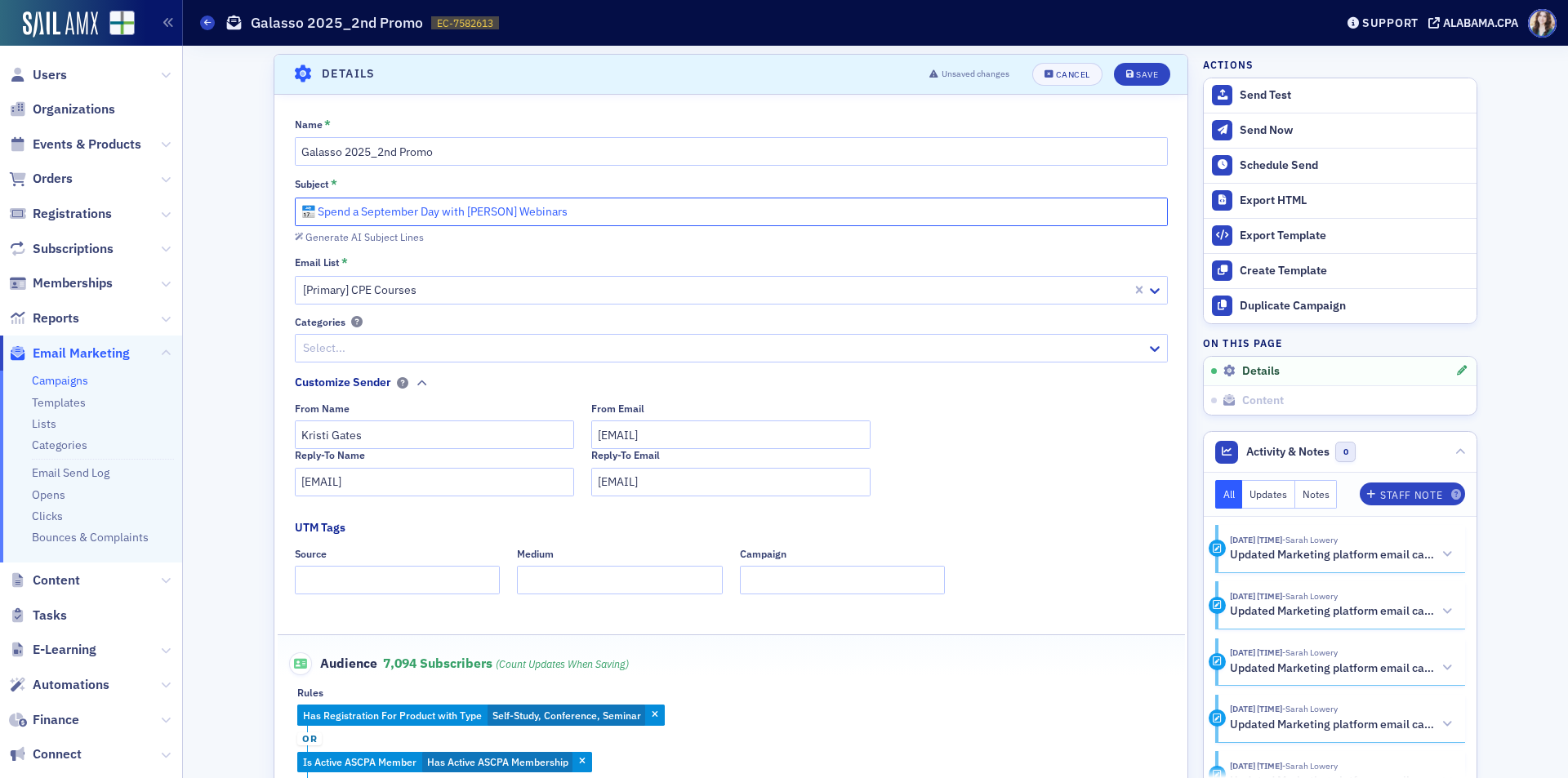 drag, startPoint x: 545, startPoint y: 208, endPoint x: 665, endPoint y: 207, distance: 120.00417 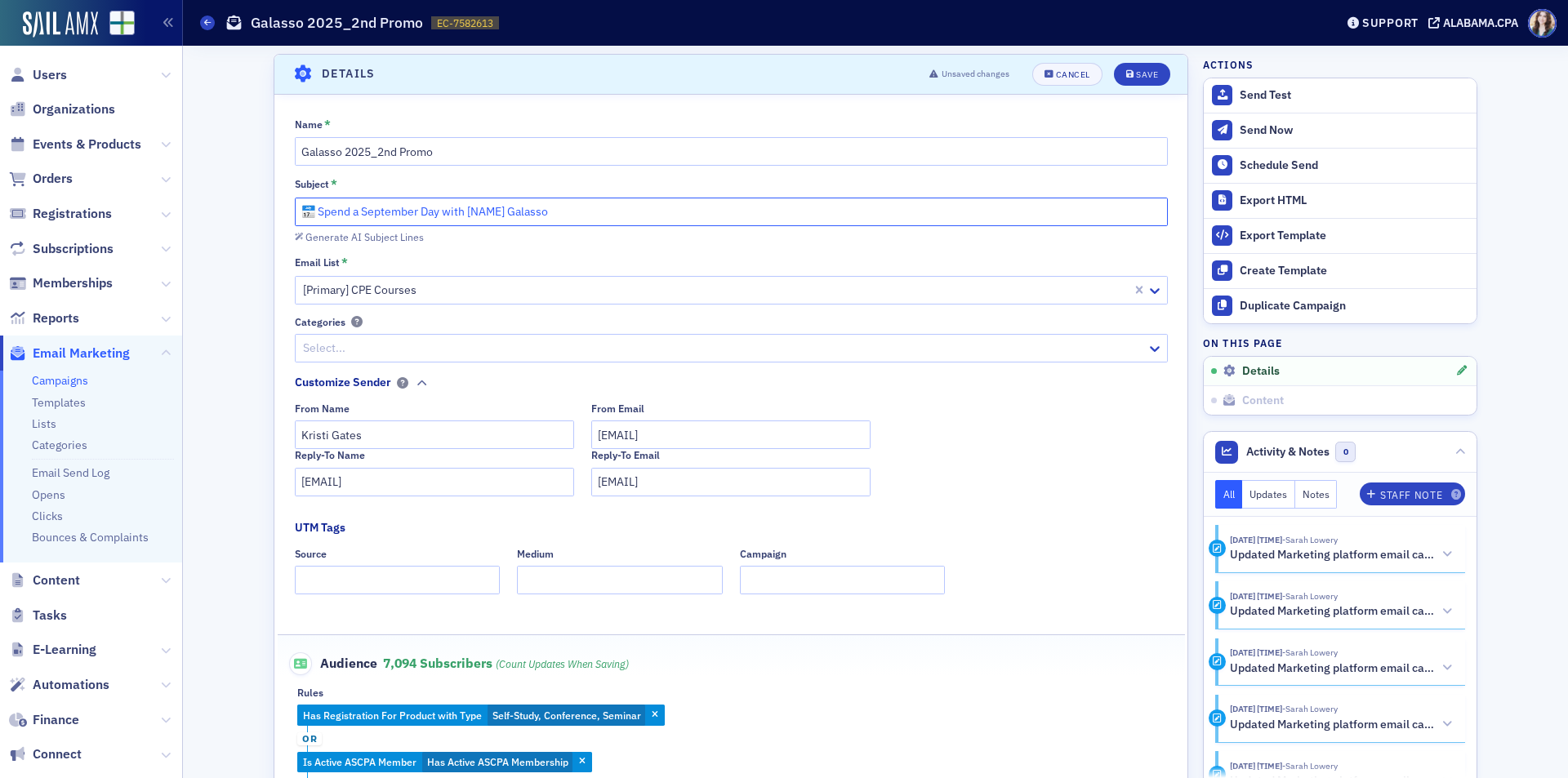 click on "📅 Spend a September Day with [NAME] Galasso" 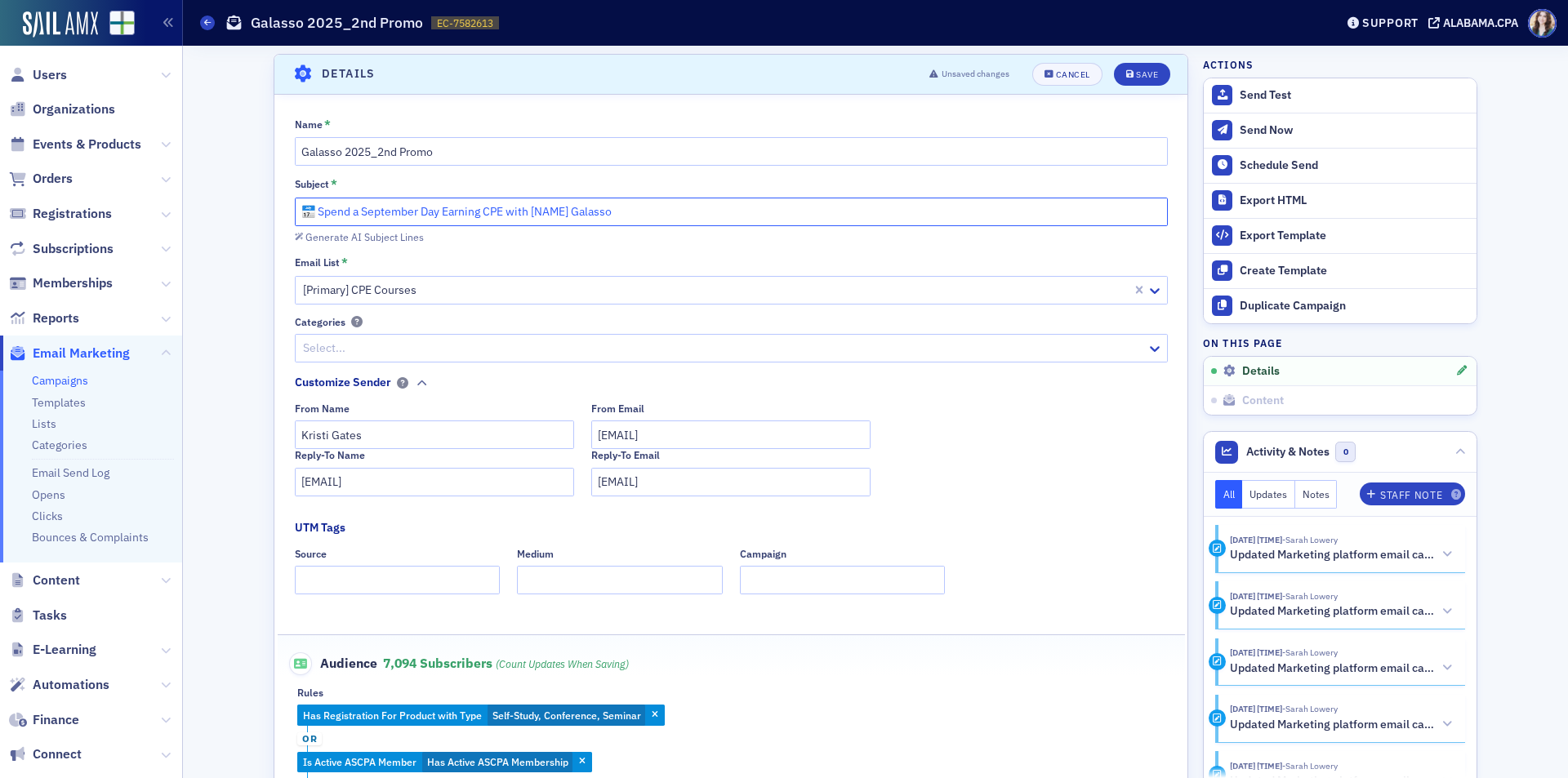 drag, startPoint x: 349, startPoint y: 212, endPoint x: 416, endPoint y: 216, distance: 67.1193 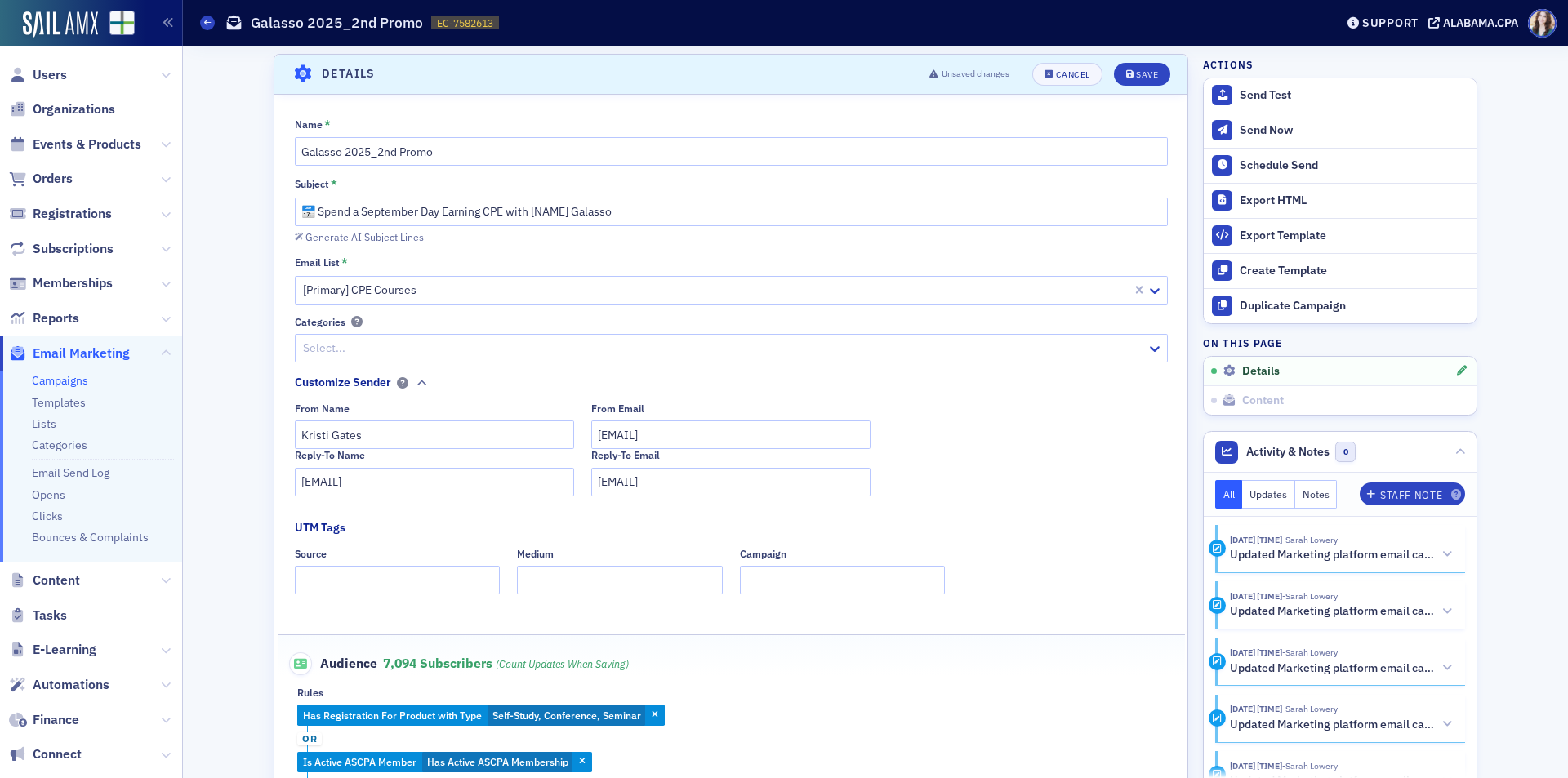 click on "Generate AI Subject Lines" 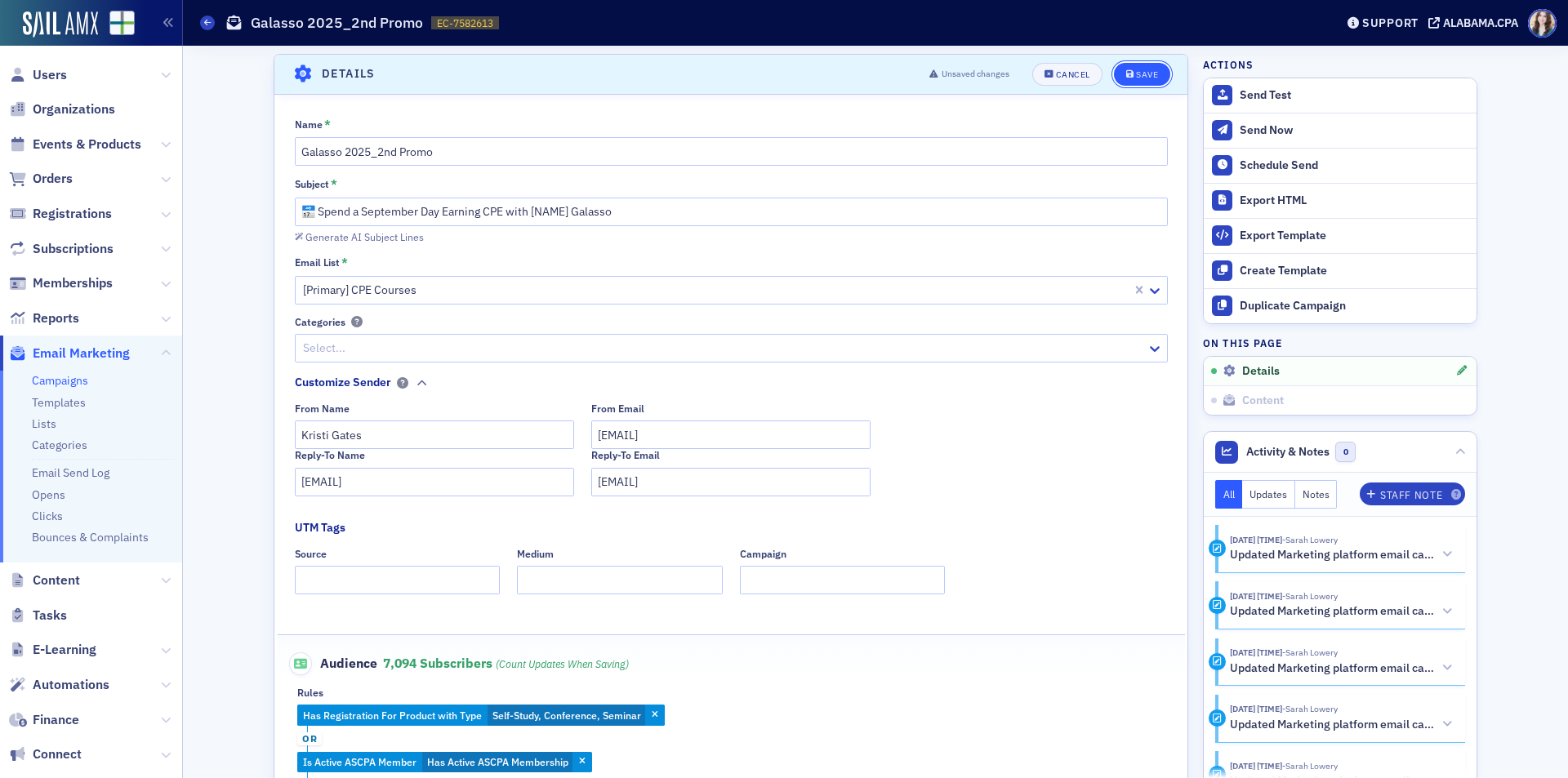 click on "Save" 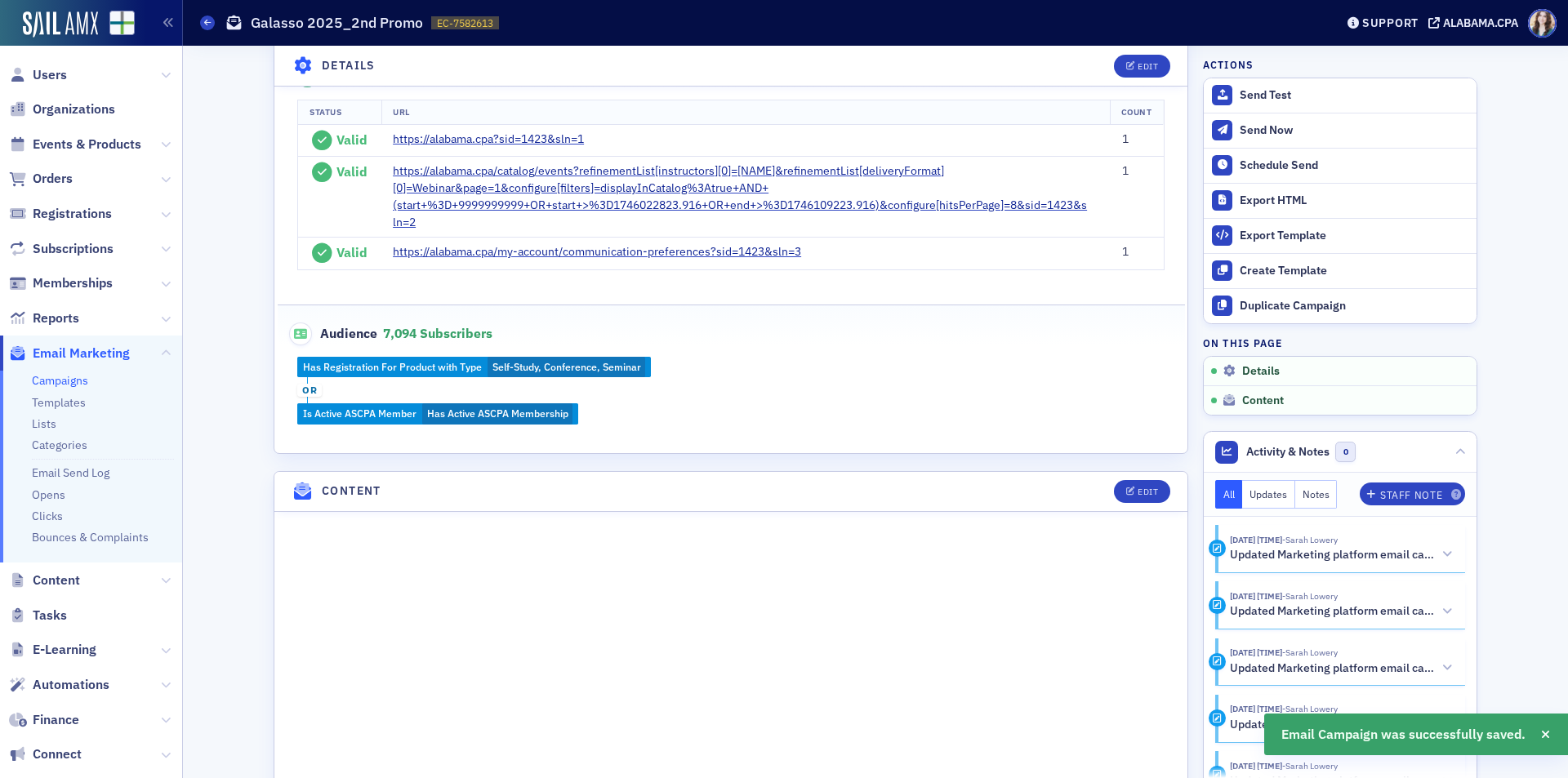 scroll, scrollTop: 975, scrollLeft: 0, axis: vertical 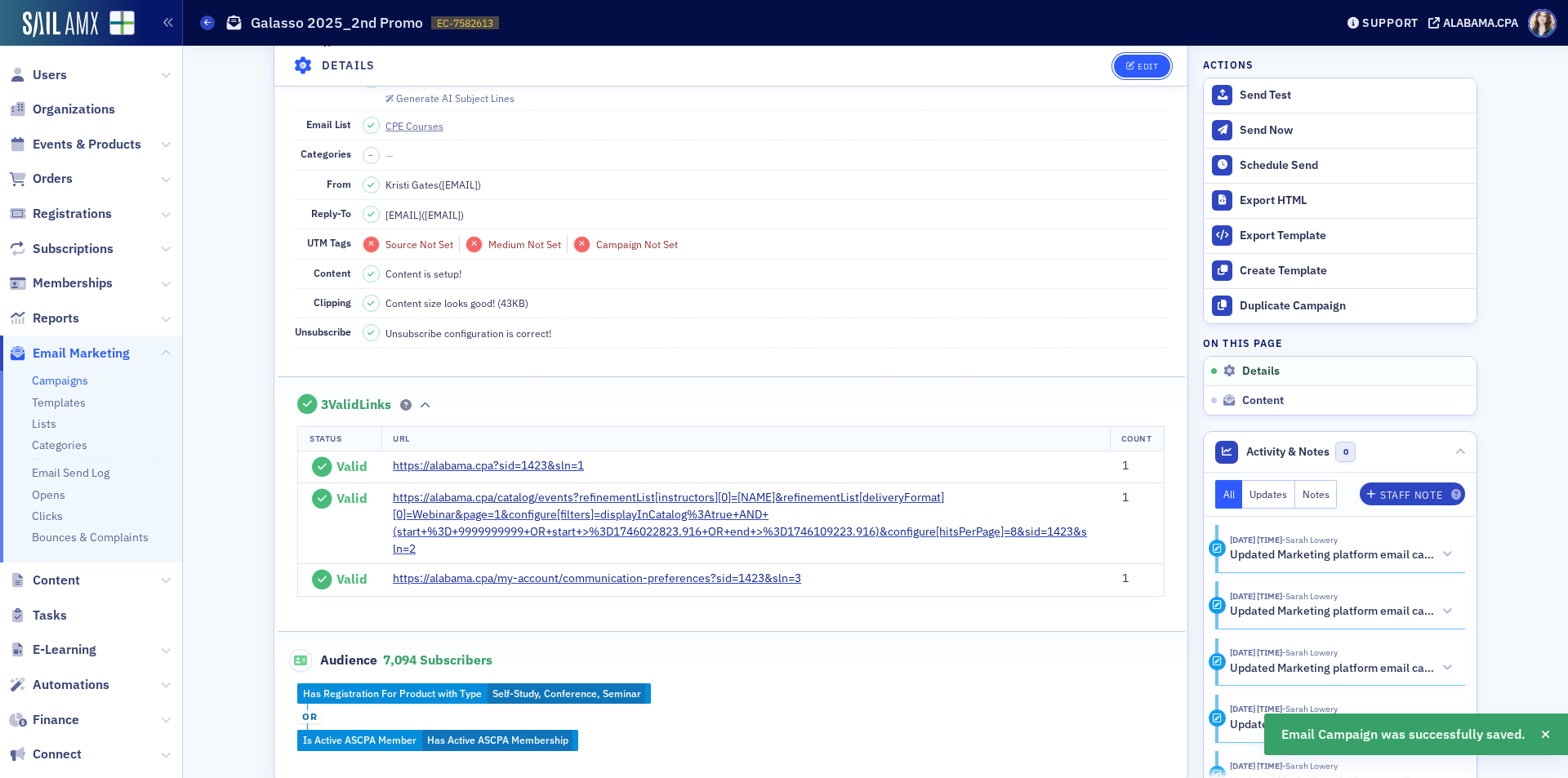 click on "Edit" 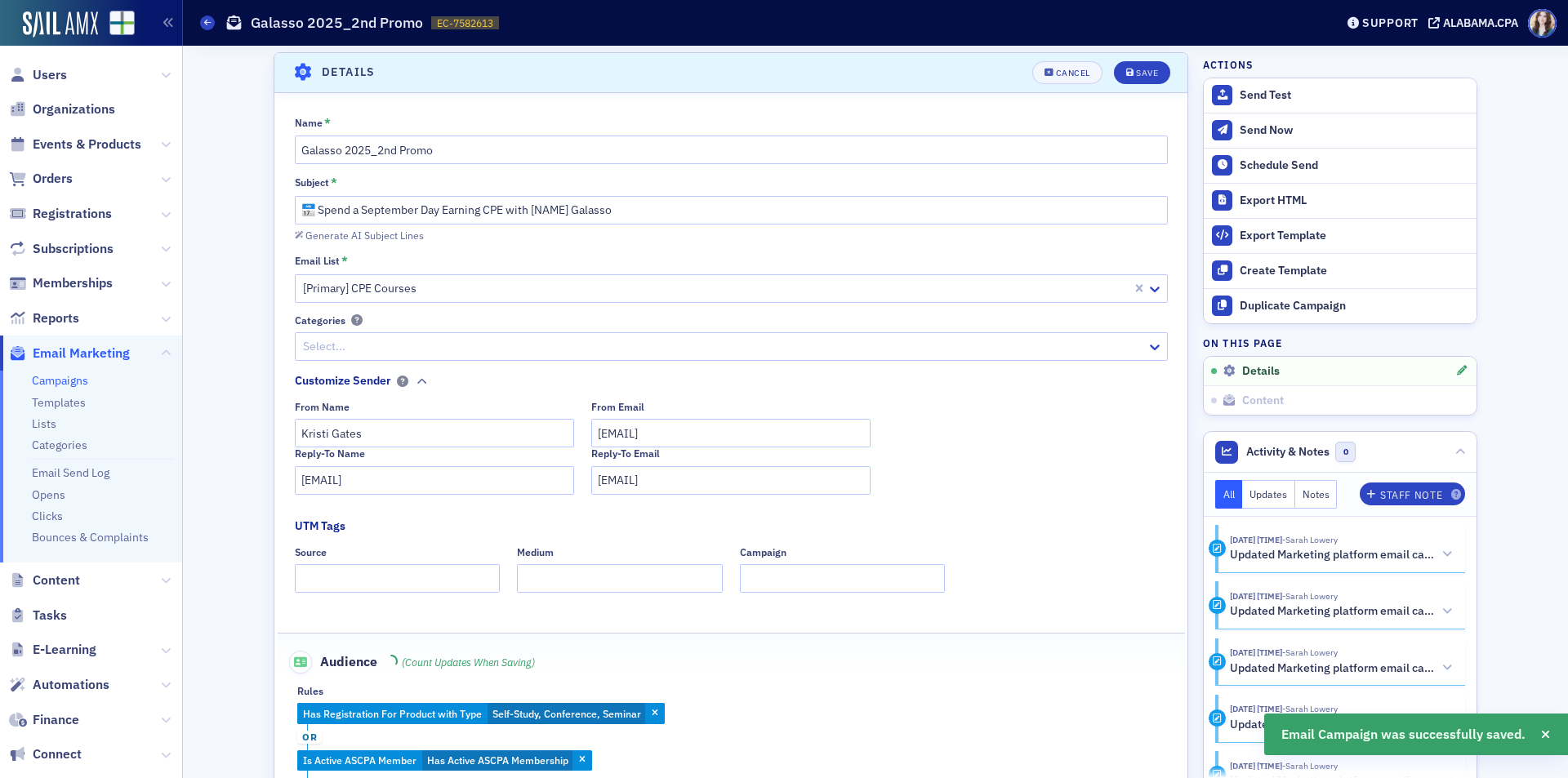 scroll, scrollTop: 77, scrollLeft: 0, axis: vertical 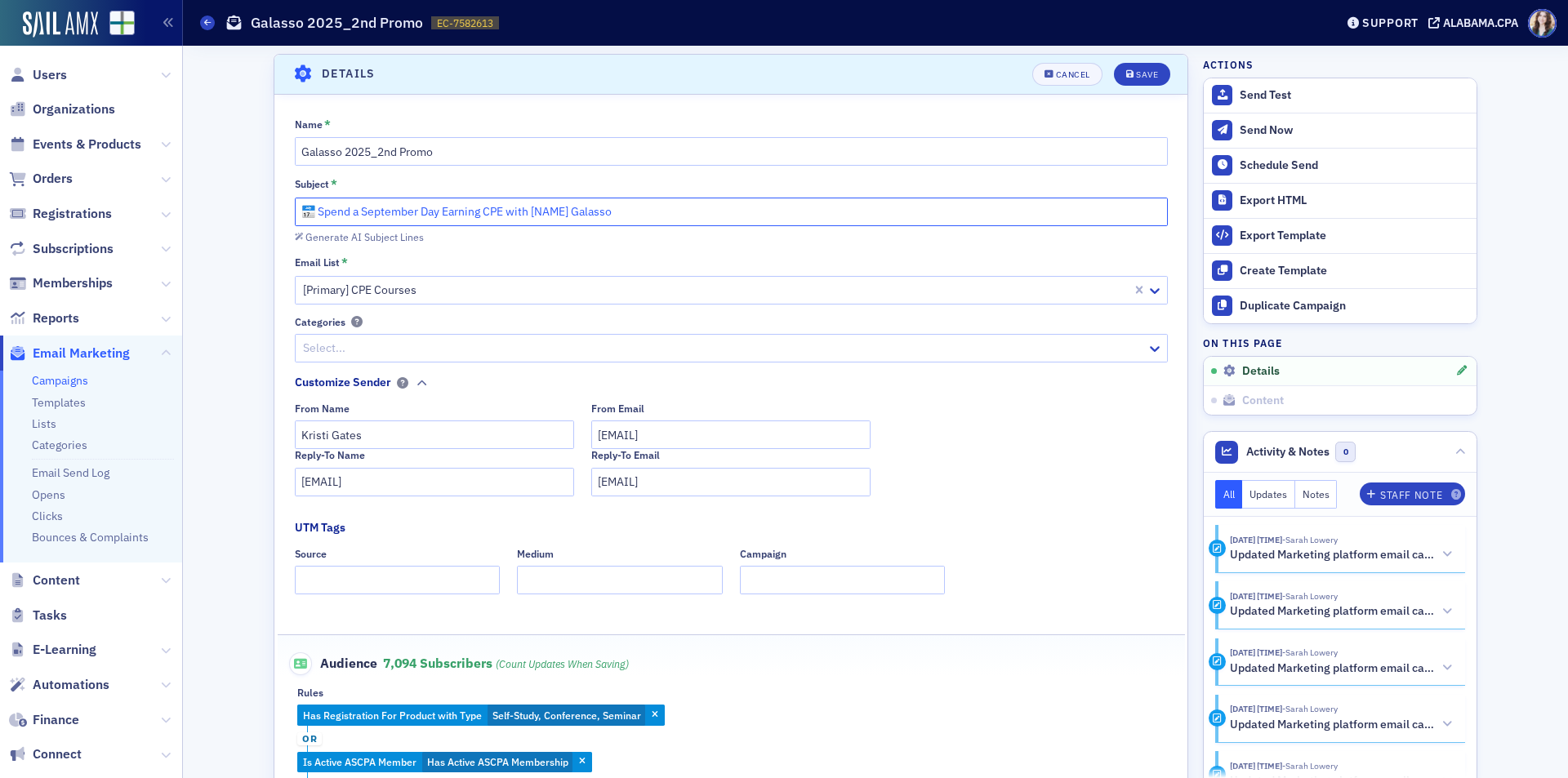 drag, startPoint x: 351, startPoint y: 213, endPoint x: 416, endPoint y: 220, distance: 65.37584 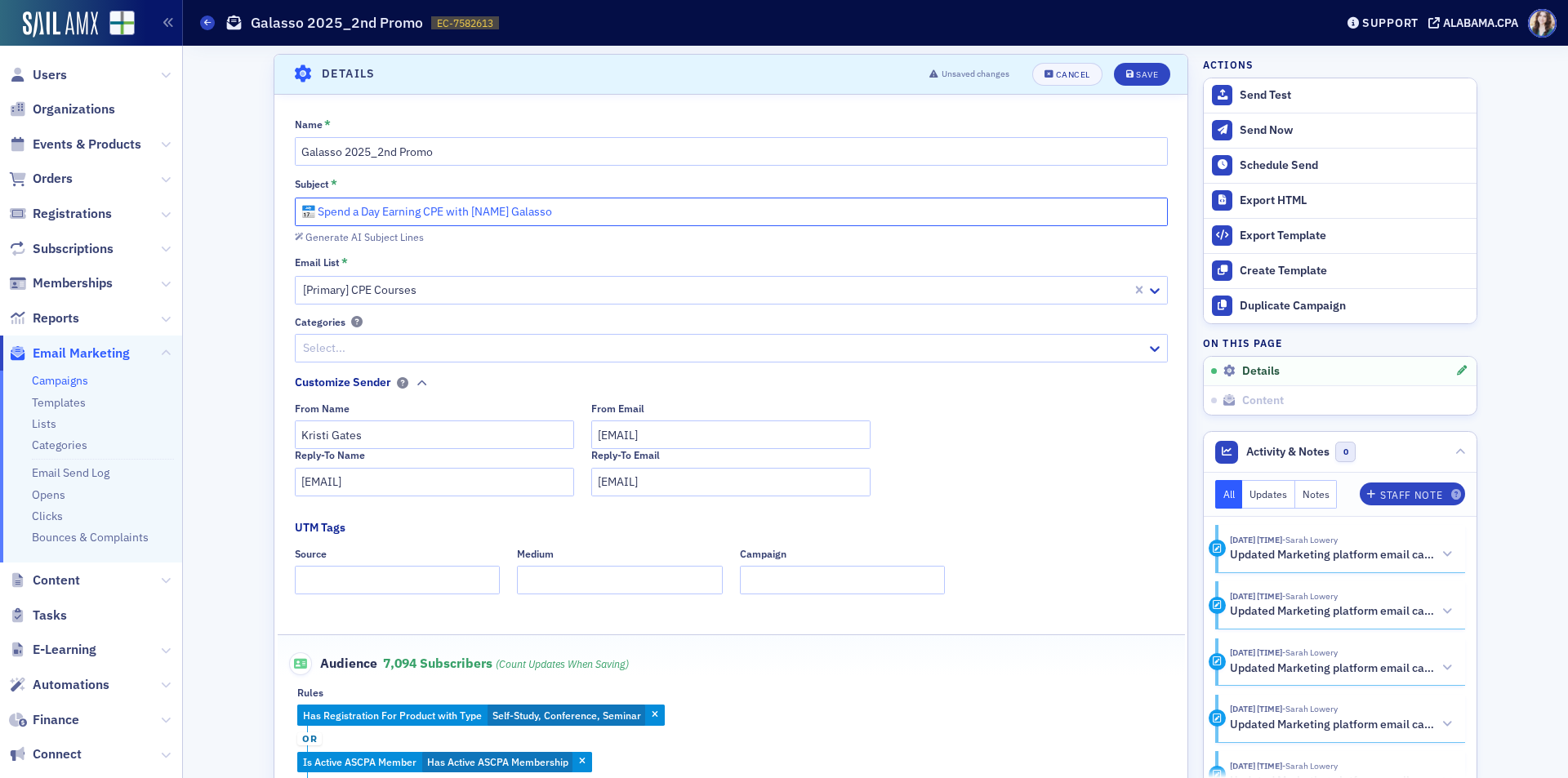 click on "📅 Spend a Day Earning CPE with [NAME] Galasso" 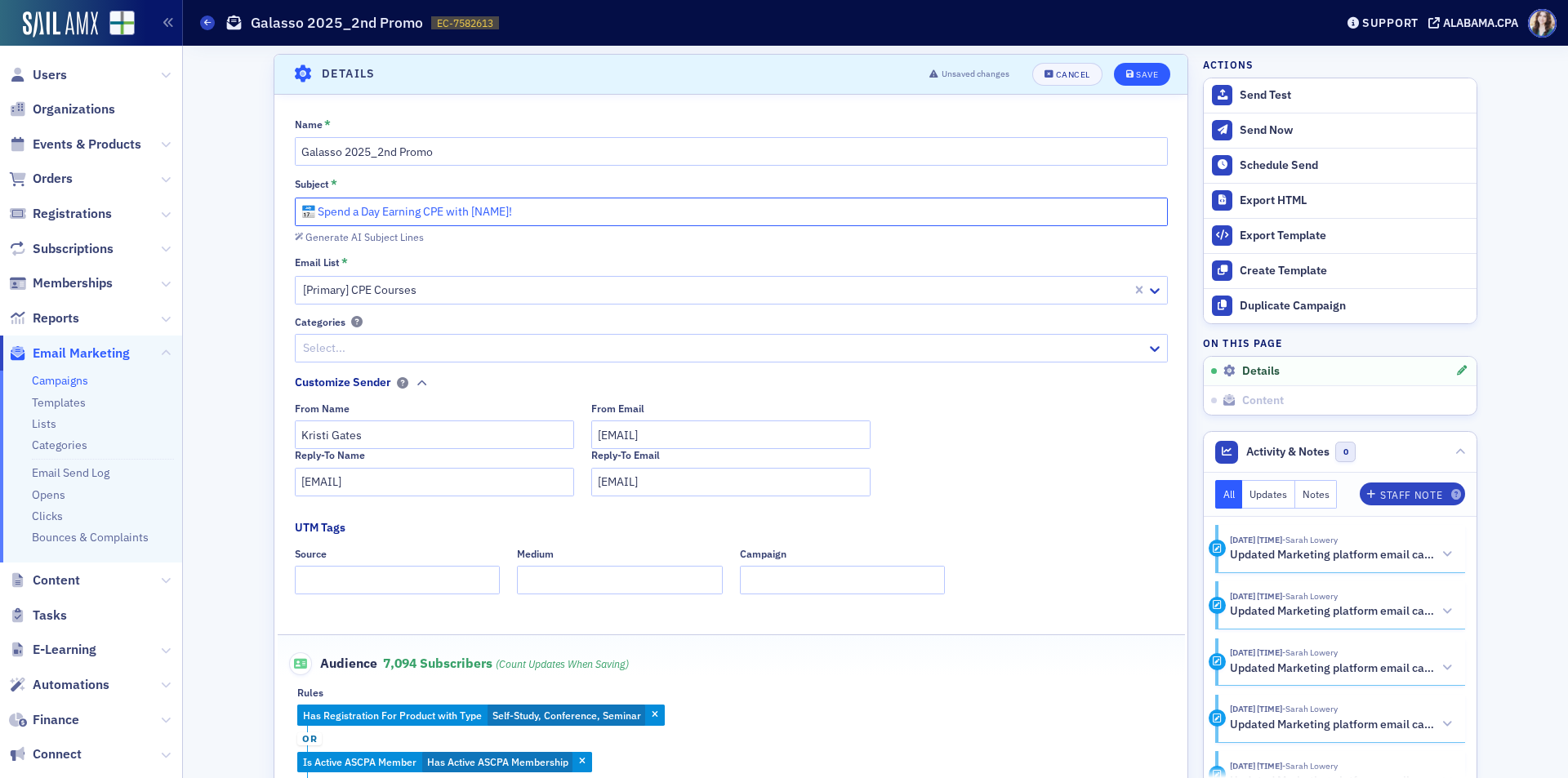 type on "📅 Spend a Day Earning CPE with [NAME]!" 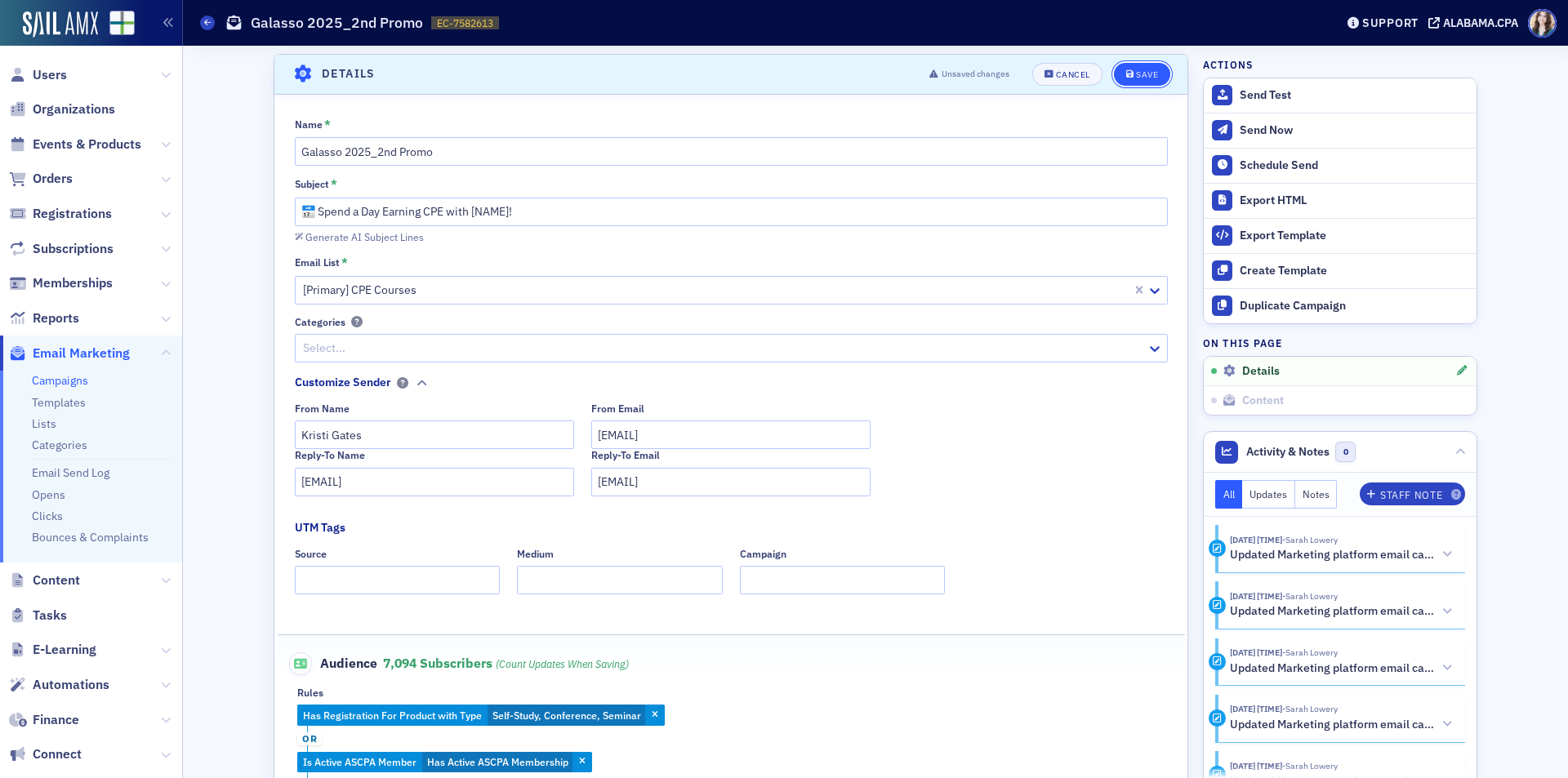 click on "Save" 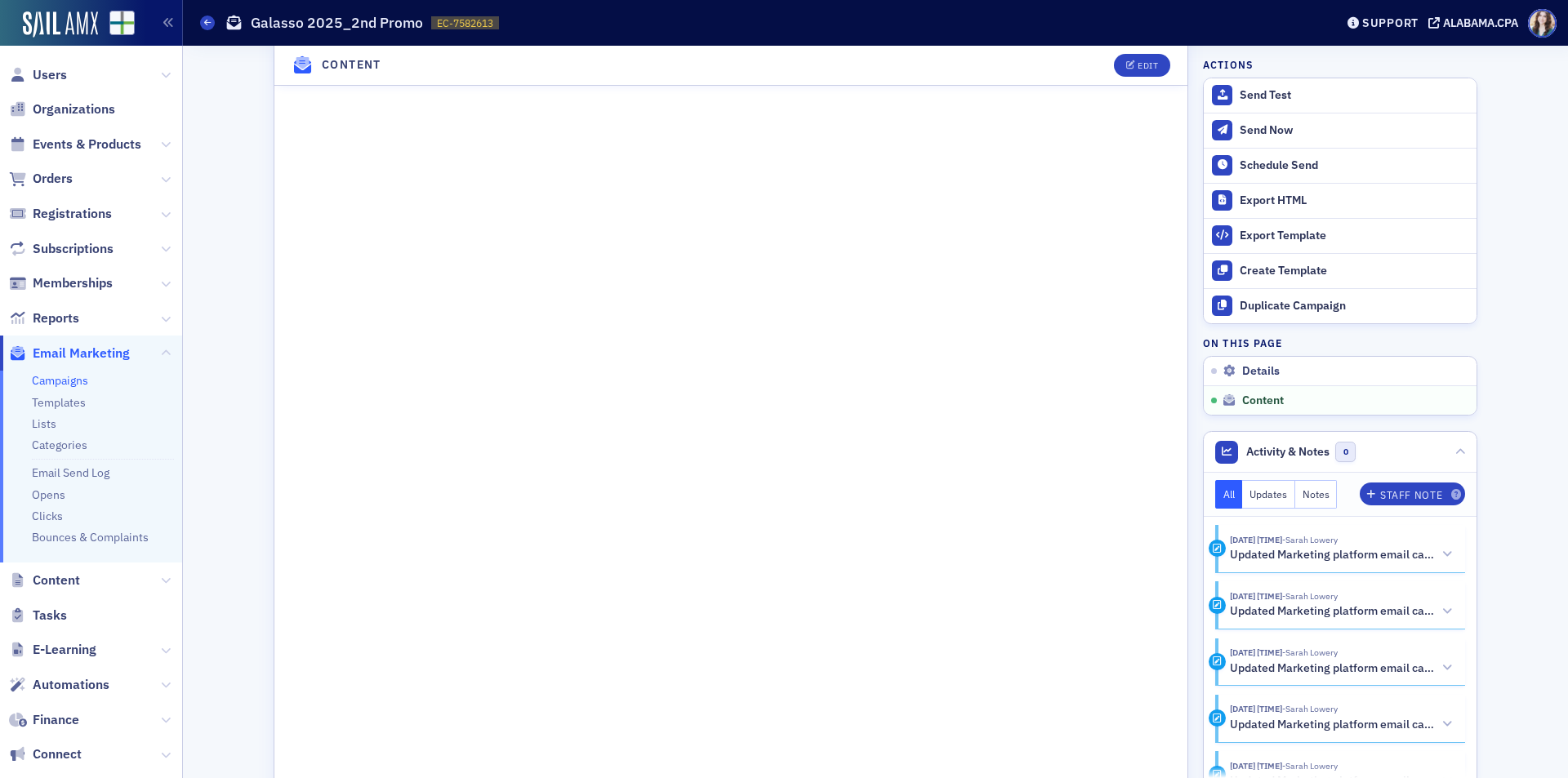 scroll, scrollTop: 1138, scrollLeft: 0, axis: vertical 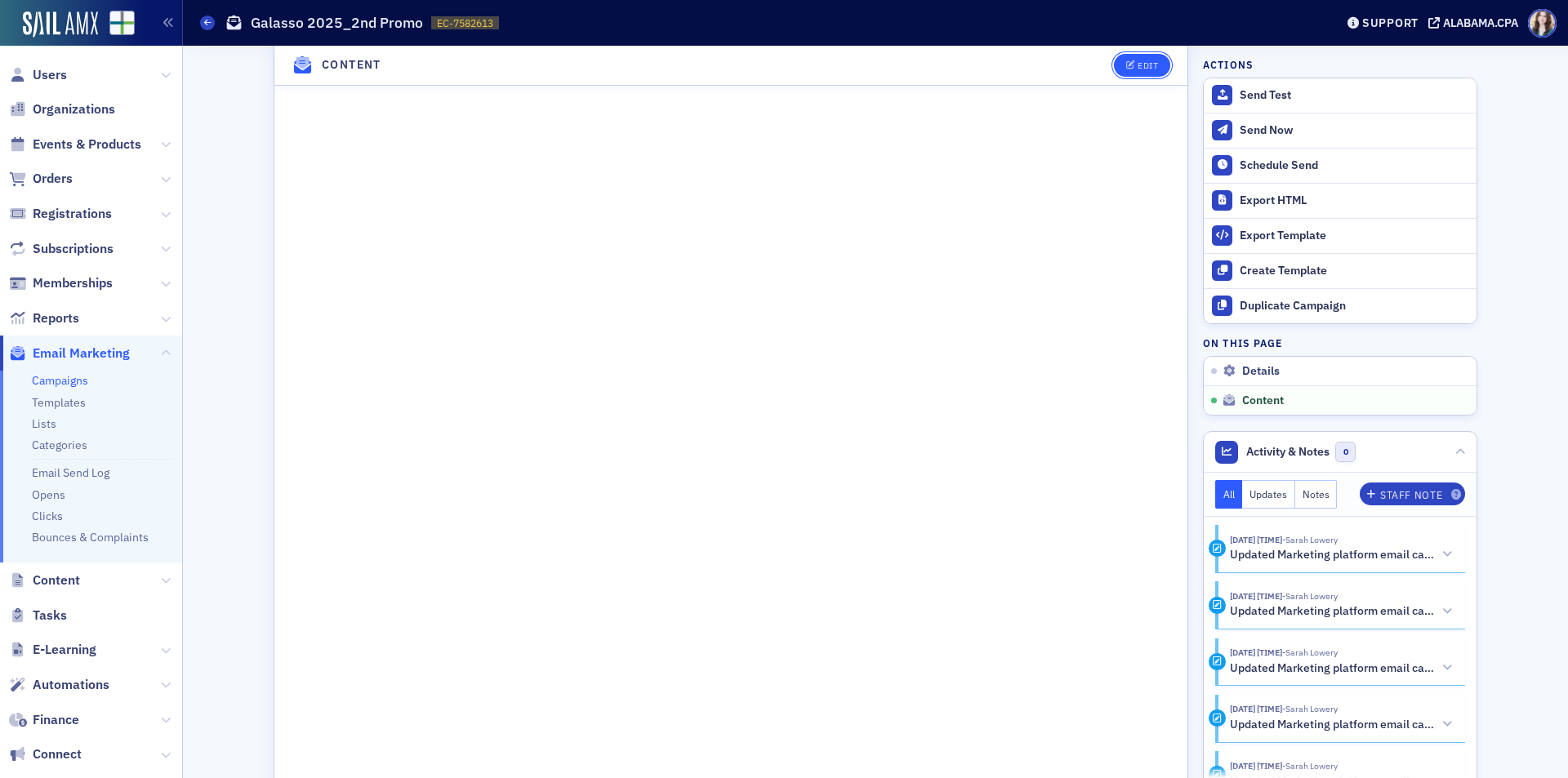 click on "Edit" 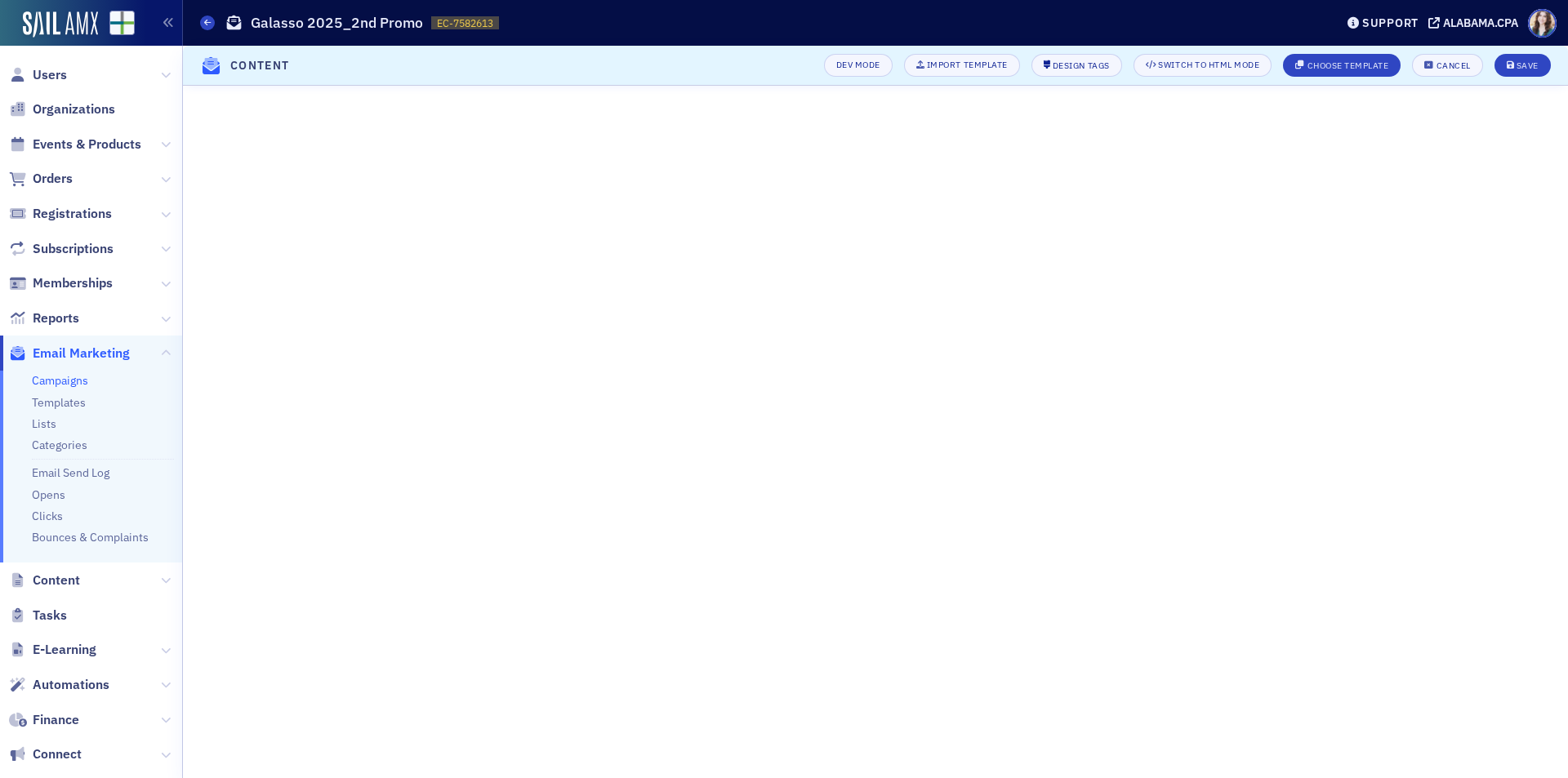 scroll, scrollTop: 189, scrollLeft: 0, axis: vertical 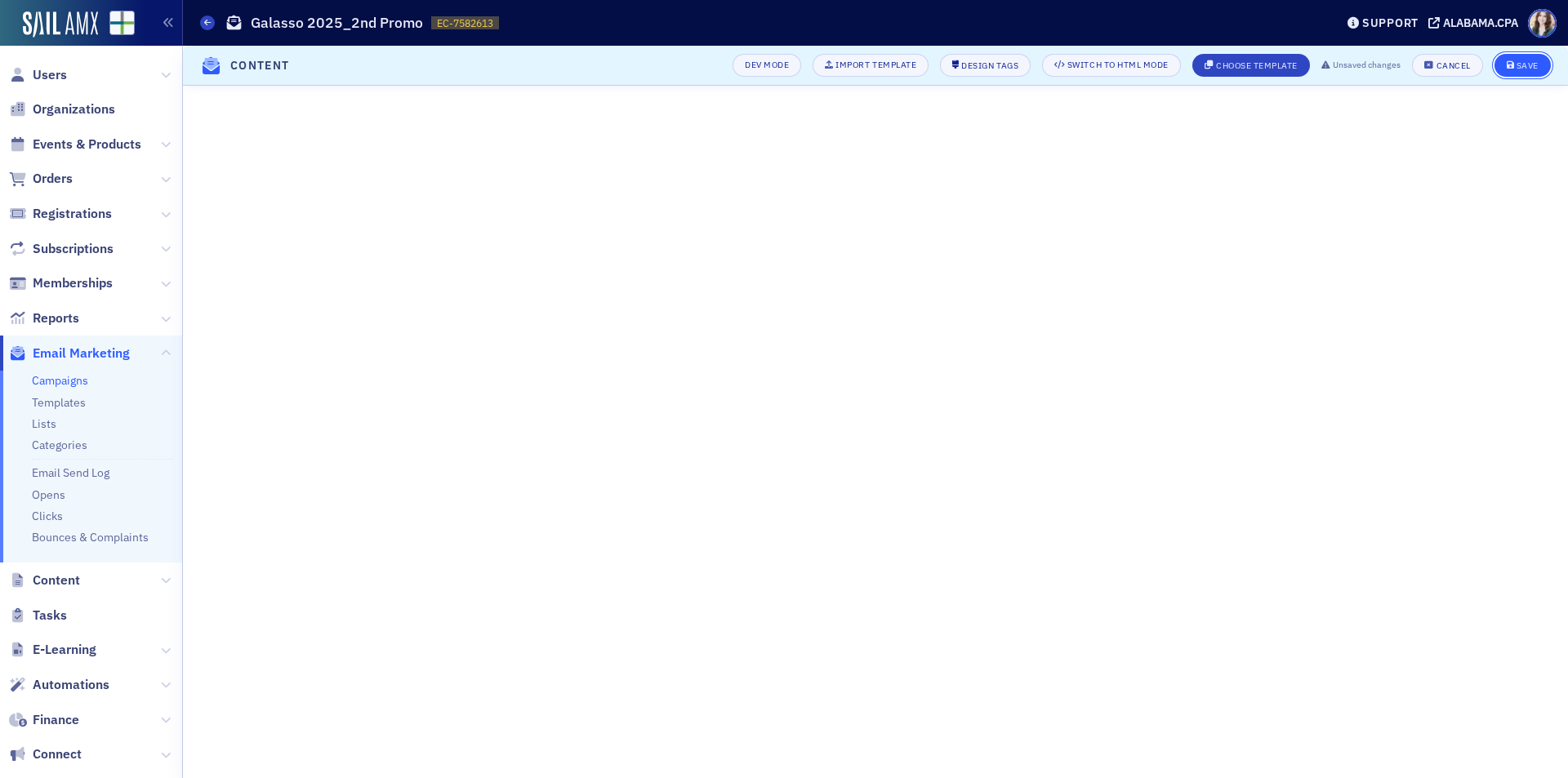click on "Save" 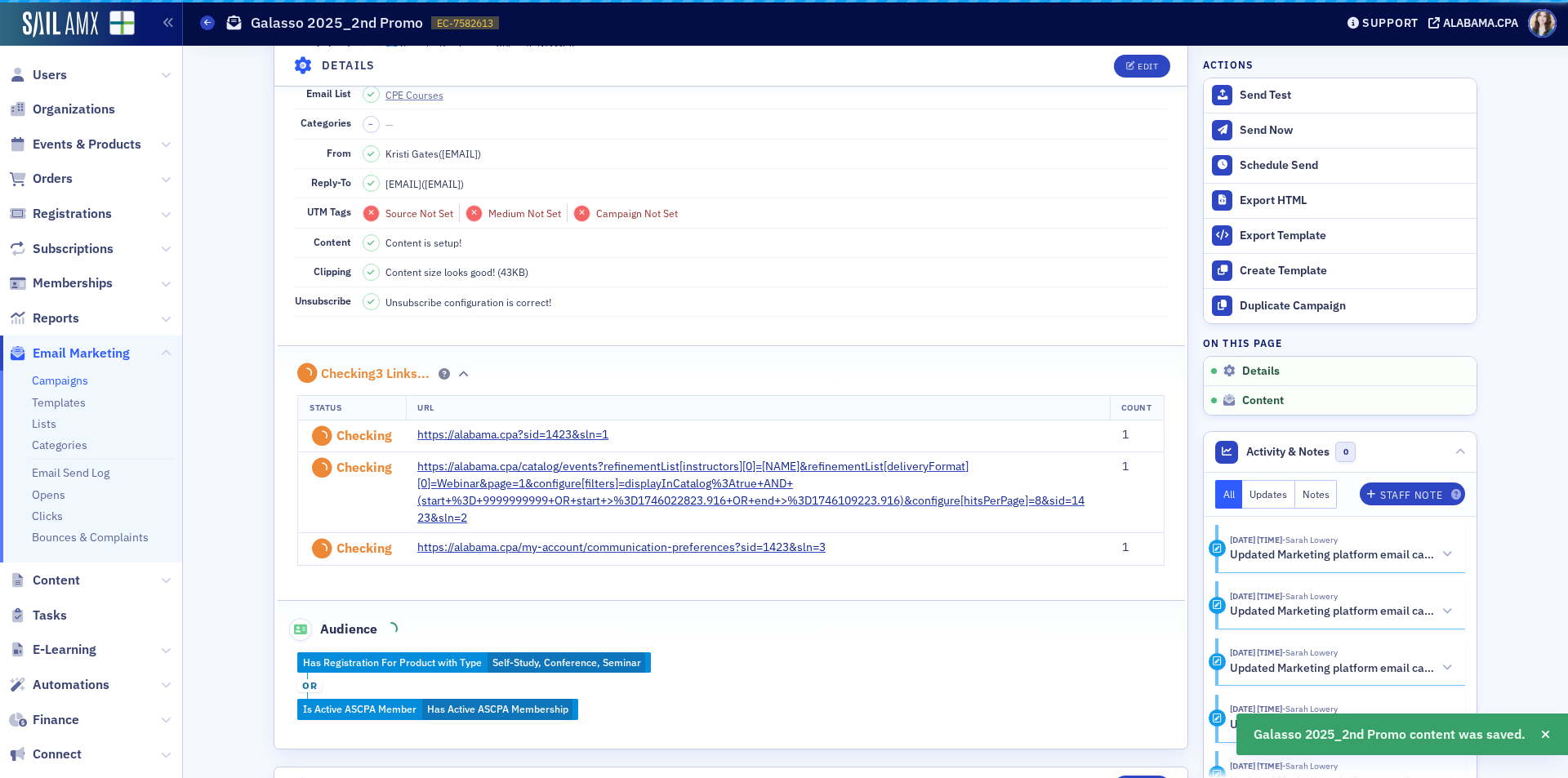 scroll, scrollTop: 902, scrollLeft: 0, axis: vertical 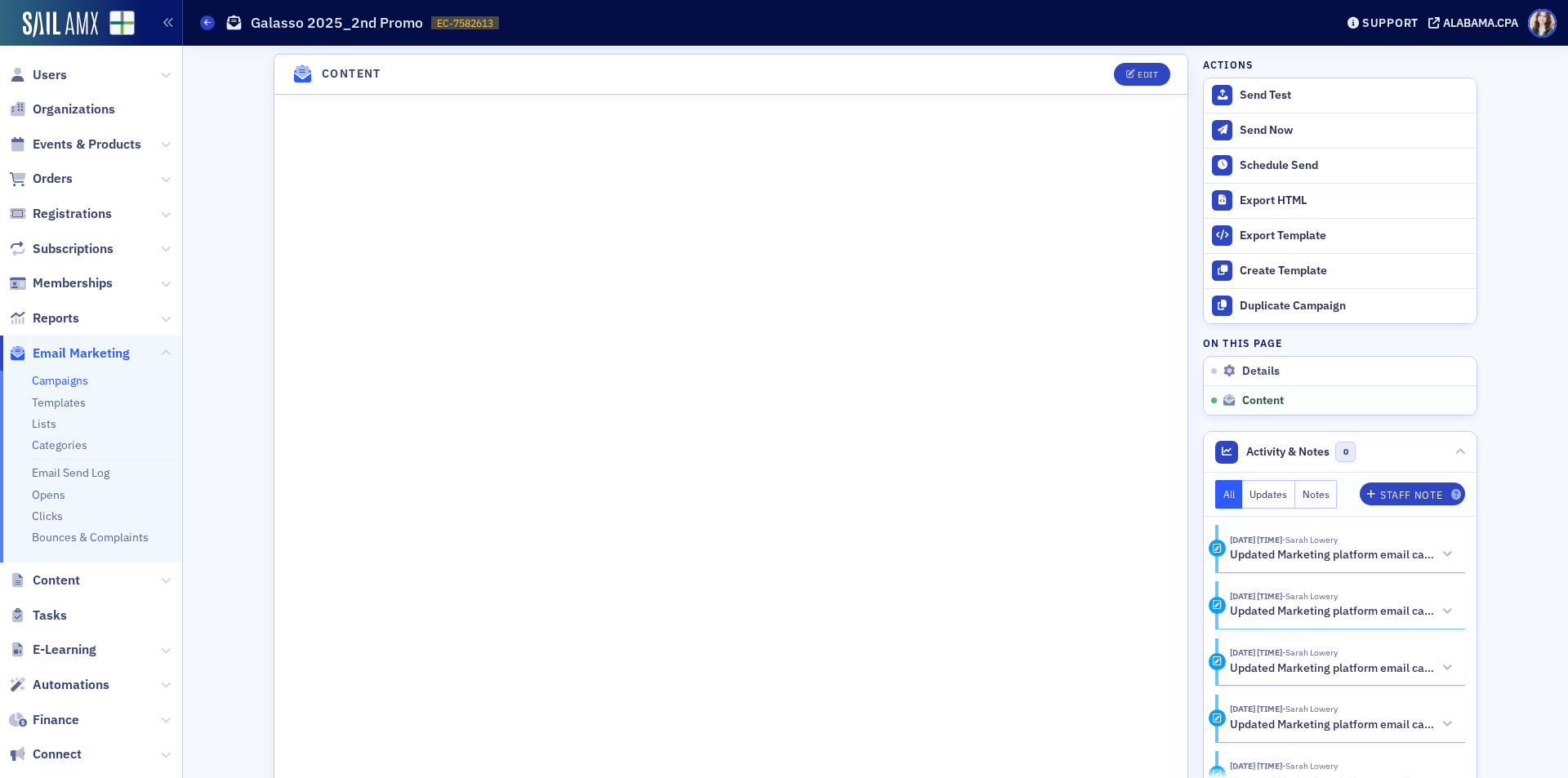 click on "Content Edit" 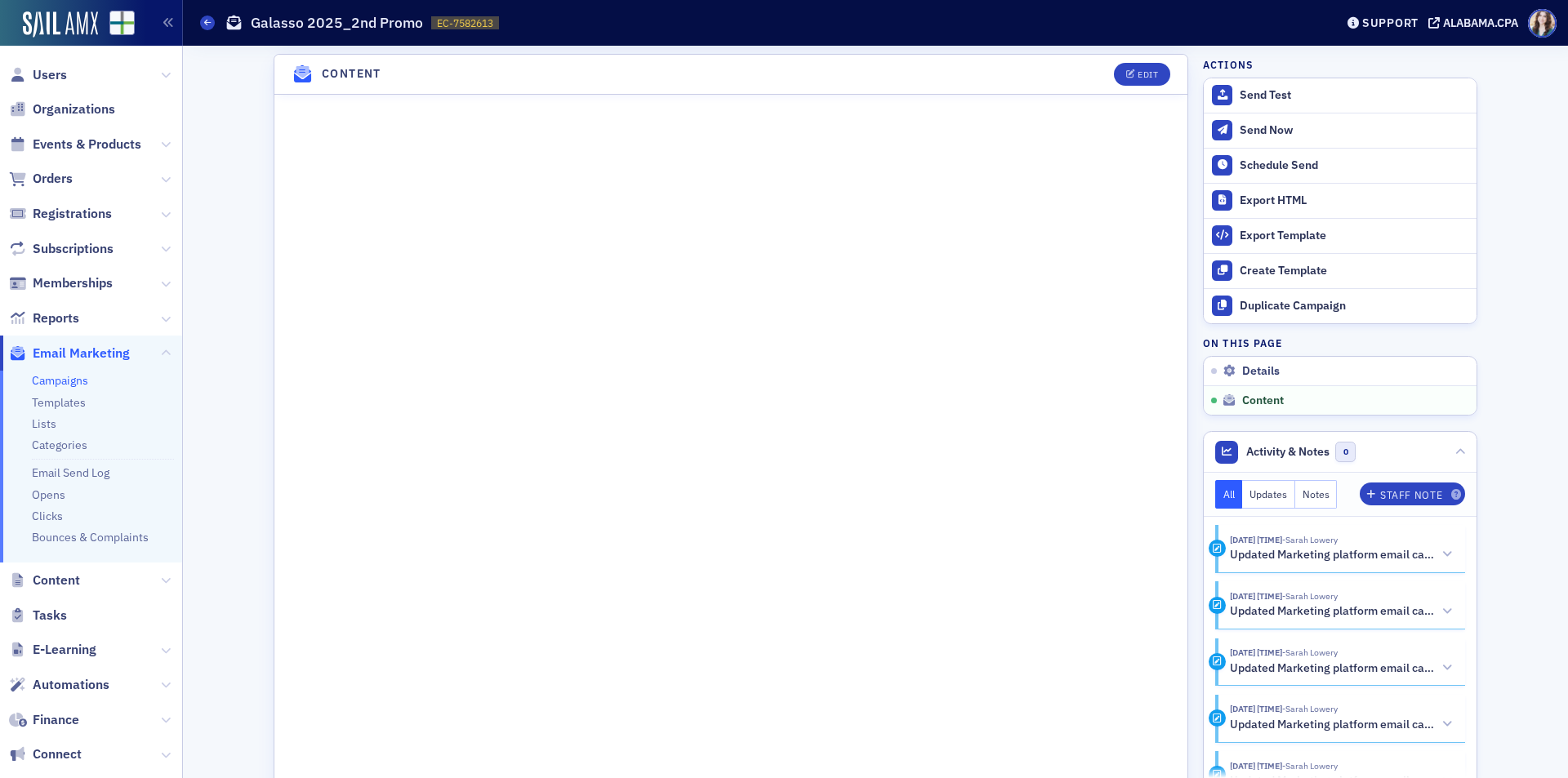 click on "Edit" 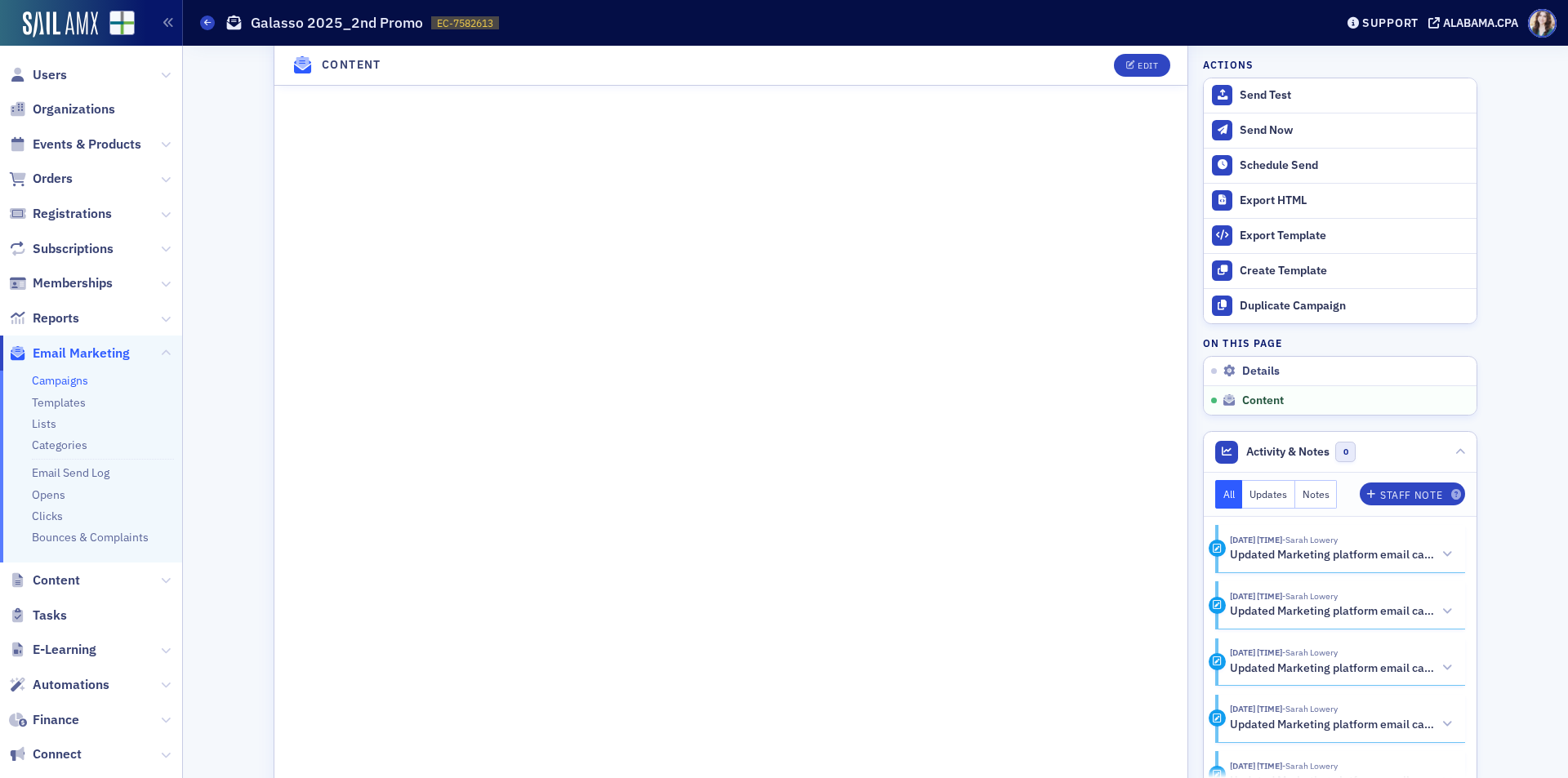 scroll, scrollTop: 984, scrollLeft: 0, axis: vertical 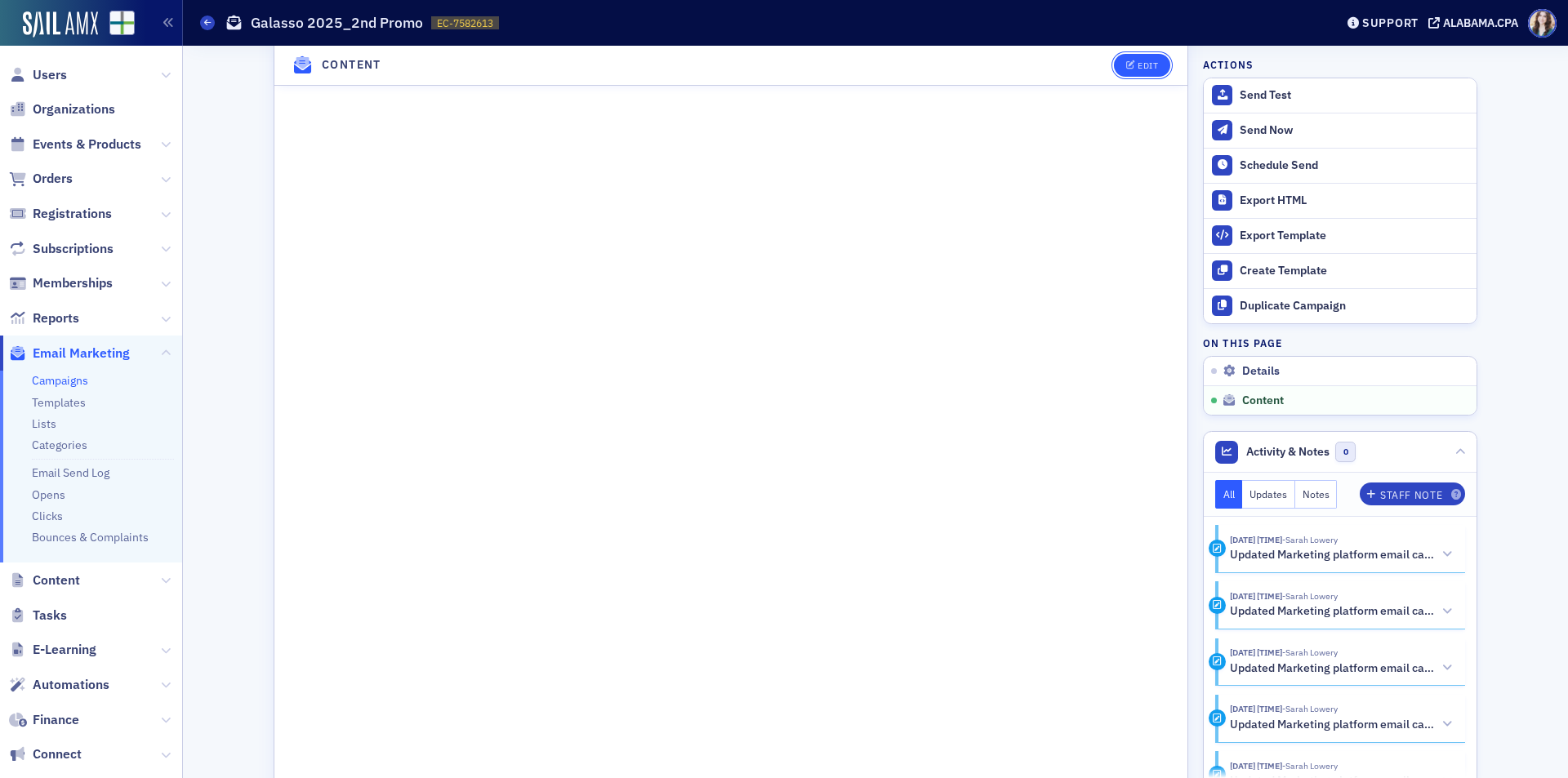 click on "Edit" 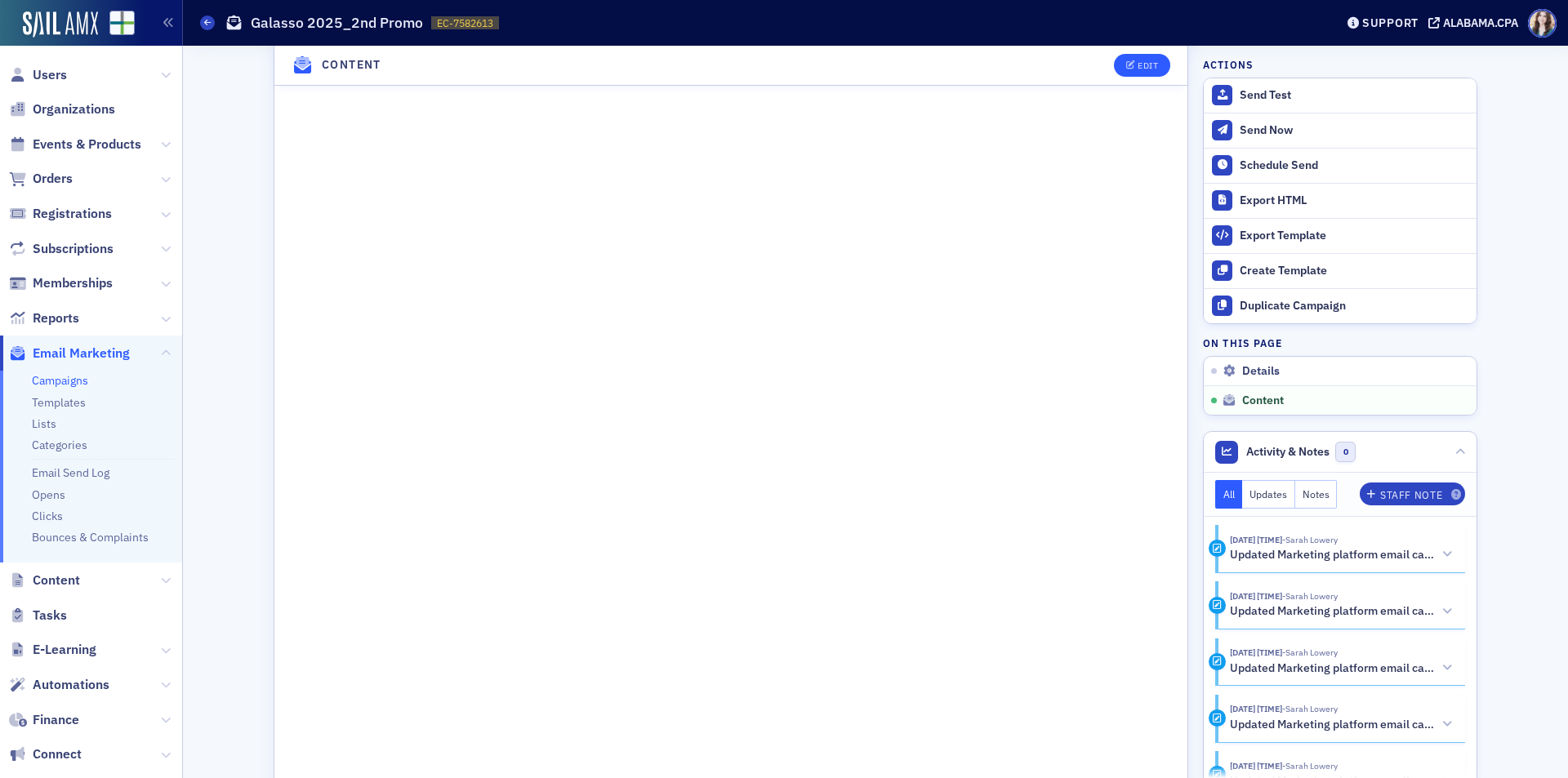 scroll, scrollTop: 189, scrollLeft: 0, axis: vertical 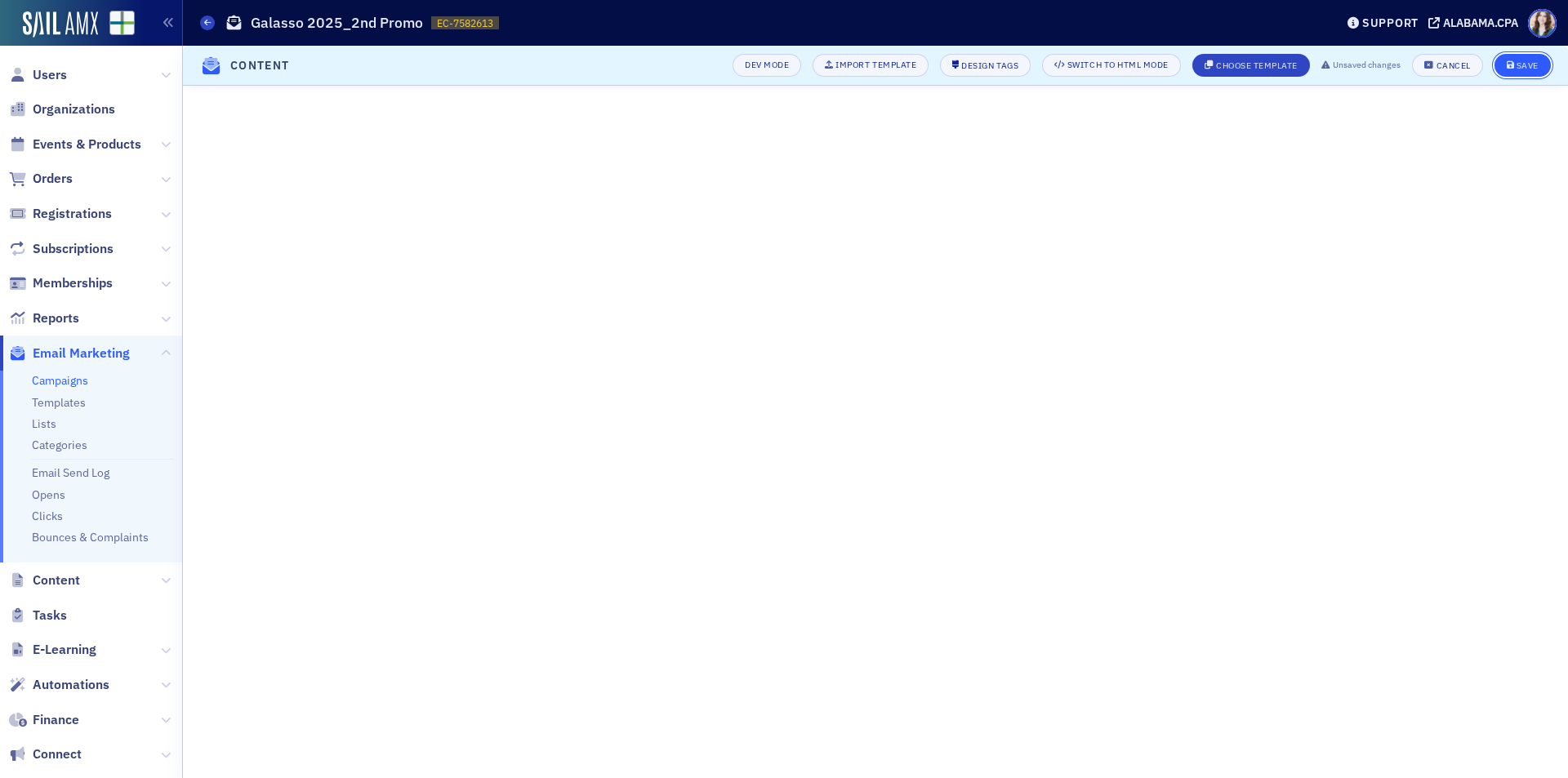 click on "Save" 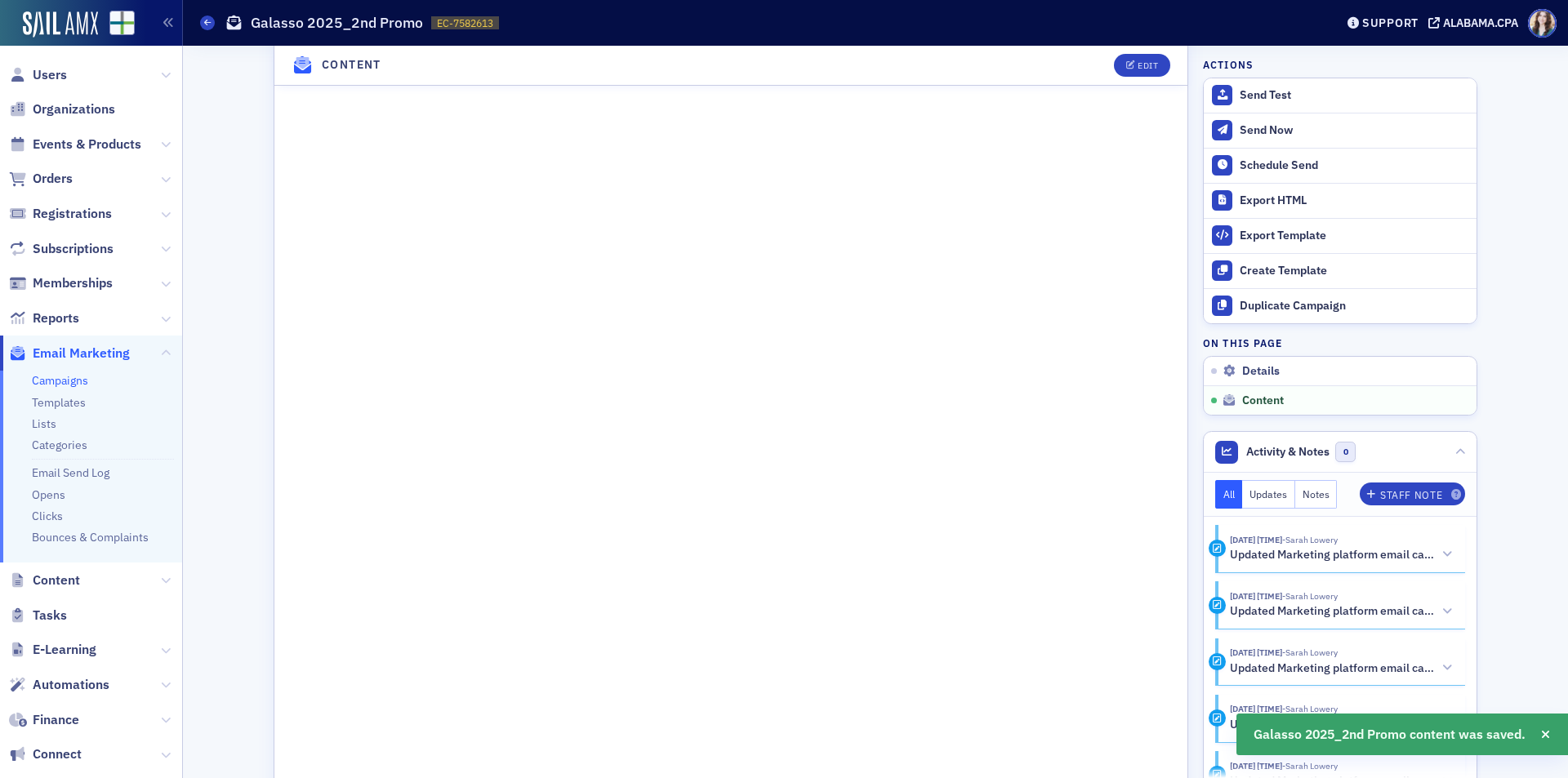 scroll, scrollTop: 984, scrollLeft: 0, axis: vertical 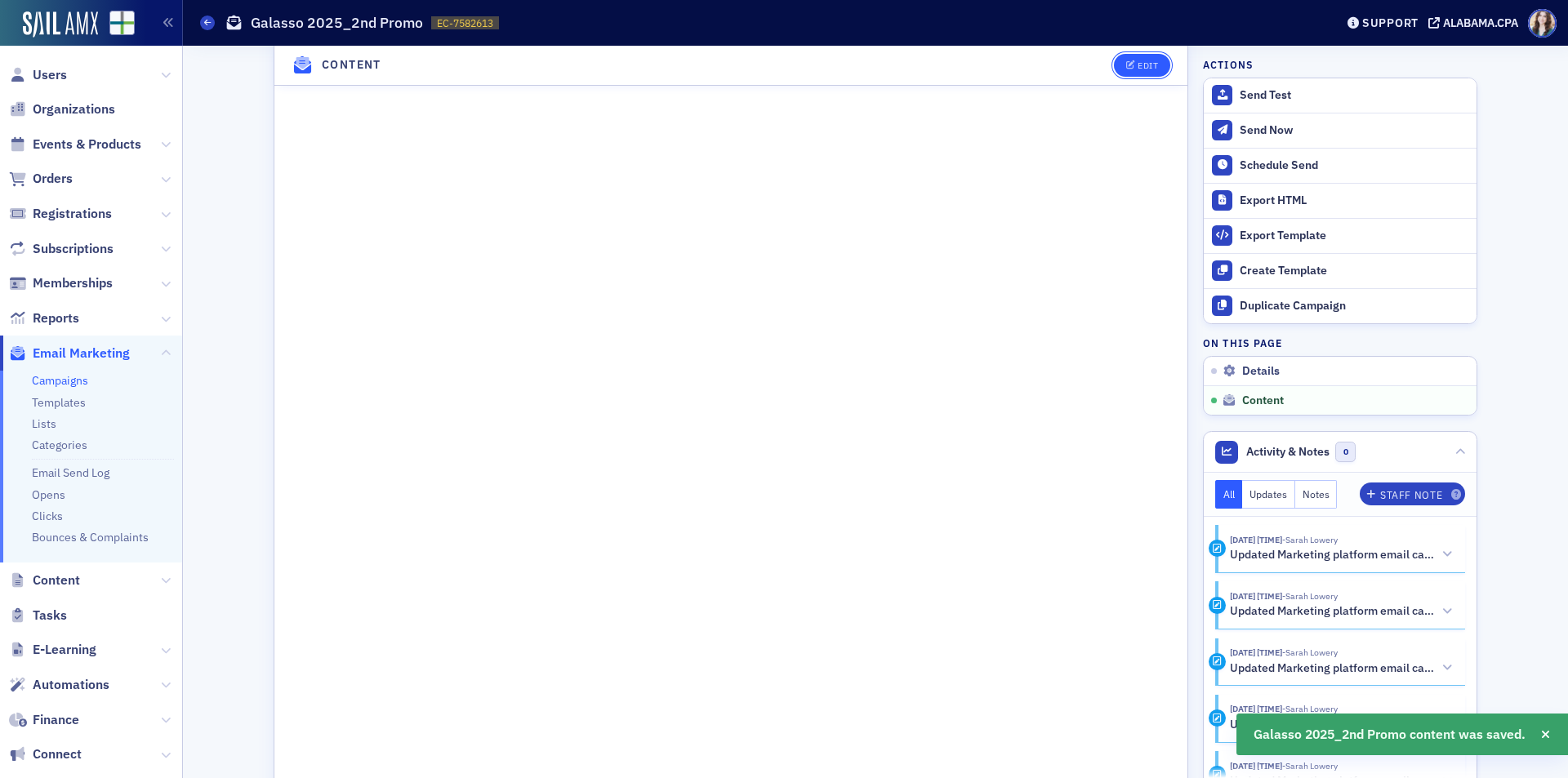 click on "Edit" 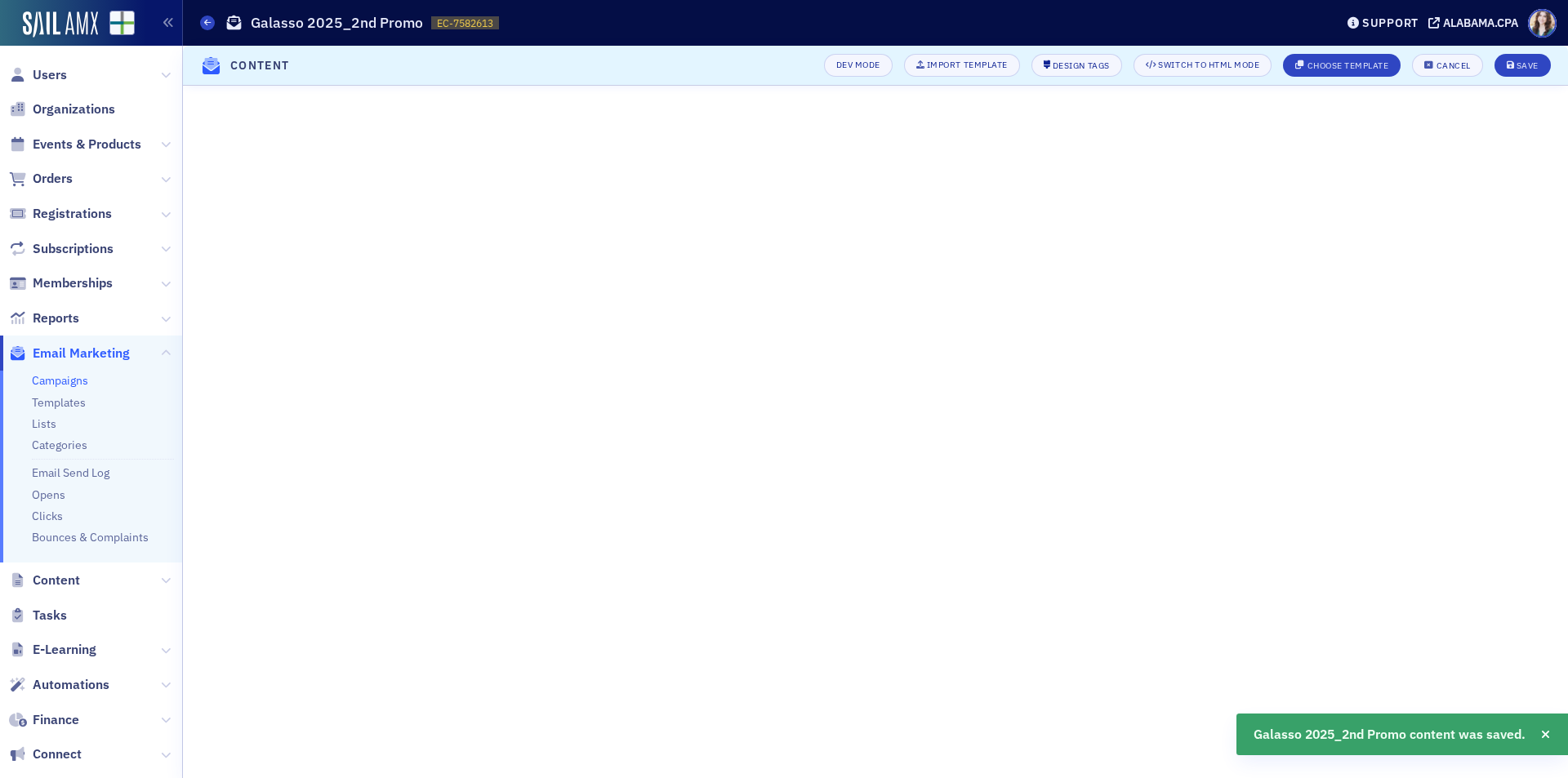 scroll, scrollTop: 189, scrollLeft: 0, axis: vertical 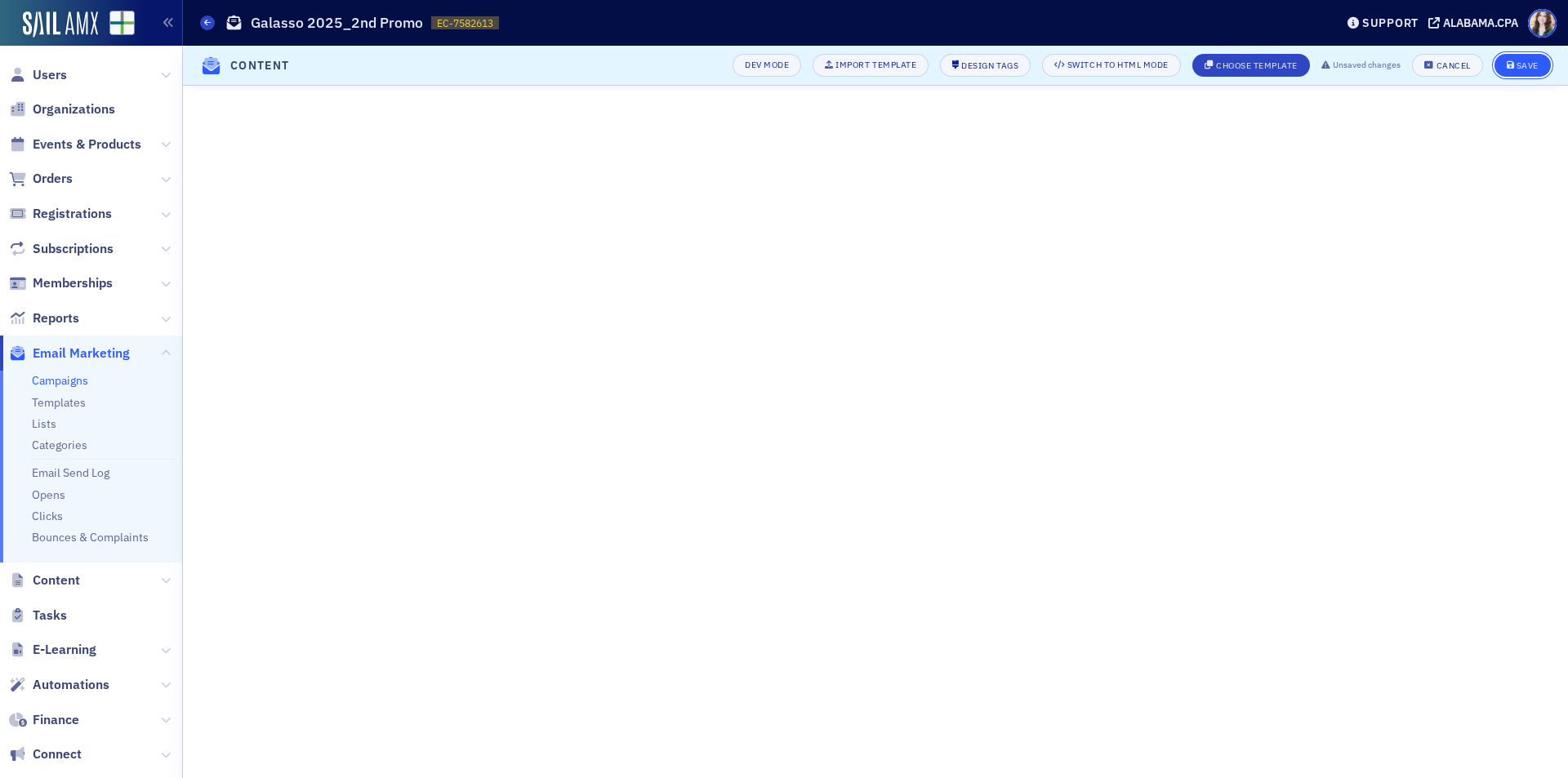 click on "Save" 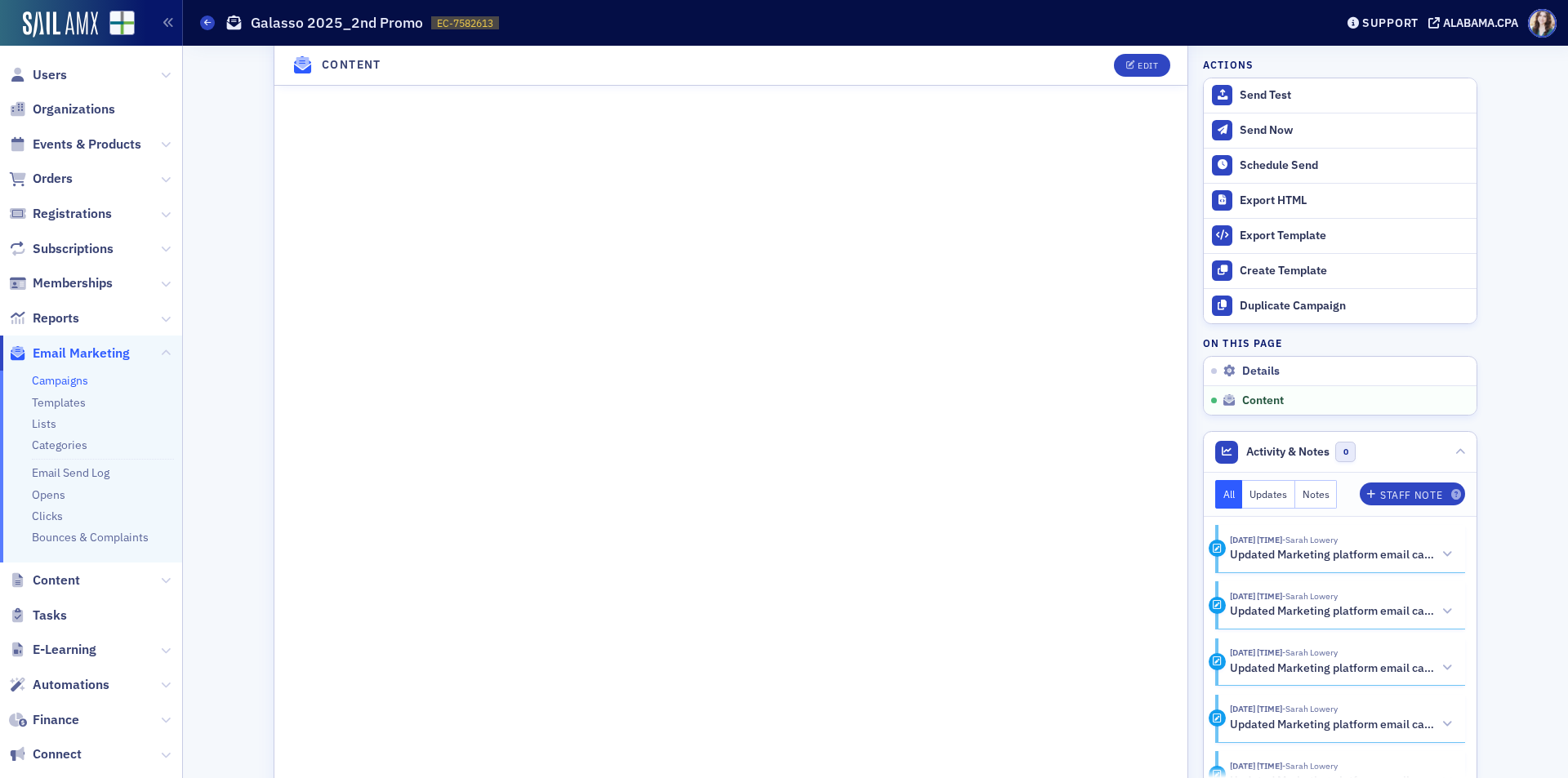 scroll, scrollTop: 1147, scrollLeft: 0, axis: vertical 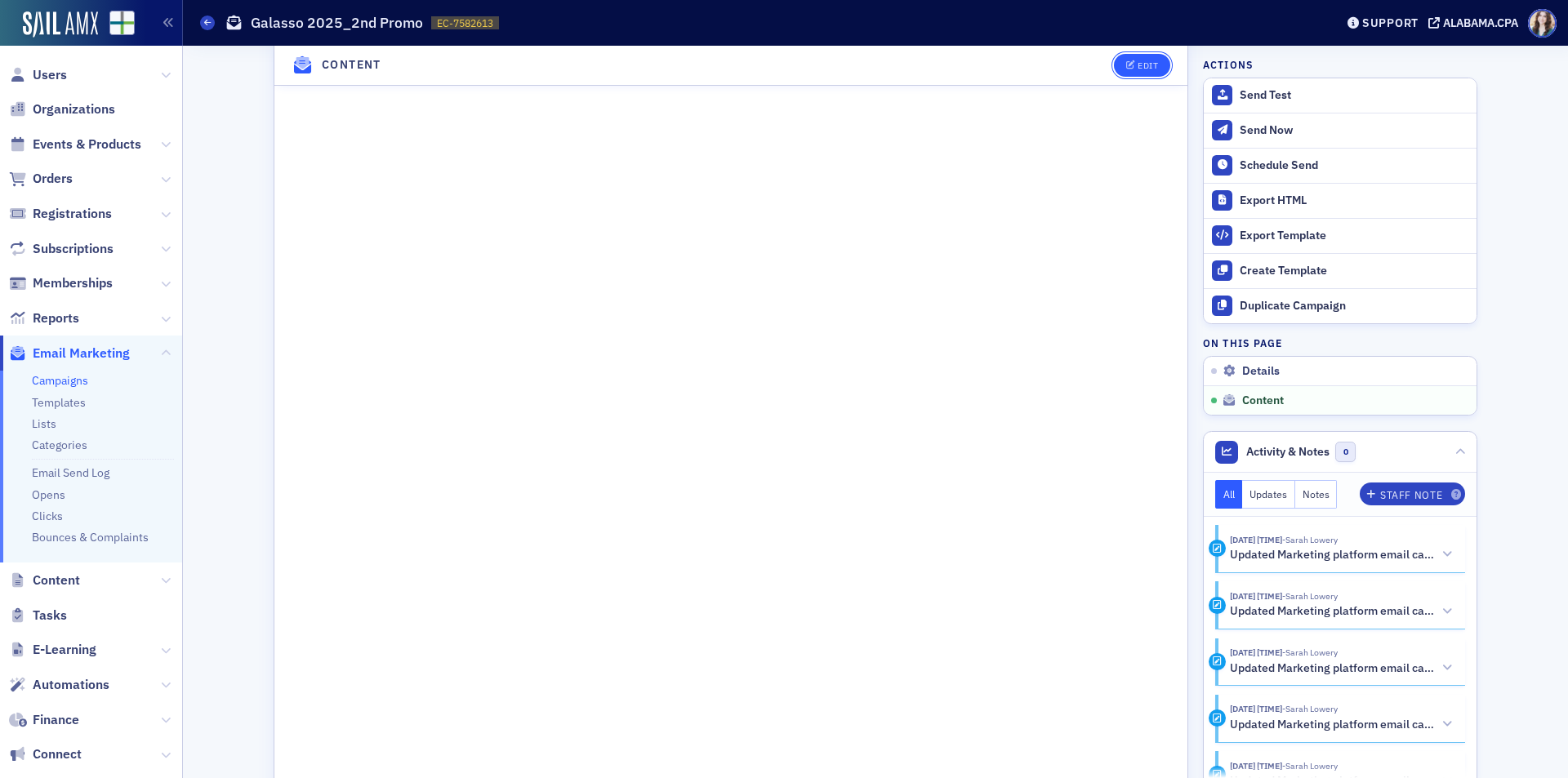 click on "Edit" 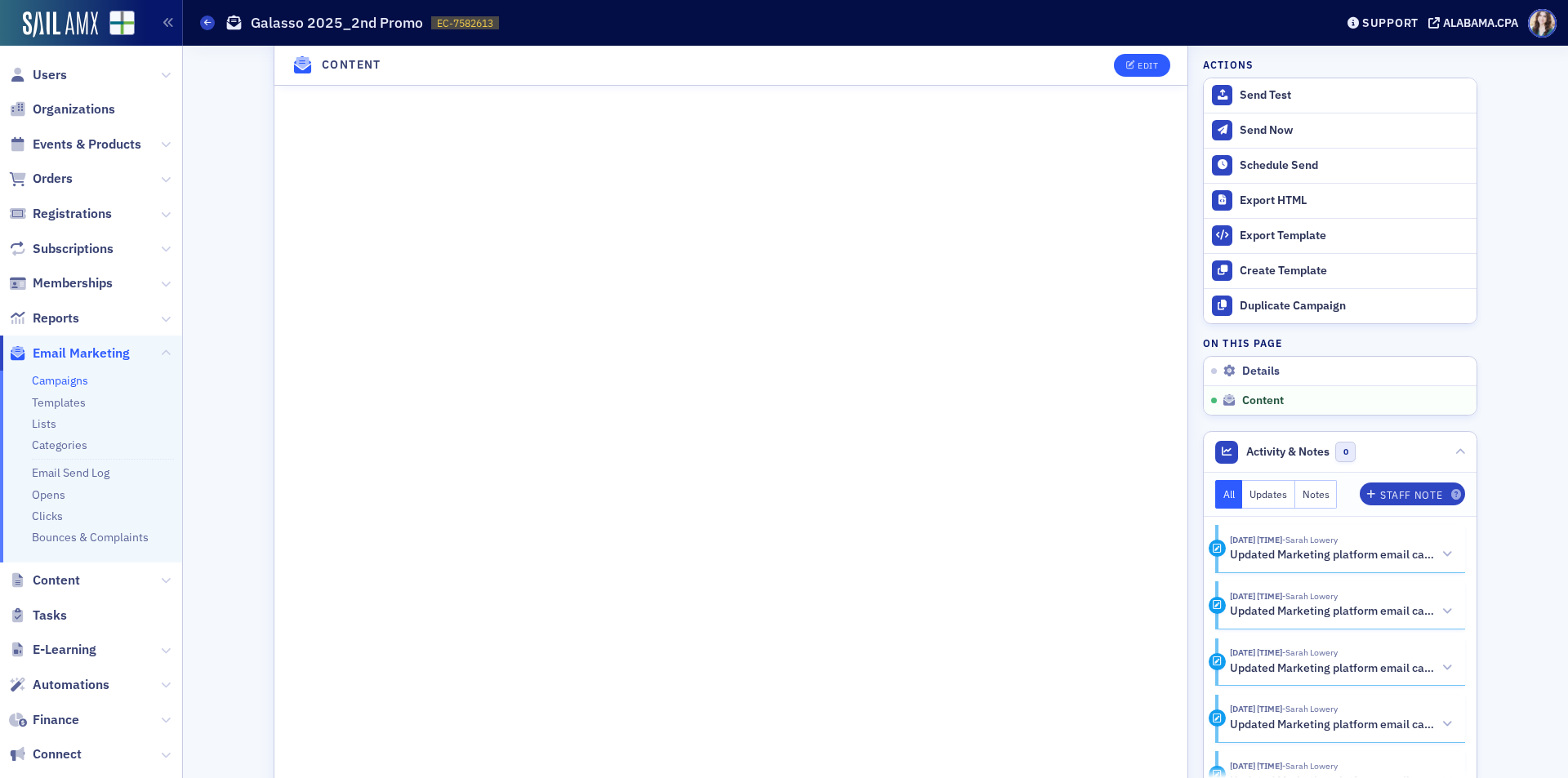 scroll, scrollTop: 189, scrollLeft: 0, axis: vertical 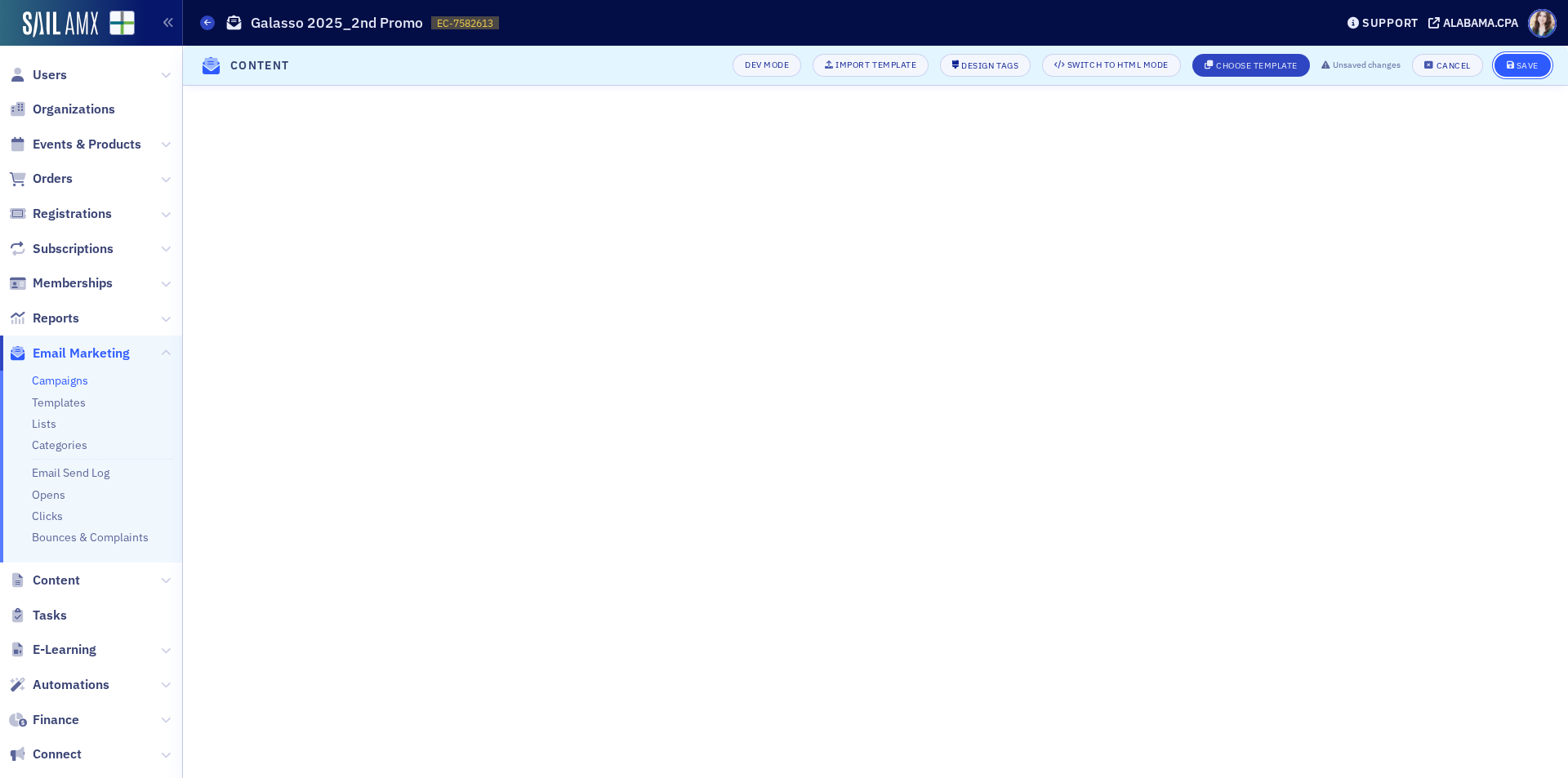 click on "Save" 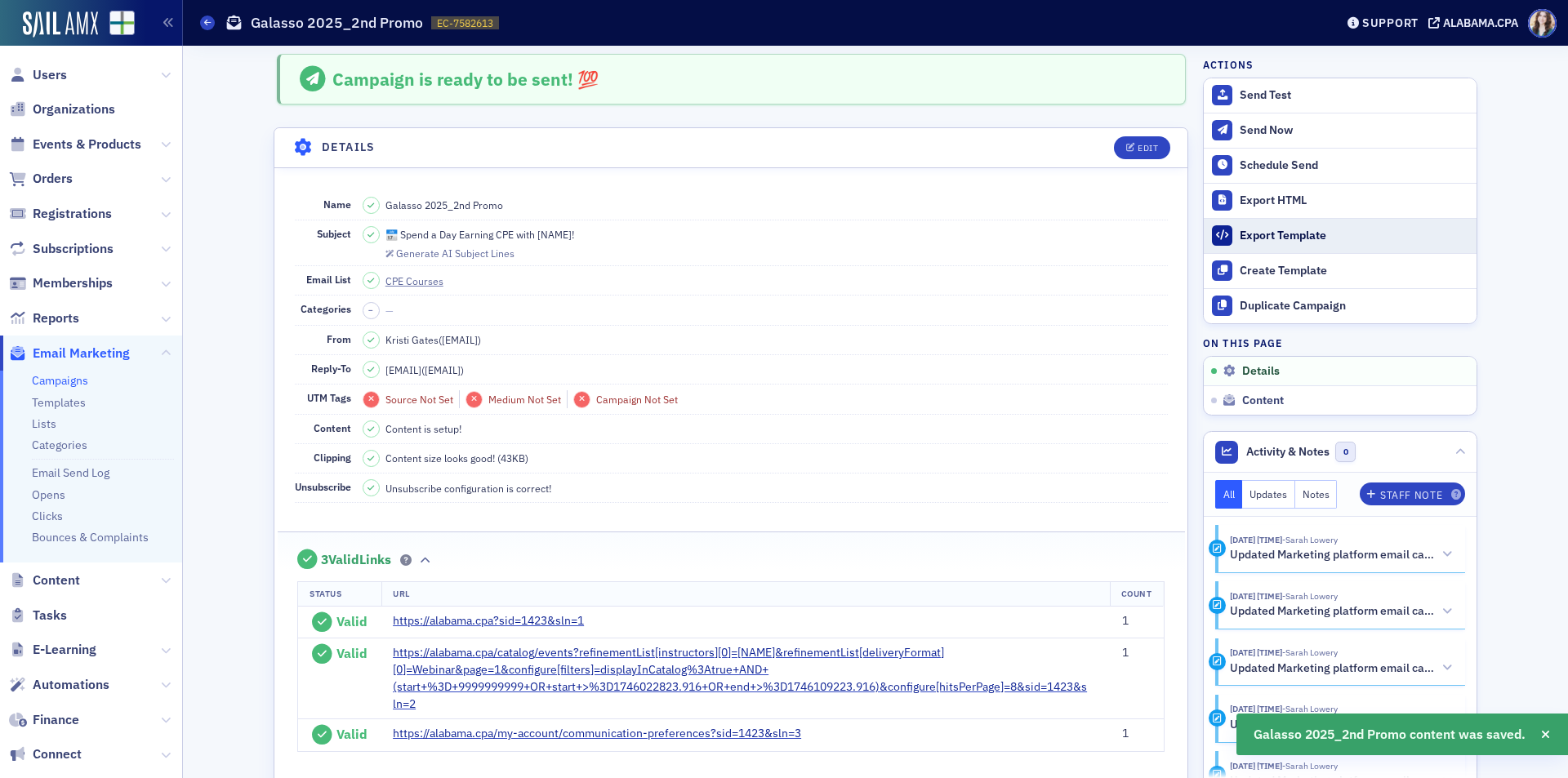 scroll, scrollTop: 0, scrollLeft: 0, axis: both 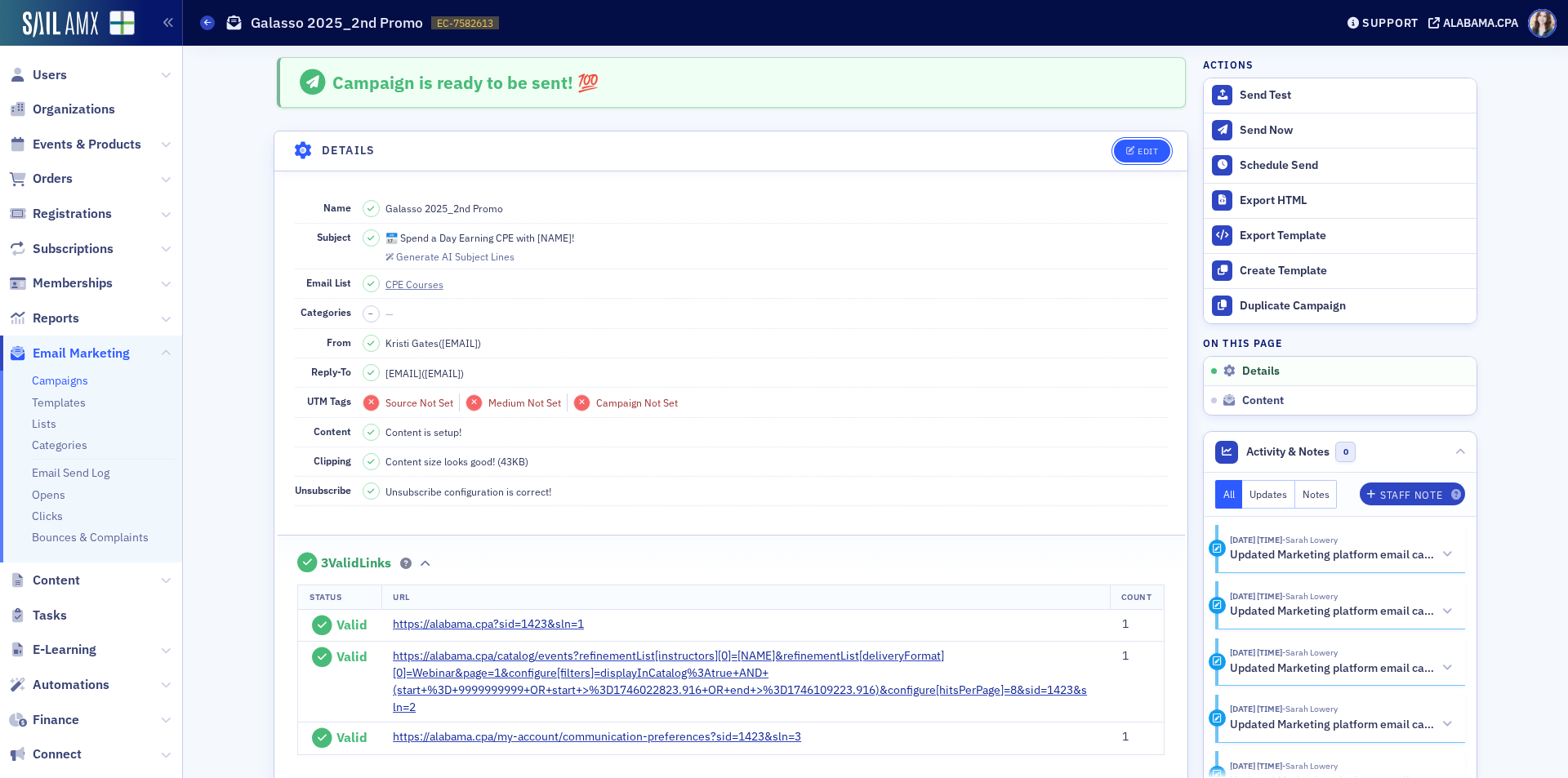 click on "Edit" 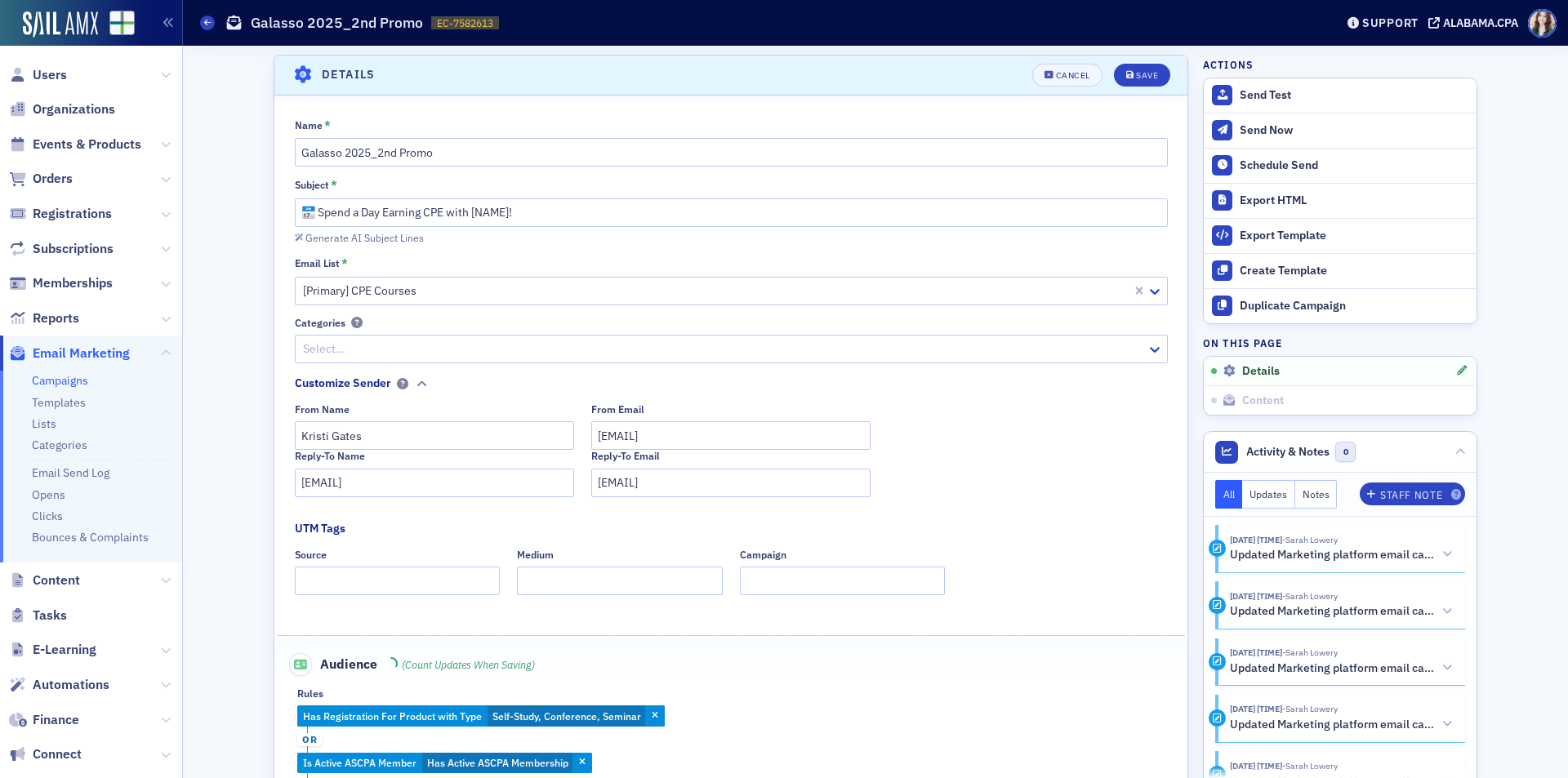 scroll, scrollTop: 77, scrollLeft: 0, axis: vertical 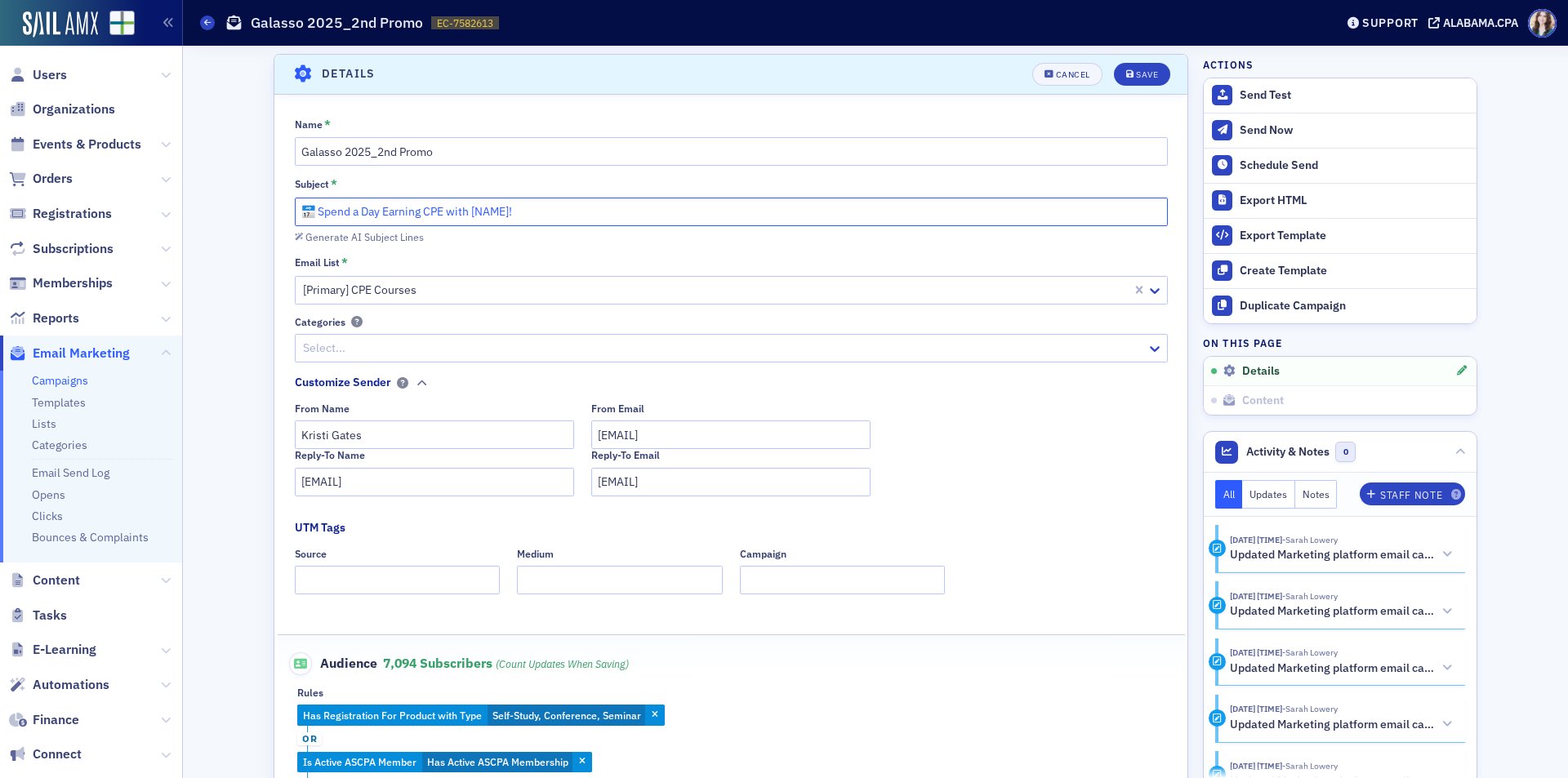 drag, startPoint x: 381, startPoint y: 215, endPoint x: 443, endPoint y: 208, distance: 62.39391 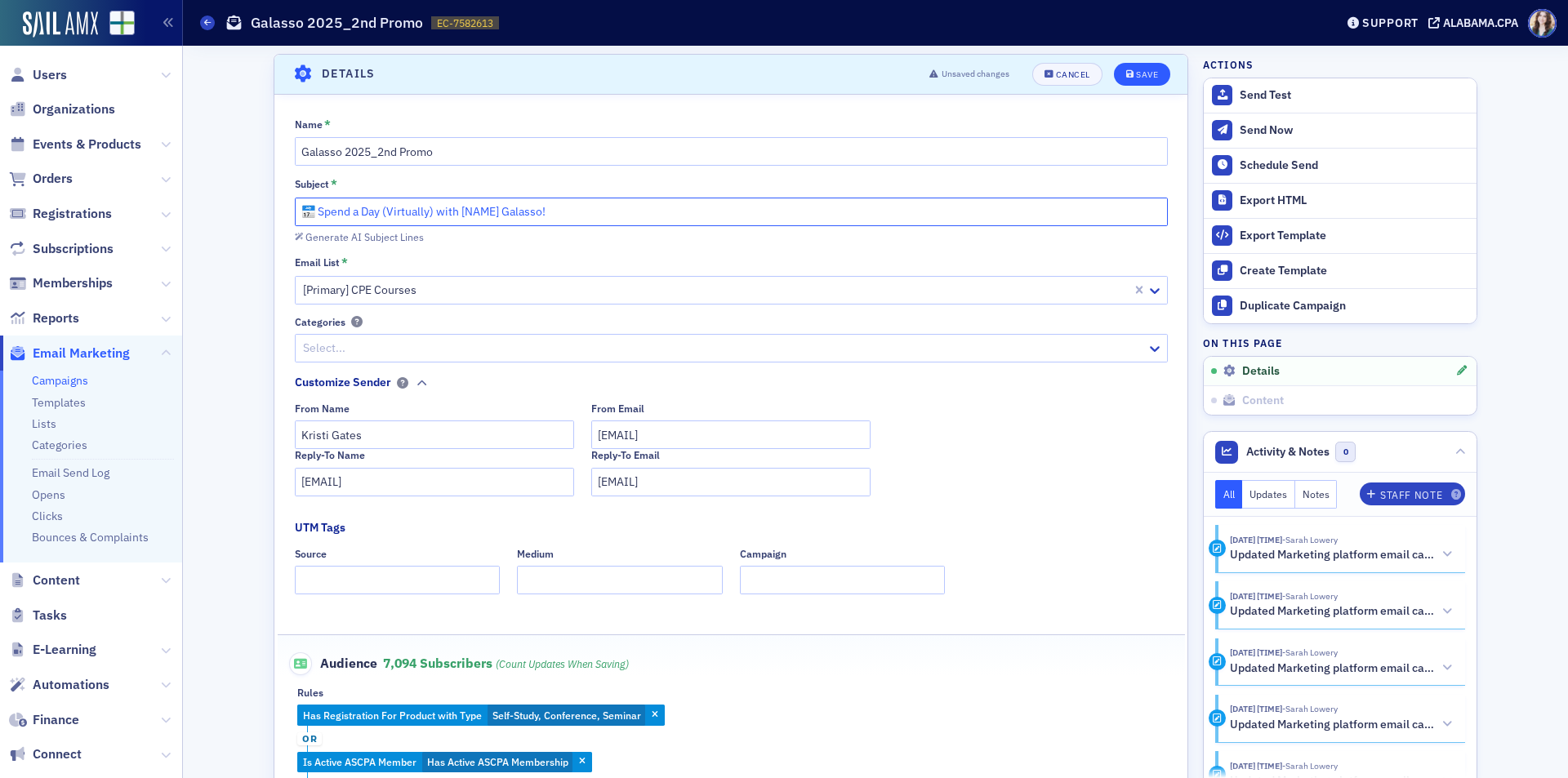 type on "📅 Spend a Day (Virtually) with [NAME] Galasso!" 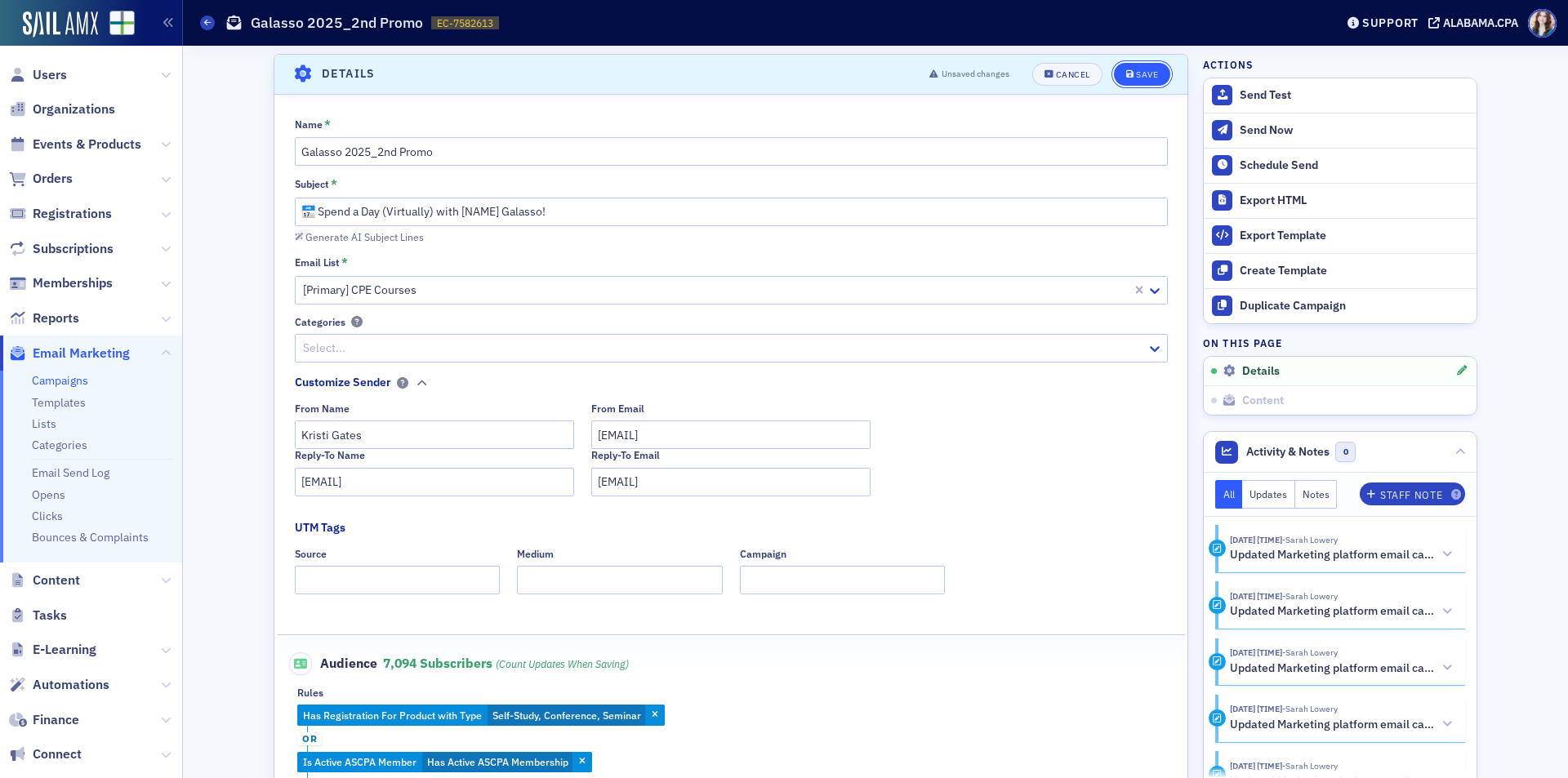click 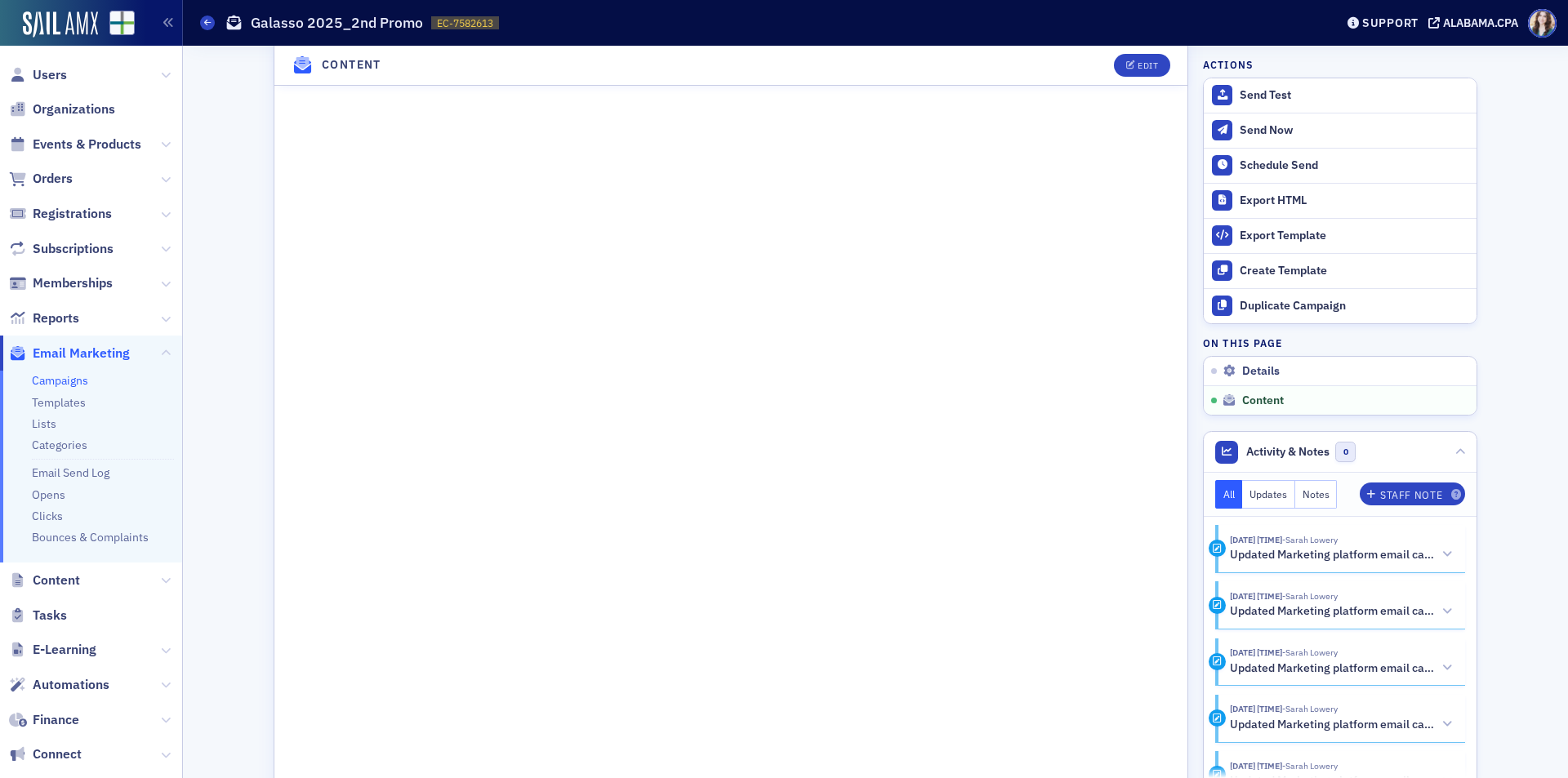 scroll, scrollTop: 1138, scrollLeft: 0, axis: vertical 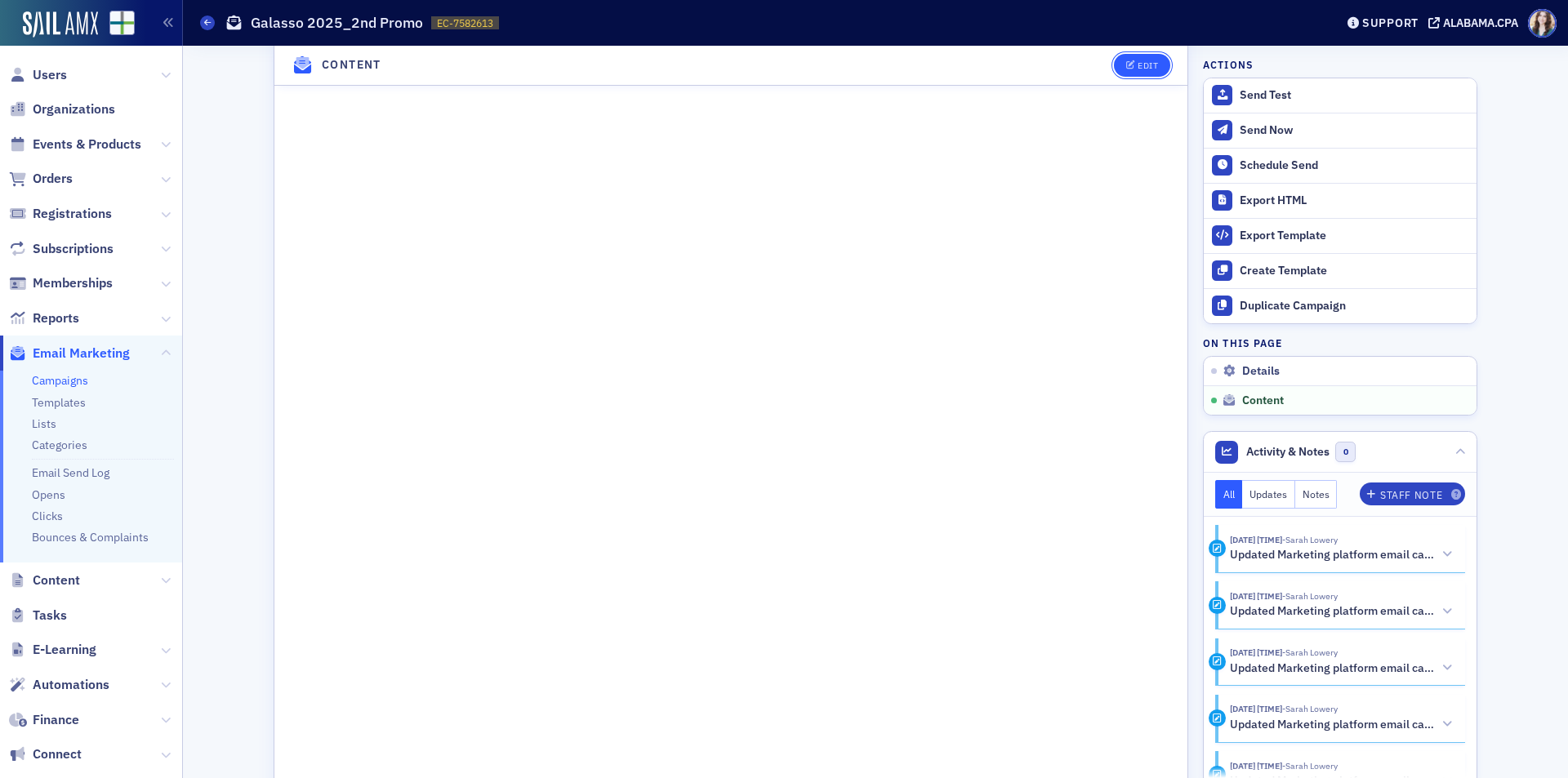 click on "Edit" 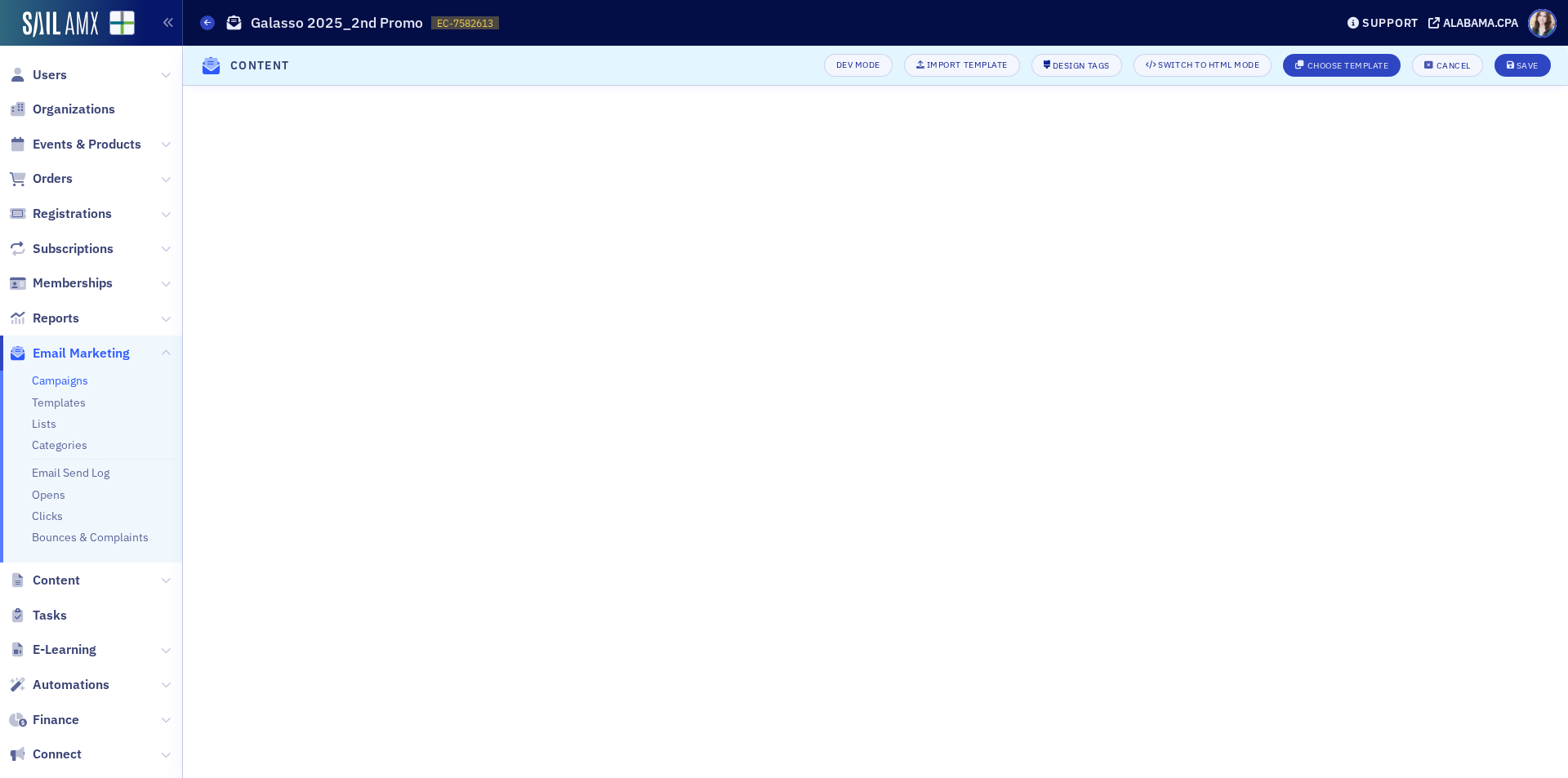 scroll, scrollTop: 189, scrollLeft: 0, axis: vertical 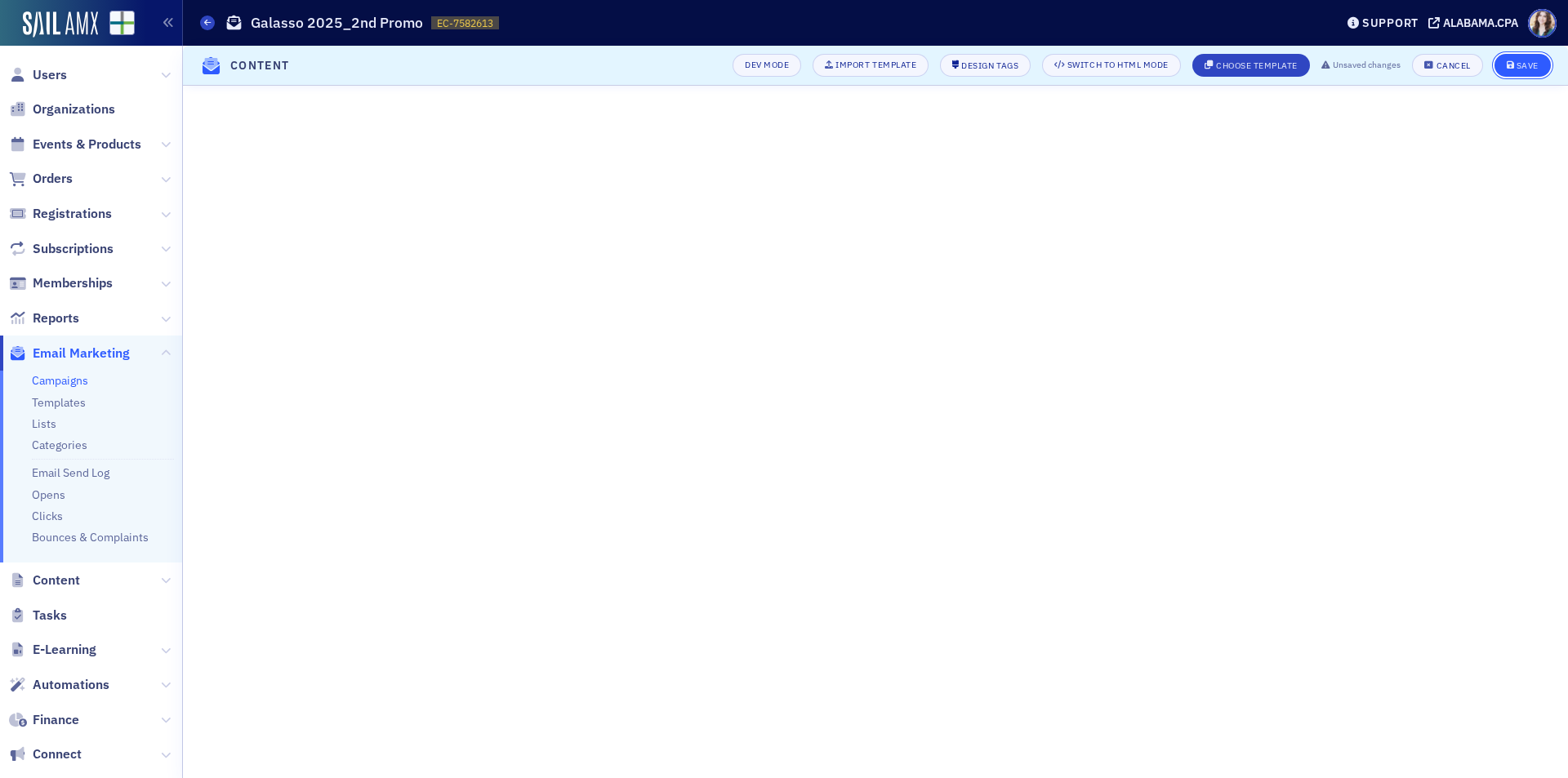 click on "Save" 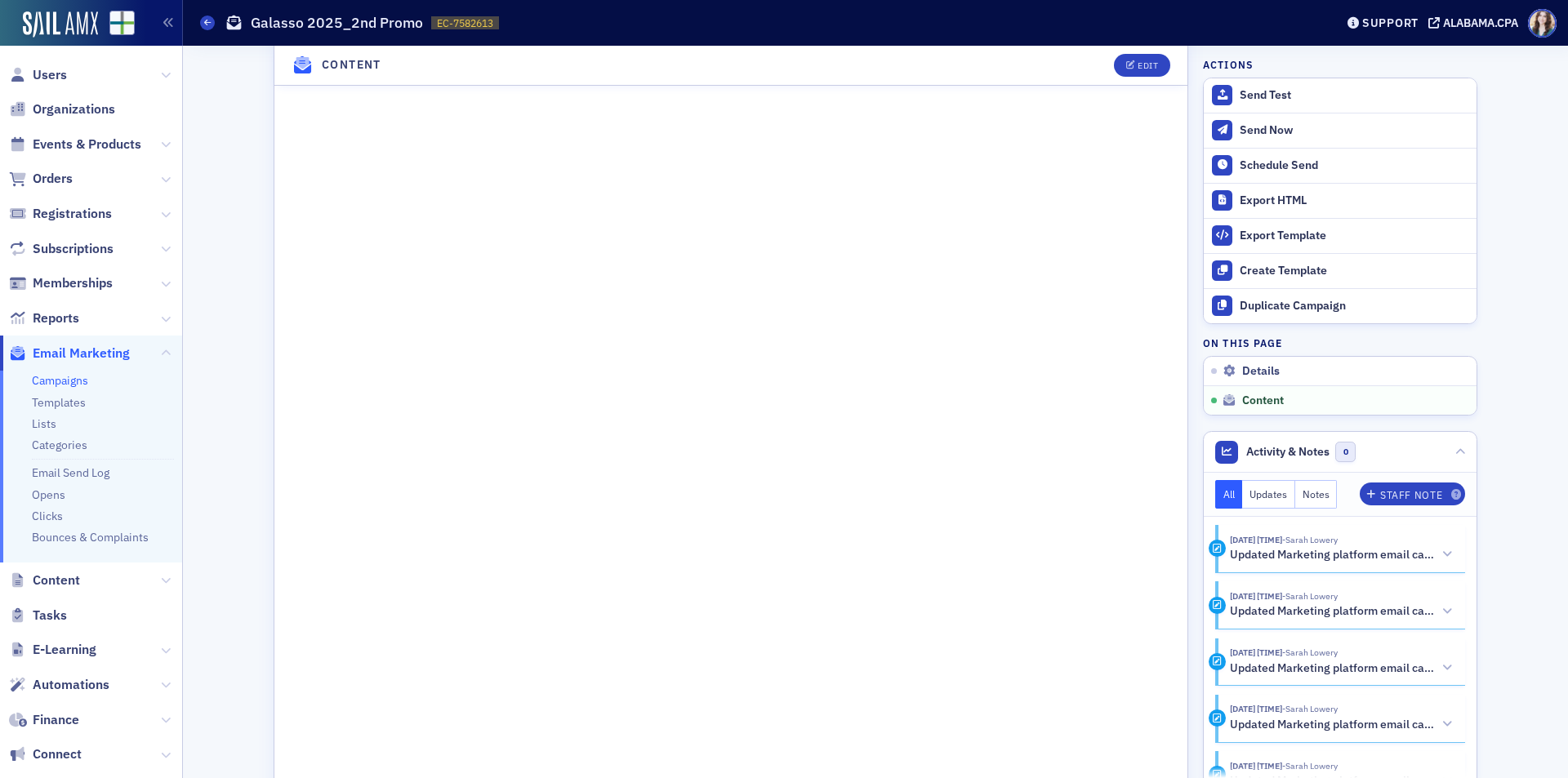 scroll, scrollTop: 1147, scrollLeft: 0, axis: vertical 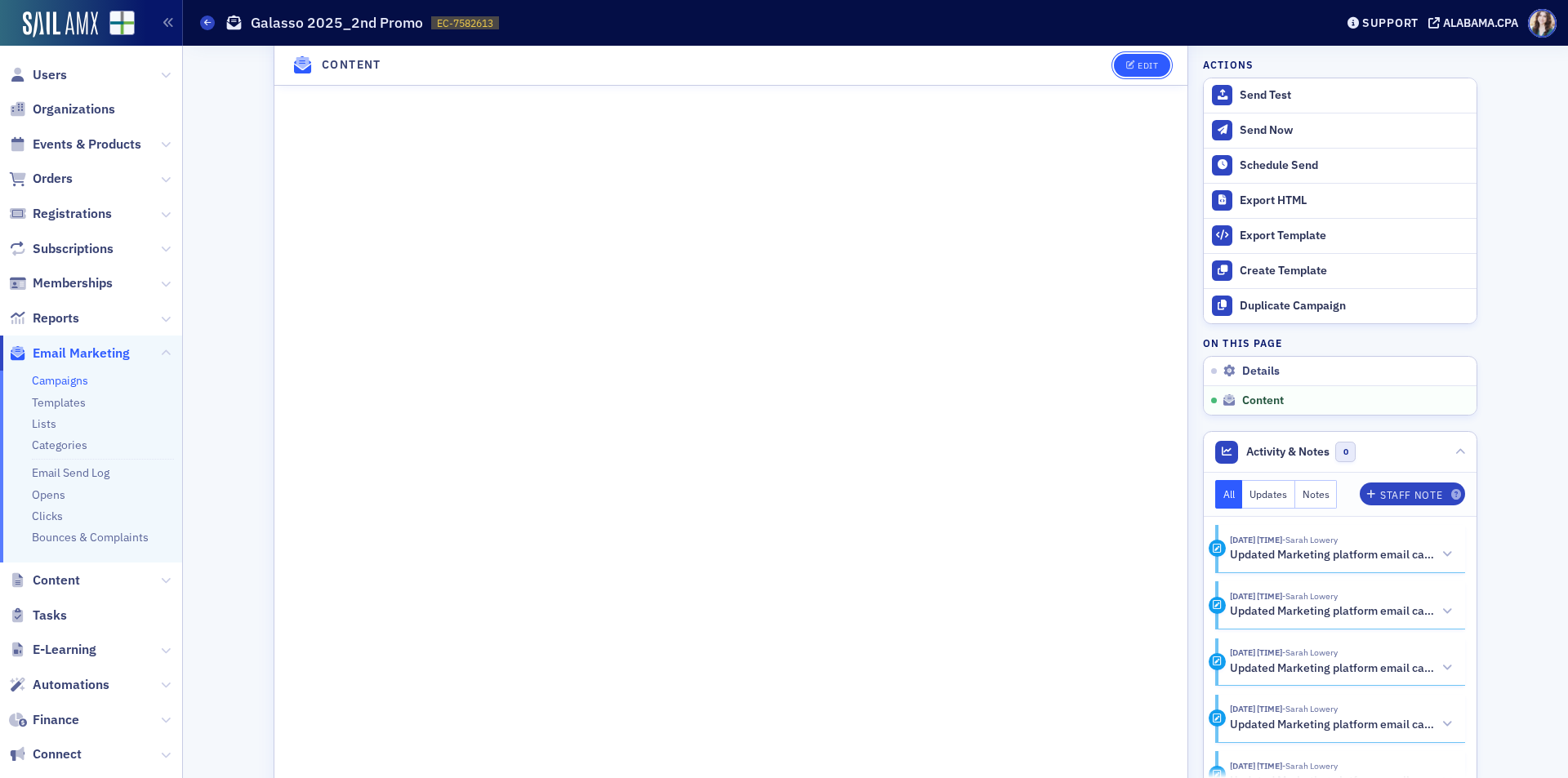 click on "Edit" 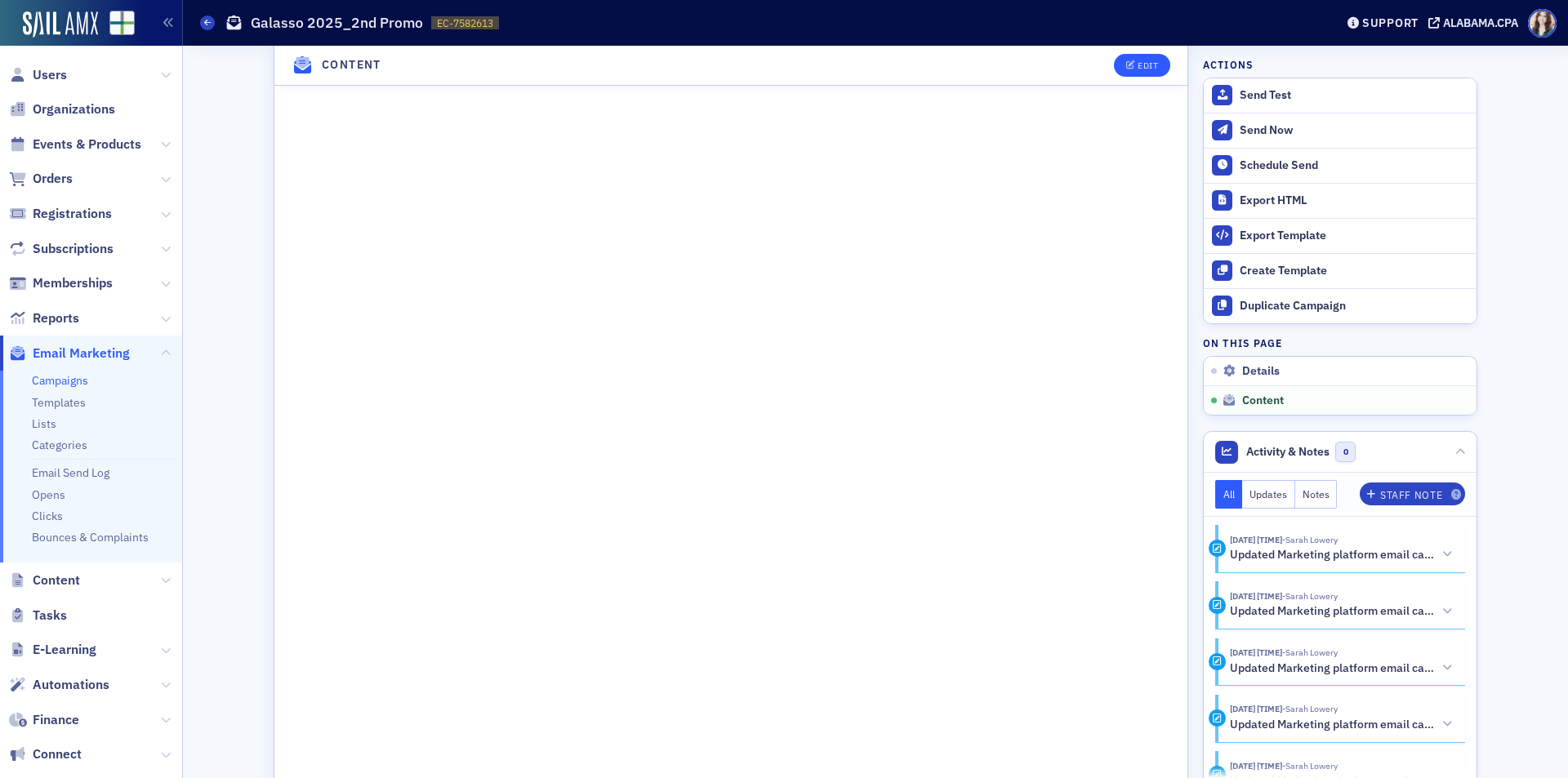 scroll, scrollTop: 189, scrollLeft: 0, axis: vertical 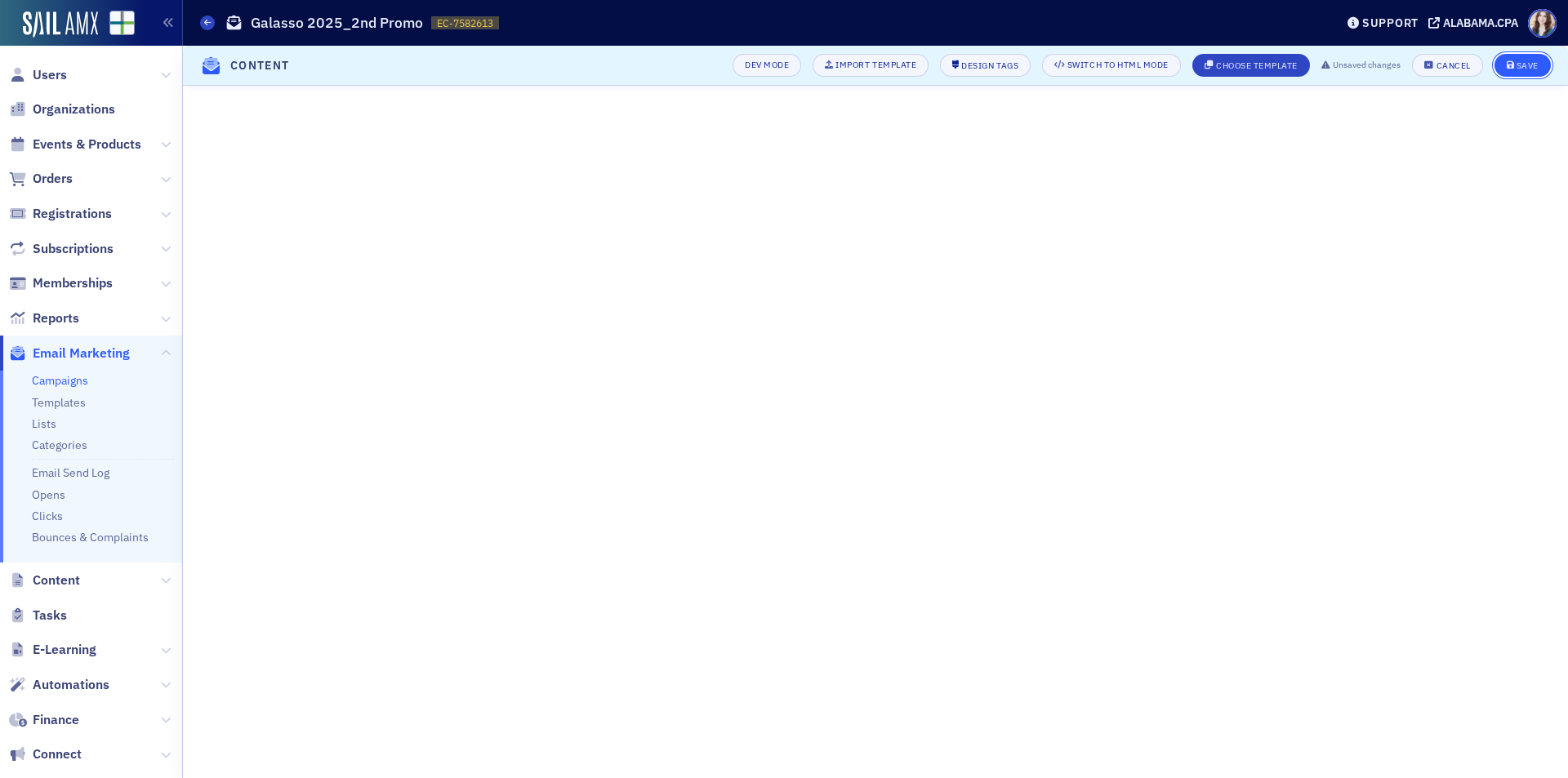 click on "Save" 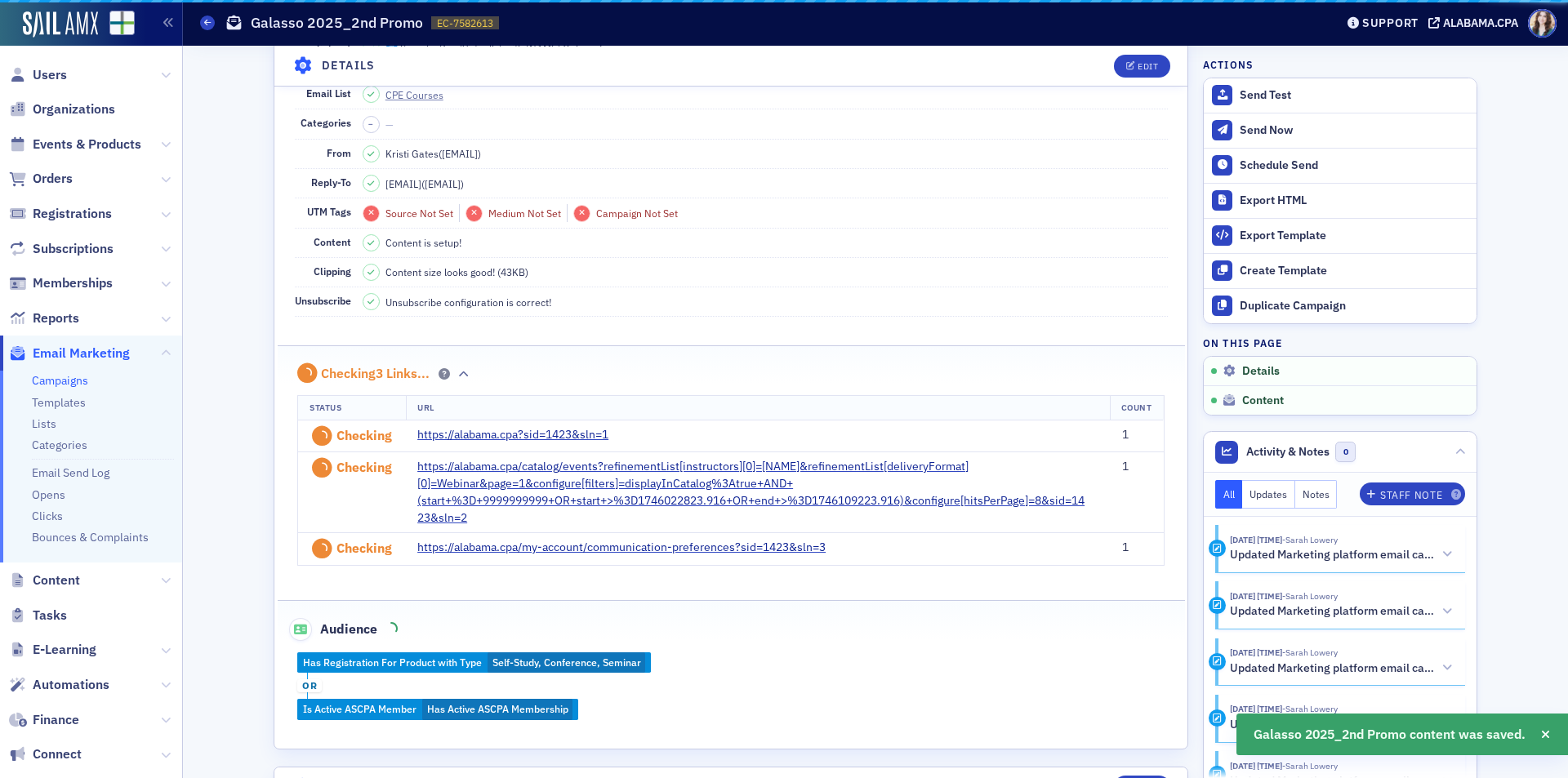 scroll, scrollTop: 902, scrollLeft: 0, axis: vertical 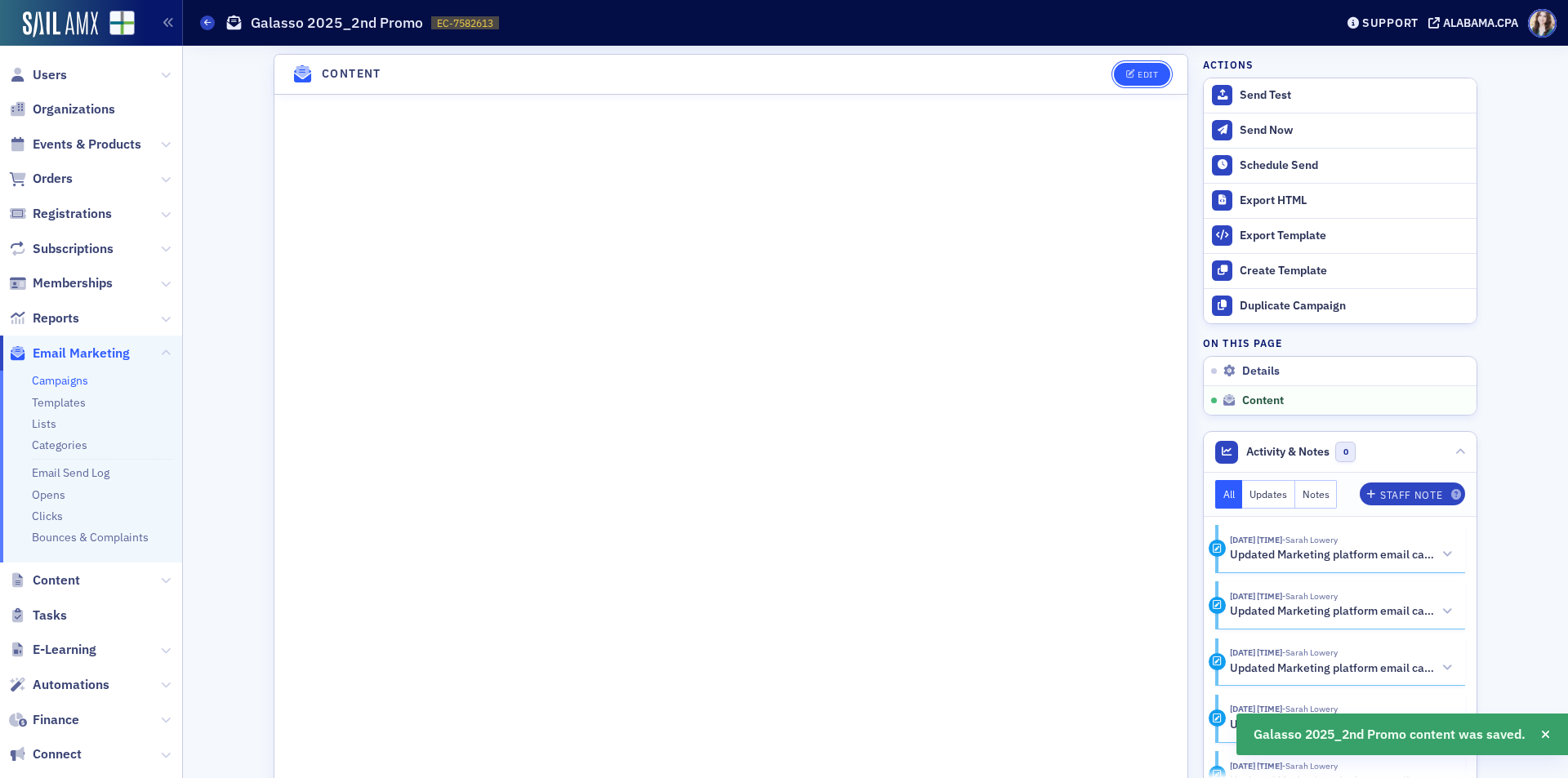 click on "Edit" 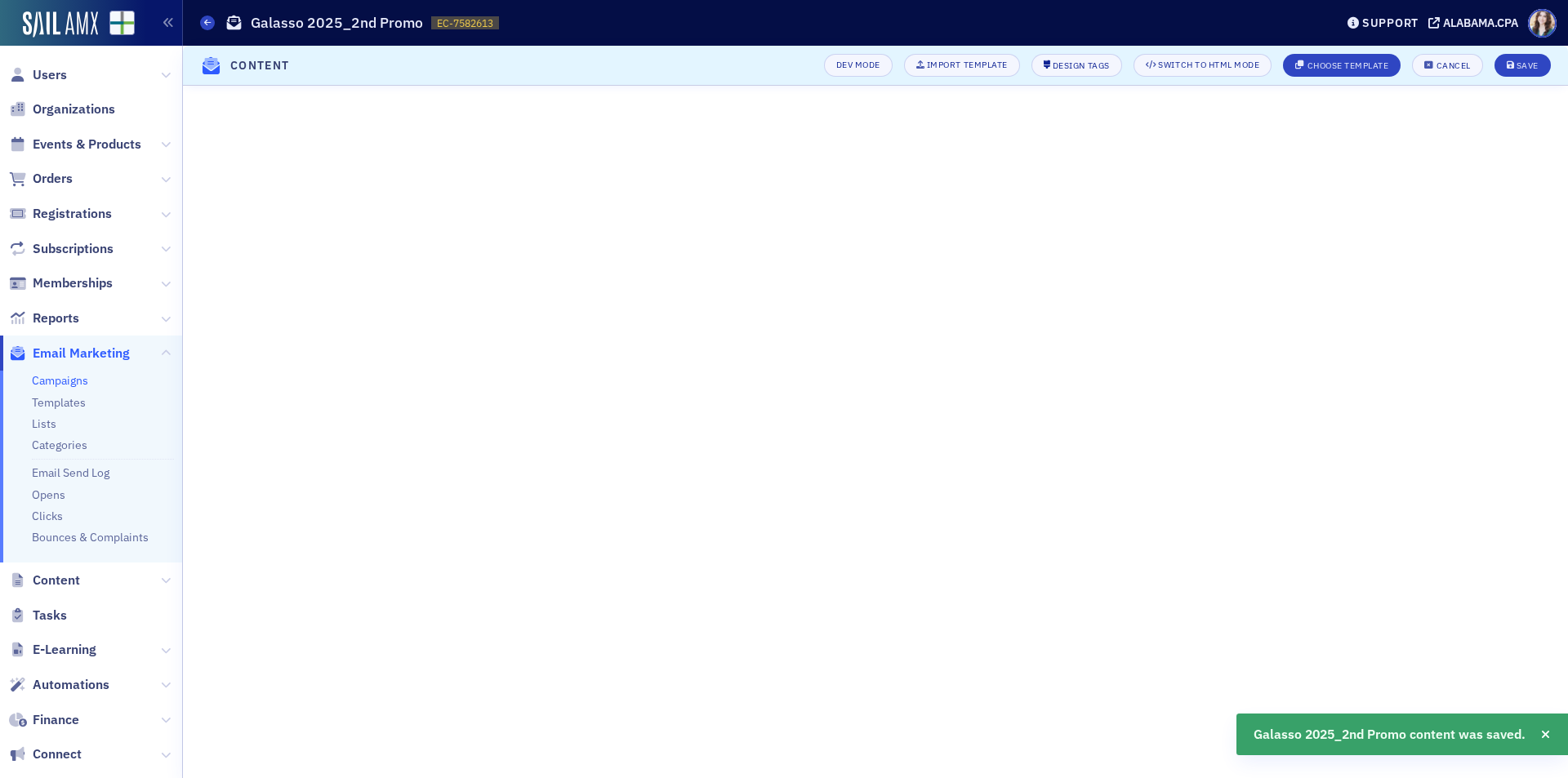 scroll, scrollTop: 189, scrollLeft: 0, axis: vertical 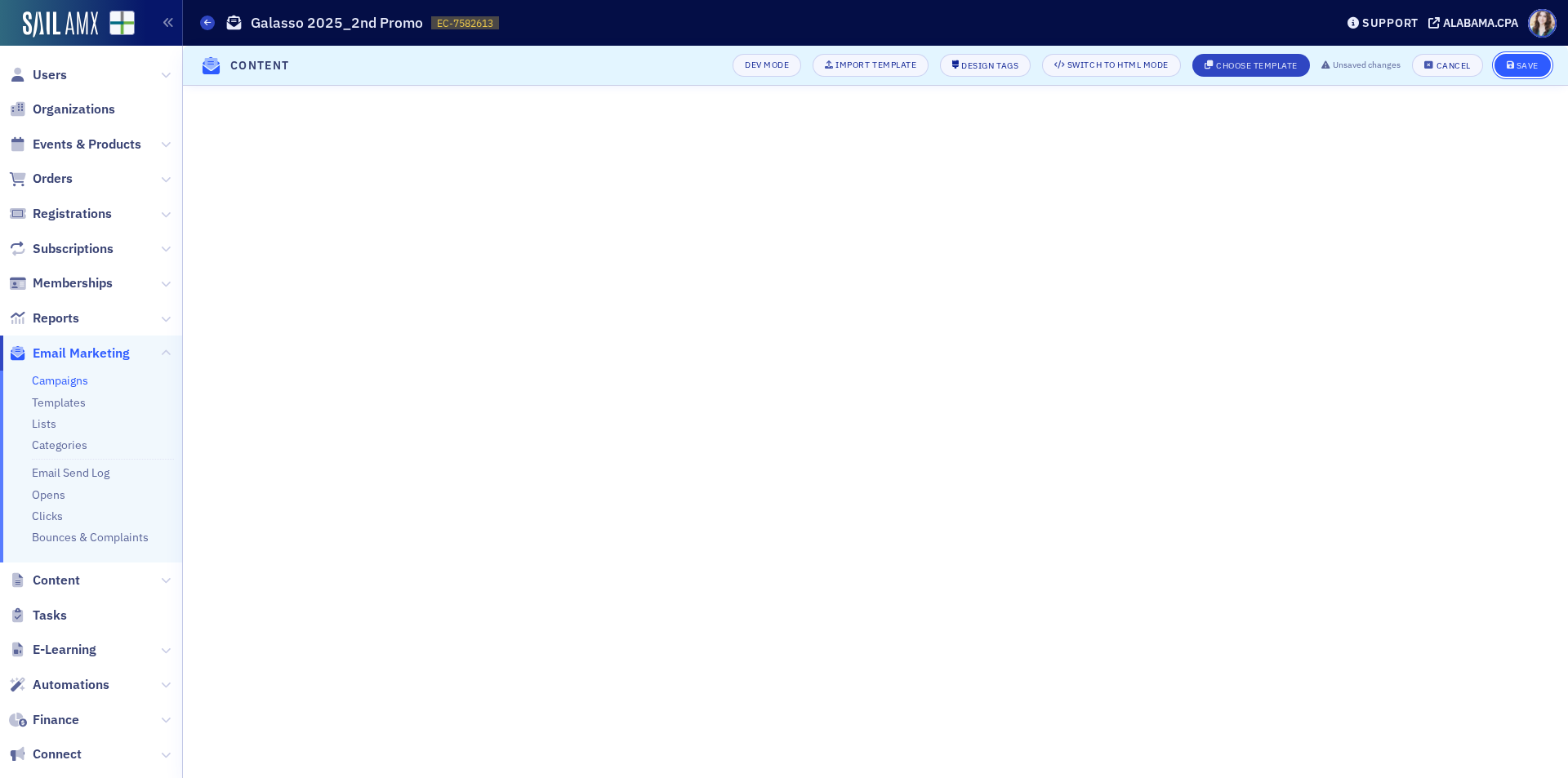 click 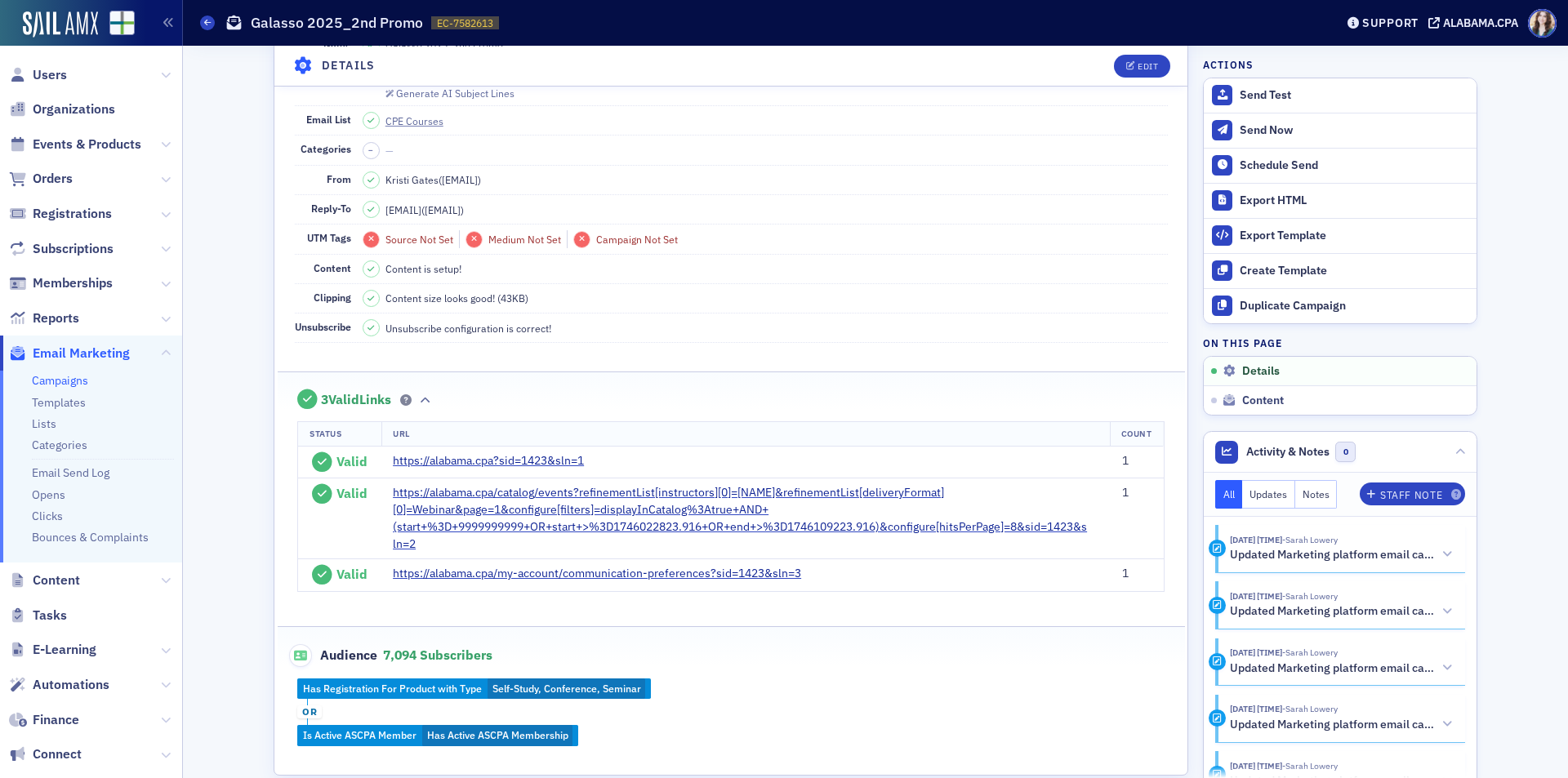 scroll, scrollTop: 0, scrollLeft: 0, axis: both 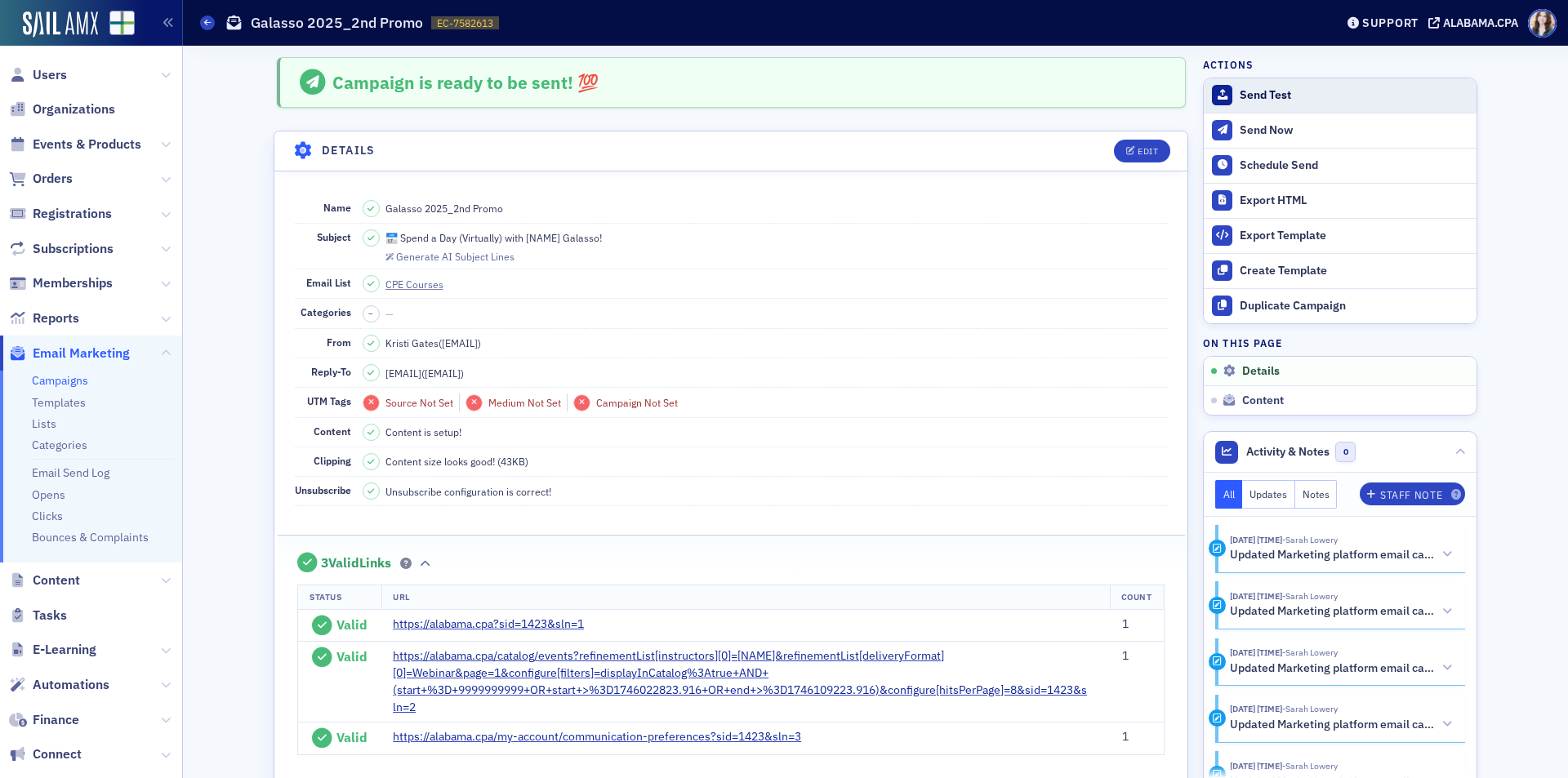 click on "Send Test" 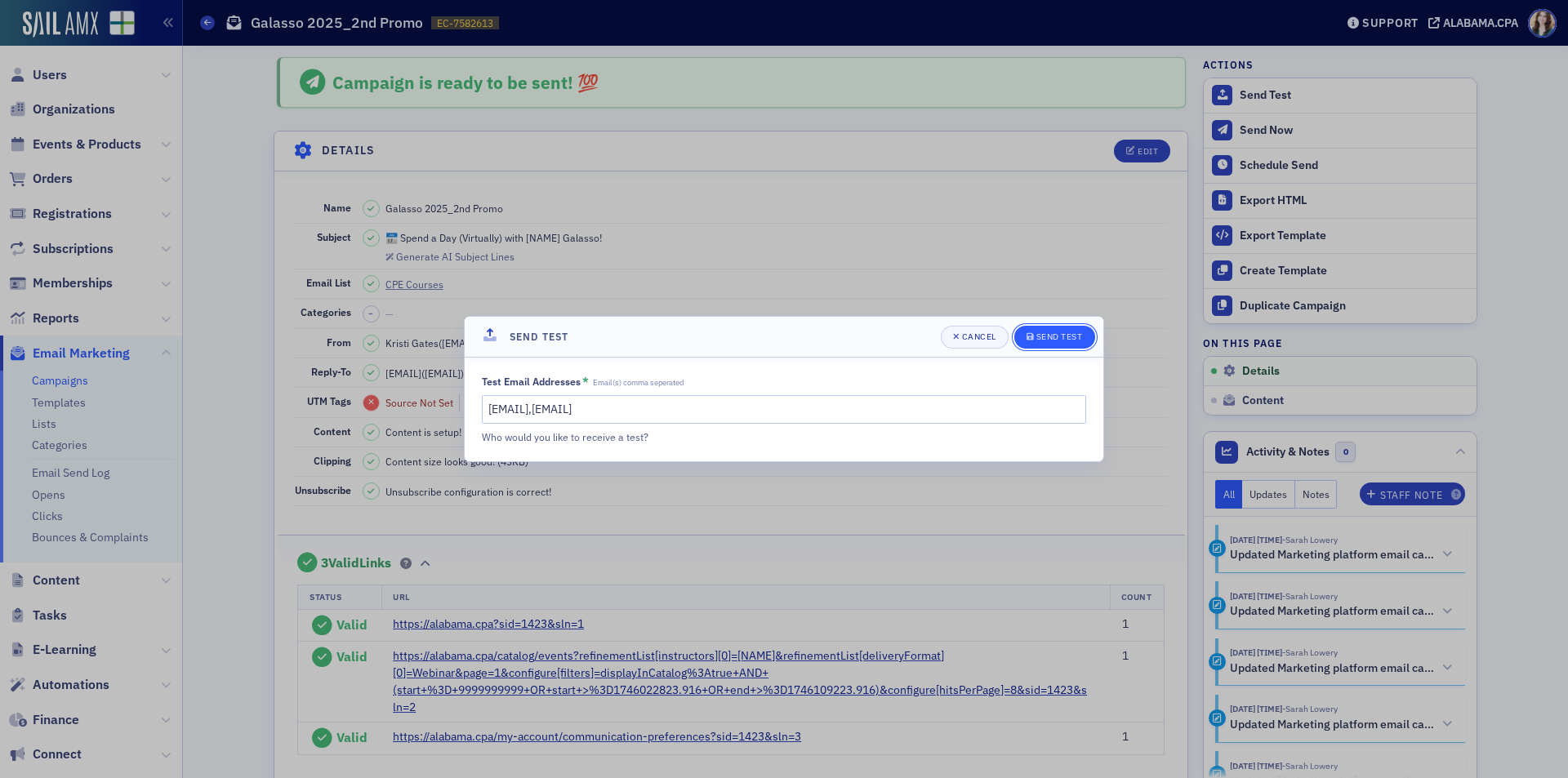 click on "Send Test" at bounding box center (1054, 337) 